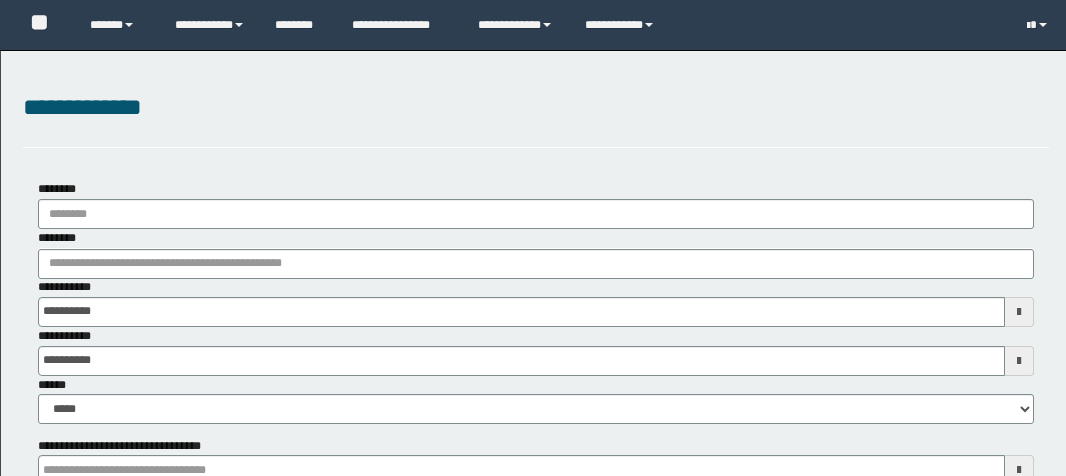 scroll, scrollTop: 0, scrollLeft: 0, axis: both 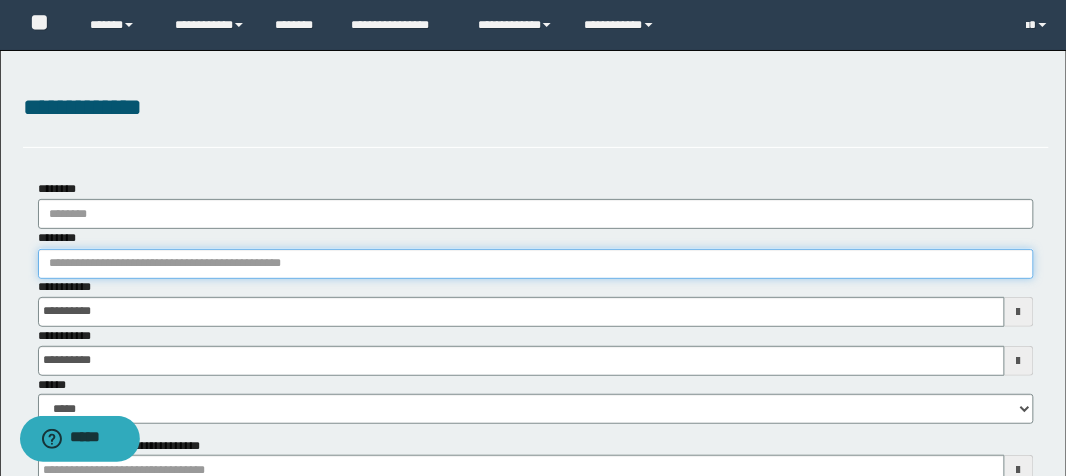 click on "********" at bounding box center (536, 264) 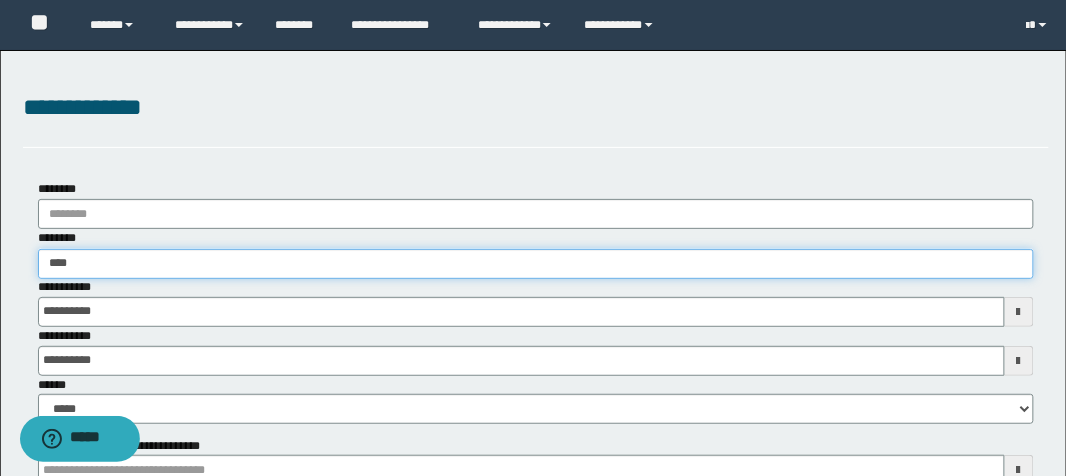type on "*****" 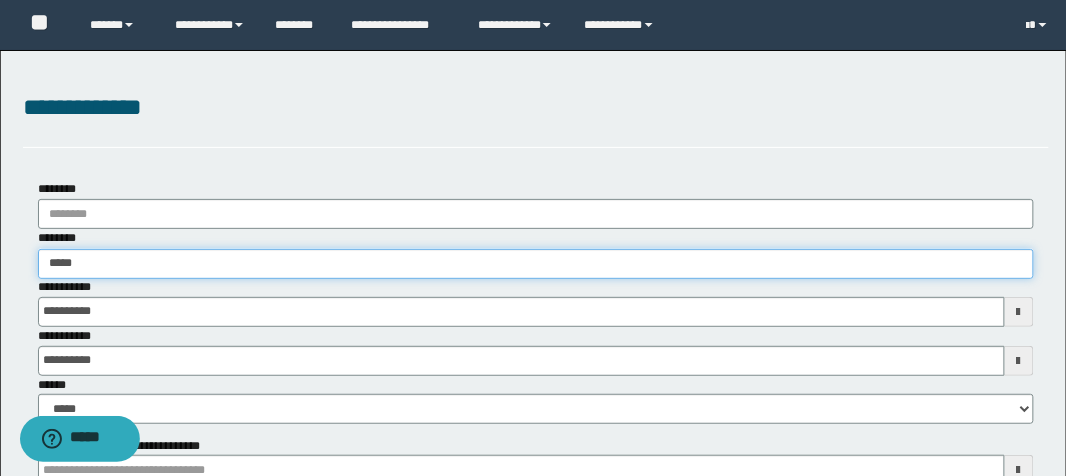 type on "*****" 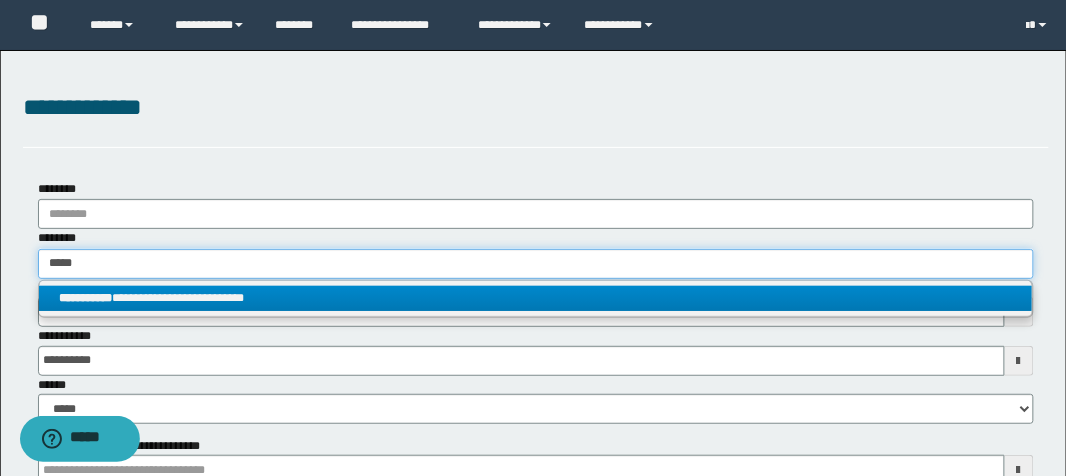 type on "*****" 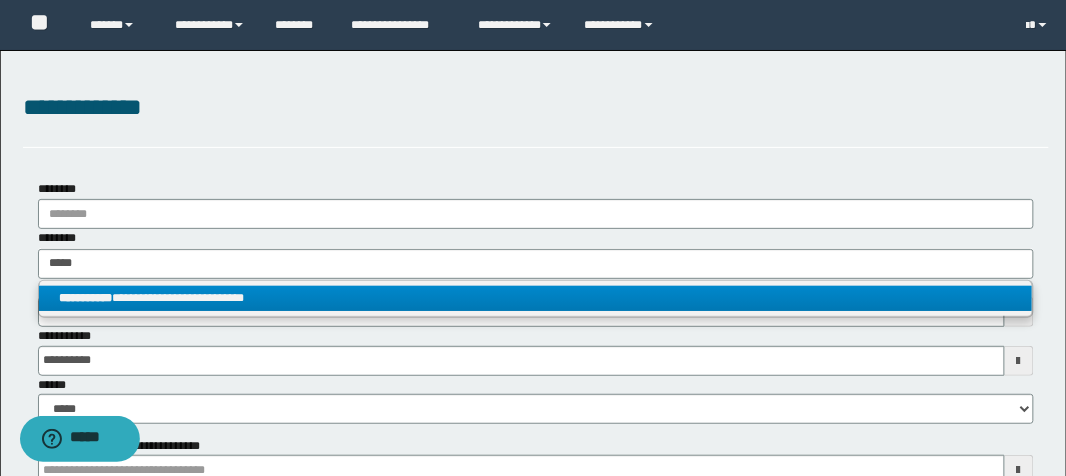 click on "**********" at bounding box center [536, 298] 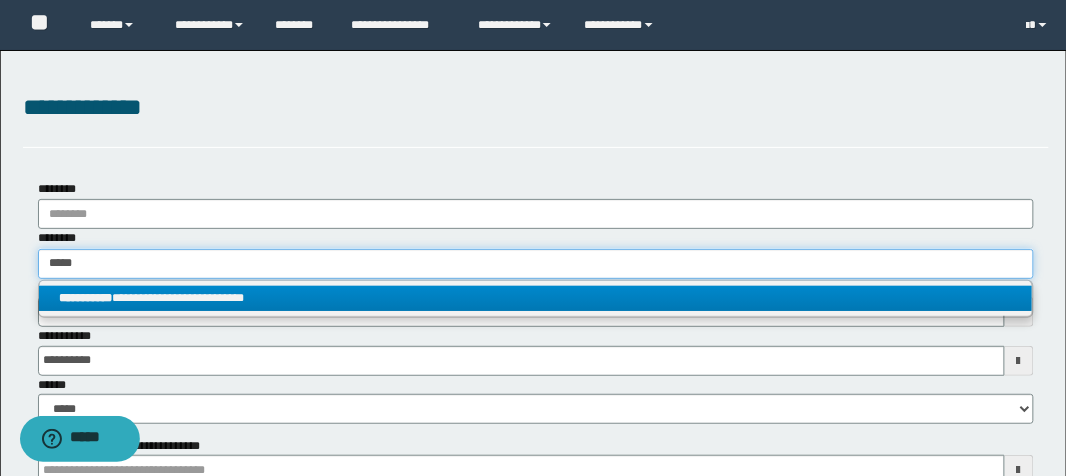 type 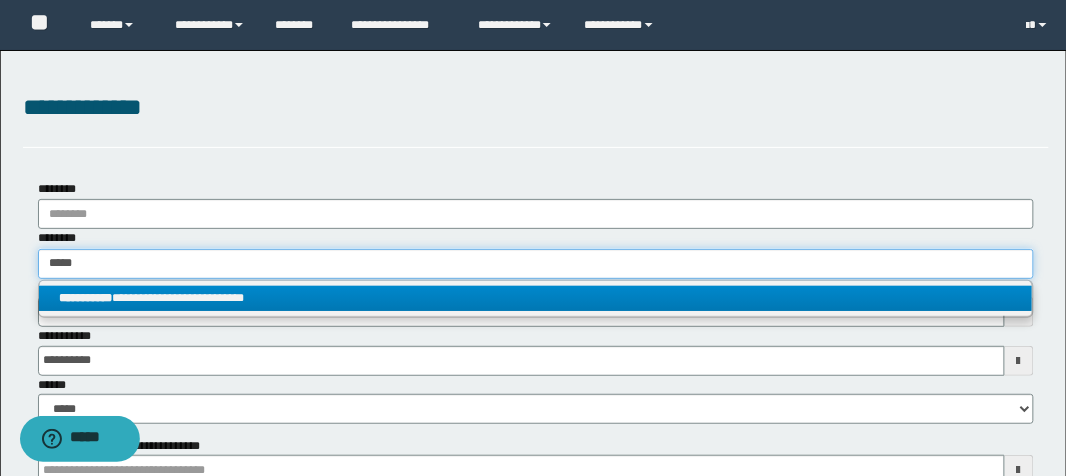 type on "**********" 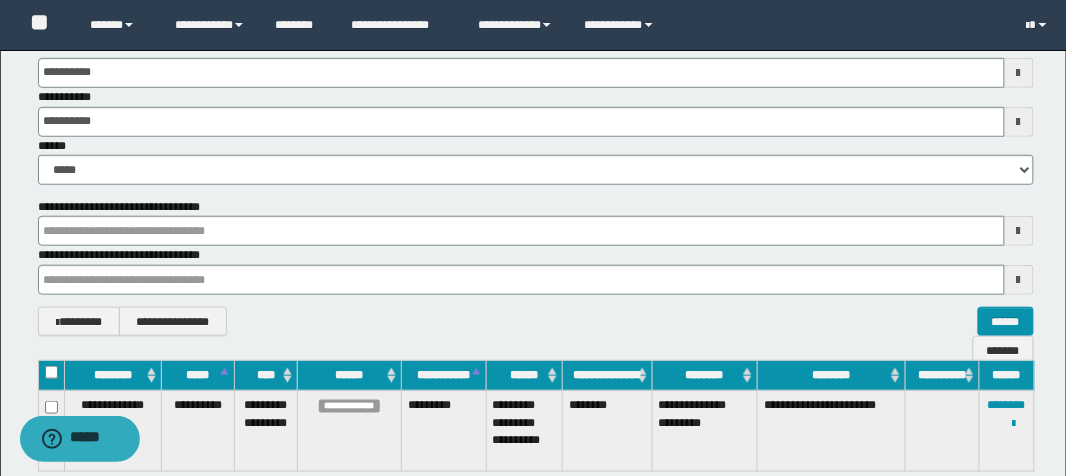 scroll, scrollTop: 391, scrollLeft: 0, axis: vertical 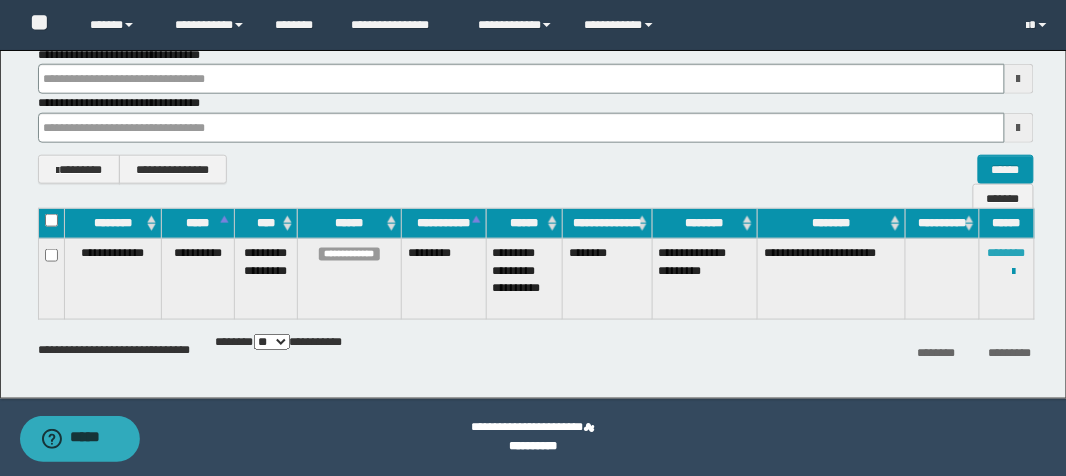 click on "********" at bounding box center [1007, 253] 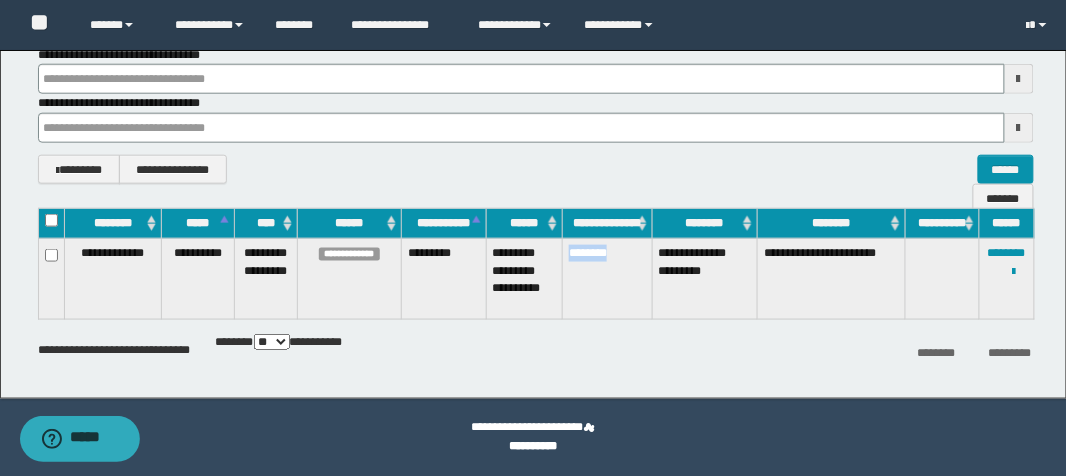 drag, startPoint x: 568, startPoint y: 255, endPoint x: 618, endPoint y: 263, distance: 50.635956 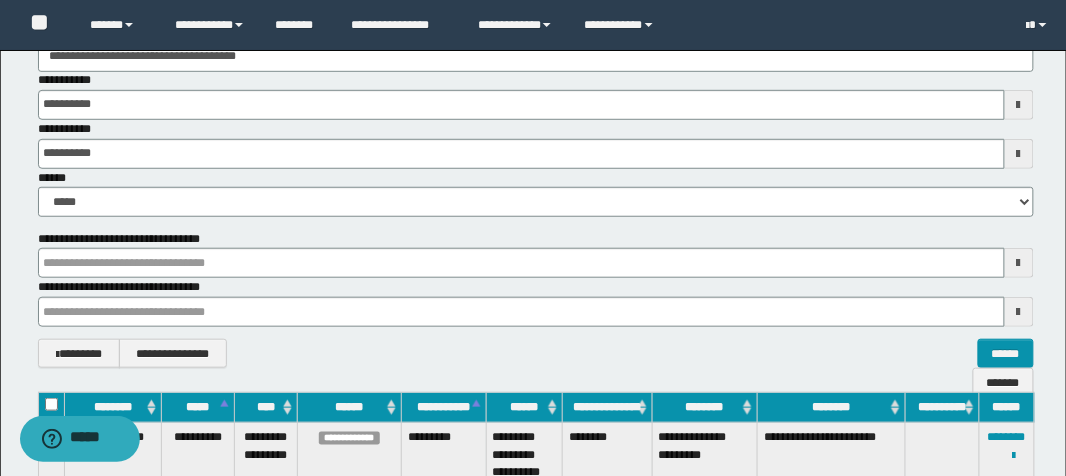 scroll, scrollTop: 0, scrollLeft: 0, axis: both 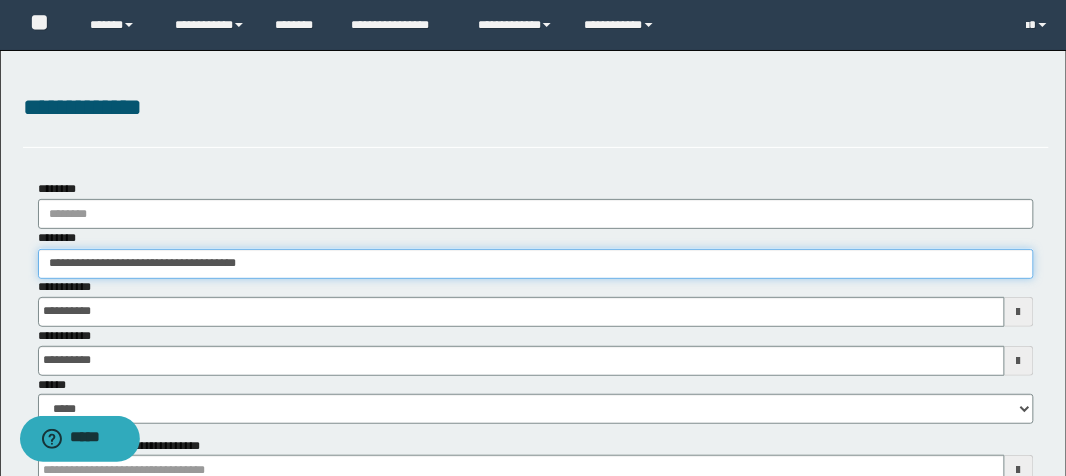 drag, startPoint x: 307, startPoint y: 268, endPoint x: 0, endPoint y: 239, distance: 308.36667 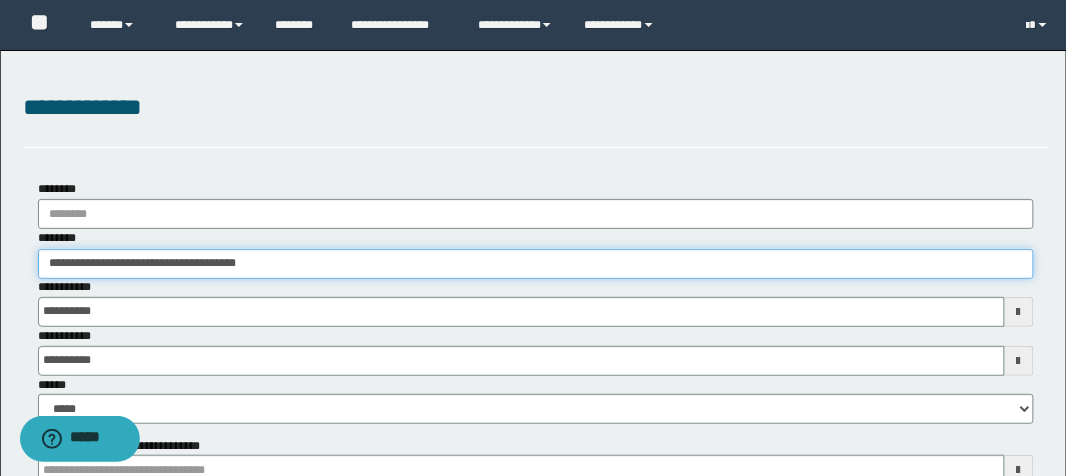 click on "**********" at bounding box center (533, 420) 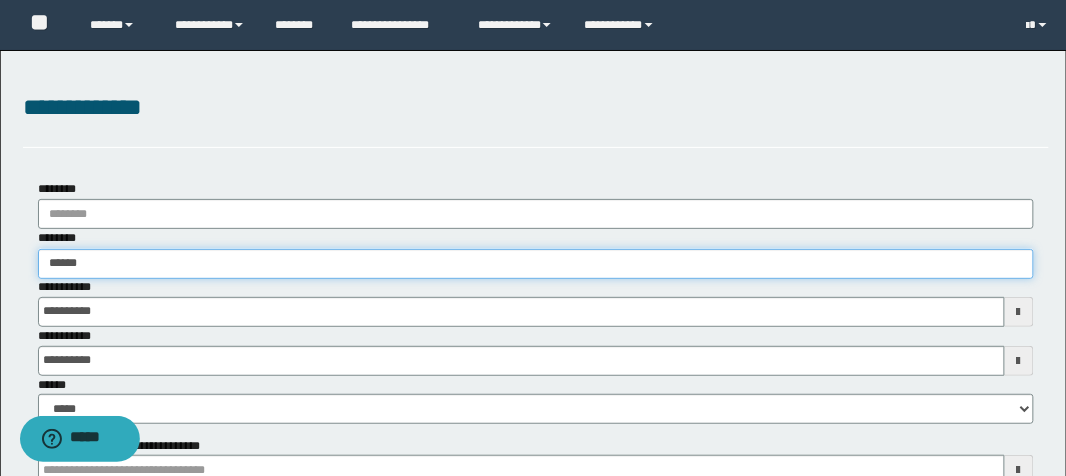 type on "*******" 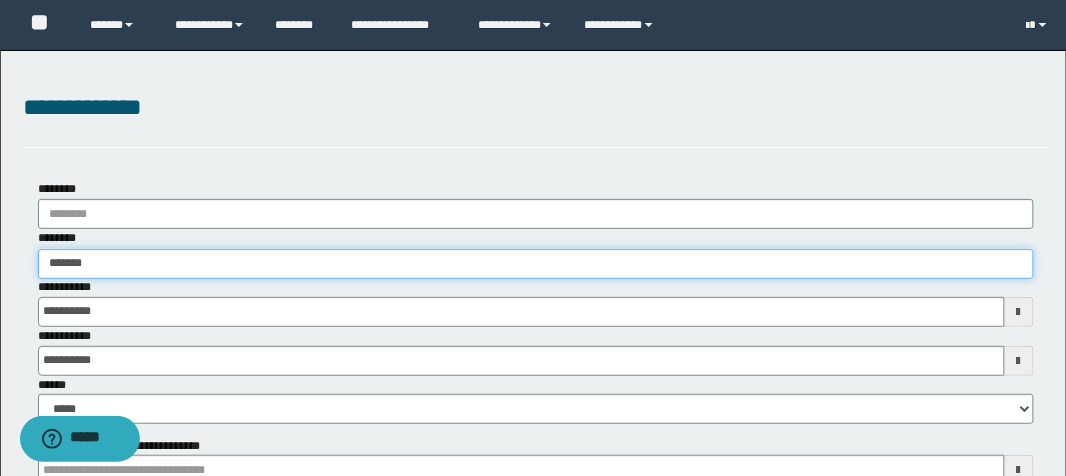 type on "*******" 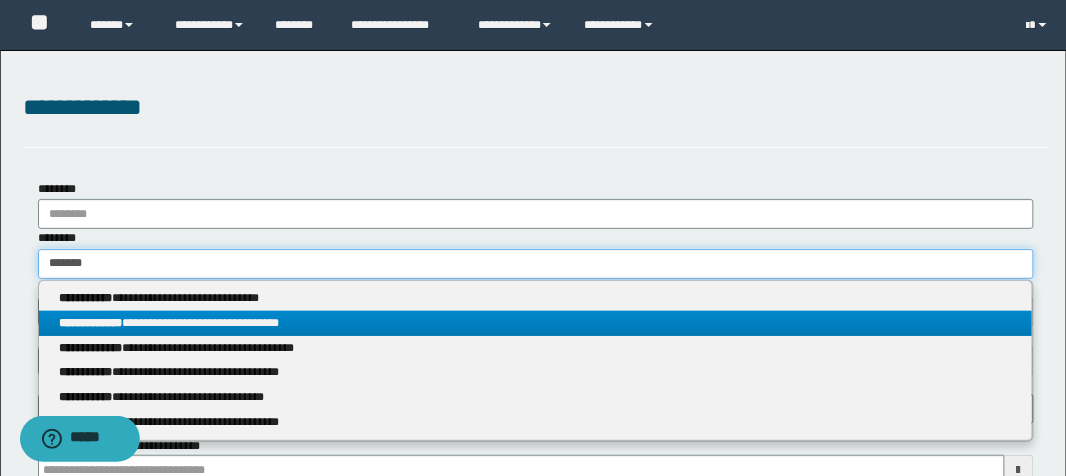 type on "*******" 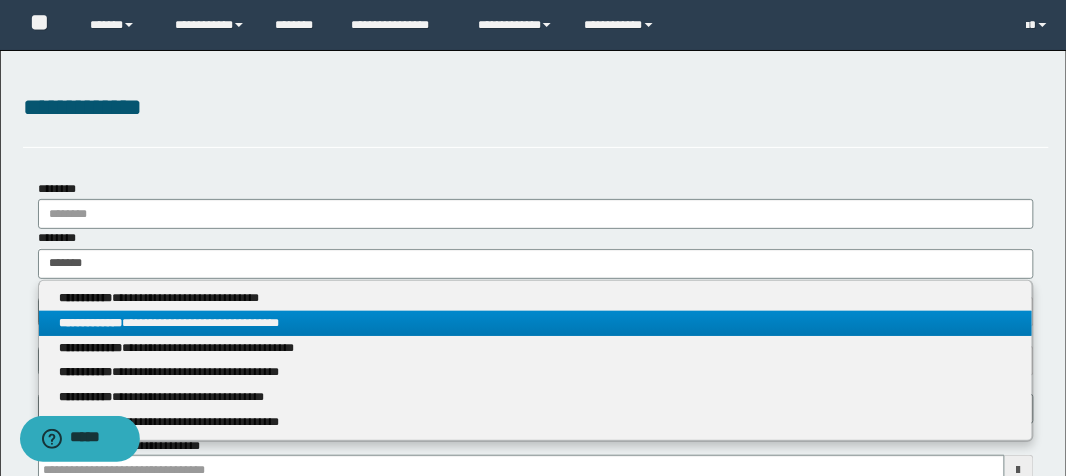 click on "**********" at bounding box center (90, 323) 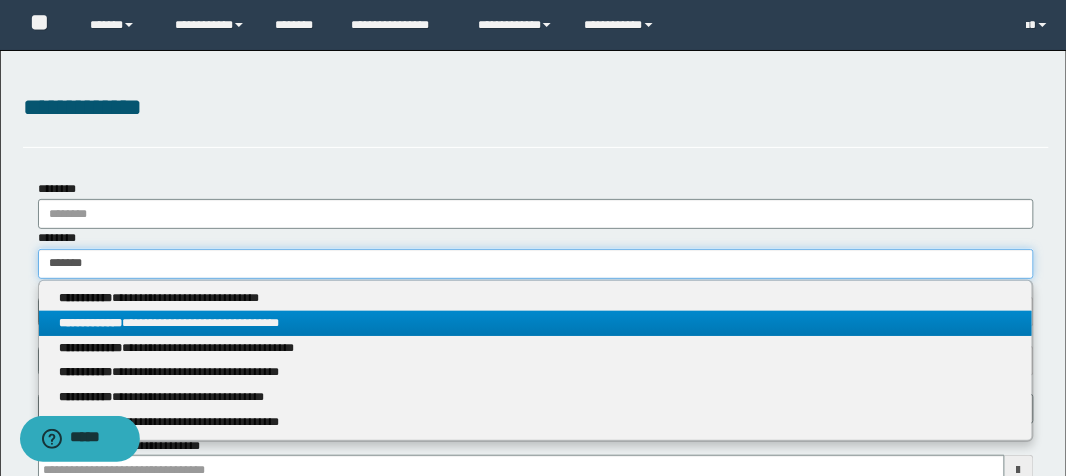 type 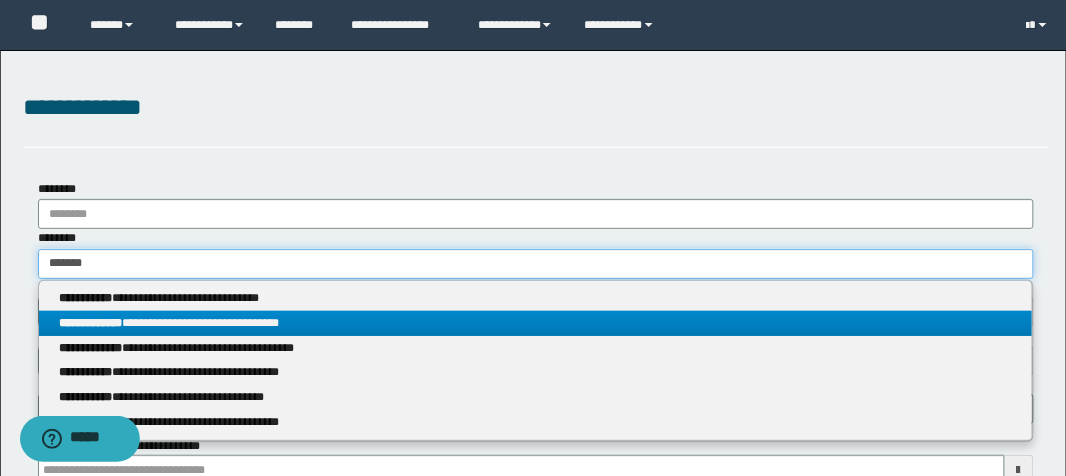 type on "**********" 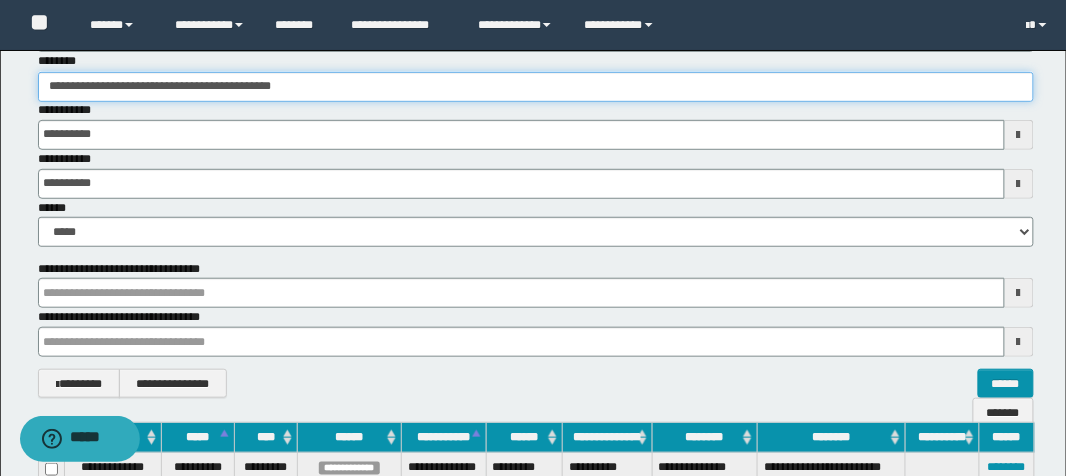 scroll, scrollTop: 391, scrollLeft: 0, axis: vertical 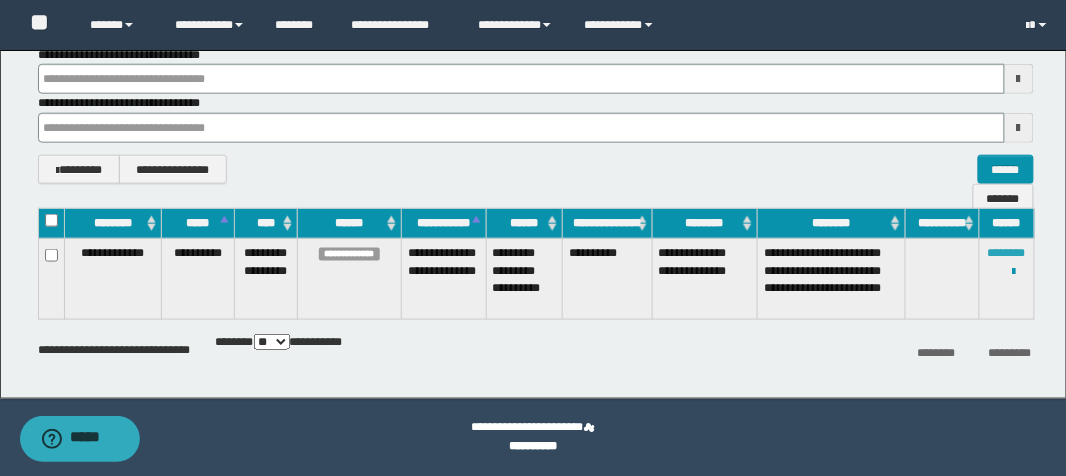 click on "********" at bounding box center (1007, 253) 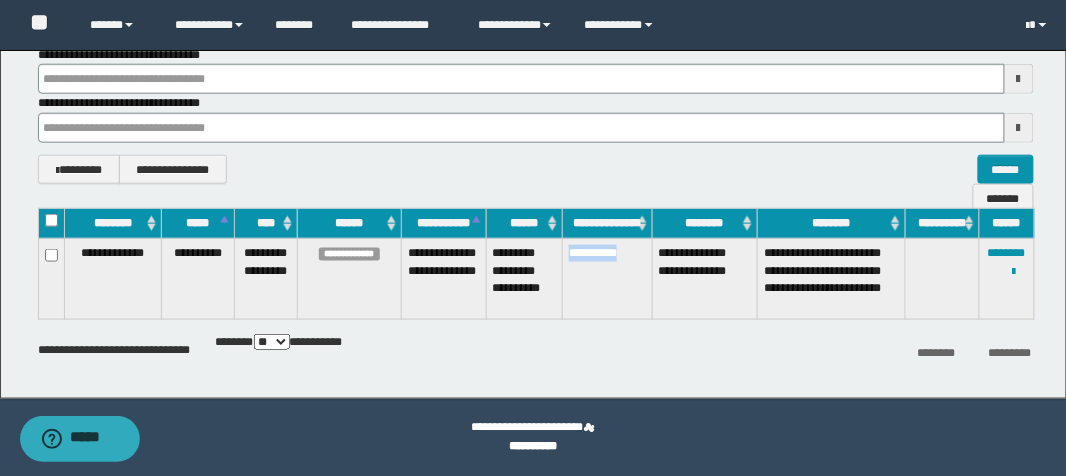 drag, startPoint x: 565, startPoint y: 255, endPoint x: 631, endPoint y: 260, distance: 66.189125 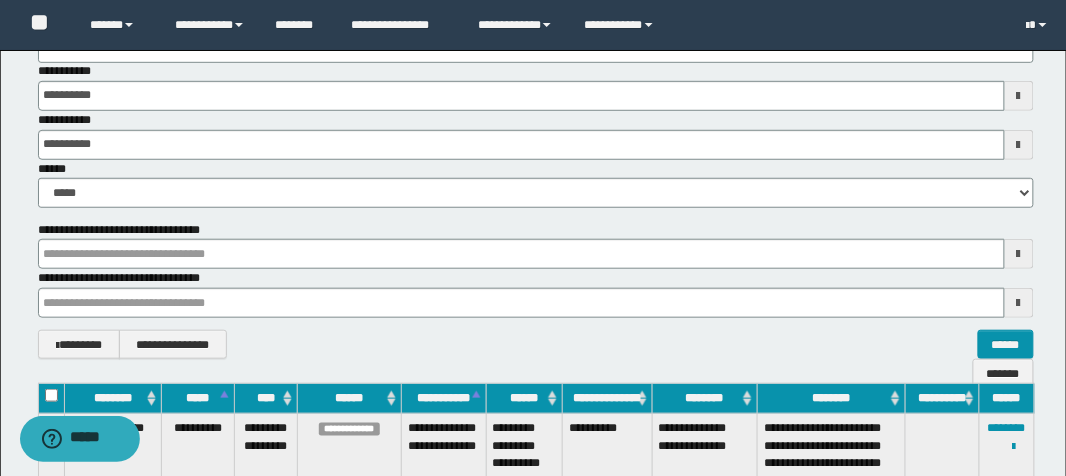 scroll, scrollTop: 0, scrollLeft: 0, axis: both 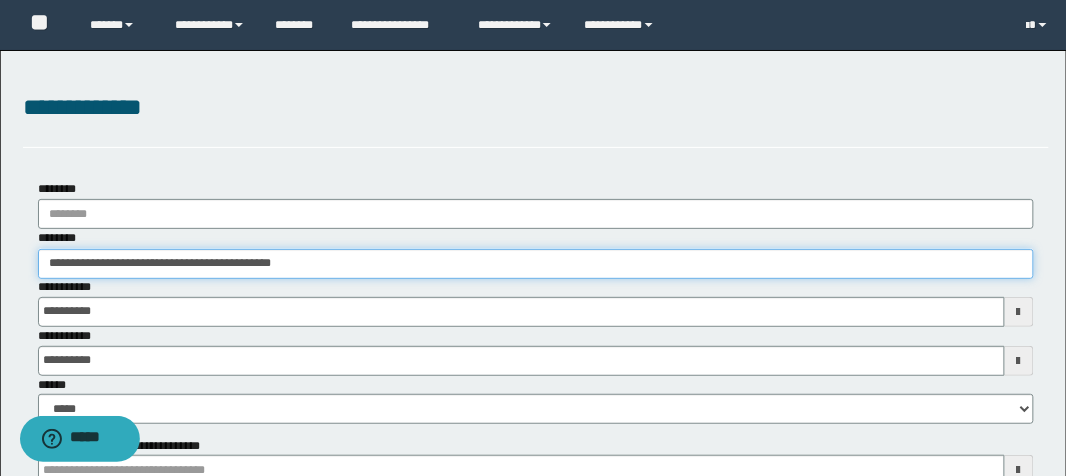 drag, startPoint x: 326, startPoint y: 256, endPoint x: 0, endPoint y: 190, distance: 332.6139 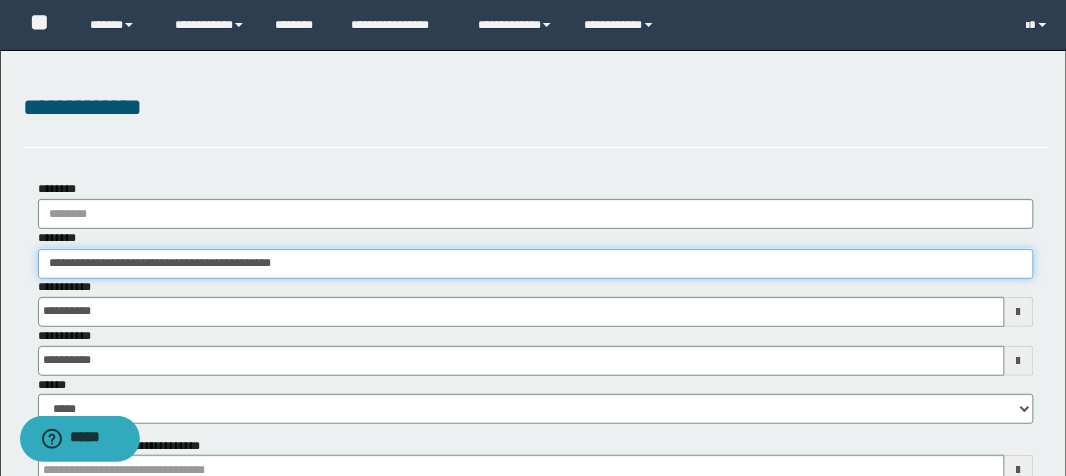 click on "**********" at bounding box center [533, 420] 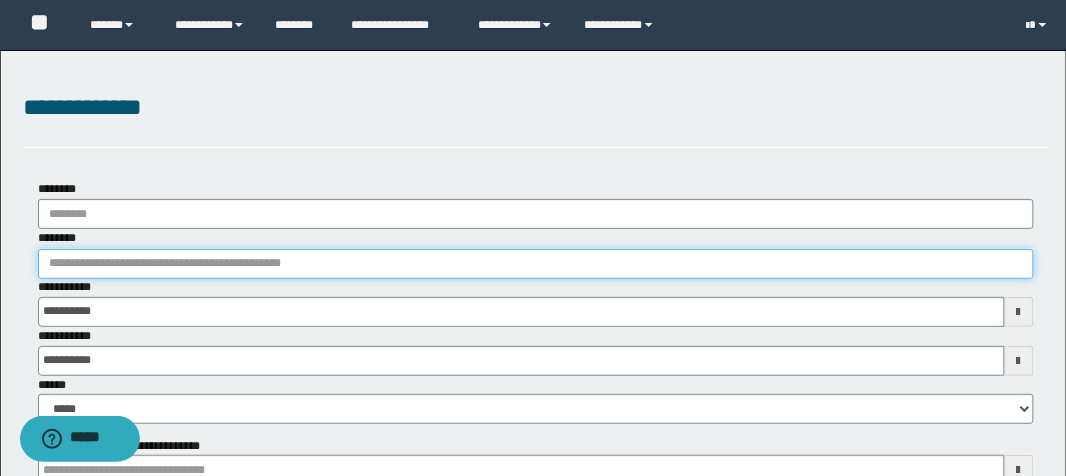 type on "*" 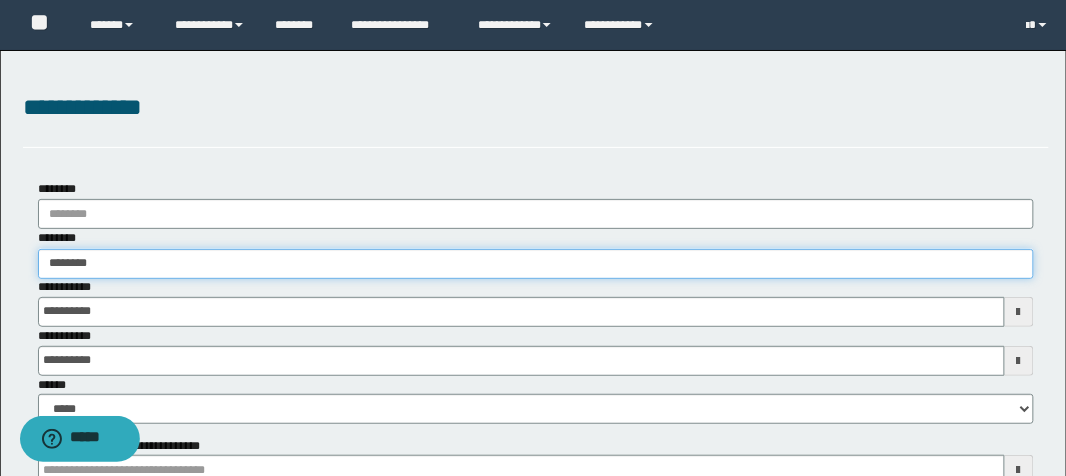 type on "*********" 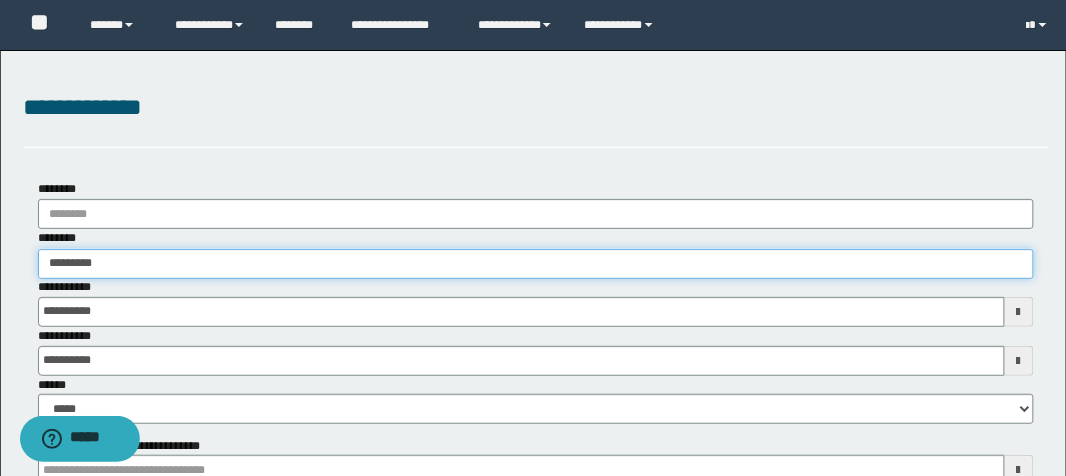 type on "*********" 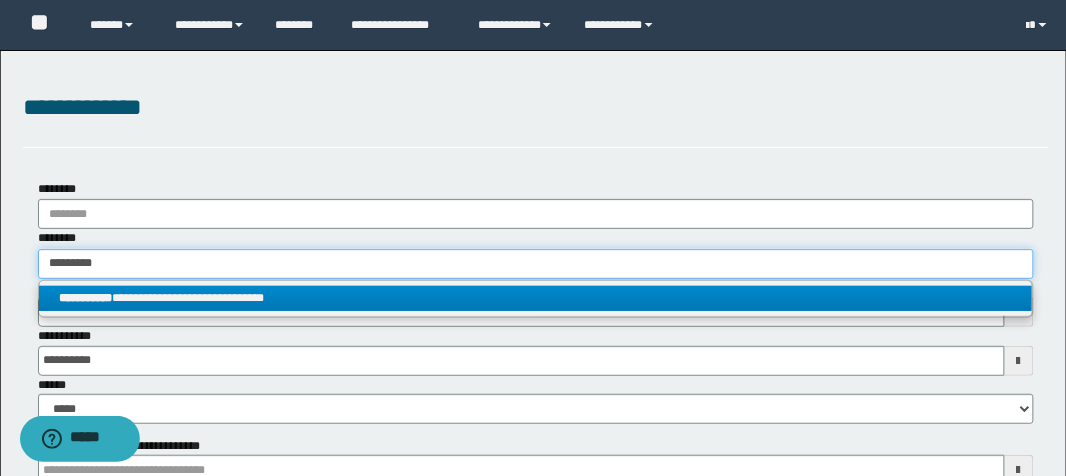 type on "*********" 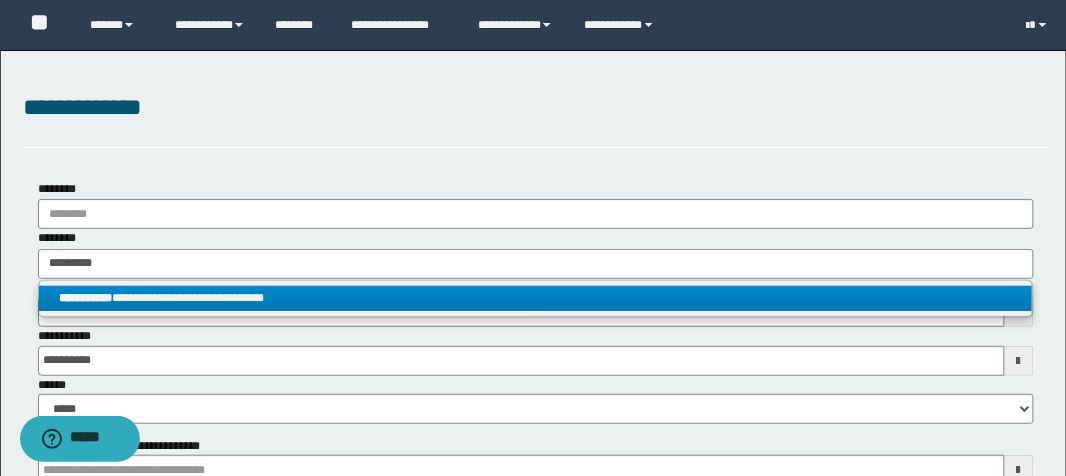 click on "**********" at bounding box center (536, 298) 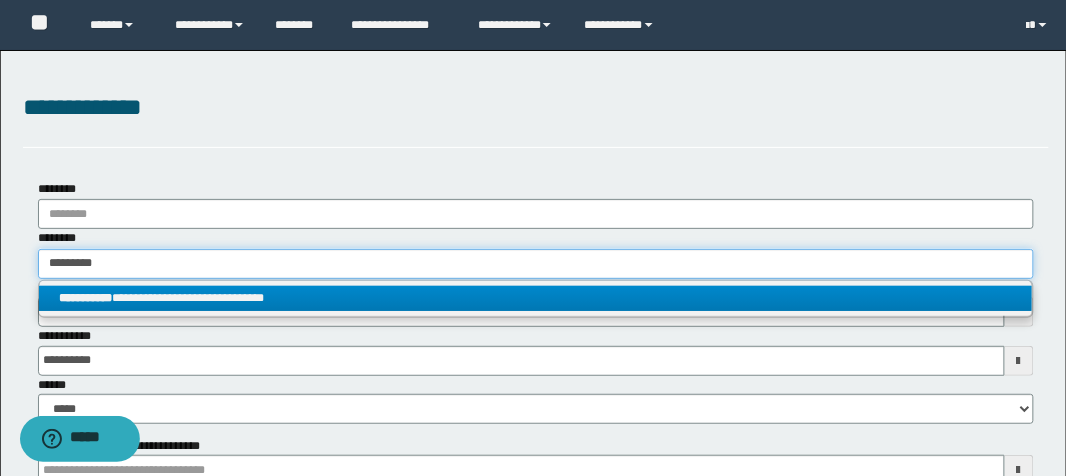 type 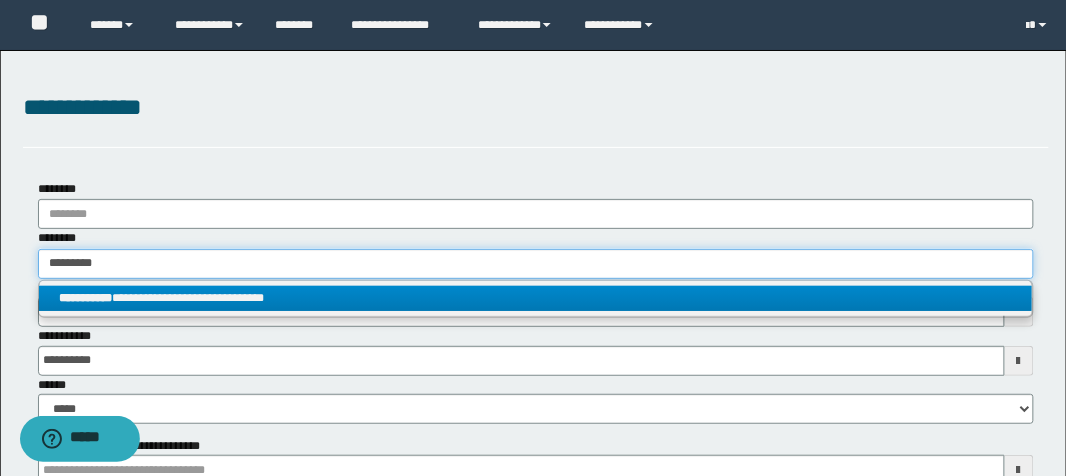 type on "**********" 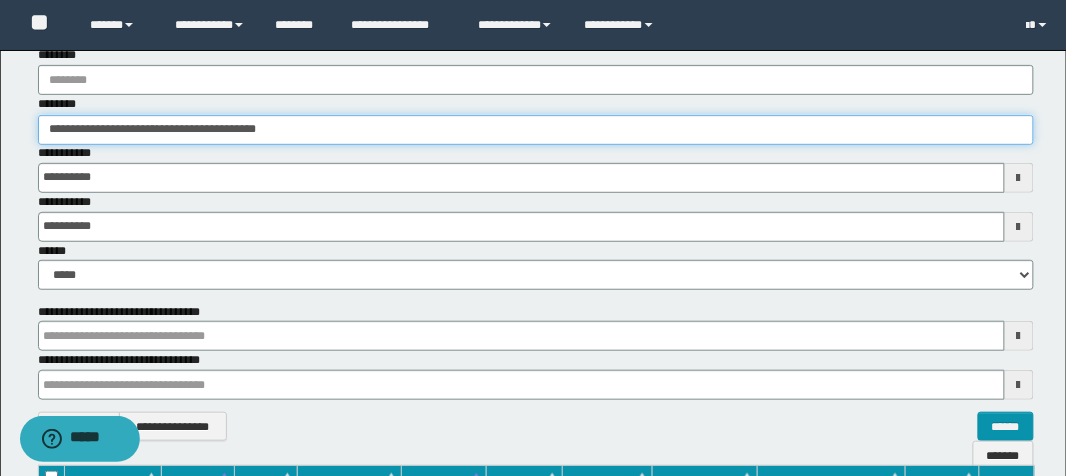 scroll, scrollTop: 391, scrollLeft: 0, axis: vertical 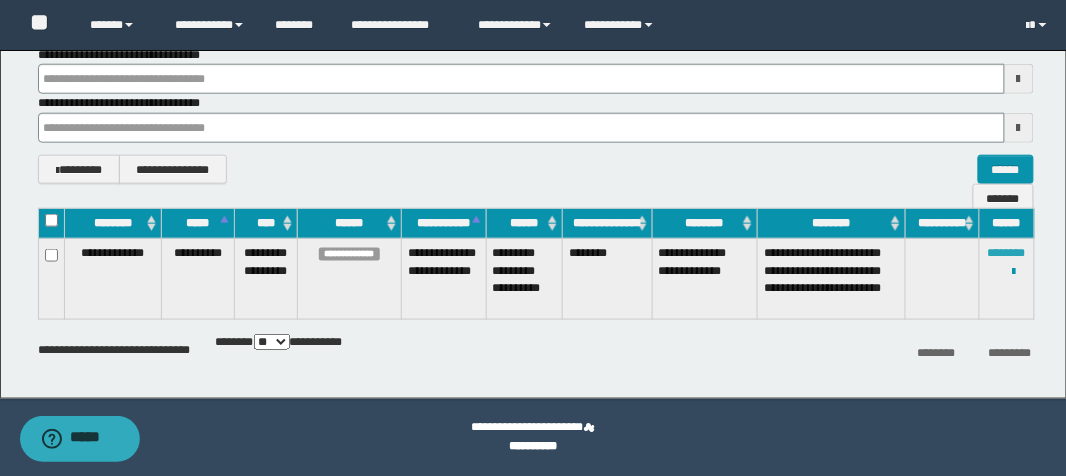 click on "********" at bounding box center [1007, 253] 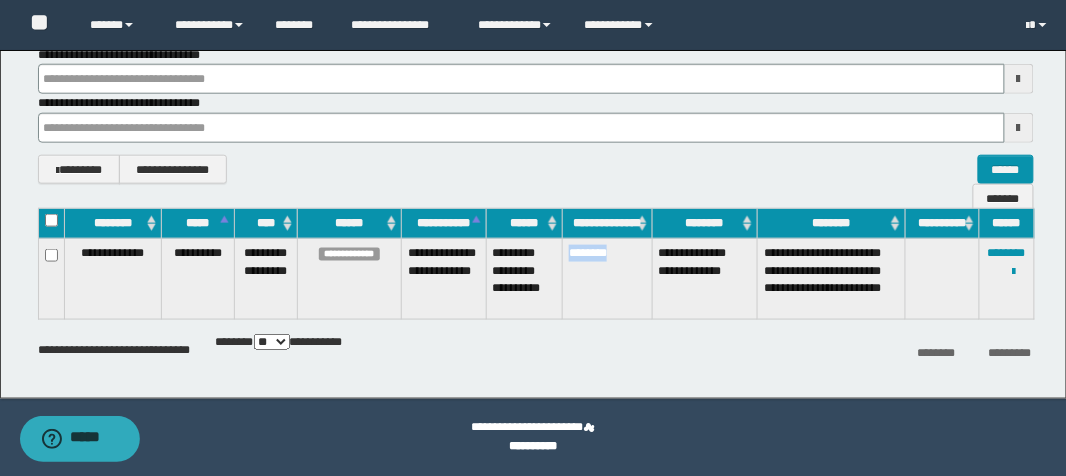 drag, startPoint x: 565, startPoint y: 252, endPoint x: 618, endPoint y: 262, distance: 53.935146 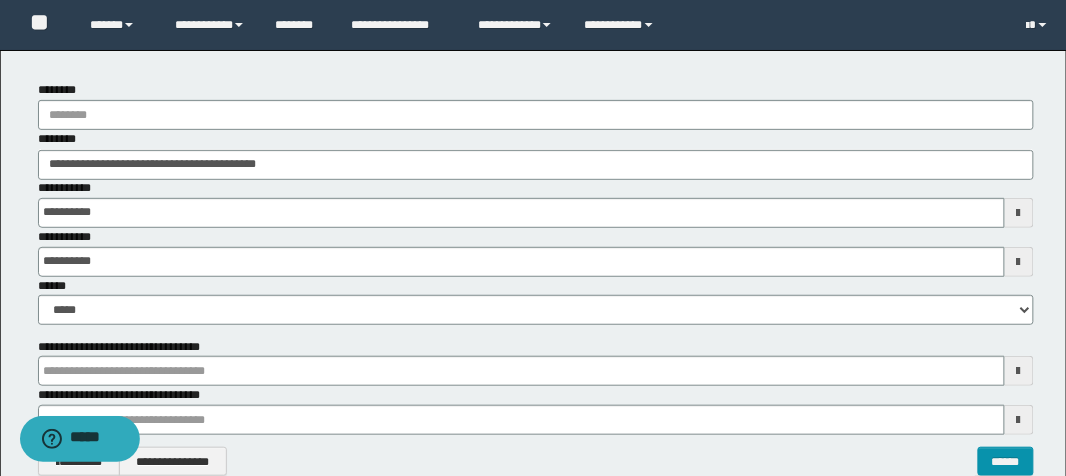 scroll, scrollTop: 0, scrollLeft: 0, axis: both 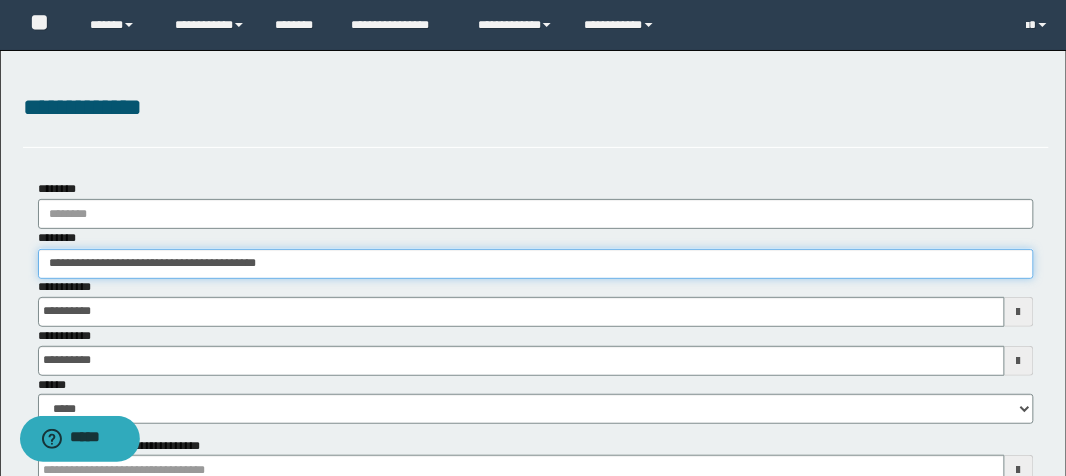 drag, startPoint x: 305, startPoint y: 262, endPoint x: 0, endPoint y: 165, distance: 320.05313 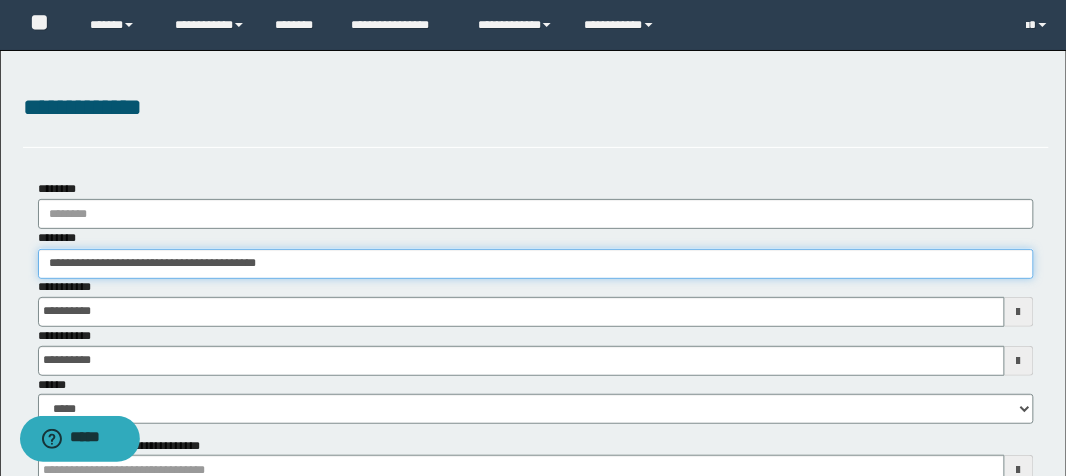 click on "**********" at bounding box center (533, 420) 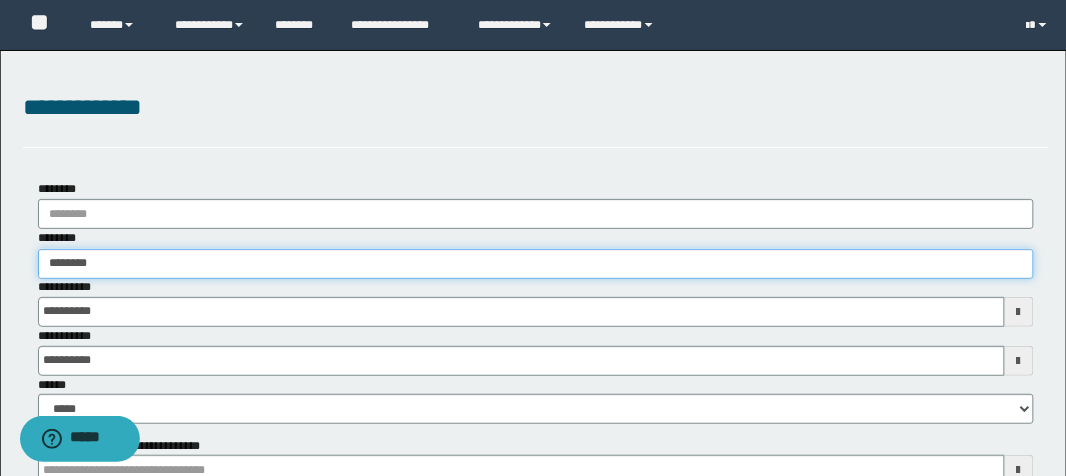 type on "*********" 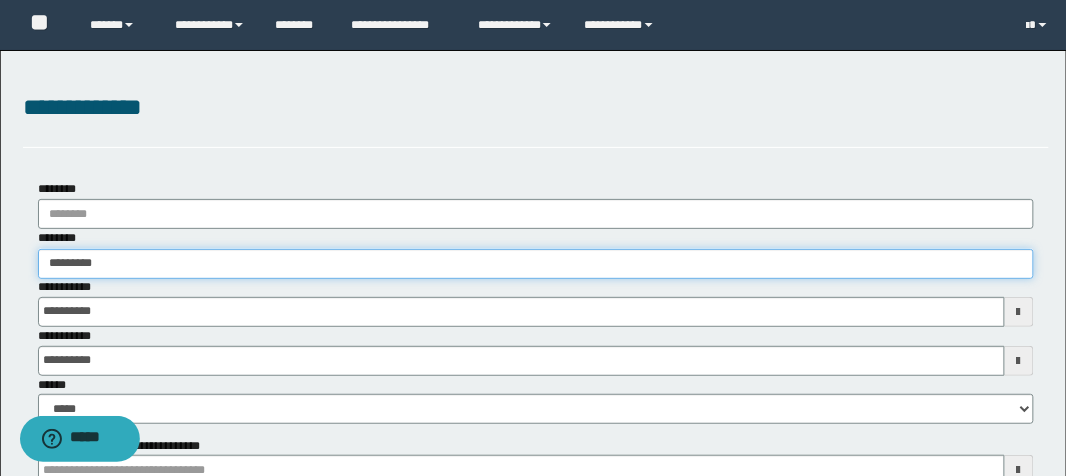 type on "*********" 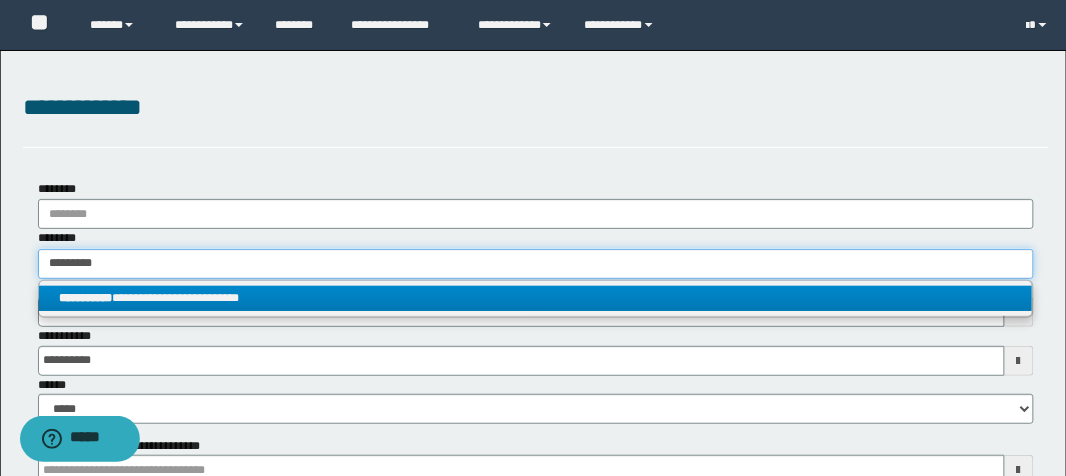type on "*********" 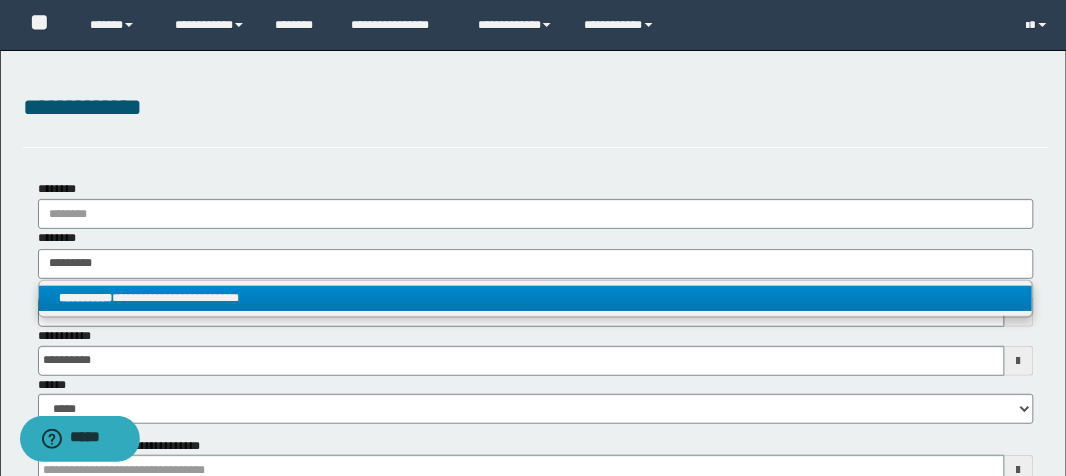 click on "**********" at bounding box center [535, 298] 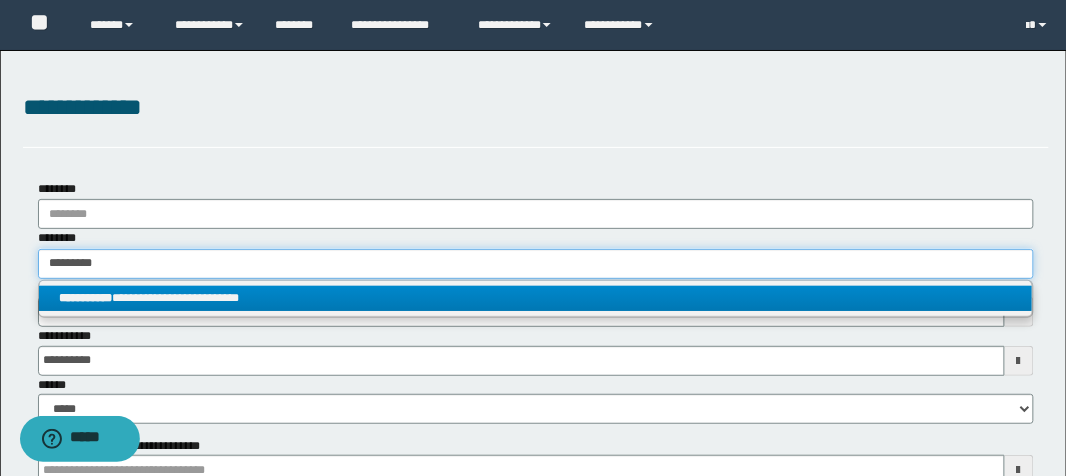 type 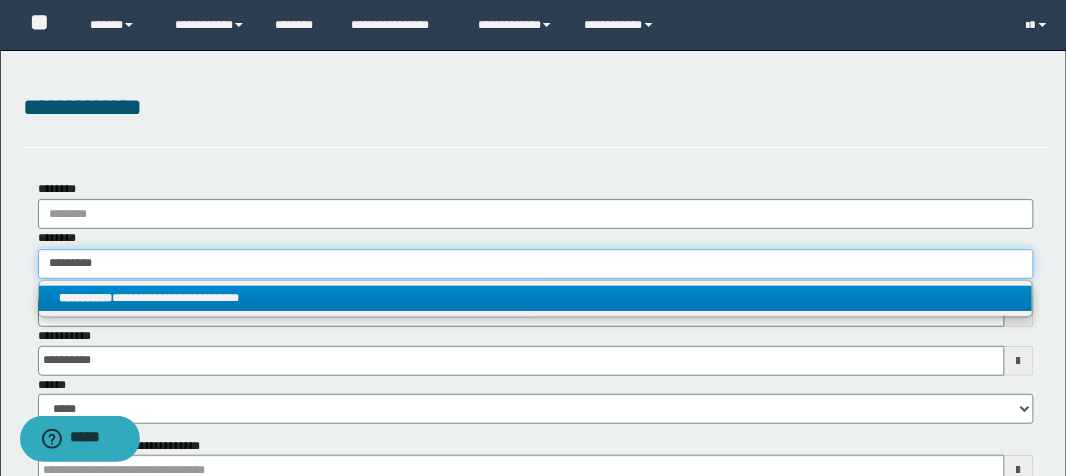 type on "**********" 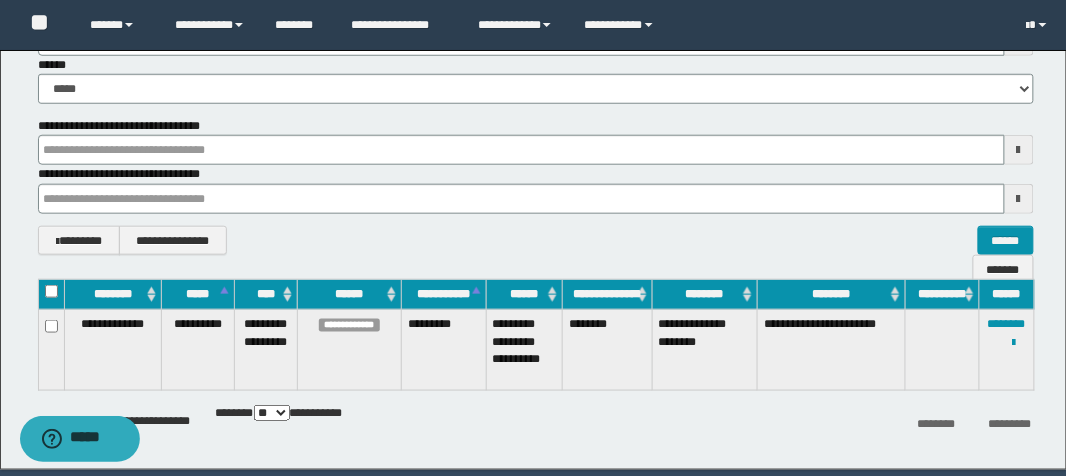 scroll, scrollTop: 391, scrollLeft: 0, axis: vertical 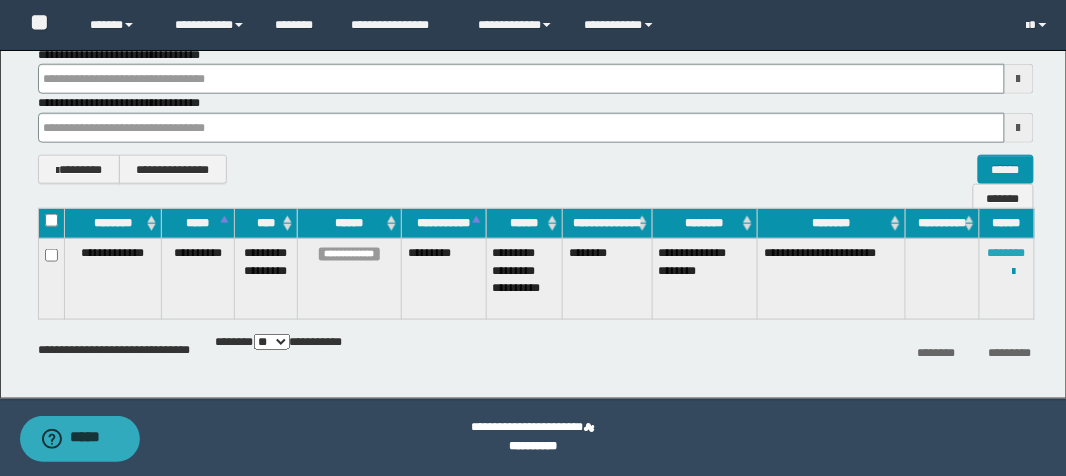 click on "********" at bounding box center [1007, 253] 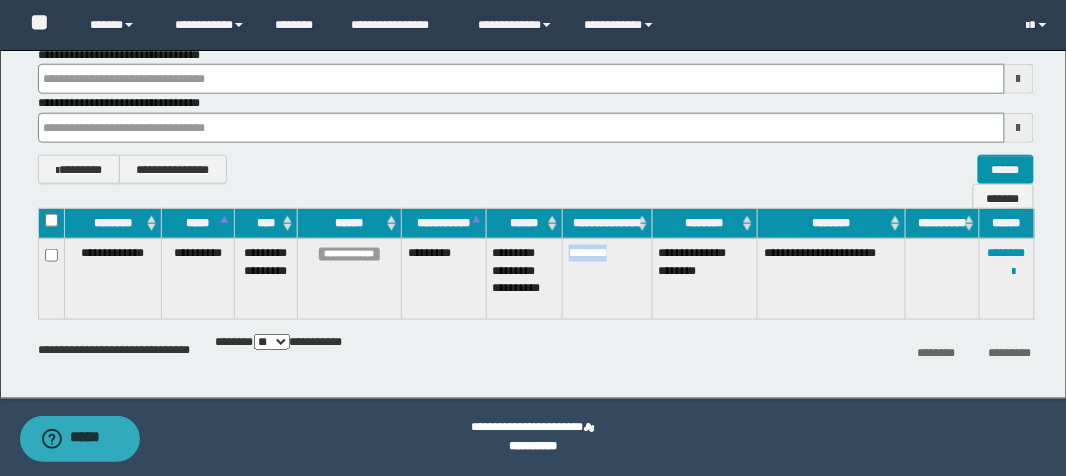 drag, startPoint x: 565, startPoint y: 253, endPoint x: 616, endPoint y: 263, distance: 51.971146 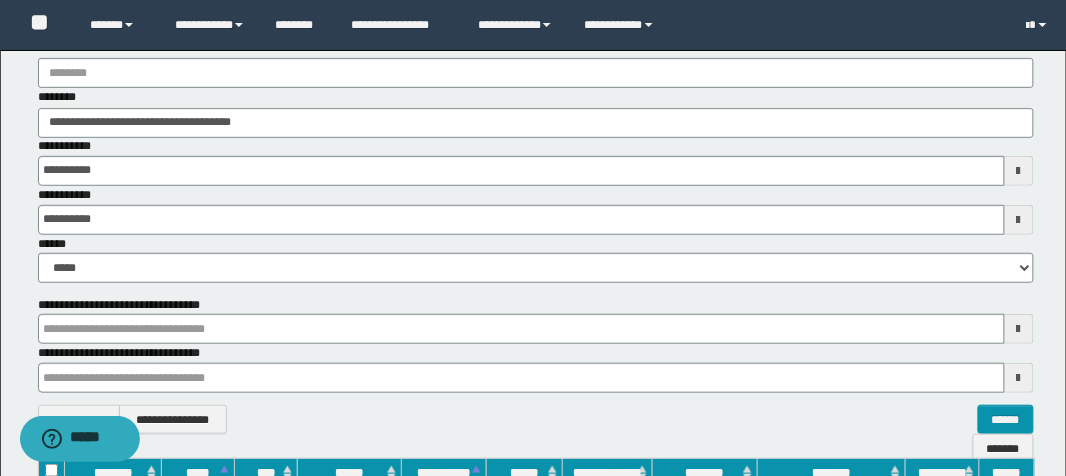 scroll, scrollTop: 0, scrollLeft: 0, axis: both 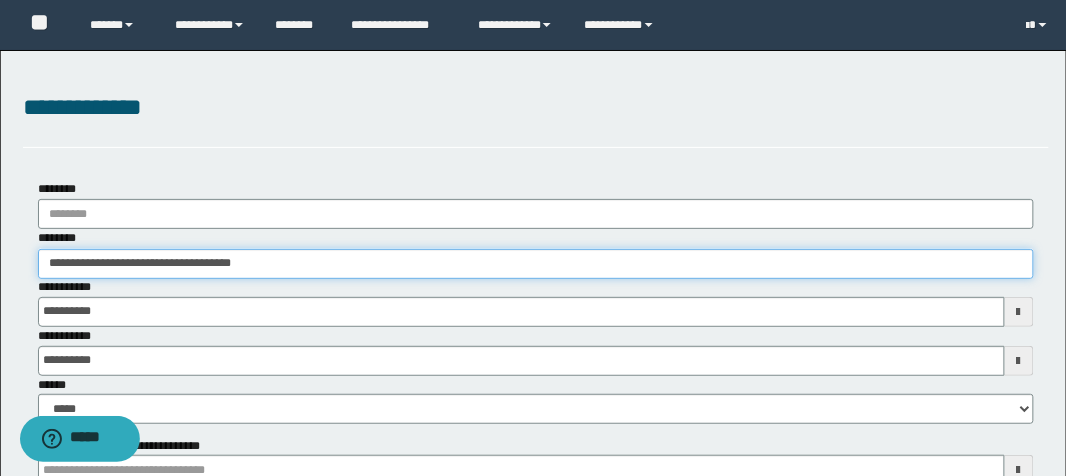 drag, startPoint x: 277, startPoint y: 266, endPoint x: 0, endPoint y: 268, distance: 277.00723 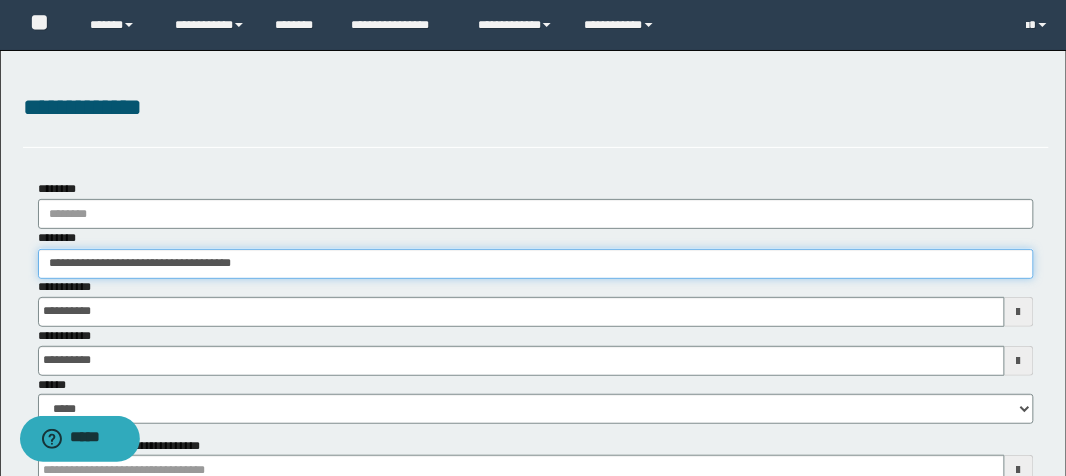 click on "**********" at bounding box center [533, 420] 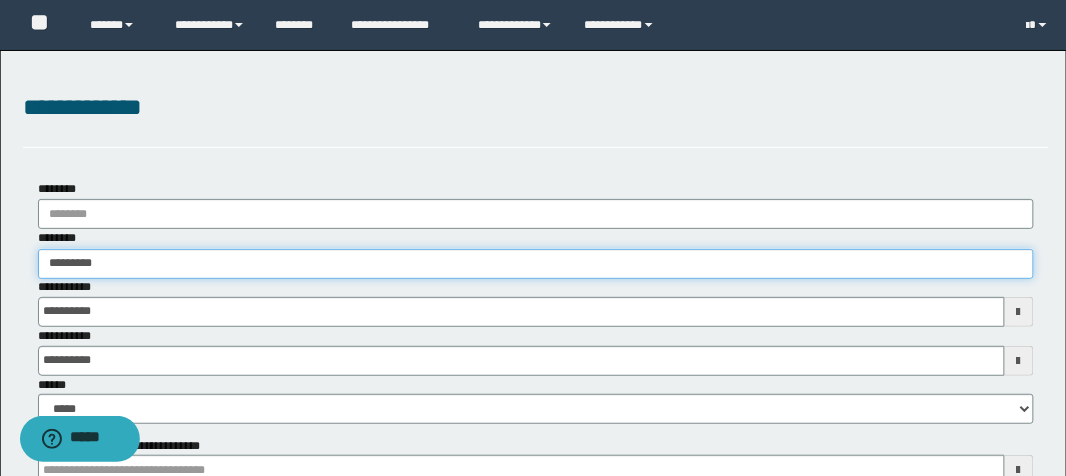 type on "**********" 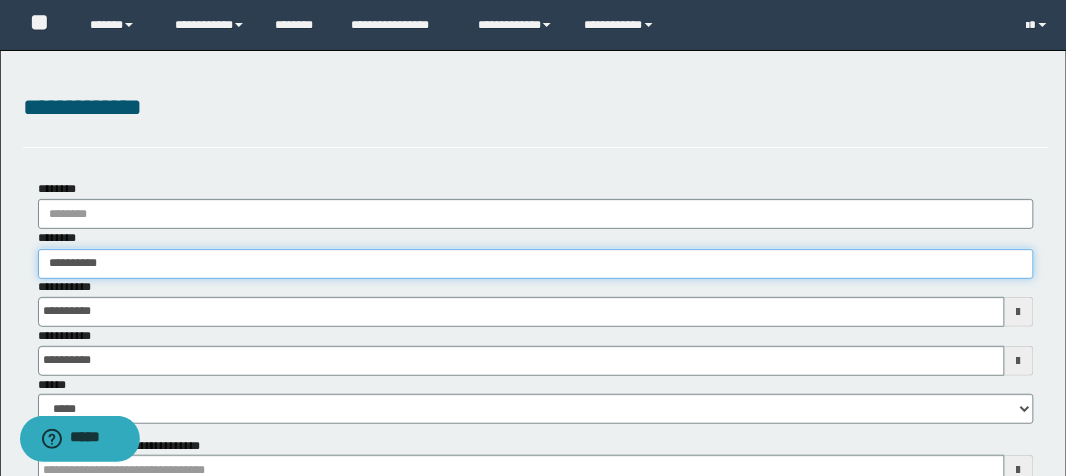 type on "**********" 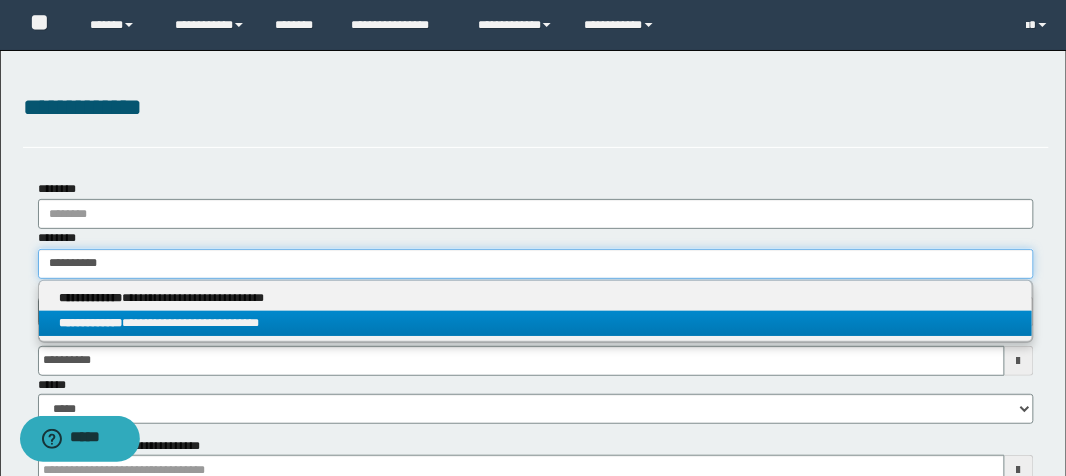 type on "**********" 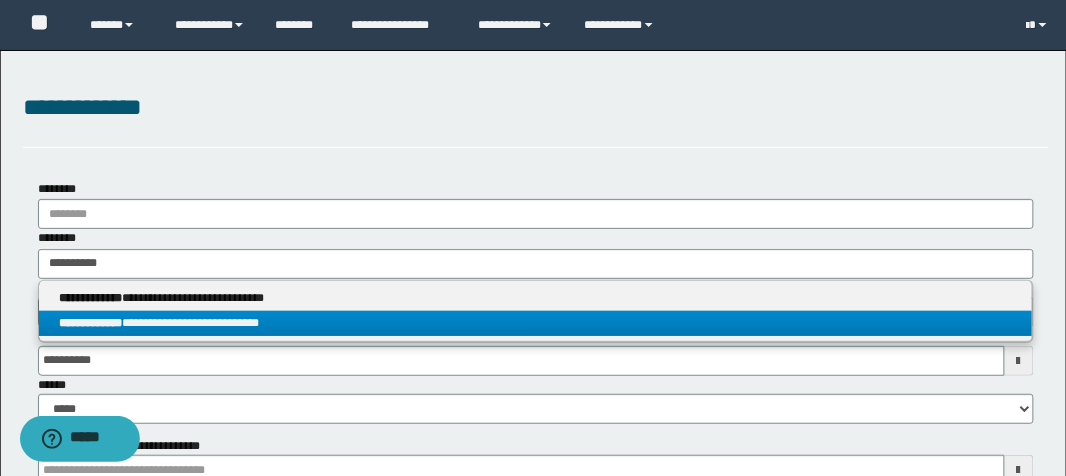 click on "**********" at bounding box center (90, 323) 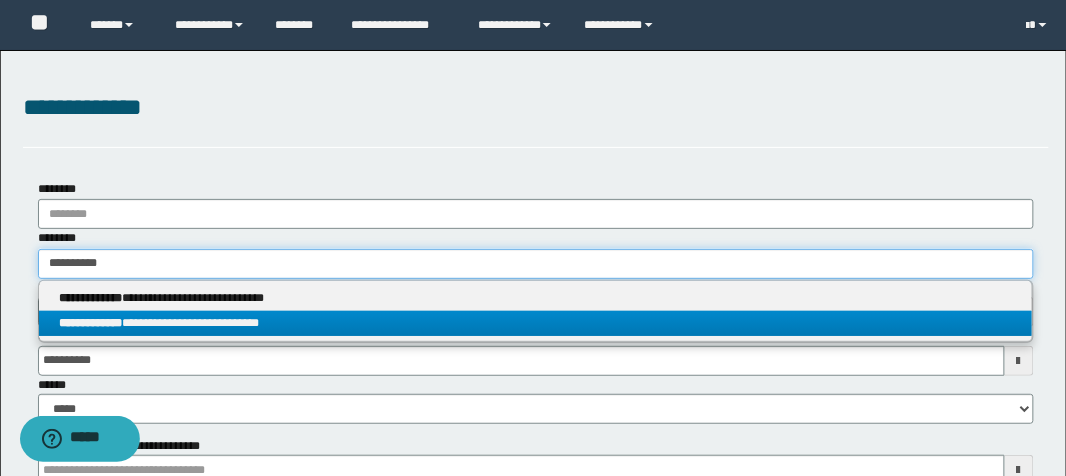 type 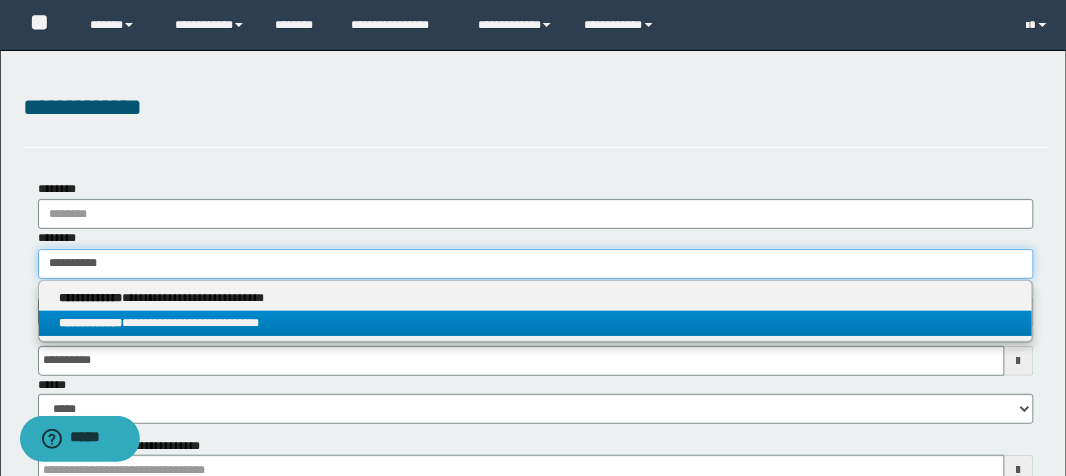 type on "**********" 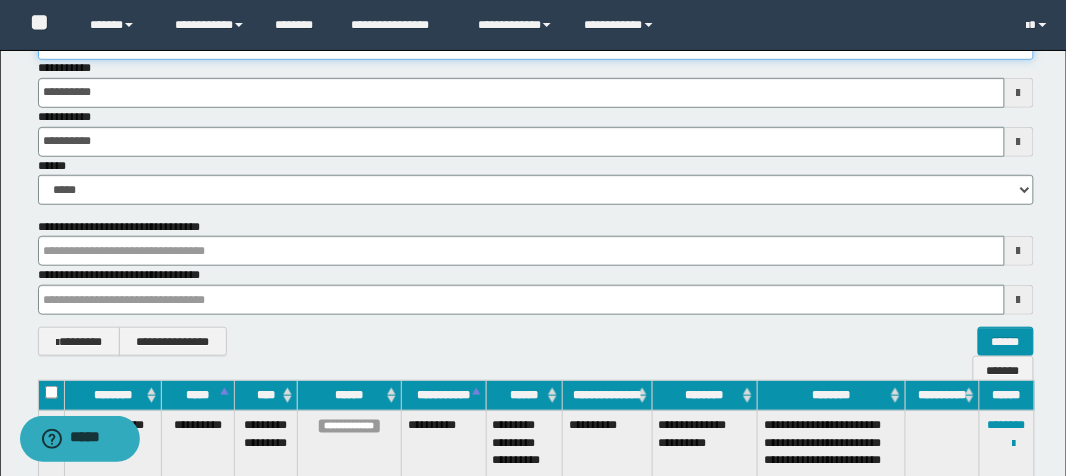 scroll, scrollTop: 391, scrollLeft: 0, axis: vertical 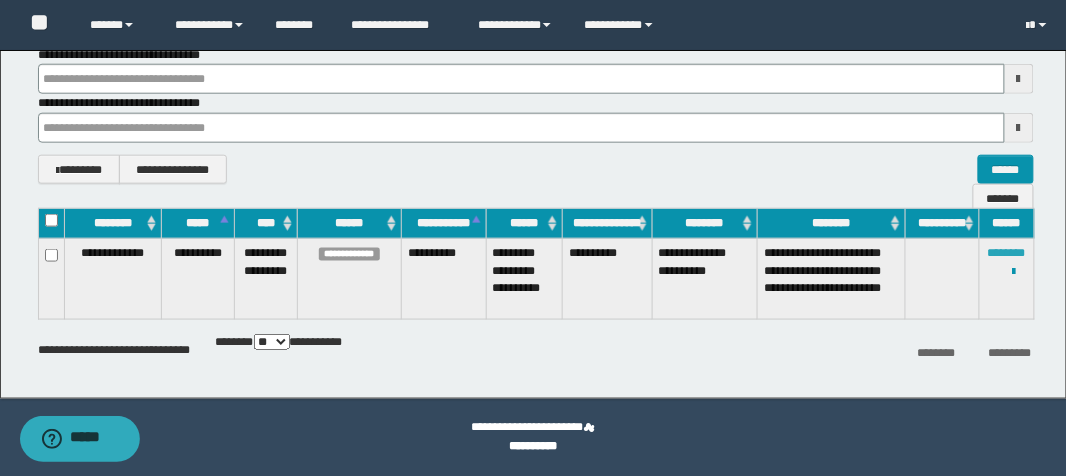 click on "********" at bounding box center (1007, 253) 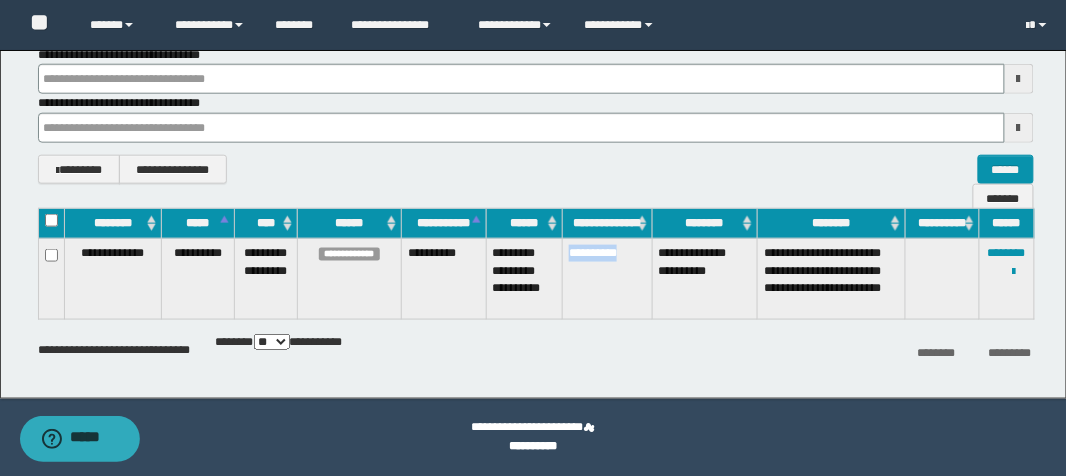drag, startPoint x: 565, startPoint y: 255, endPoint x: 631, endPoint y: 262, distance: 66.37017 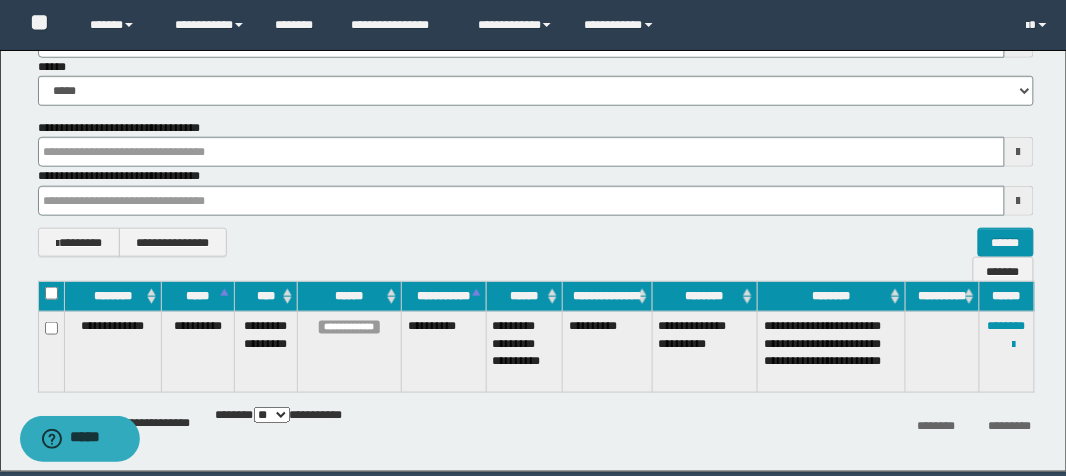 scroll, scrollTop: 0, scrollLeft: 0, axis: both 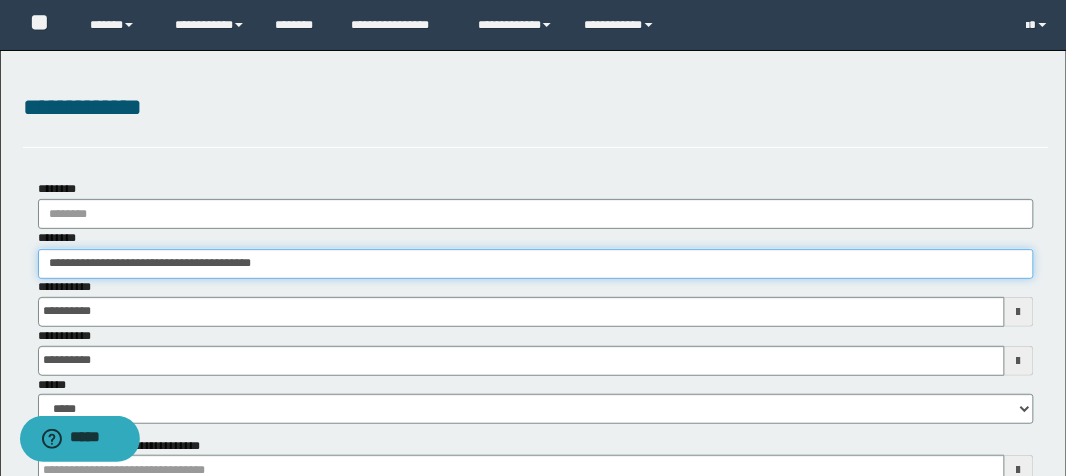 drag, startPoint x: 312, startPoint y: 268, endPoint x: 0, endPoint y: 169, distance: 327.3301 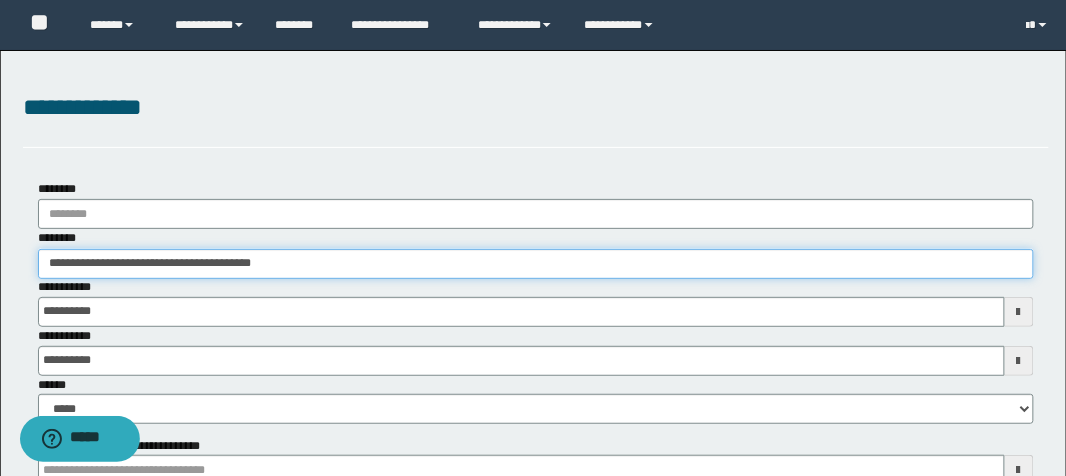 click on "**********" at bounding box center [533, 420] 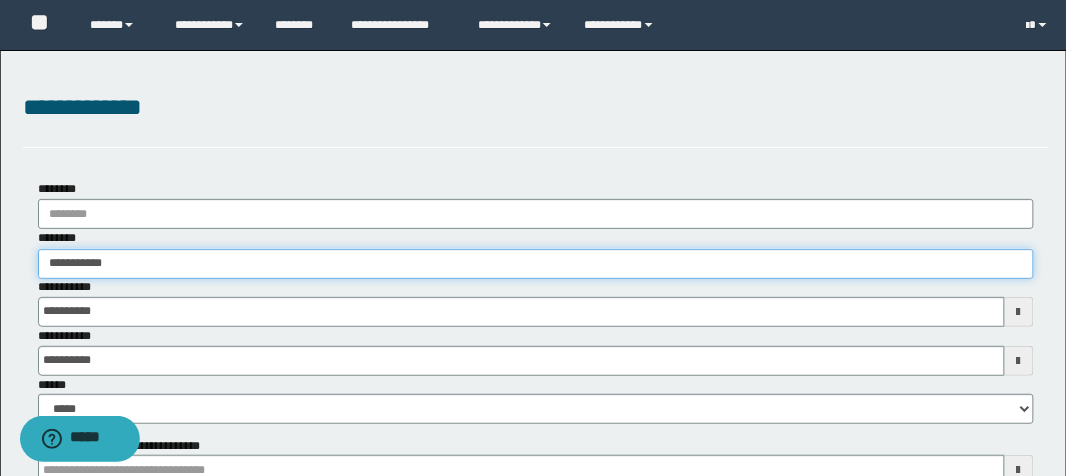 type on "**********" 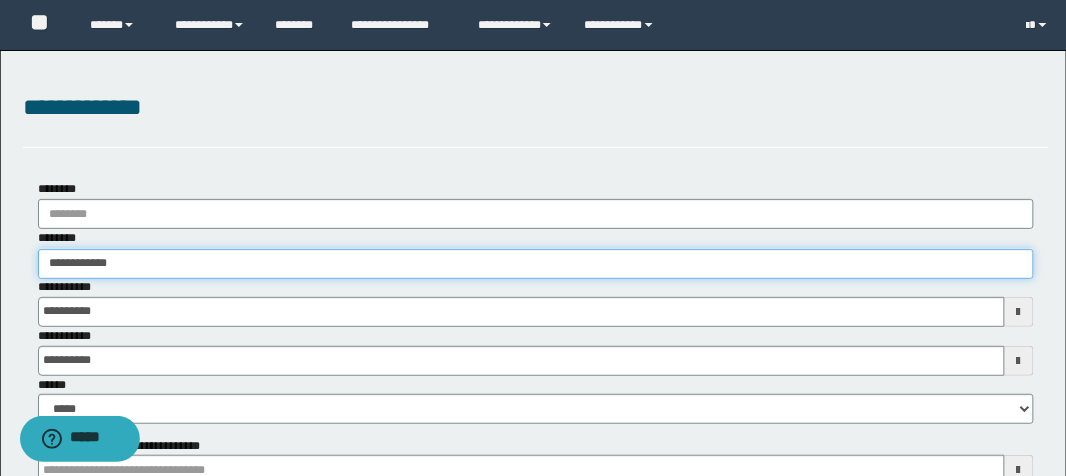 type on "**********" 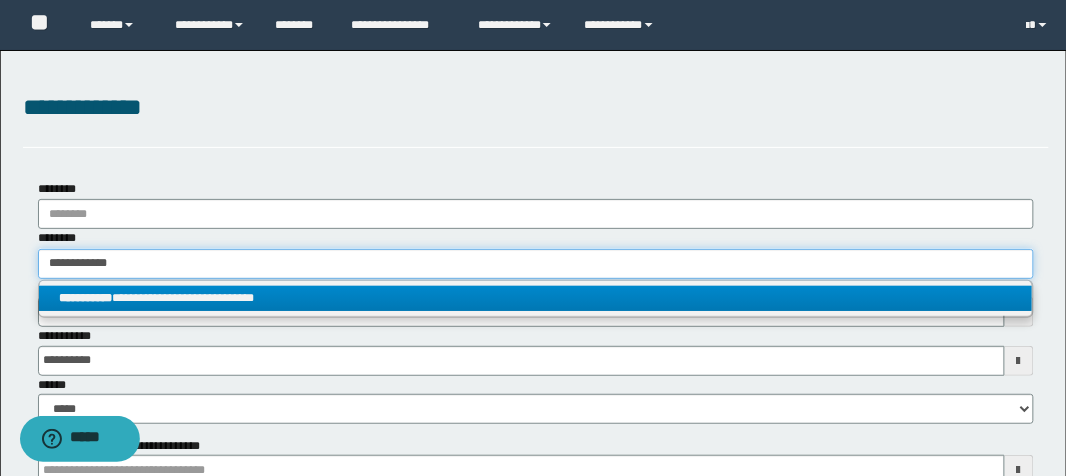 type on "**********" 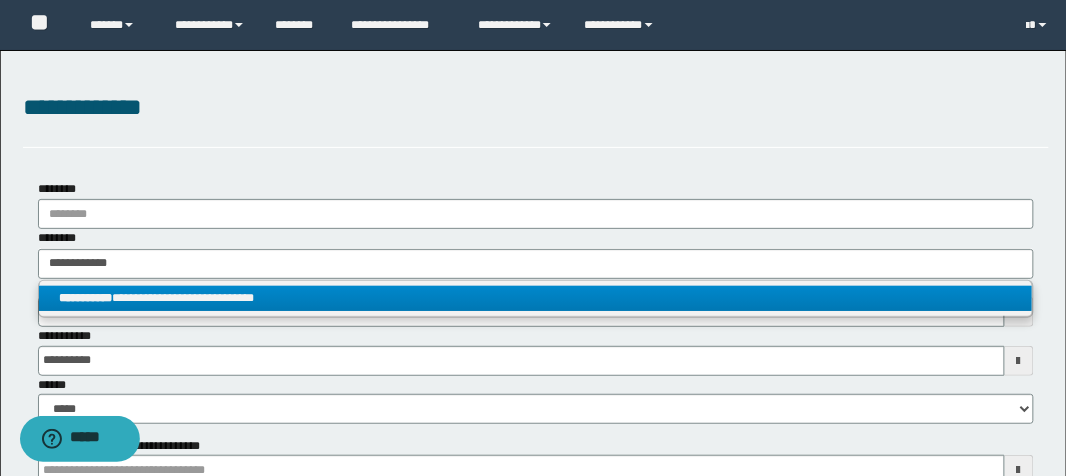 click on "**********" at bounding box center (536, 298) 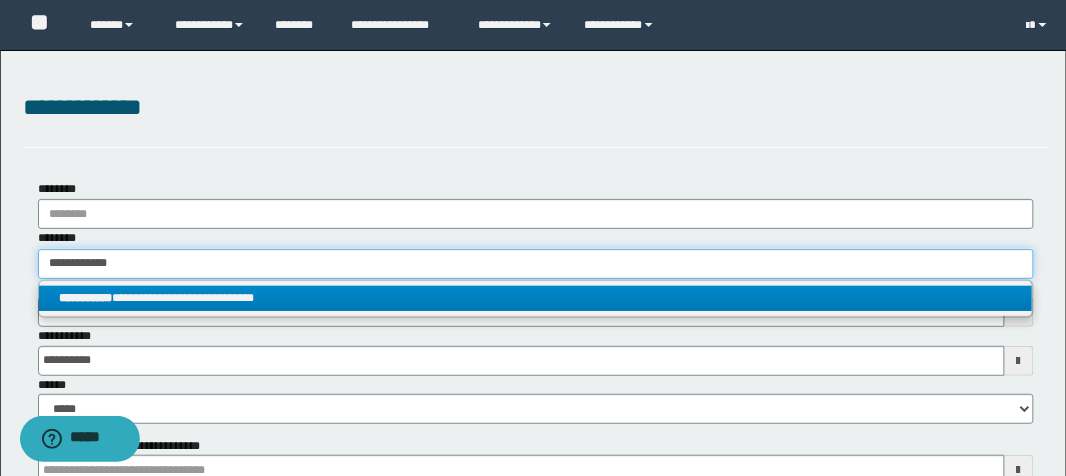 type 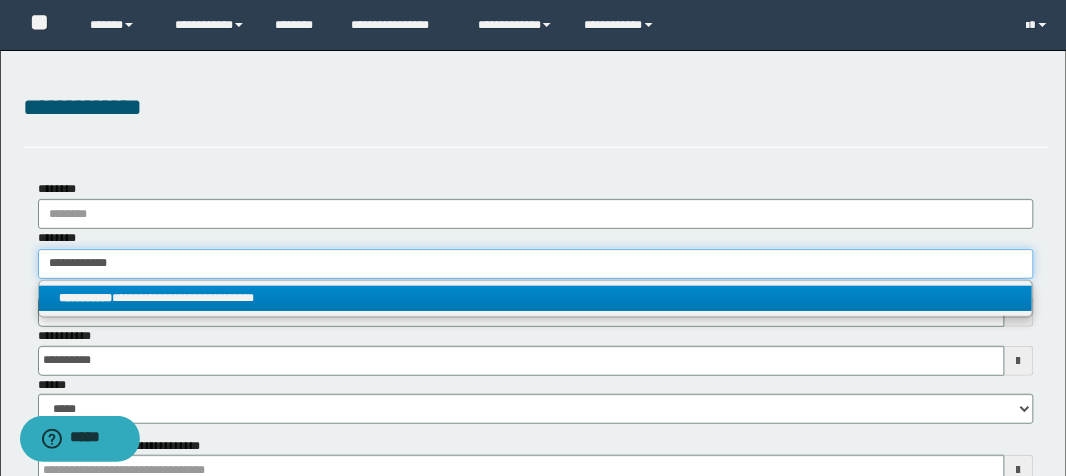 type on "**********" 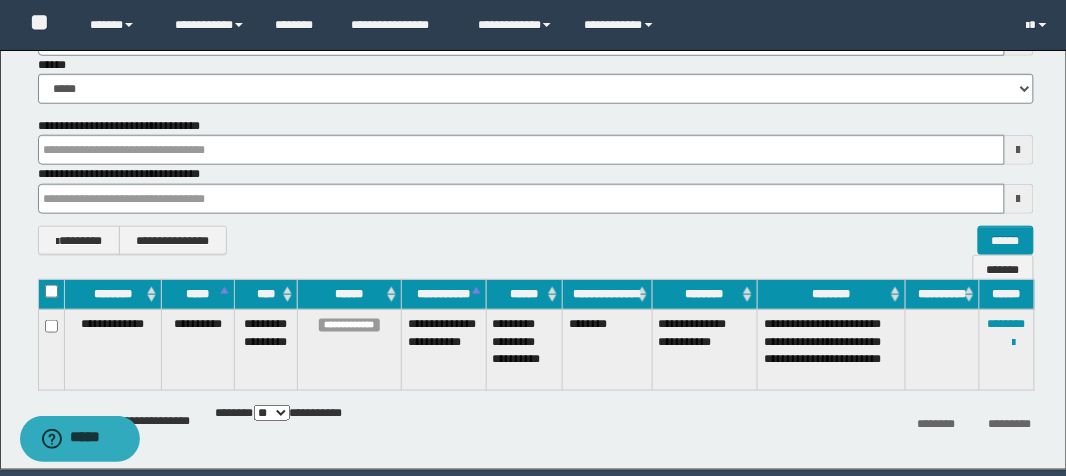 scroll, scrollTop: 391, scrollLeft: 0, axis: vertical 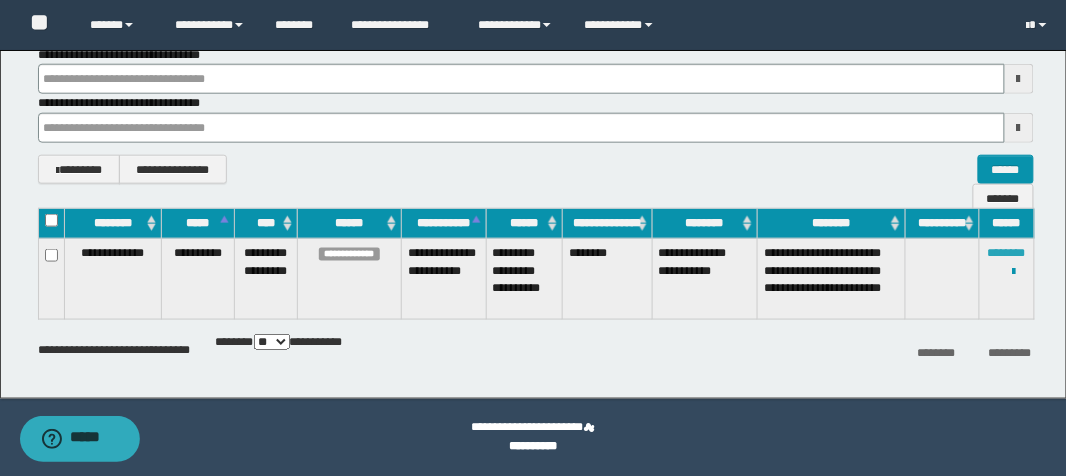 click on "********" at bounding box center (1007, 253) 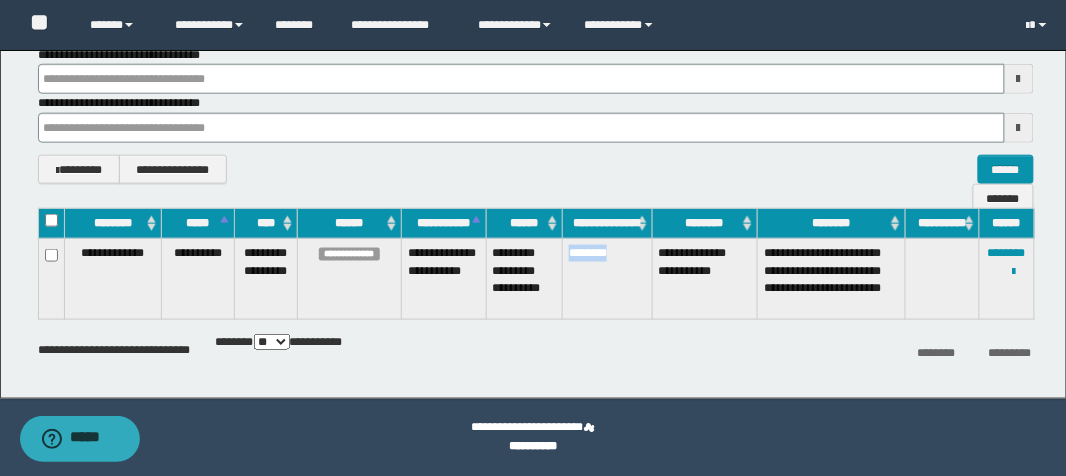 drag, startPoint x: 563, startPoint y: 253, endPoint x: 619, endPoint y: 264, distance: 57.070133 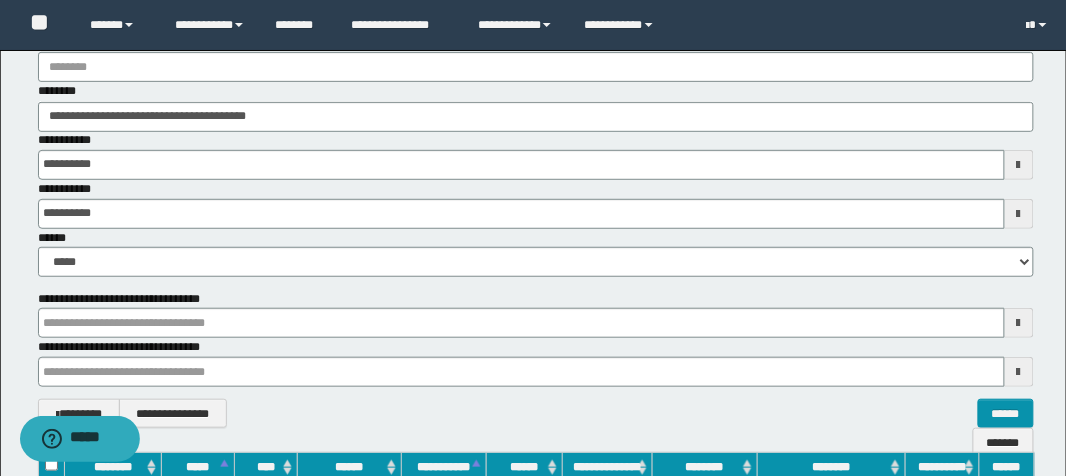 scroll, scrollTop: 0, scrollLeft: 0, axis: both 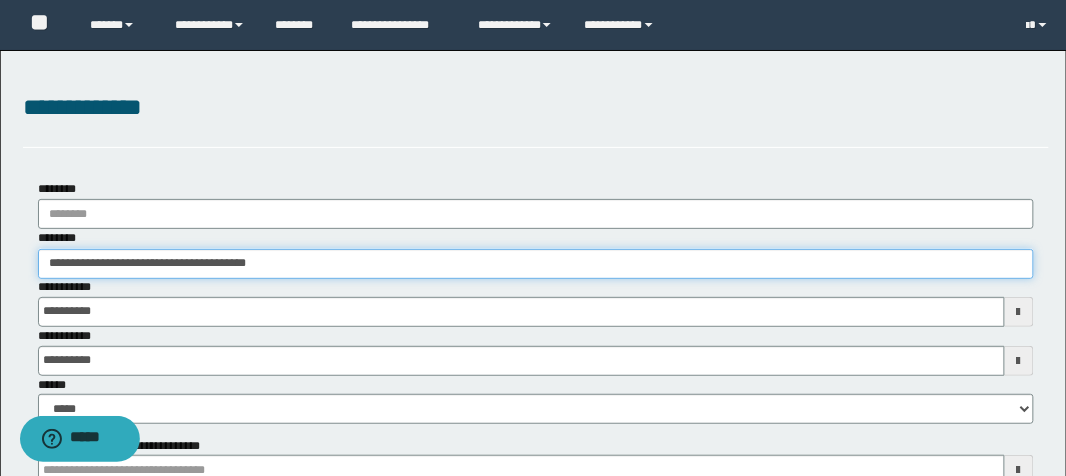 drag, startPoint x: 278, startPoint y: 267, endPoint x: 0, endPoint y: 206, distance: 284.61377 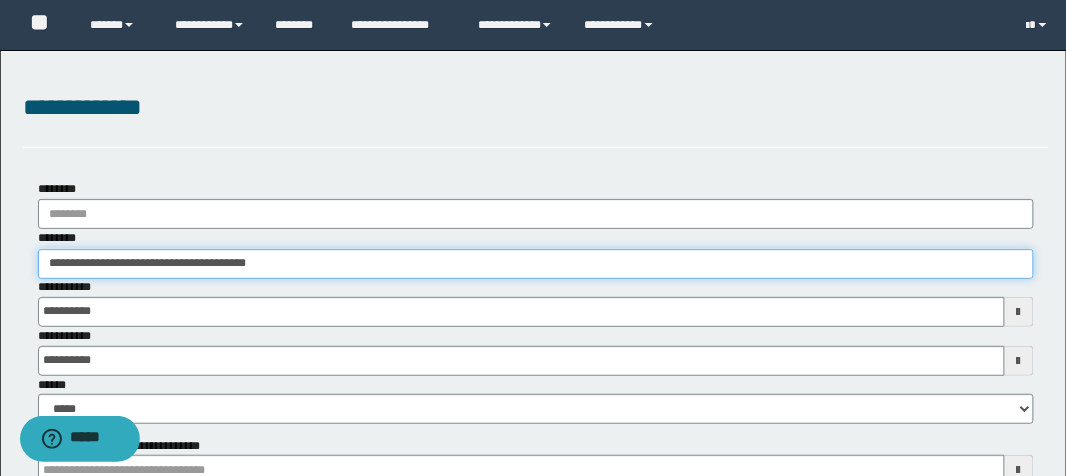 click on "**********" at bounding box center [533, 420] 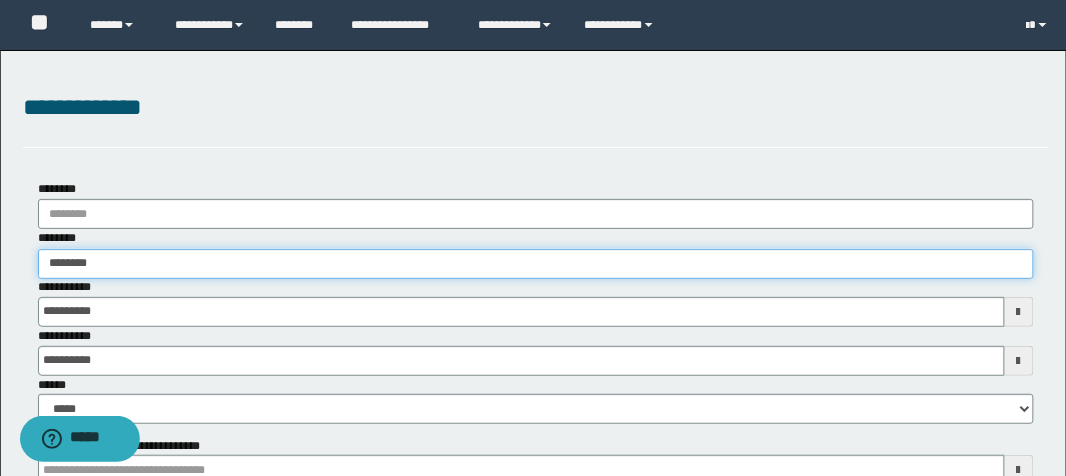 type on "*********" 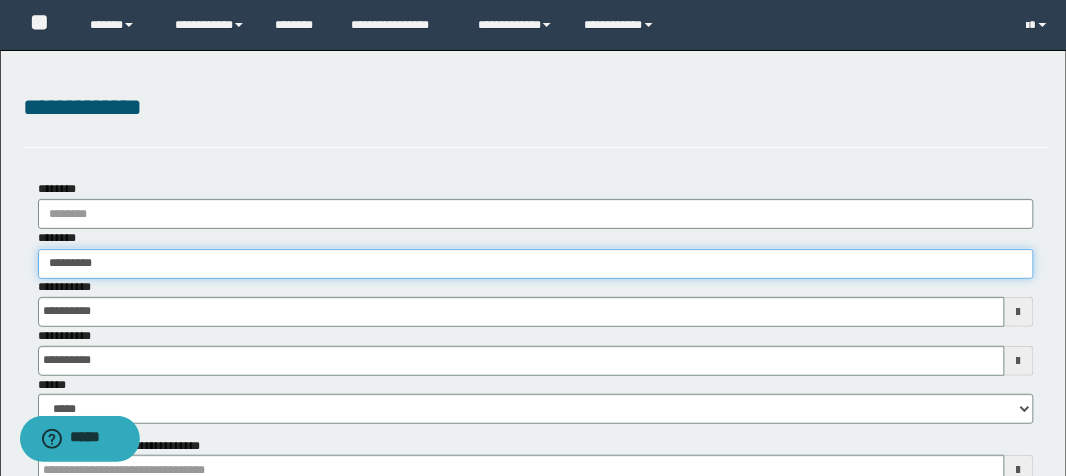 type on "*********" 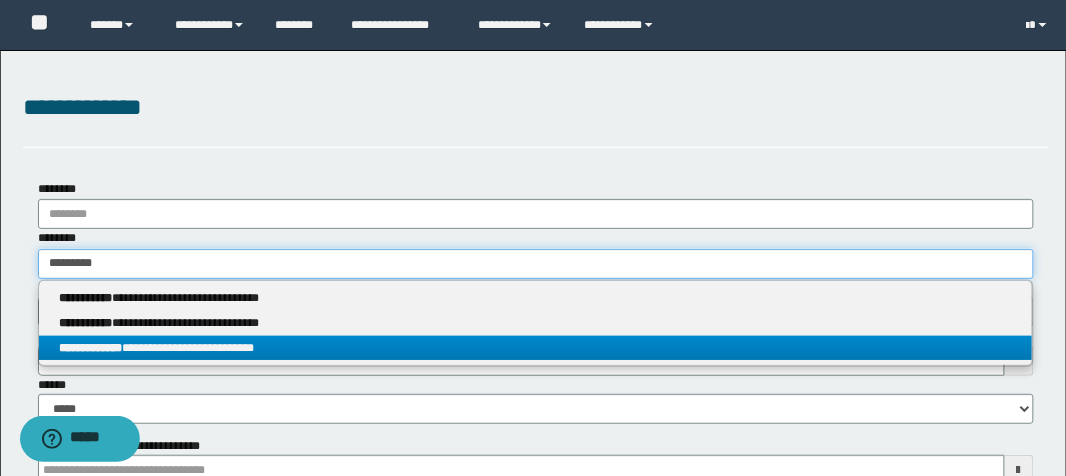 type on "*********" 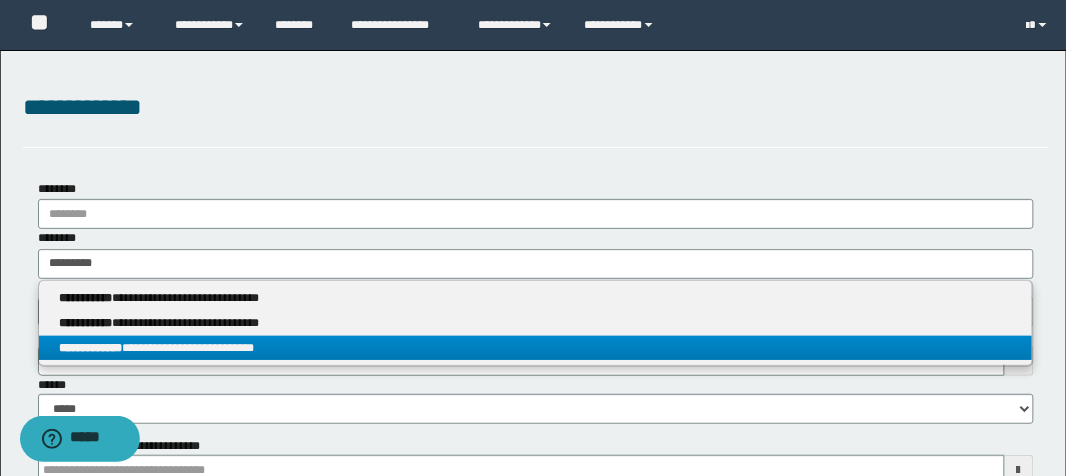click on "**********" at bounding box center (536, 348) 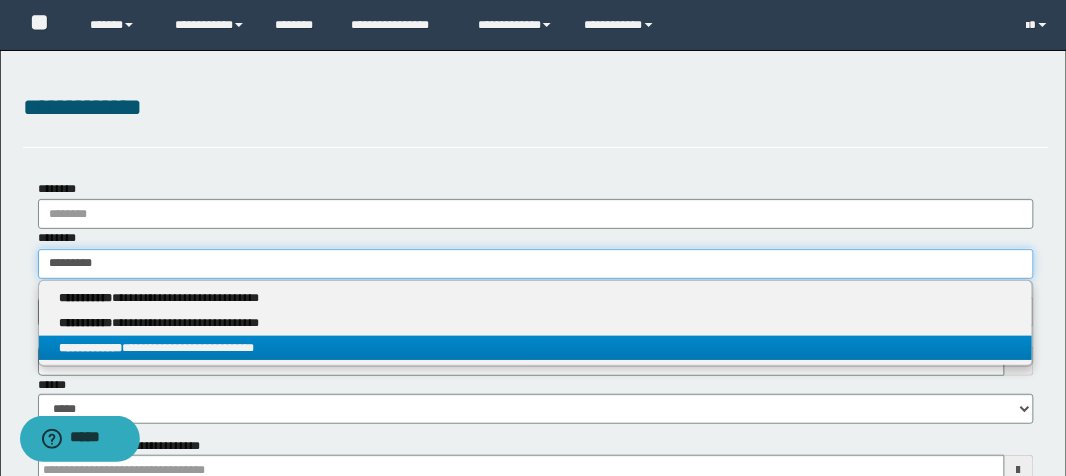 type 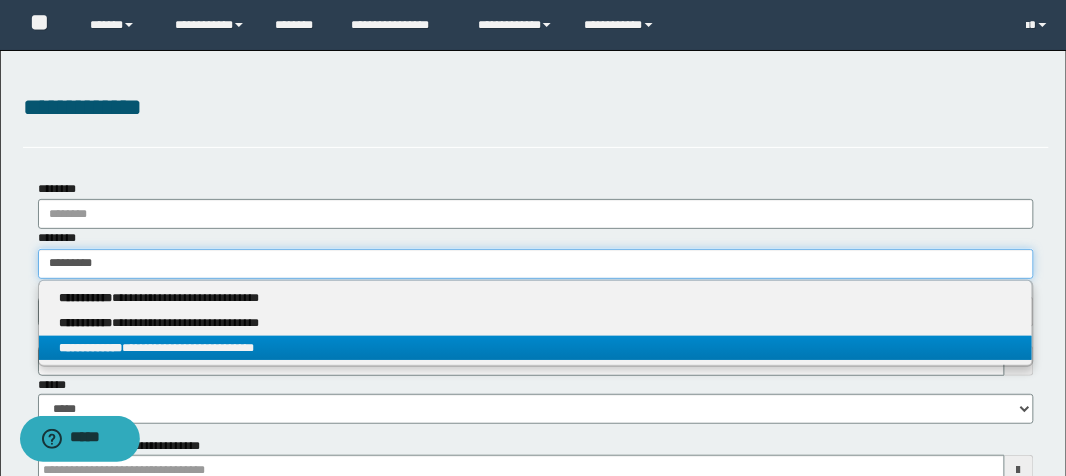 type on "**********" 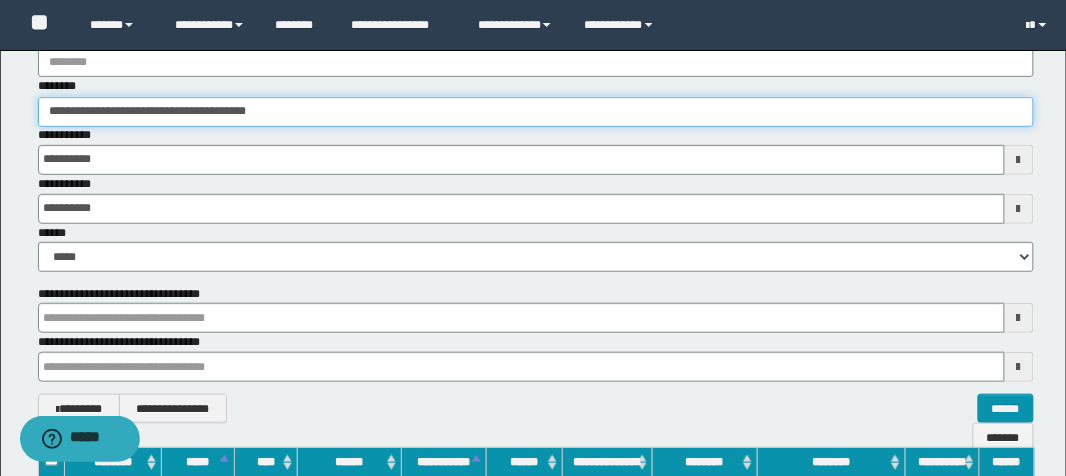 scroll, scrollTop: 320, scrollLeft: 0, axis: vertical 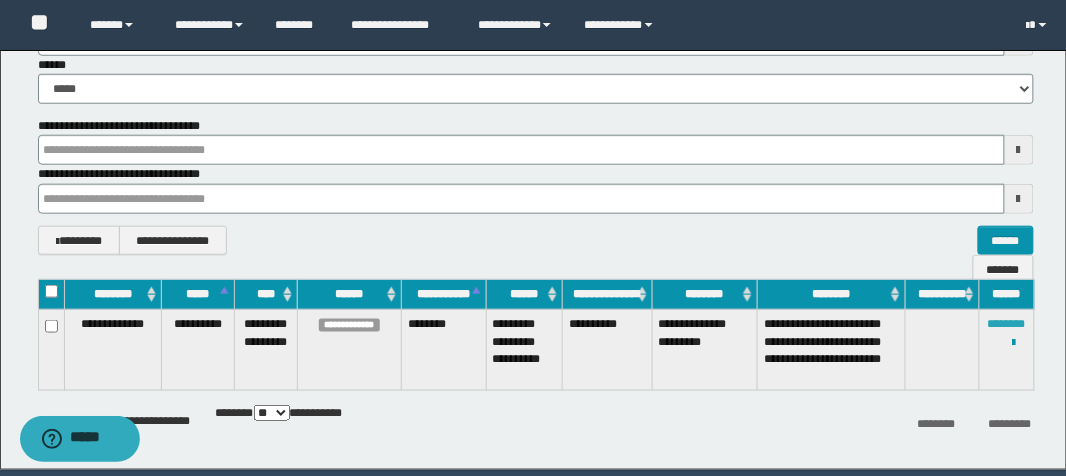click on "********" at bounding box center (1007, 324) 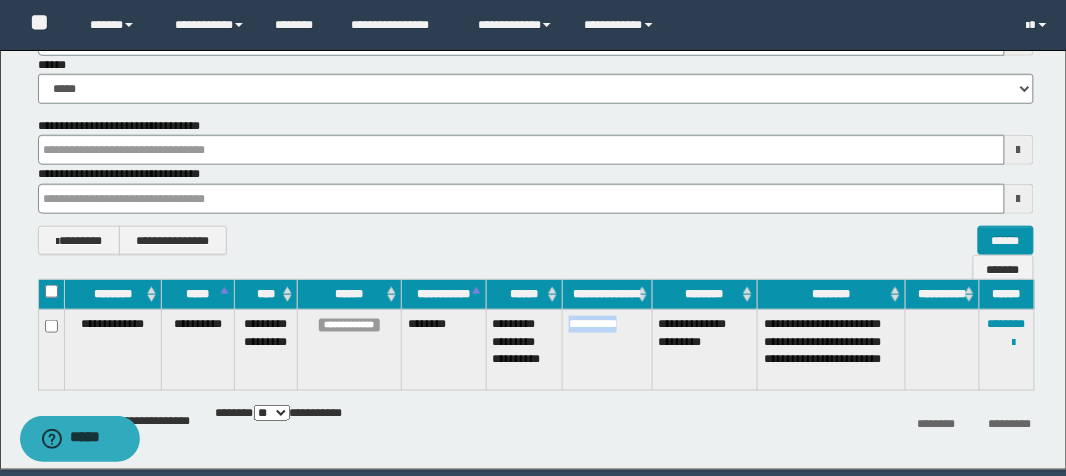drag, startPoint x: 567, startPoint y: 327, endPoint x: 631, endPoint y: 327, distance: 64 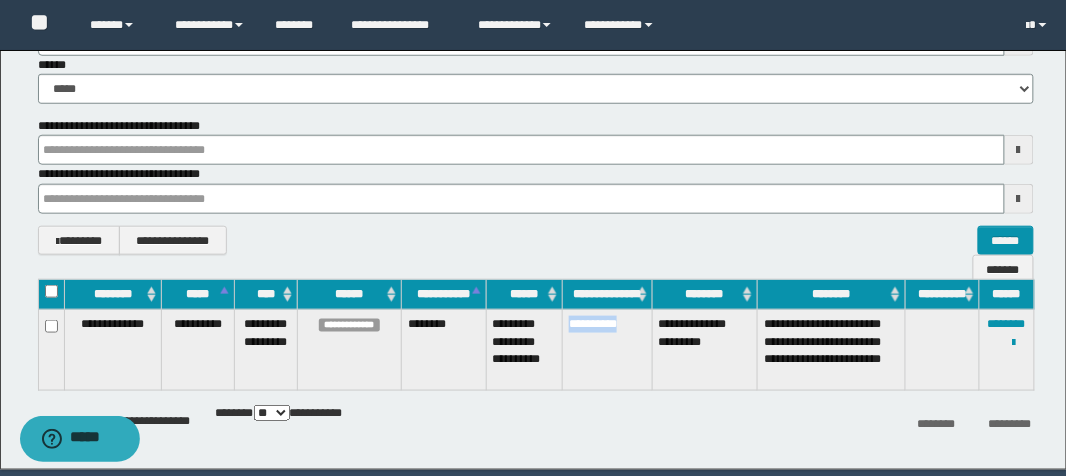 copy on "**********" 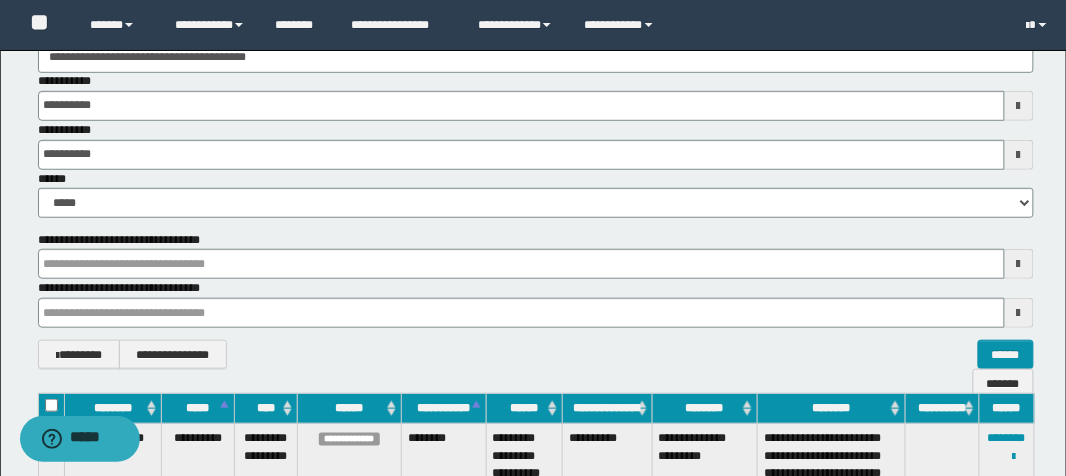 scroll, scrollTop: 0, scrollLeft: 0, axis: both 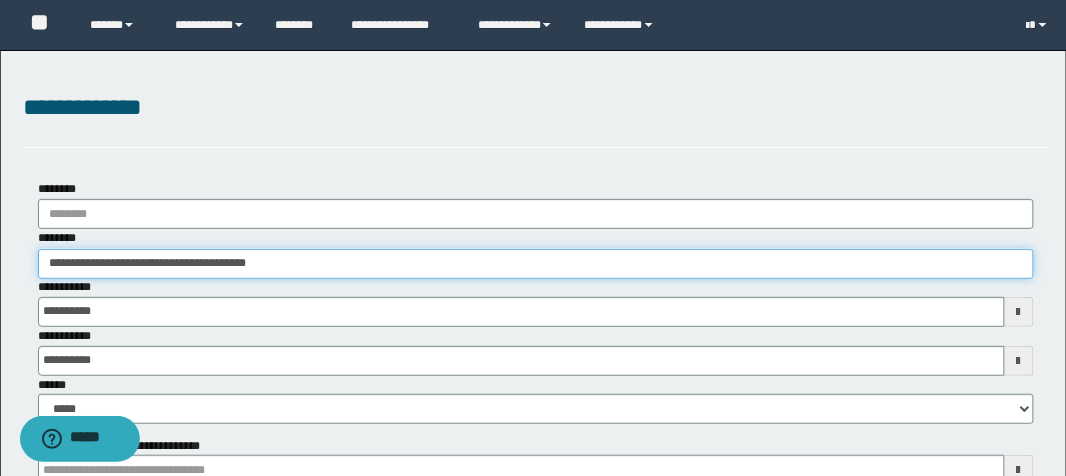 drag, startPoint x: 338, startPoint y: 266, endPoint x: 0, endPoint y: 208, distance: 342.94022 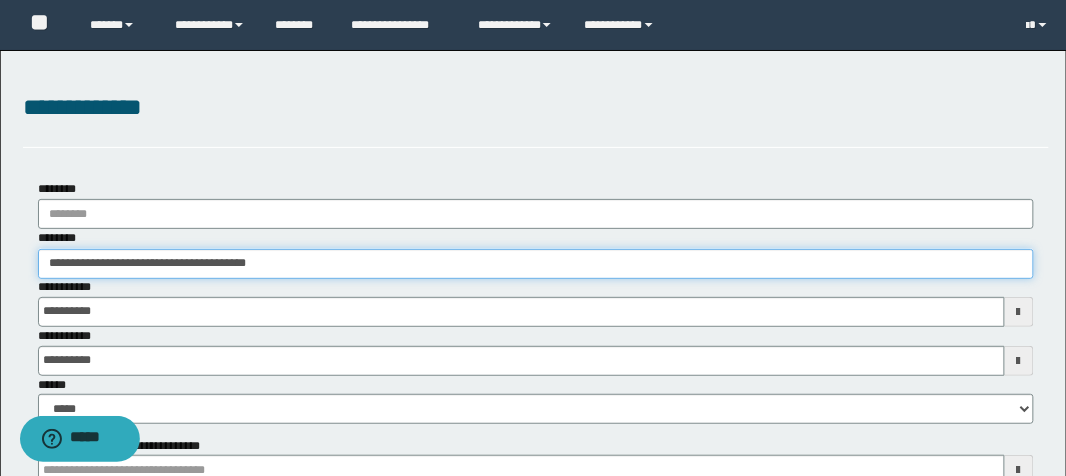 click on "**********" at bounding box center [533, 420] 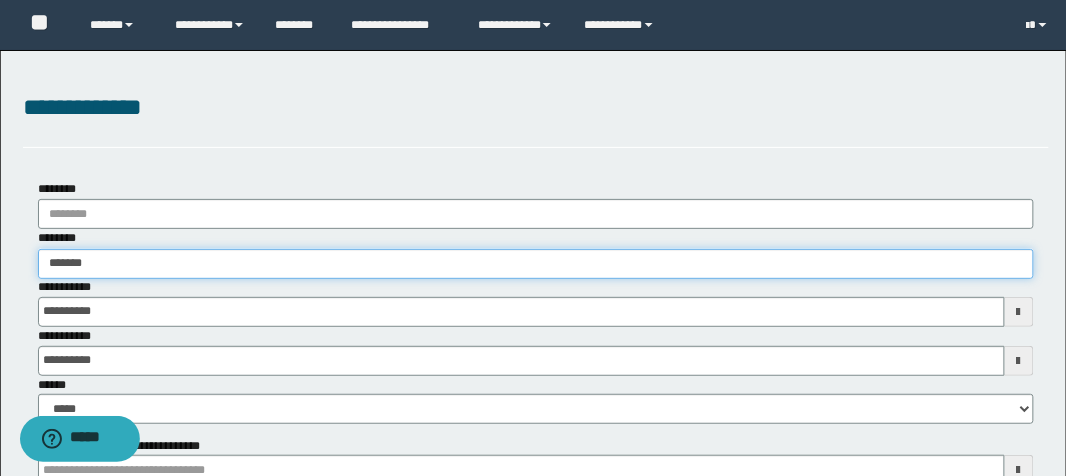 type on "********" 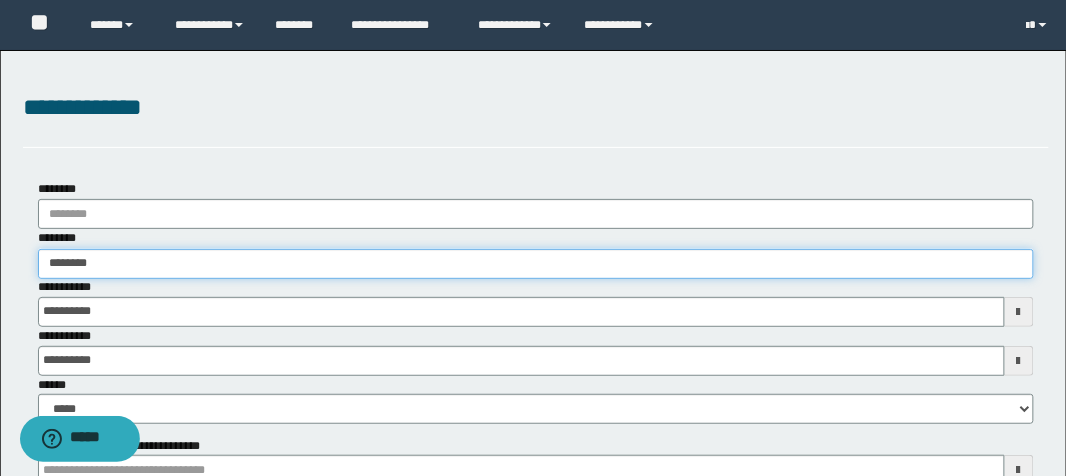 type on "********" 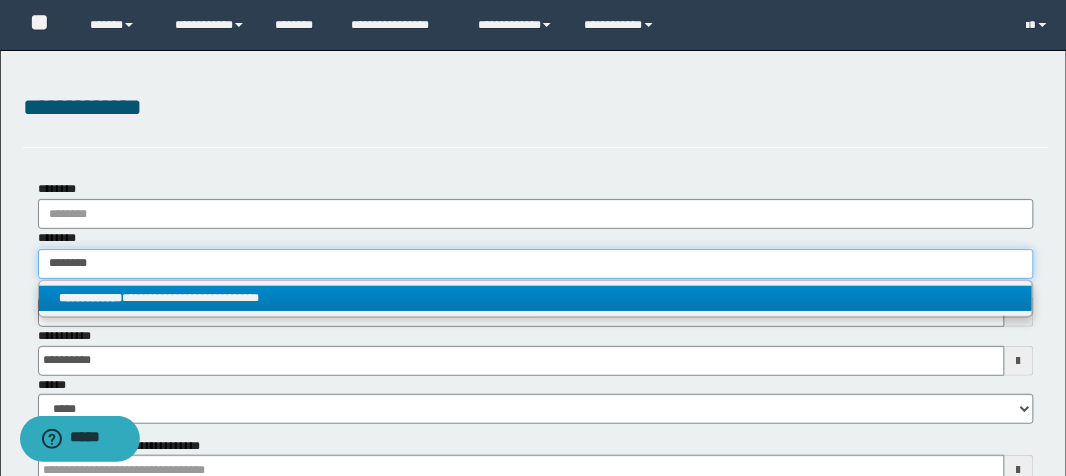 type on "********" 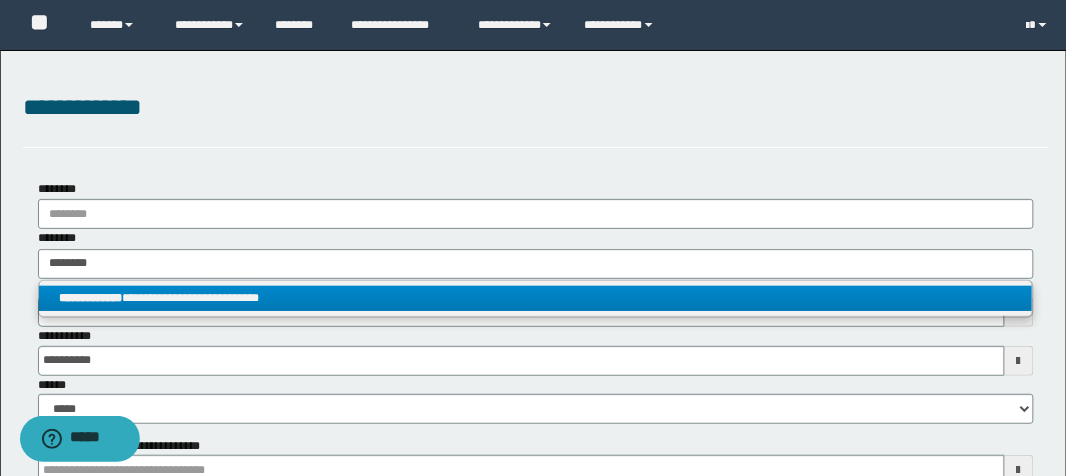 click on "**********" at bounding box center [90, 298] 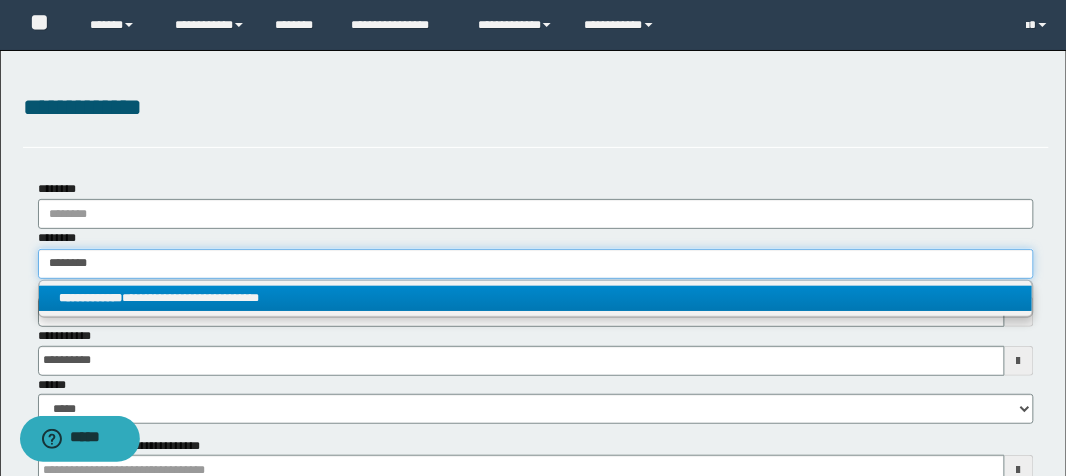 type 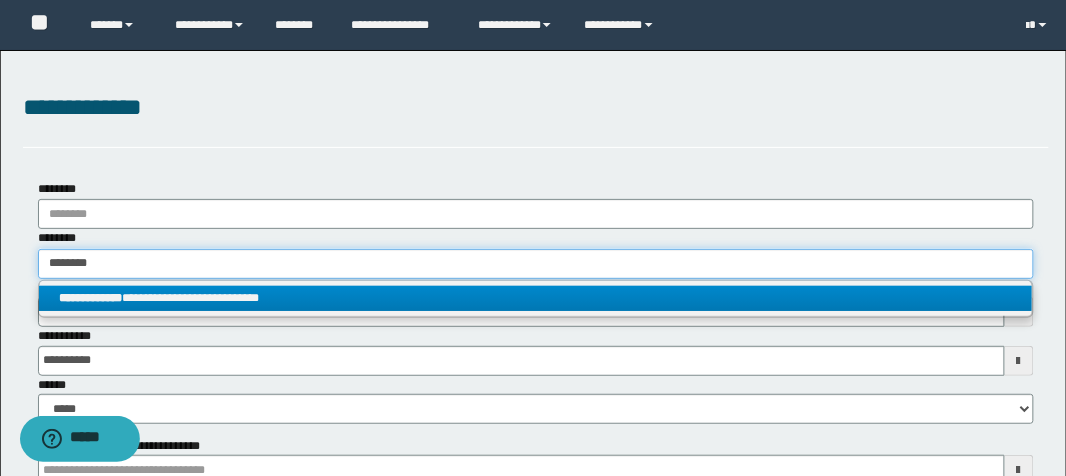 type on "**********" 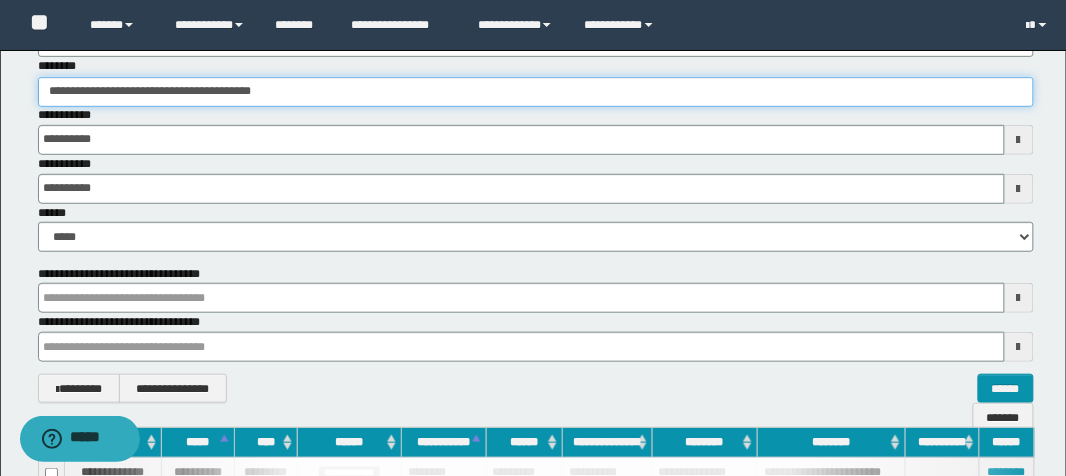 scroll, scrollTop: 320, scrollLeft: 0, axis: vertical 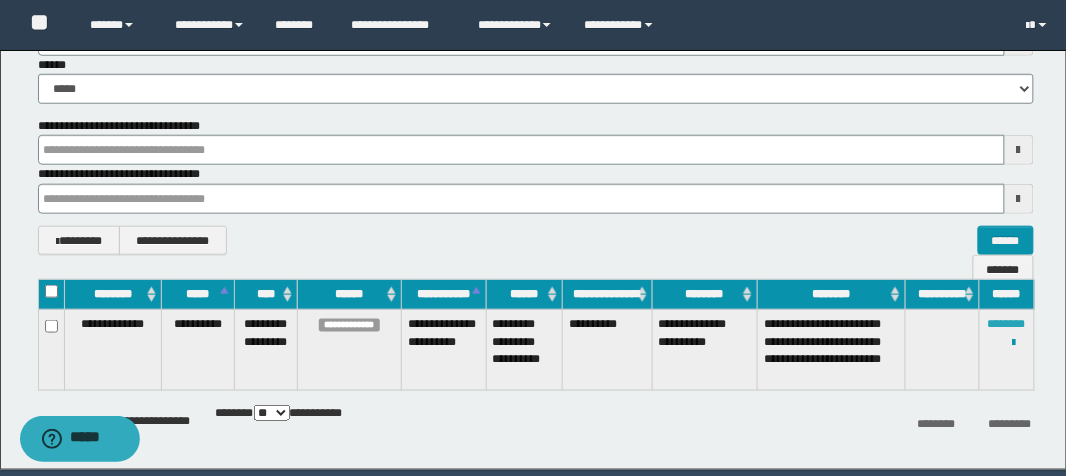 click on "********" at bounding box center (1007, 324) 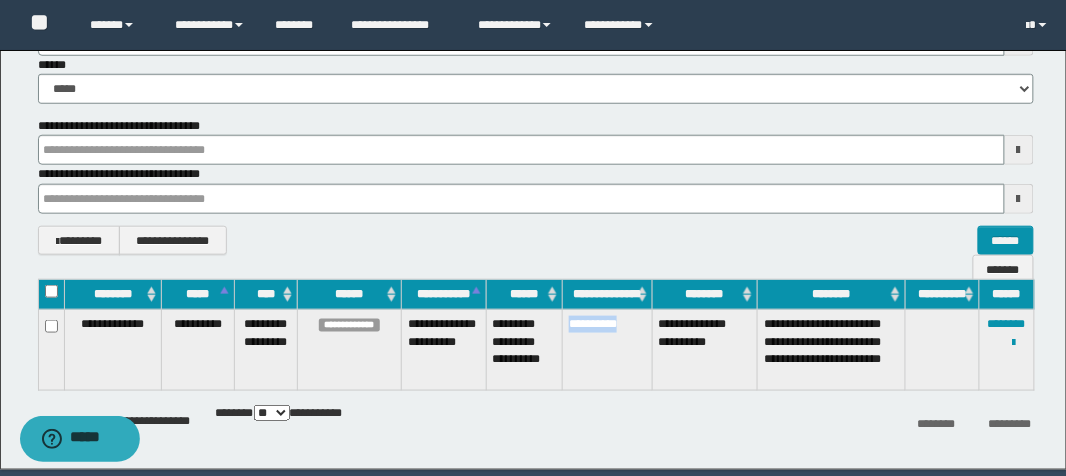 drag, startPoint x: 565, startPoint y: 323, endPoint x: 629, endPoint y: 336, distance: 65.30697 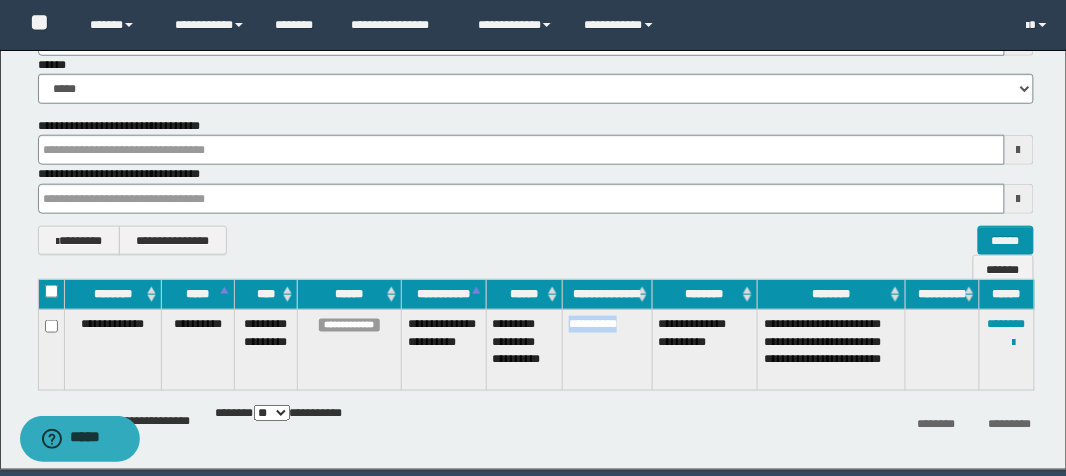 click on "**********" at bounding box center [608, 350] 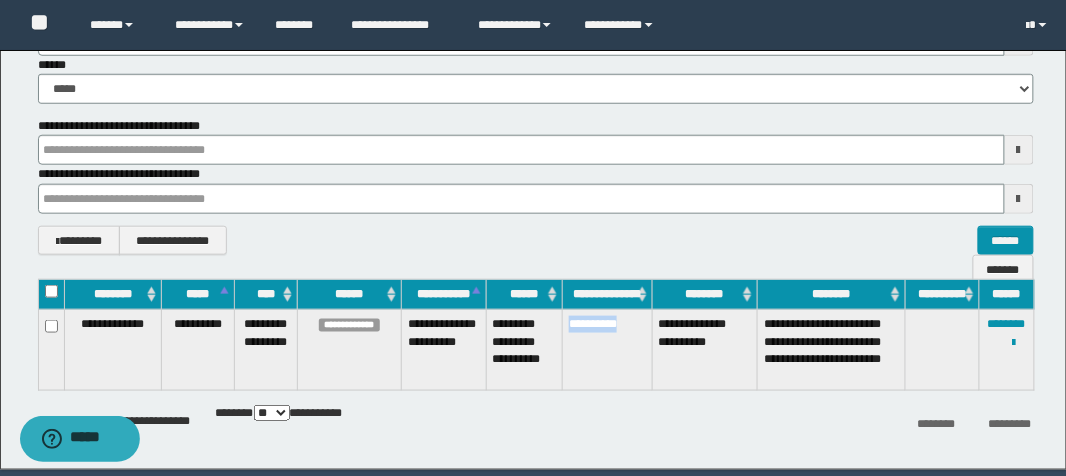 copy on "**********" 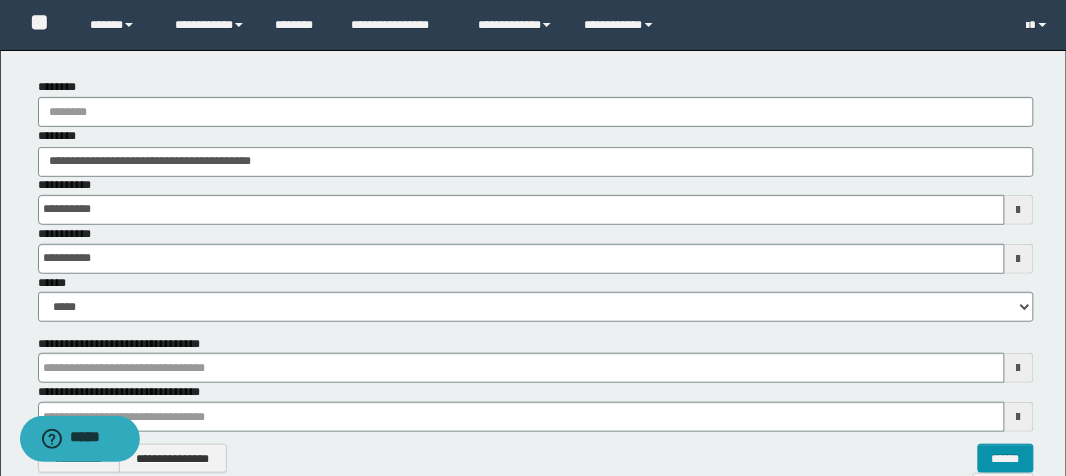 scroll, scrollTop: 0, scrollLeft: 0, axis: both 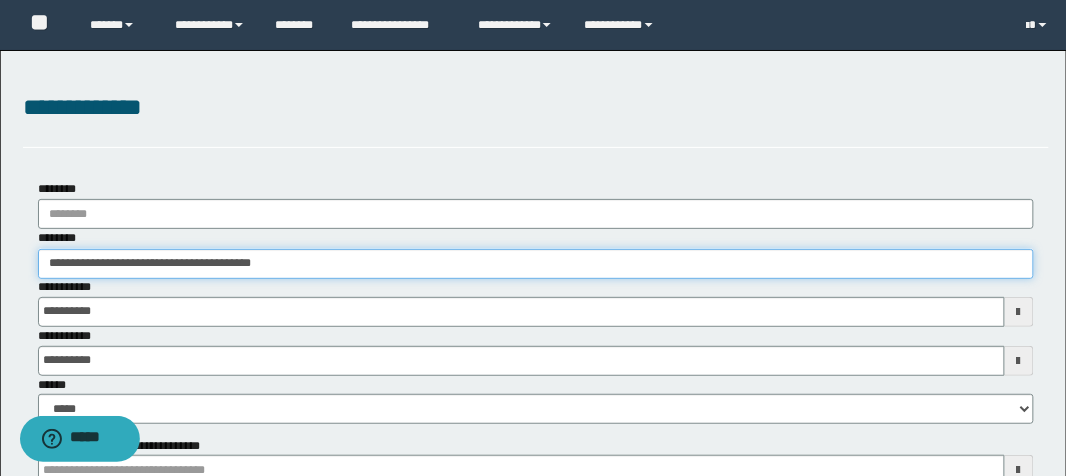 drag, startPoint x: 308, startPoint y: 266, endPoint x: 0, endPoint y: 263, distance: 308.01462 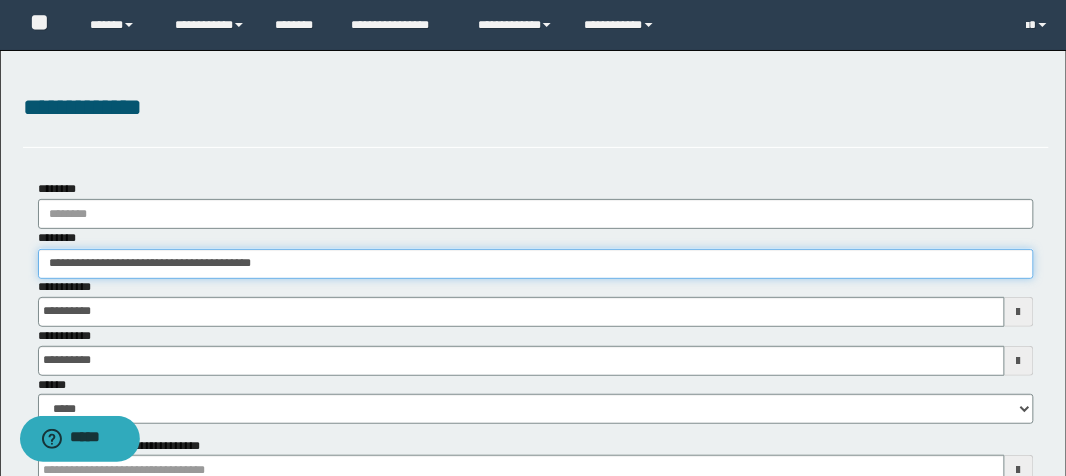 click on "**********" at bounding box center (533, 420) 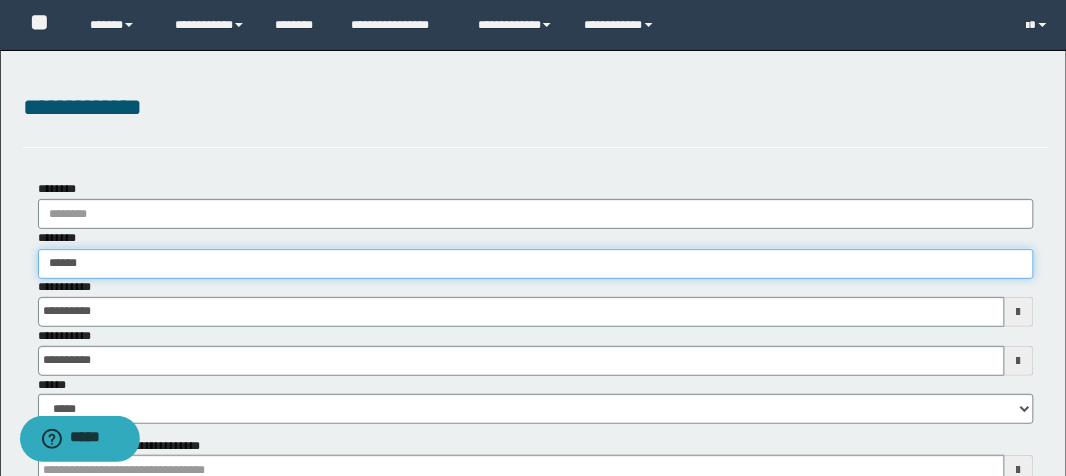 type on "*******" 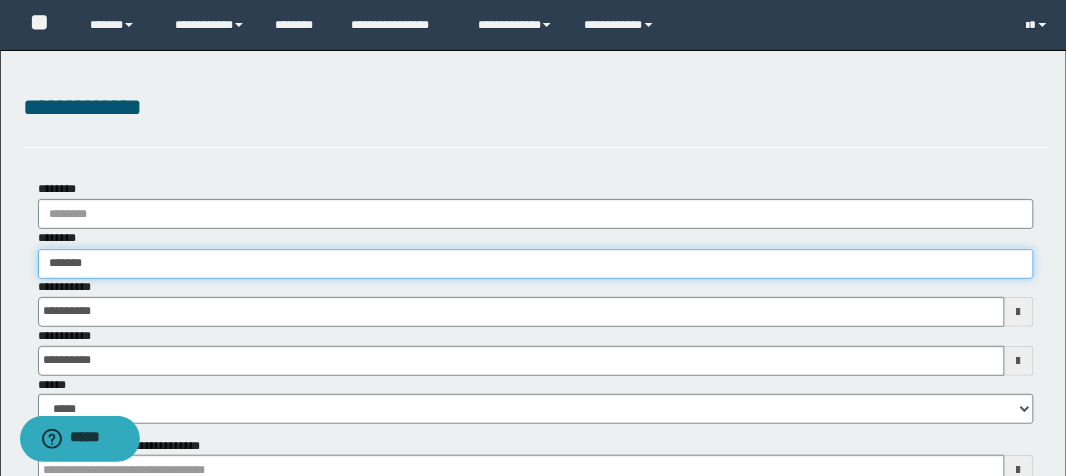 type on "*******" 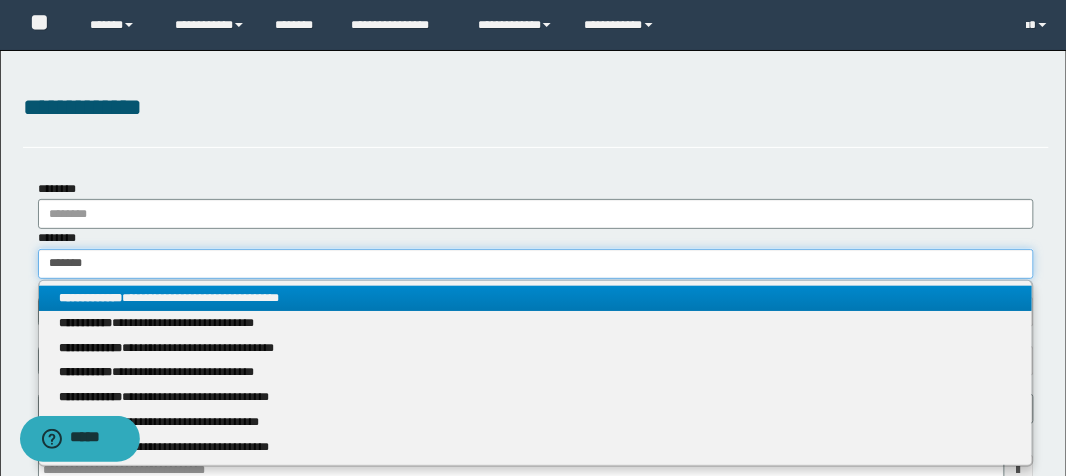 type on "*******" 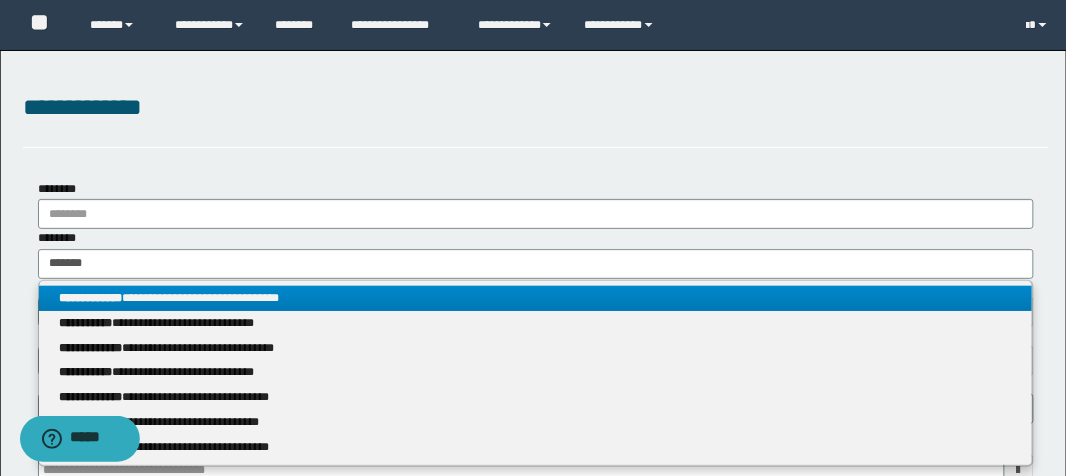 click on "**********" at bounding box center (90, 298) 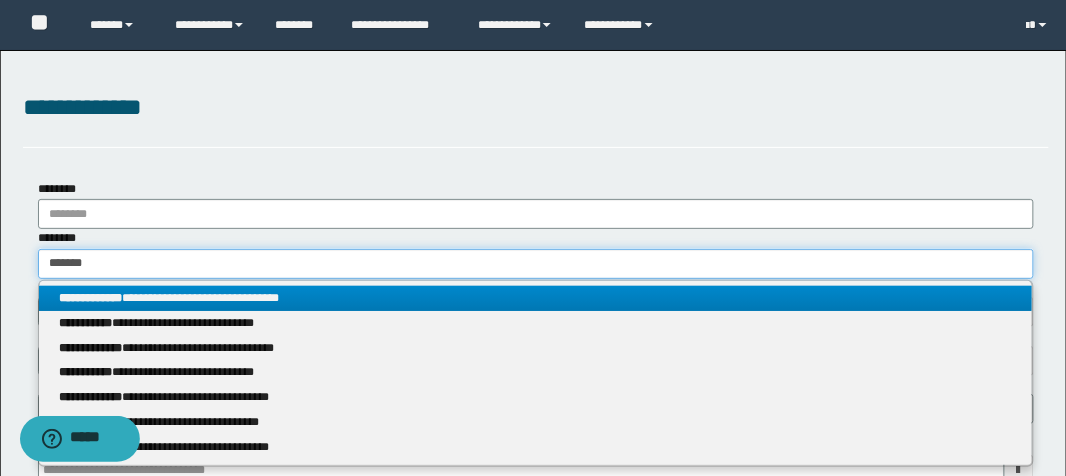 type 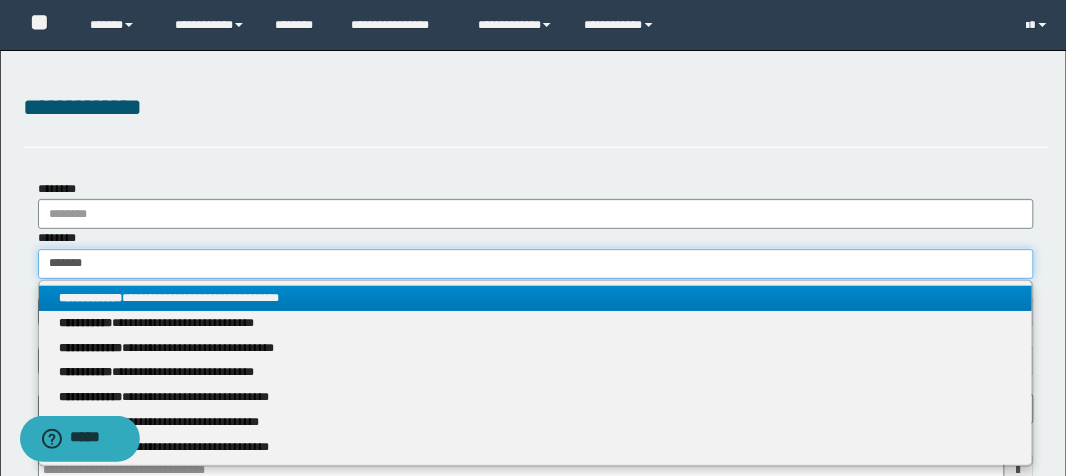 type on "**********" 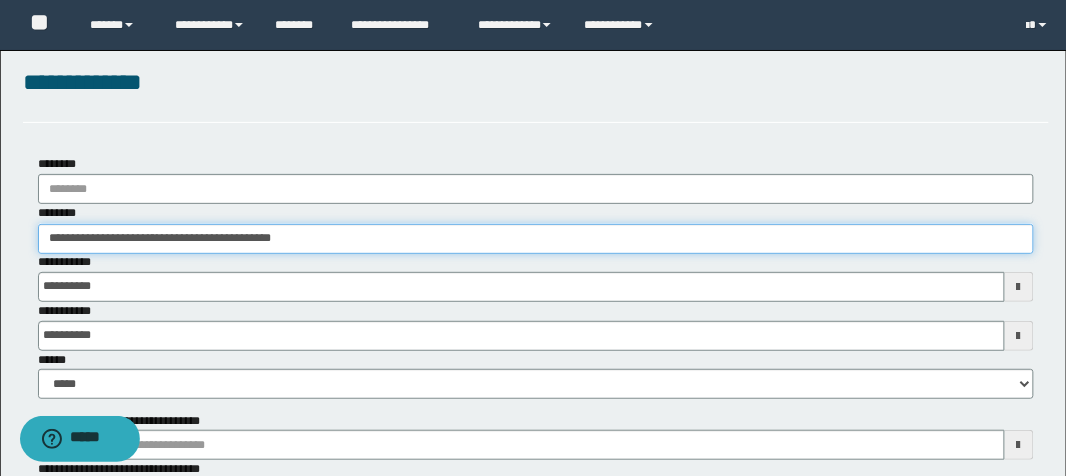 scroll, scrollTop: 391, scrollLeft: 0, axis: vertical 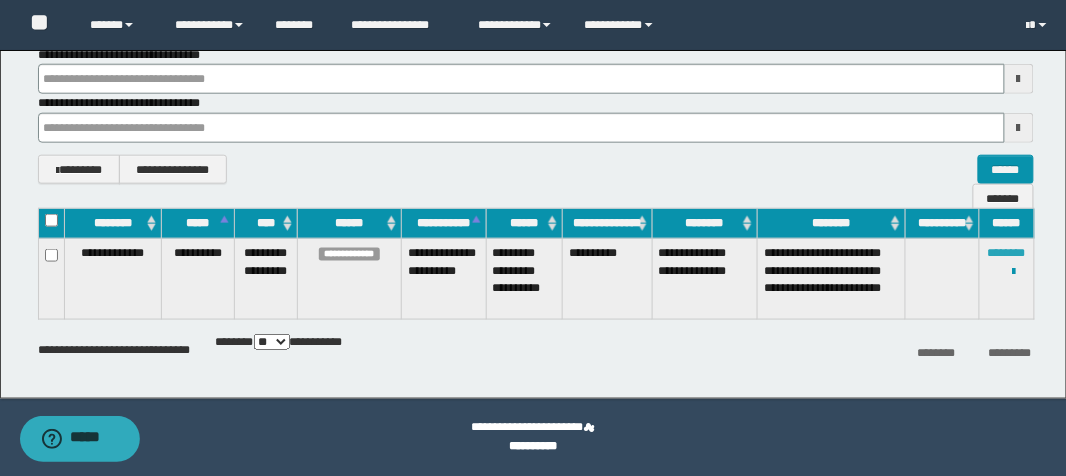 click on "********" at bounding box center [1007, 253] 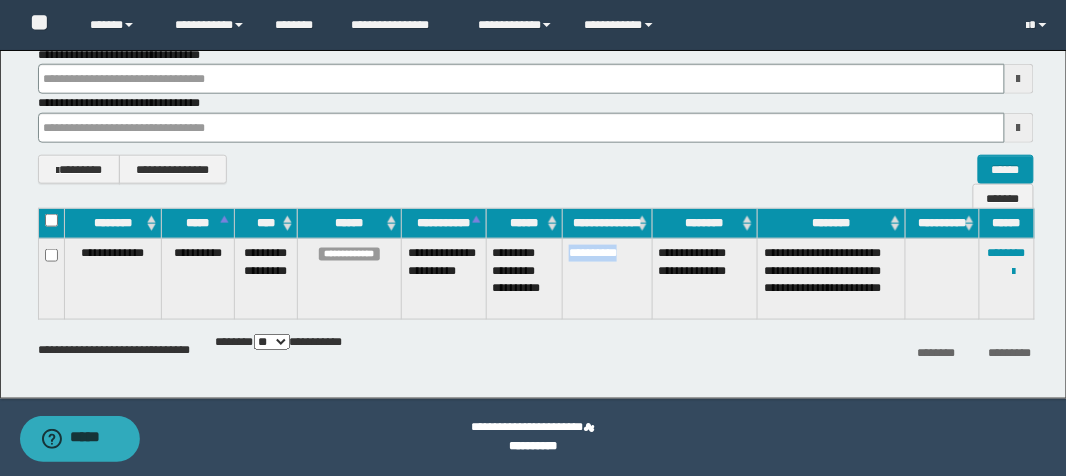 drag, startPoint x: 566, startPoint y: 252, endPoint x: 631, endPoint y: 266, distance: 66.4906 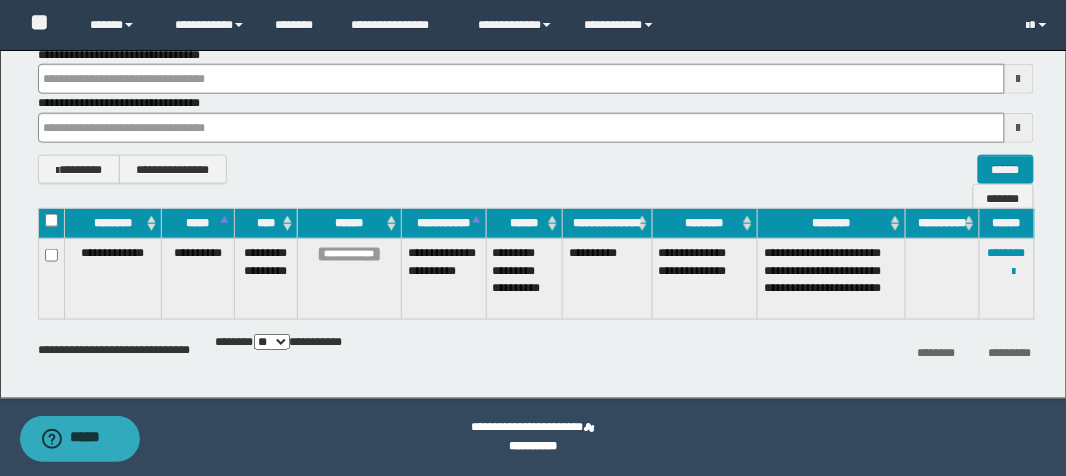 scroll, scrollTop: 71, scrollLeft: 0, axis: vertical 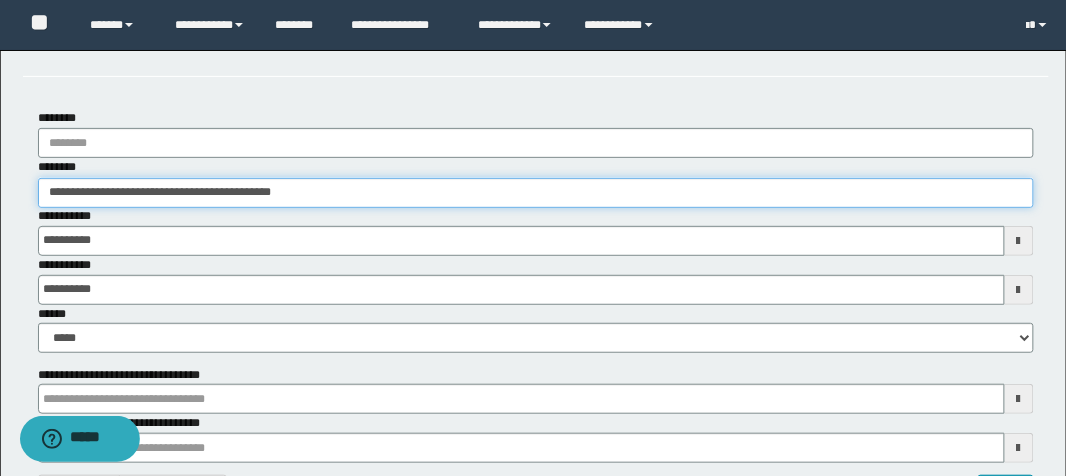 drag, startPoint x: 336, startPoint y: 192, endPoint x: 0, endPoint y: 108, distance: 346.34088 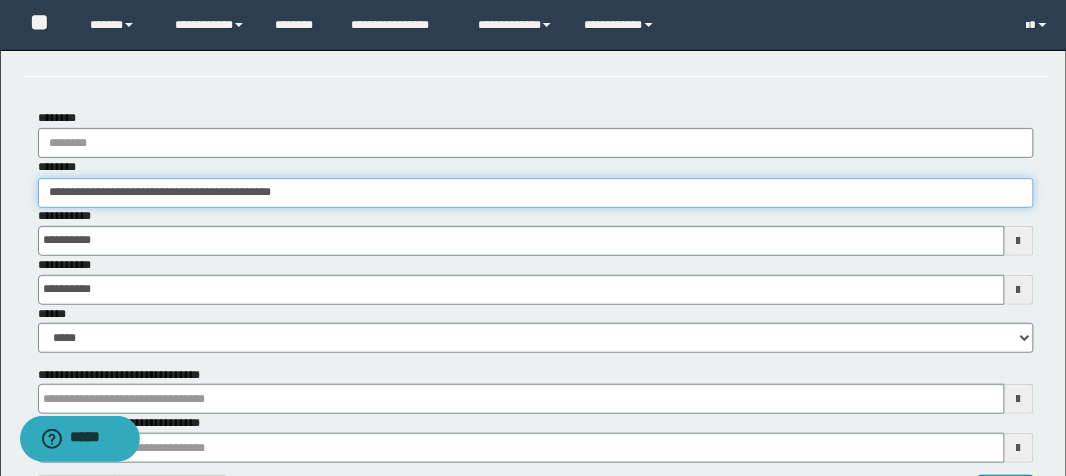 click on "**********" at bounding box center [533, 349] 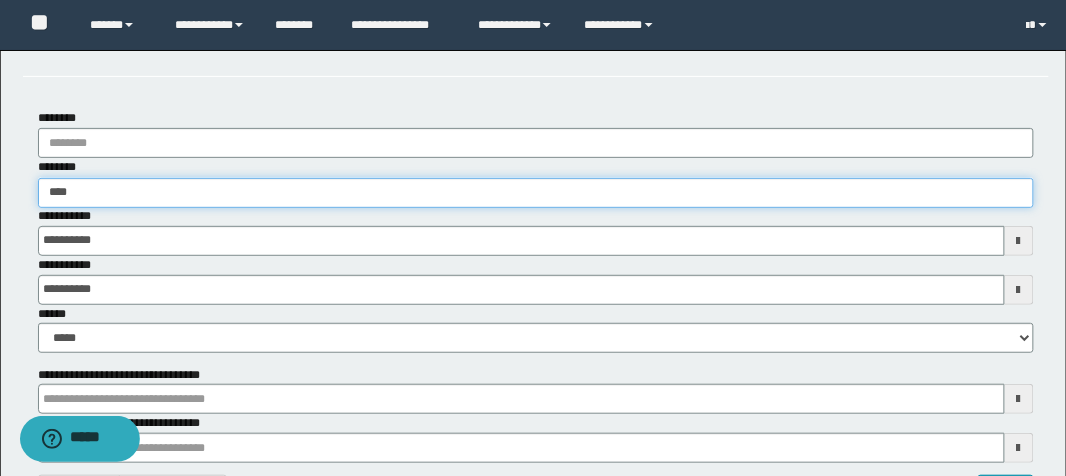 type on "*****" 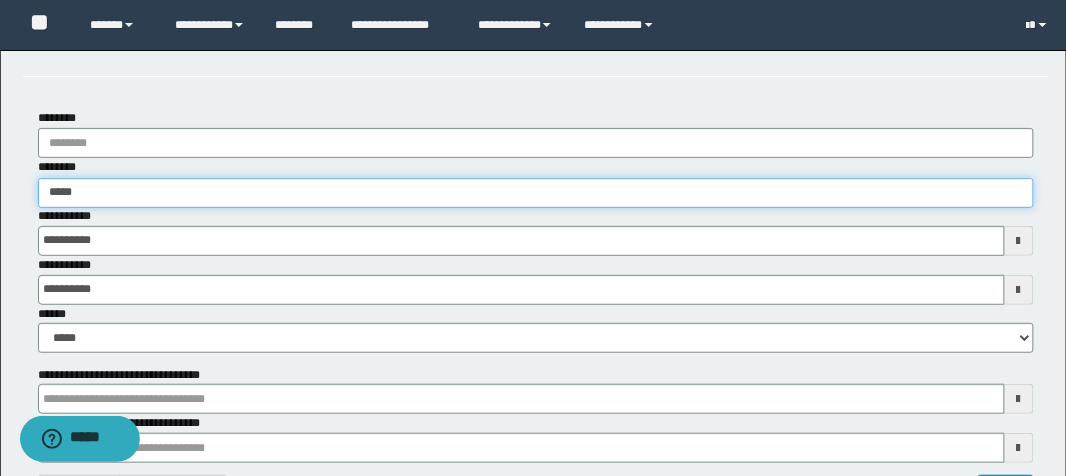 type on "*****" 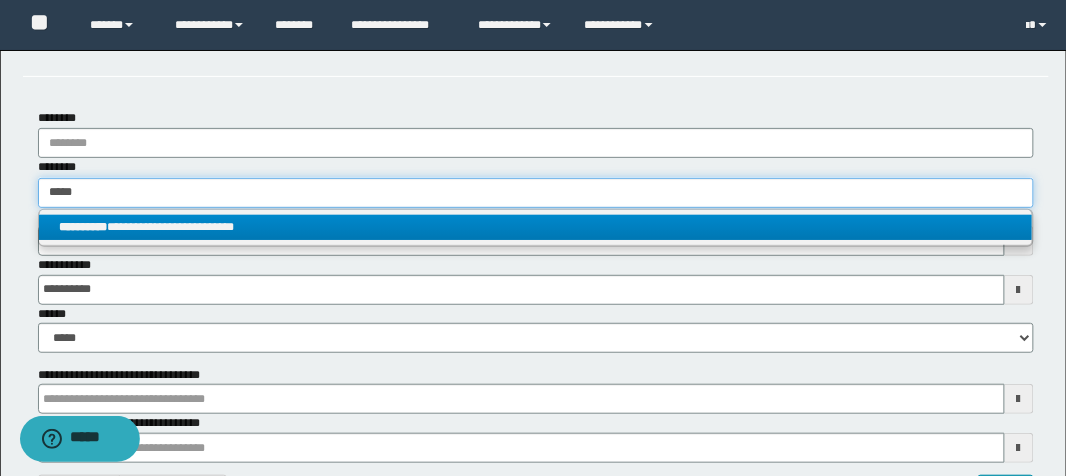 type on "*****" 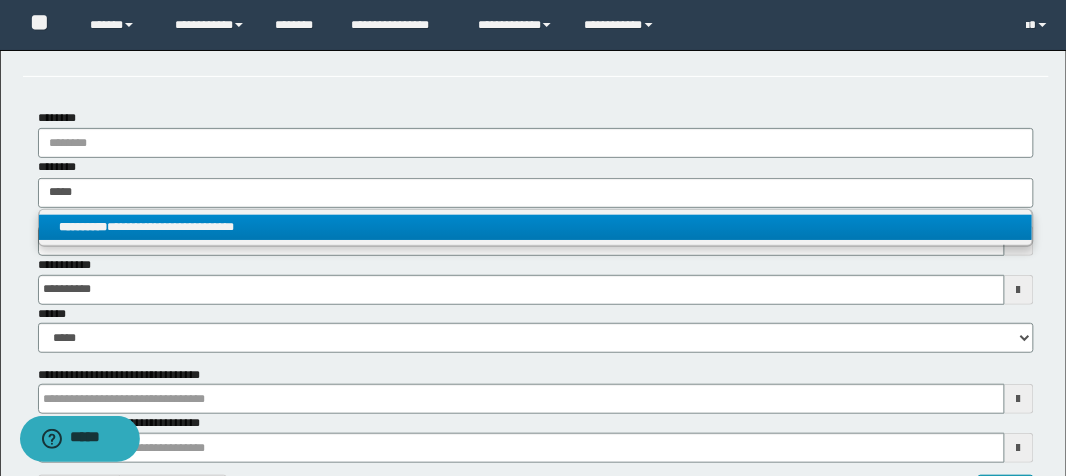 click on "**********" at bounding box center [536, 227] 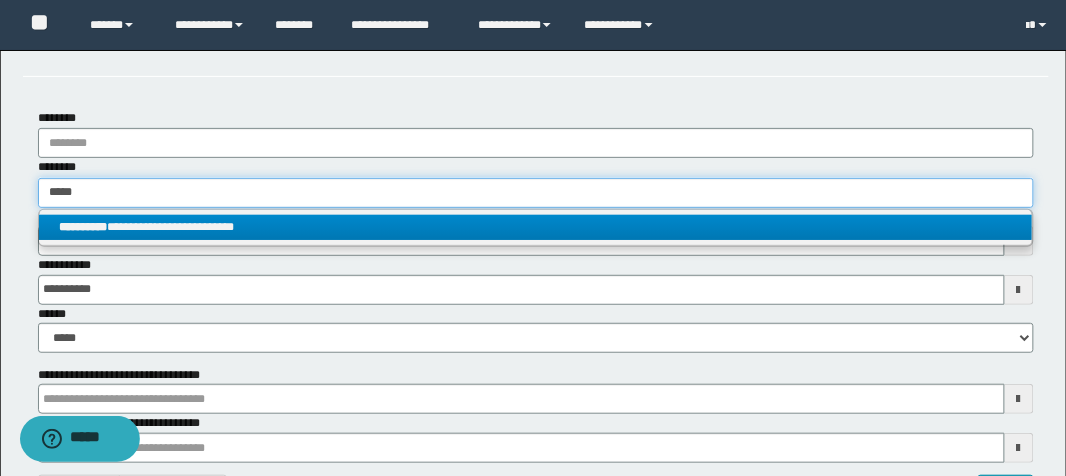 type 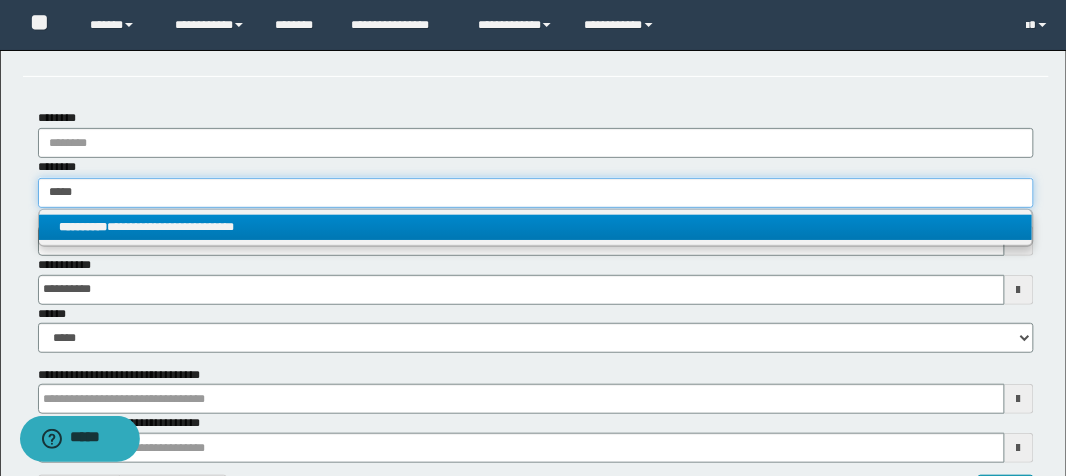 type on "**********" 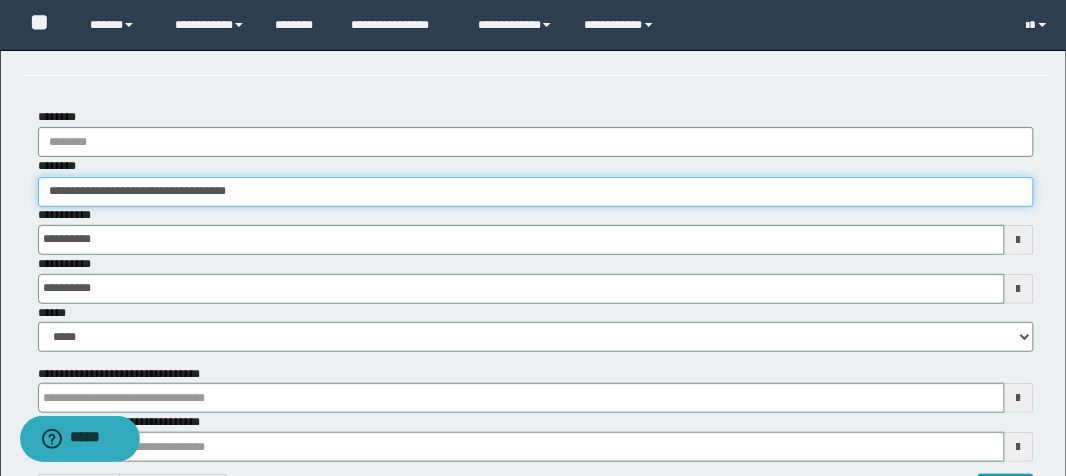 scroll, scrollTop: 311, scrollLeft: 0, axis: vertical 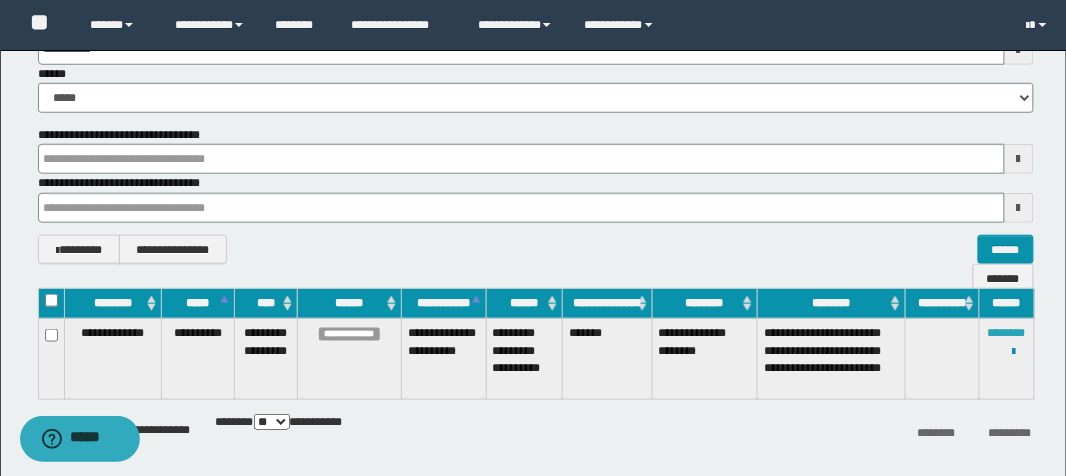 click on "********" at bounding box center (1007, 333) 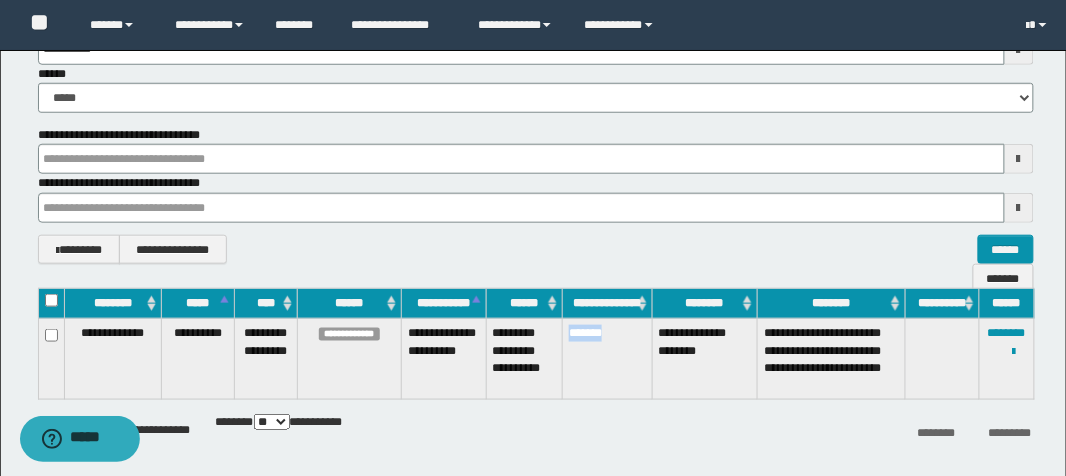 drag, startPoint x: 567, startPoint y: 334, endPoint x: 619, endPoint y: 347, distance: 53.600372 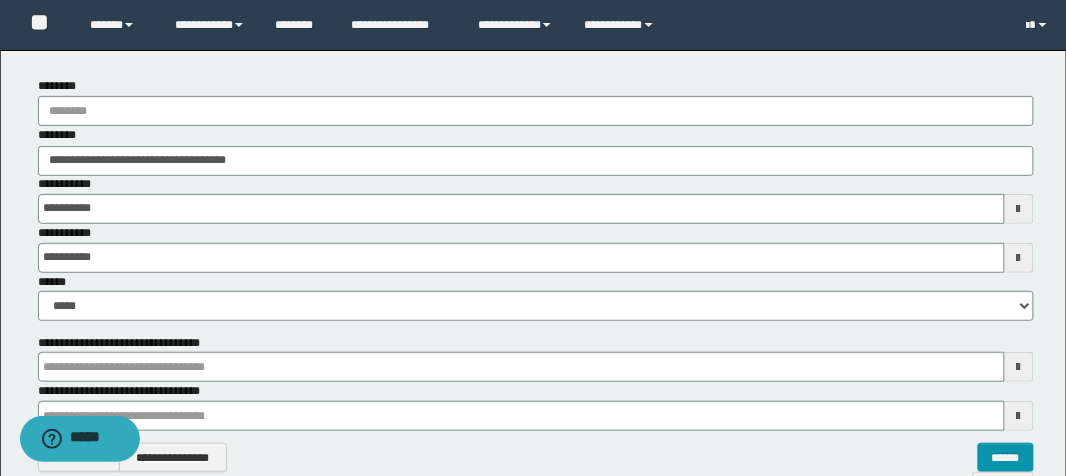 scroll, scrollTop: 0, scrollLeft: 0, axis: both 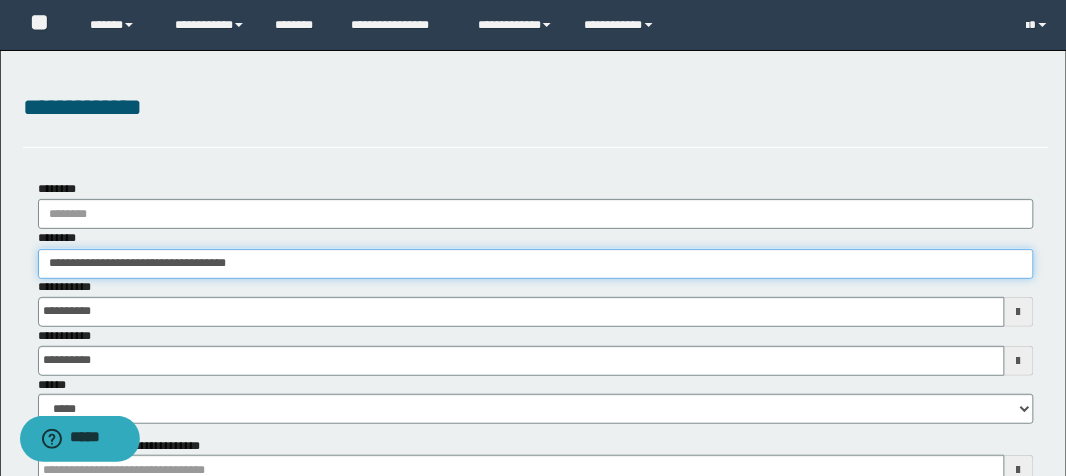 drag, startPoint x: 267, startPoint y: 264, endPoint x: 0, endPoint y: 227, distance: 269.55148 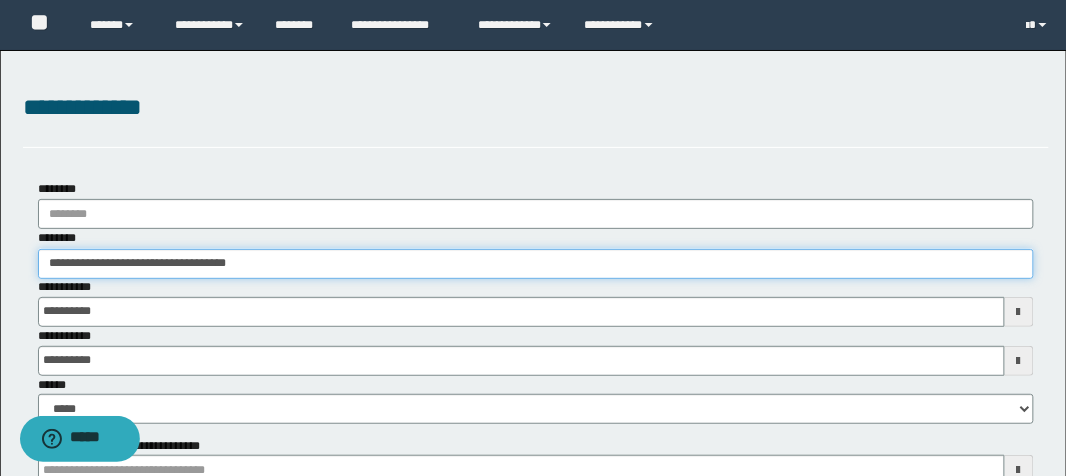 click on "**********" at bounding box center [533, 420] 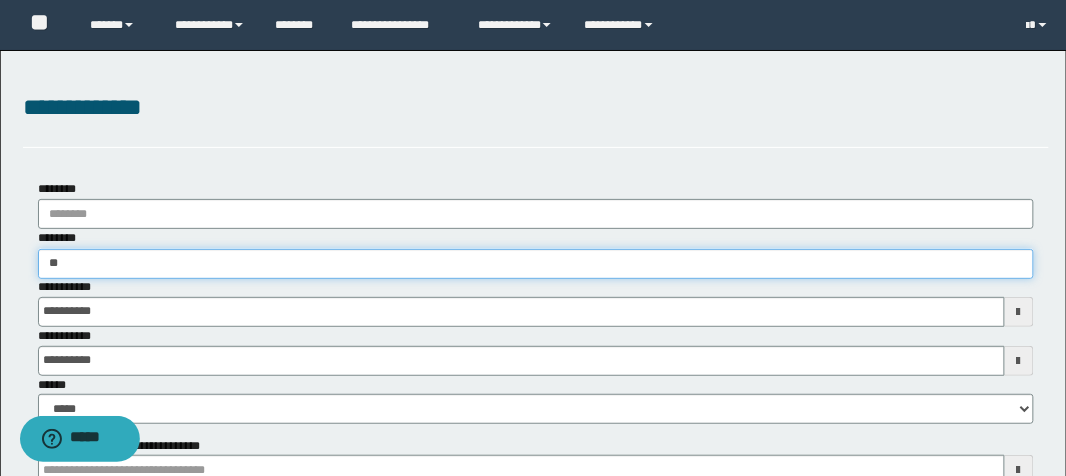 type on "*" 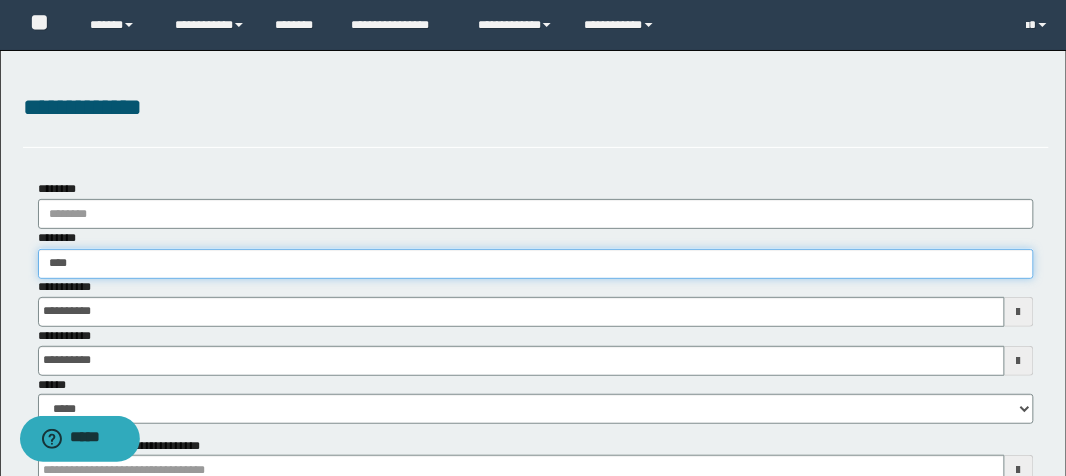 type on "*****" 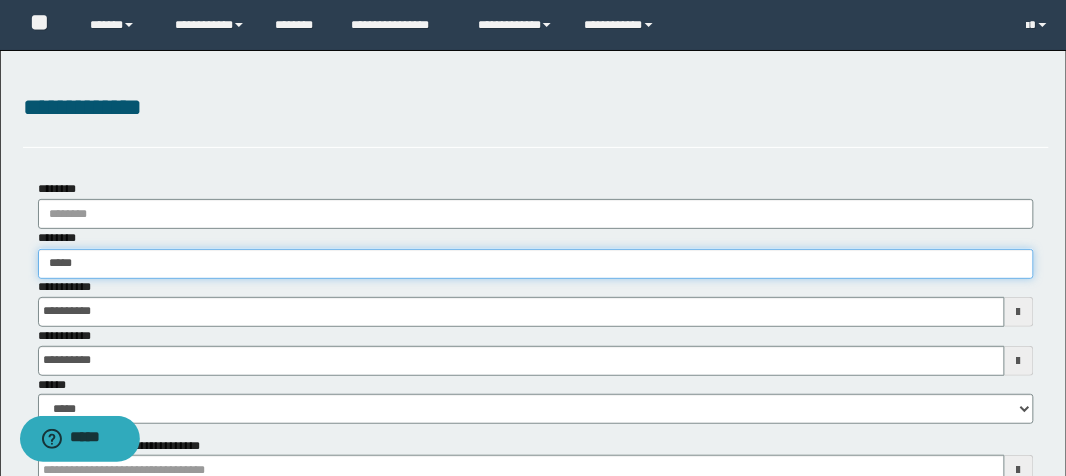 type on "*****" 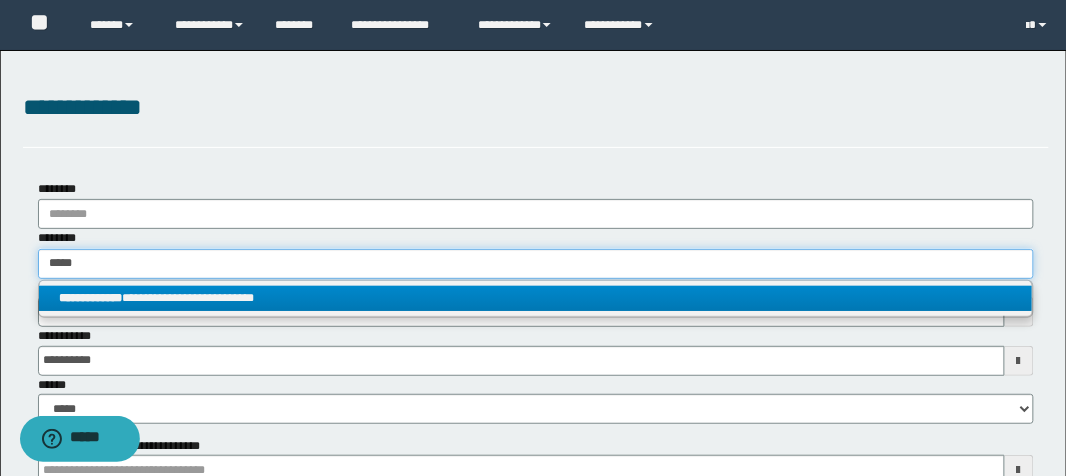 type on "*****" 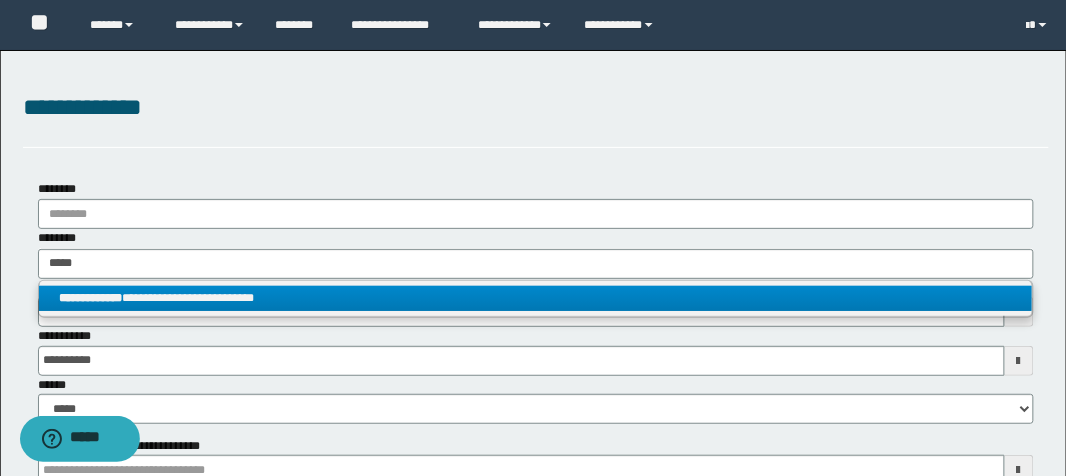 click on "**********" at bounding box center (90, 298) 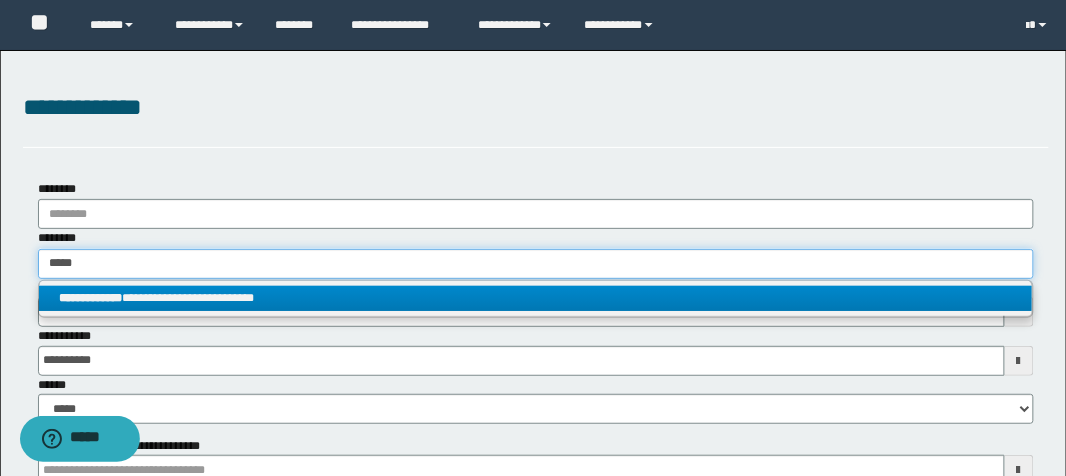 type 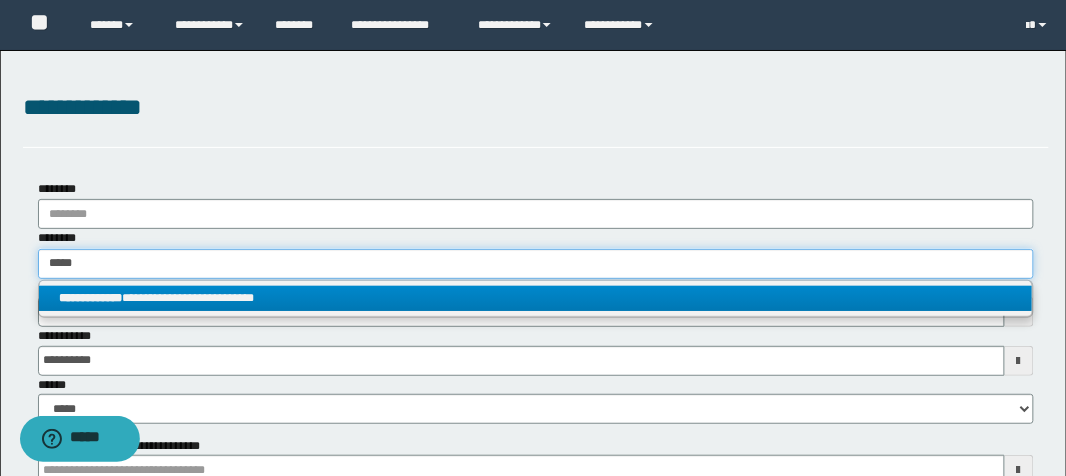 type on "**********" 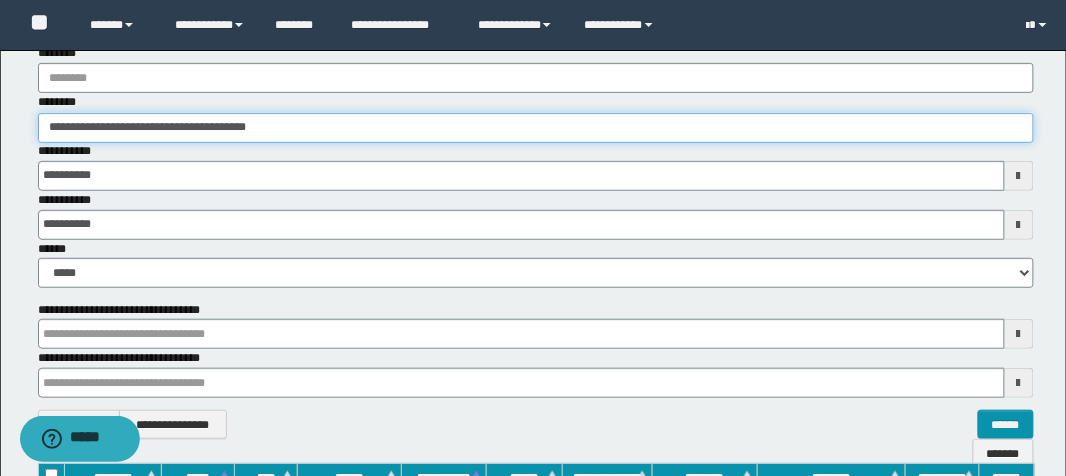 scroll, scrollTop: 320, scrollLeft: 0, axis: vertical 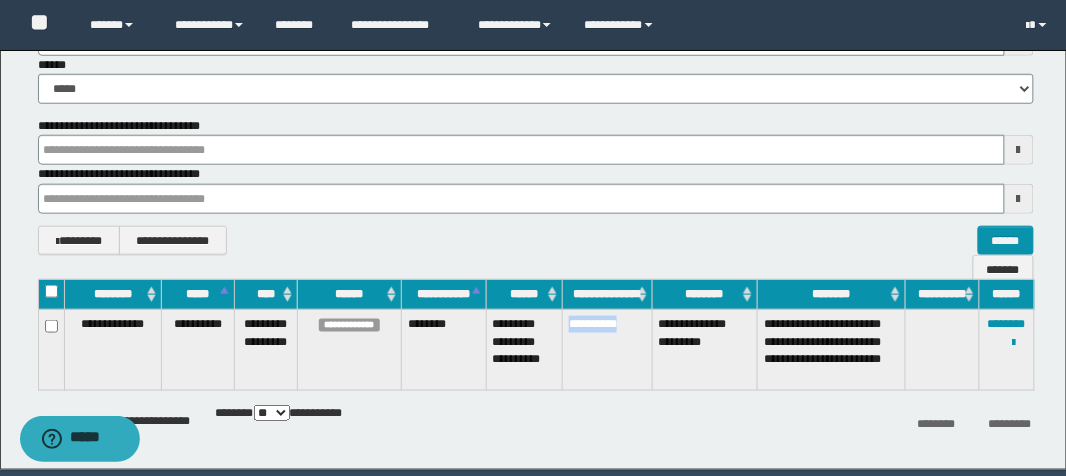 drag, startPoint x: 567, startPoint y: 324, endPoint x: 633, endPoint y: 325, distance: 66.007576 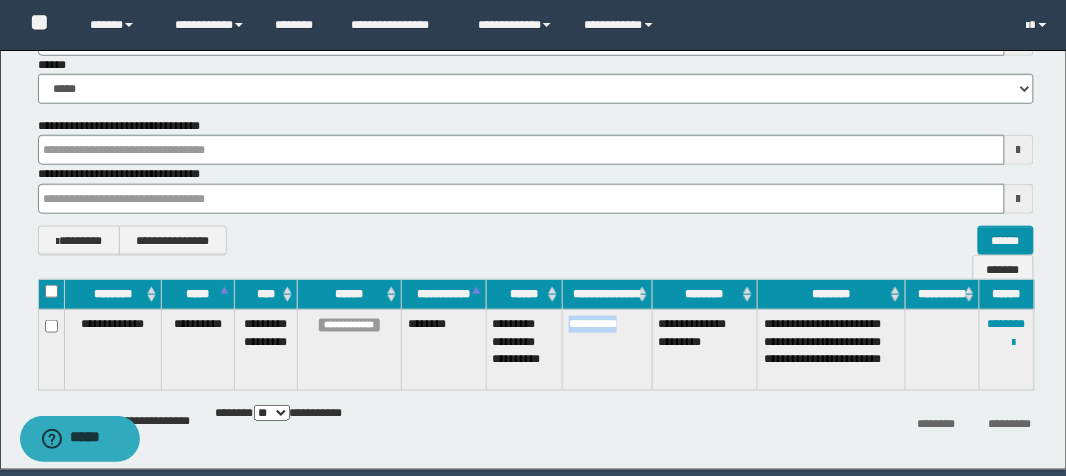 click on "**********" at bounding box center [608, 350] 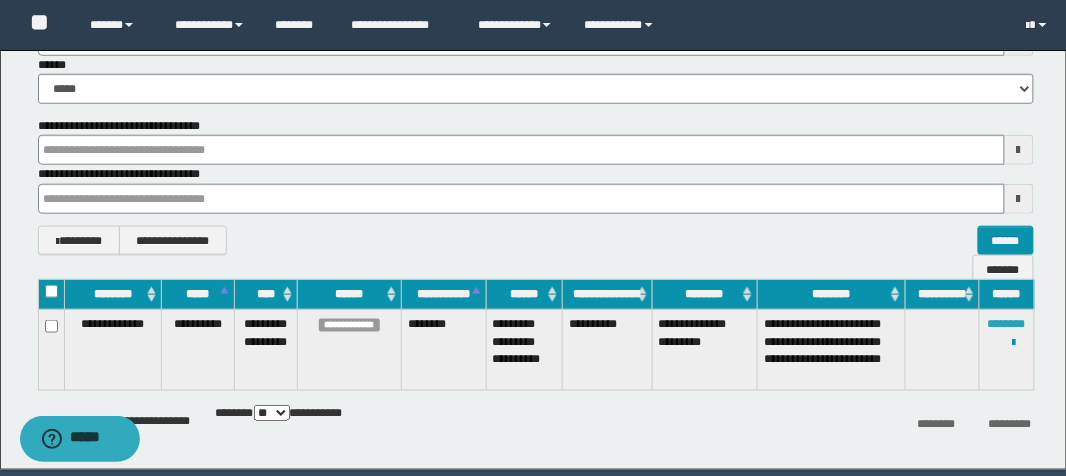 click on "********" at bounding box center (1007, 324) 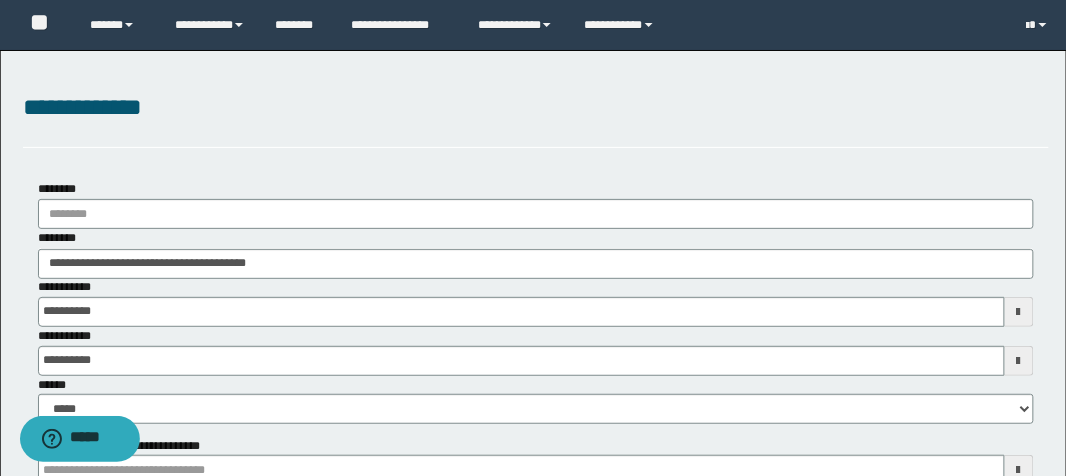 scroll, scrollTop: 0, scrollLeft: 0, axis: both 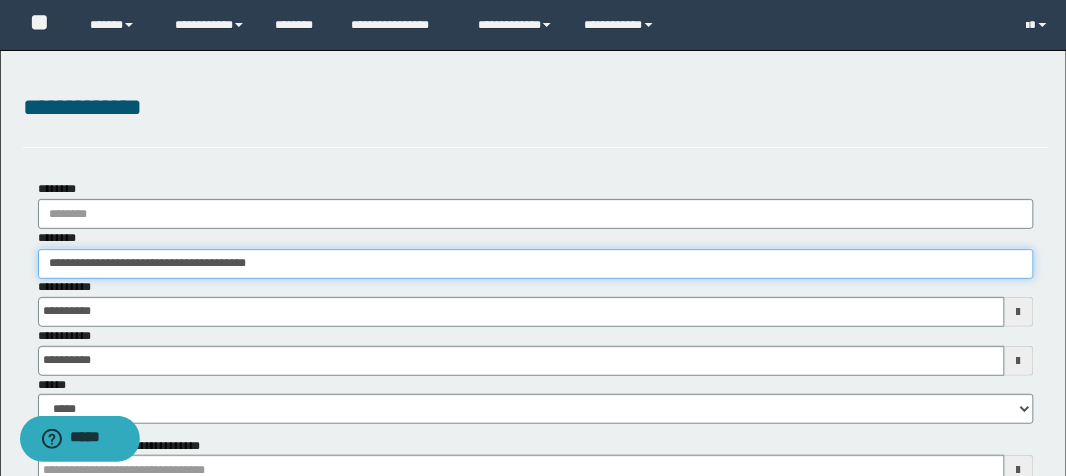 drag, startPoint x: 295, startPoint y: 275, endPoint x: 0, endPoint y: 219, distance: 300.26822 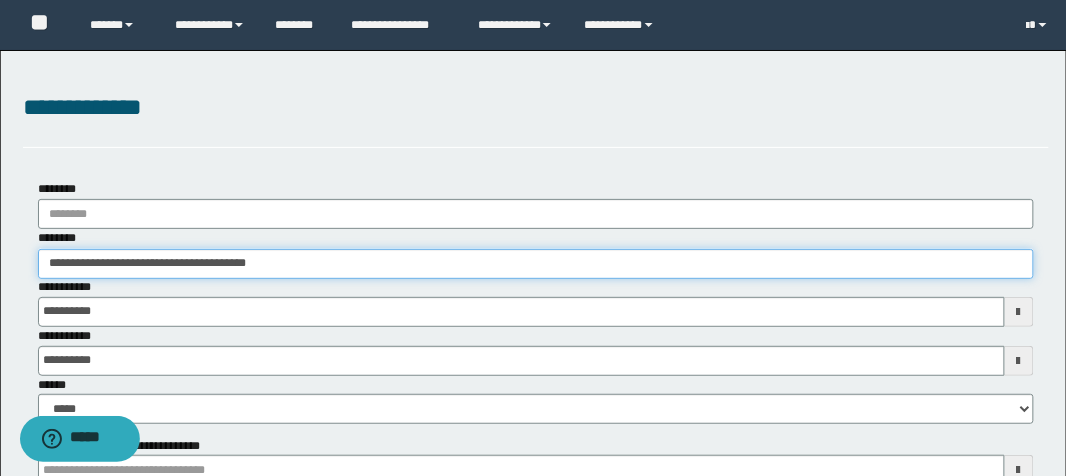 click on "**********" at bounding box center (533, 420) 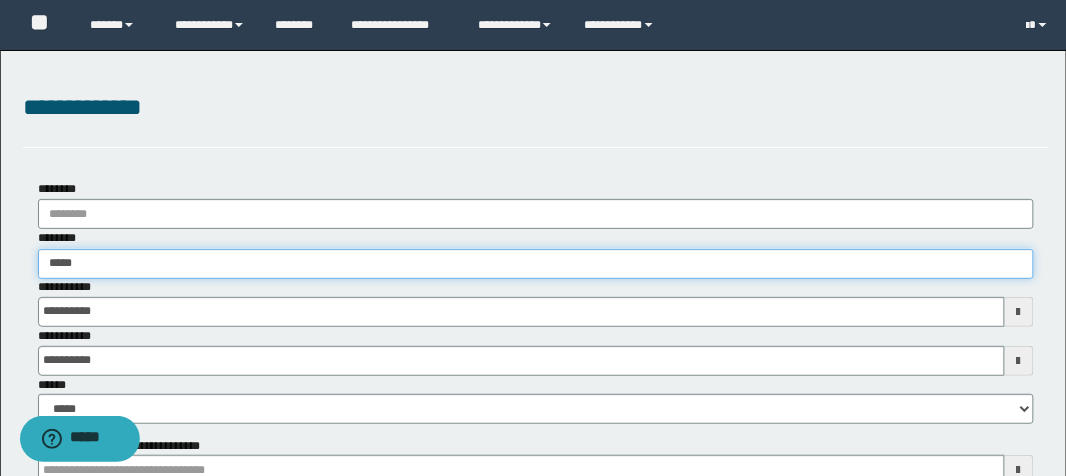type on "******" 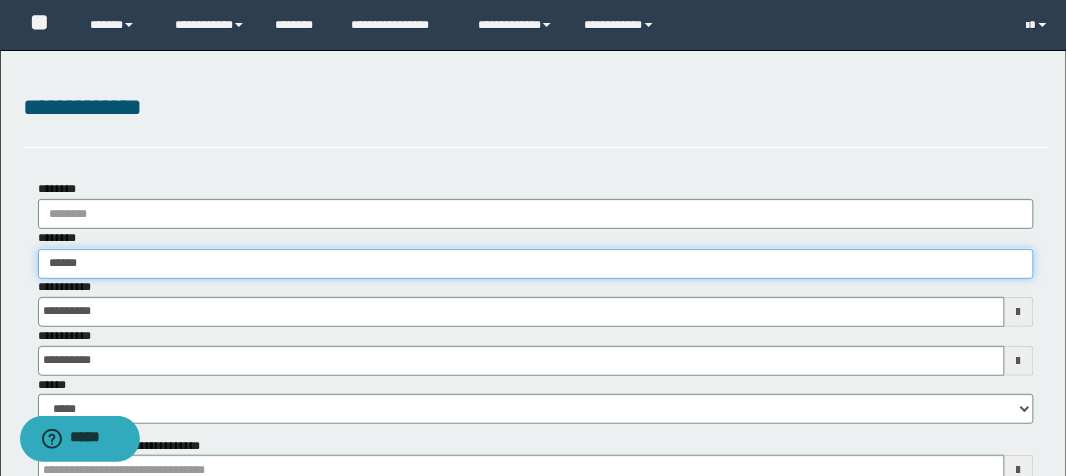 type on "******" 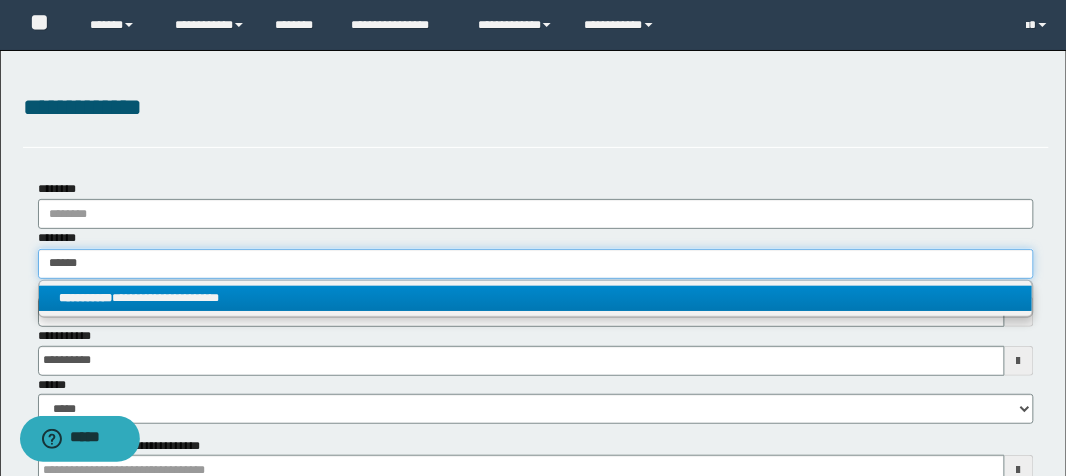 type on "******" 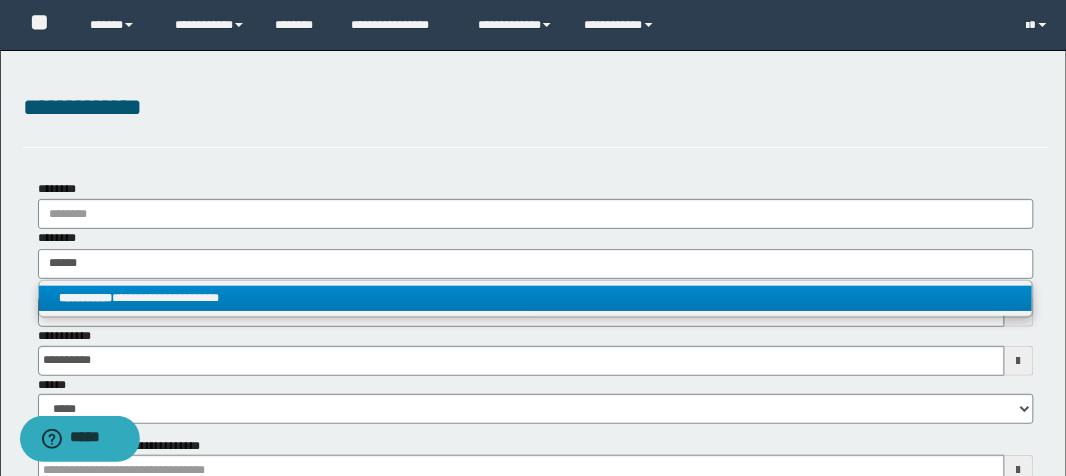 click on "**********" at bounding box center [536, 298] 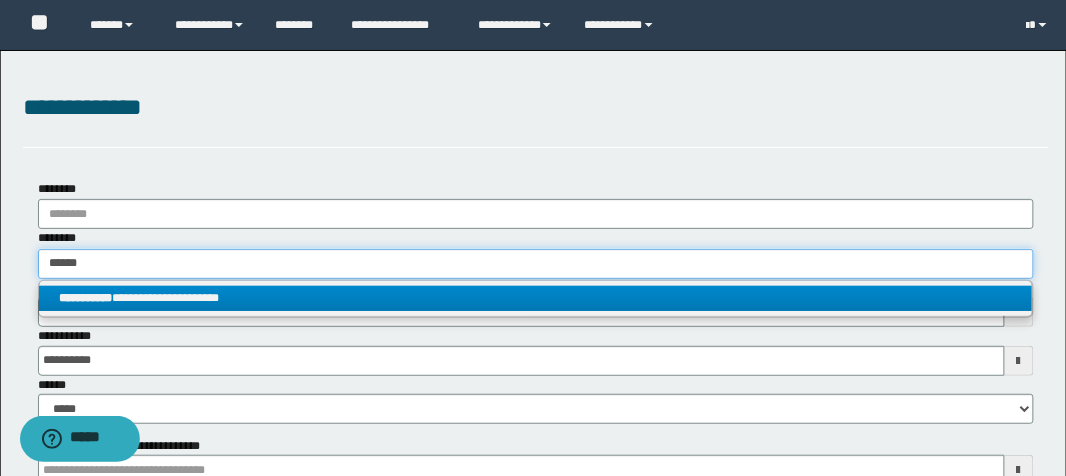 type 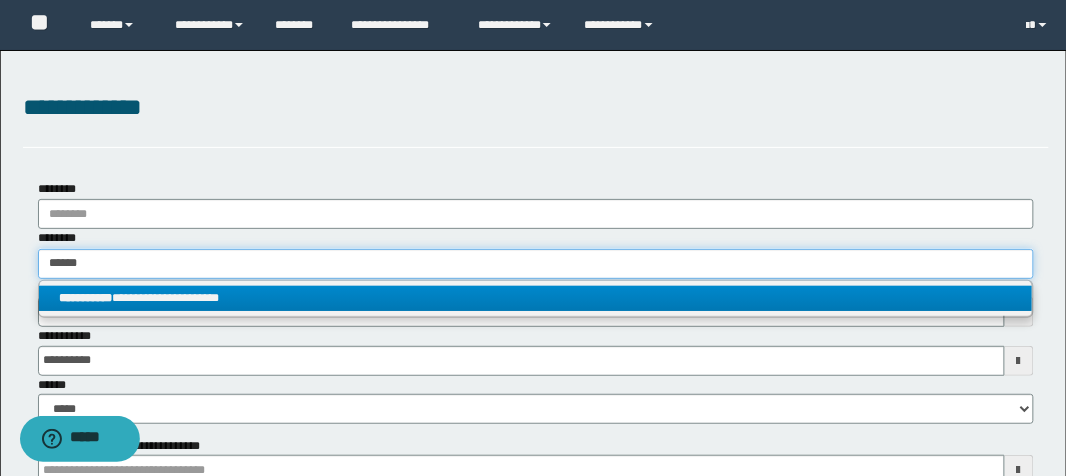 type on "**********" 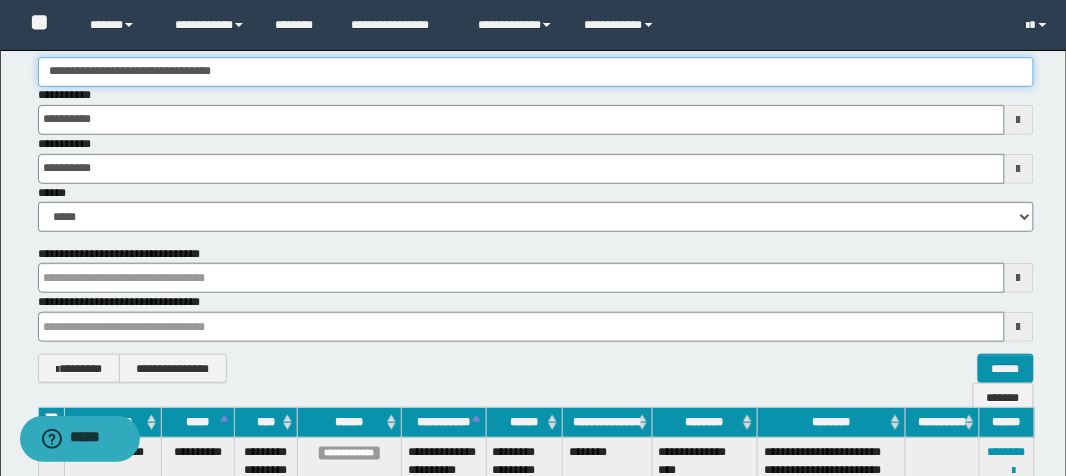 scroll, scrollTop: 391, scrollLeft: 0, axis: vertical 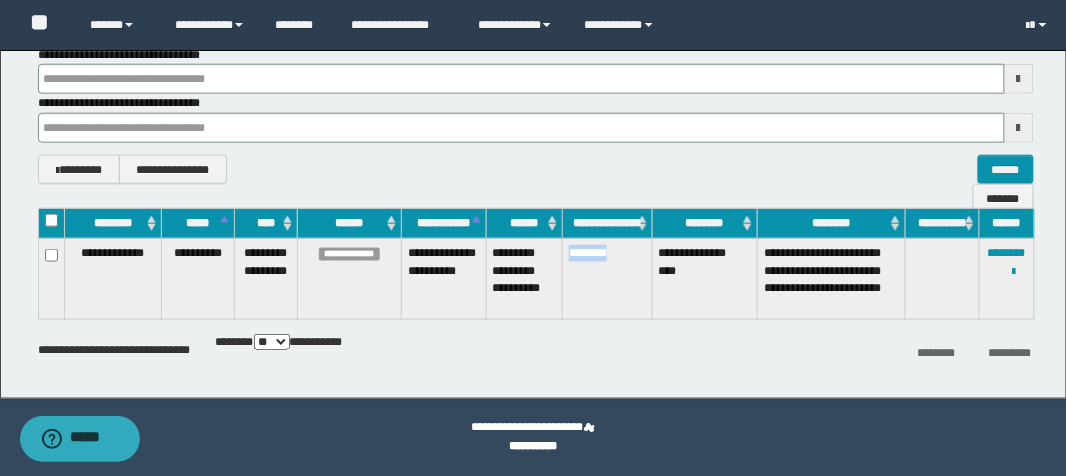 drag, startPoint x: 564, startPoint y: 255, endPoint x: 616, endPoint y: 259, distance: 52.153618 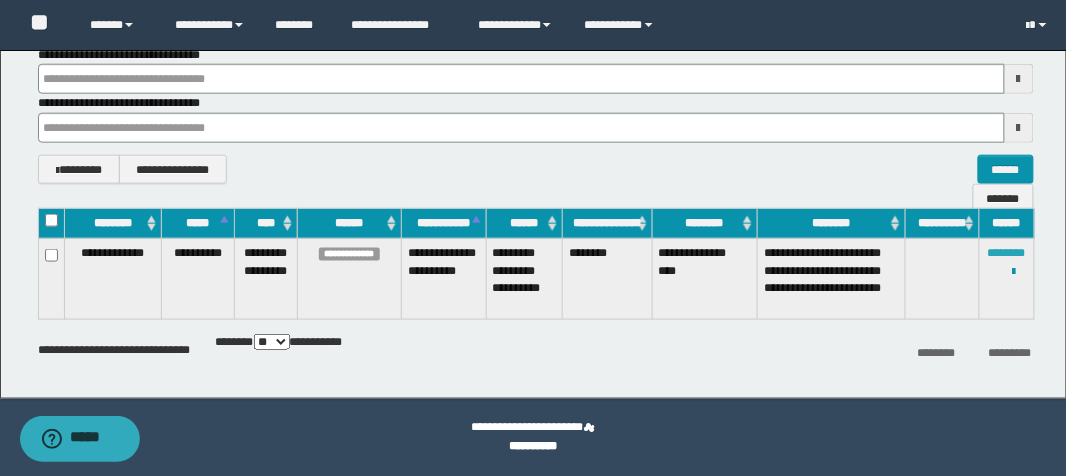 click on "********" at bounding box center [1007, 253] 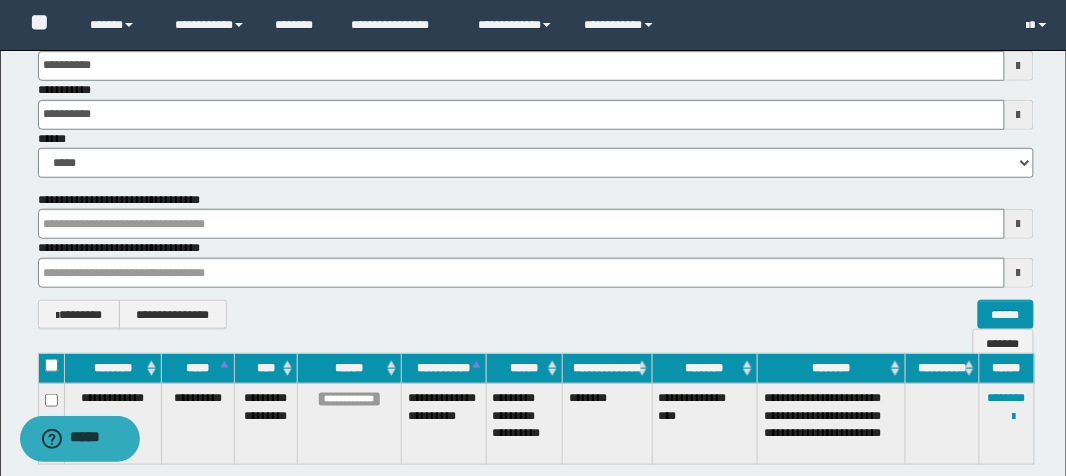 scroll, scrollTop: 0, scrollLeft: 0, axis: both 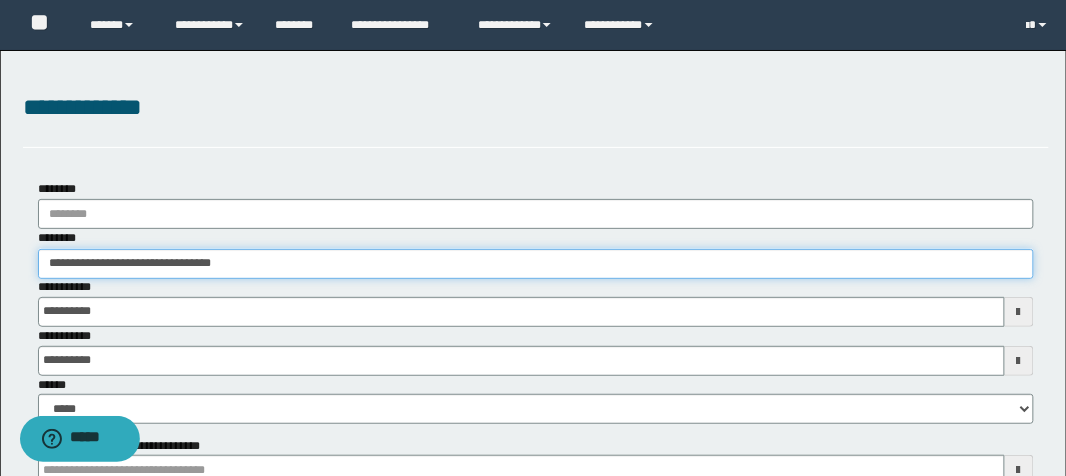 drag, startPoint x: 330, startPoint y: 264, endPoint x: 0, endPoint y: 261, distance: 330.01364 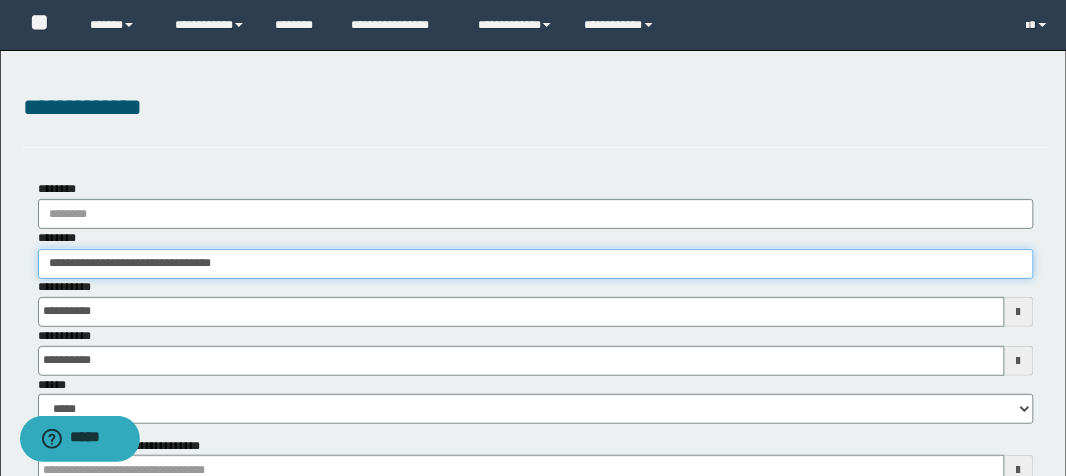 click on "**********" at bounding box center [533, 420] 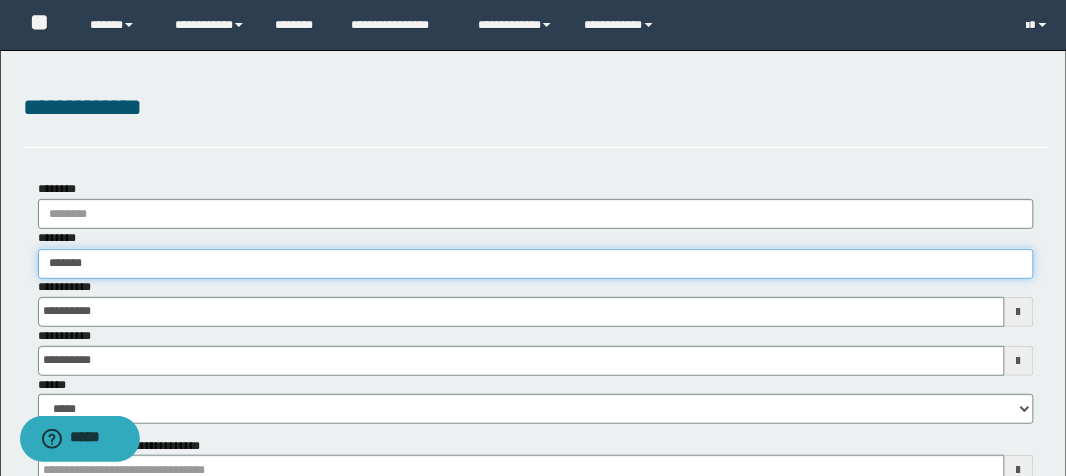 type on "********" 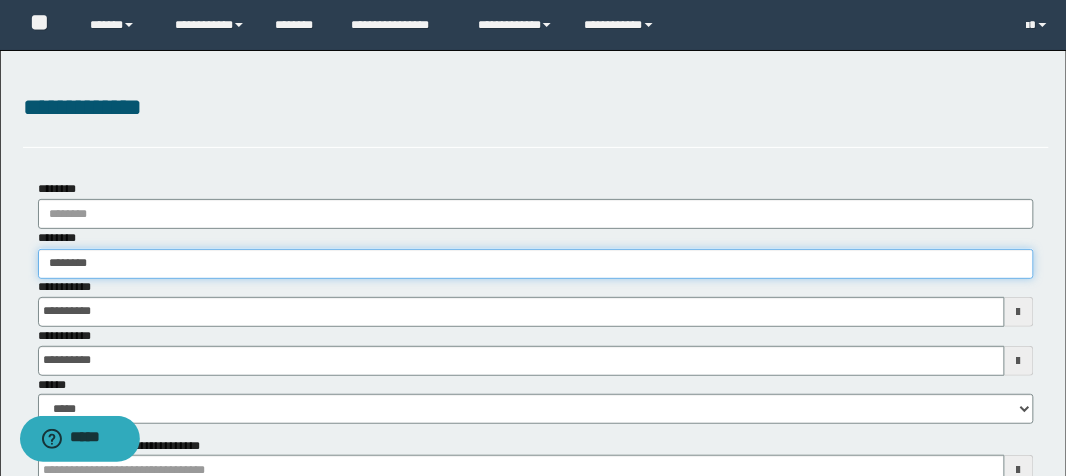 type on "********" 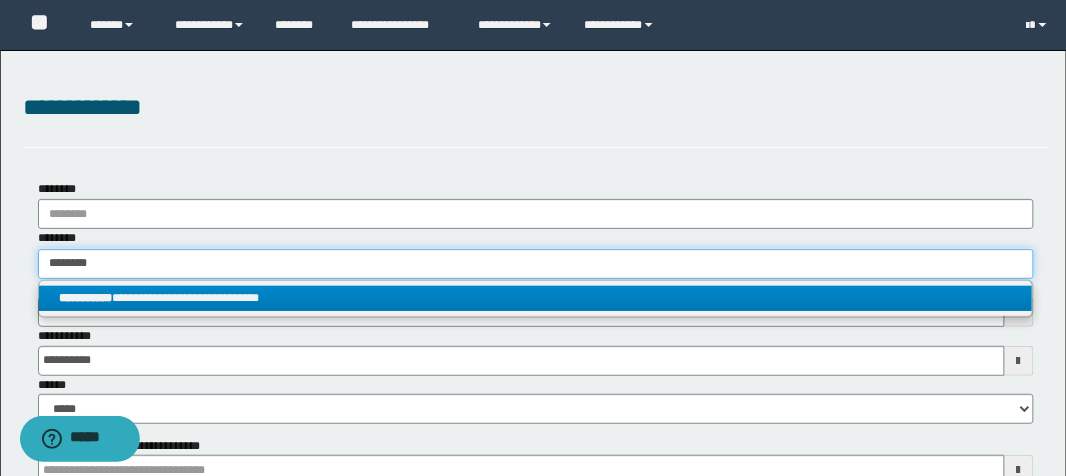 type on "********" 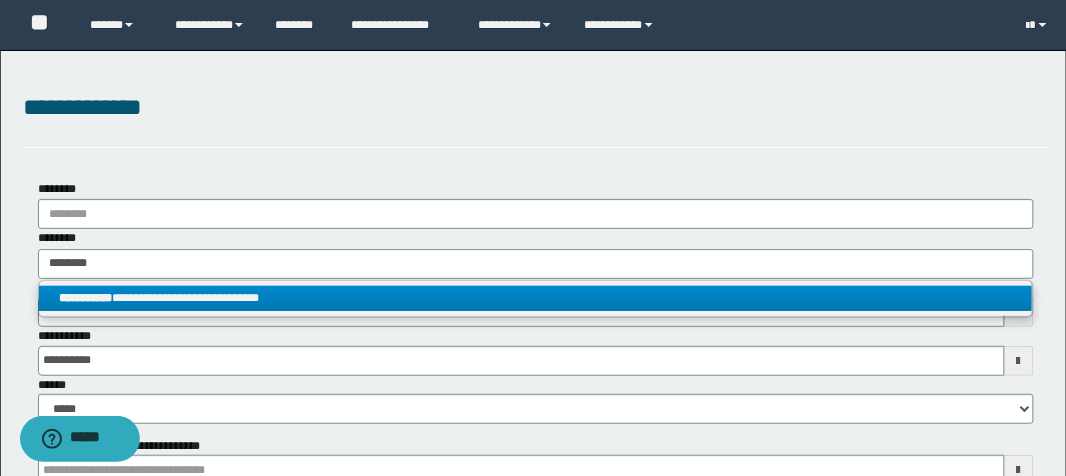 click on "**********" at bounding box center [536, 298] 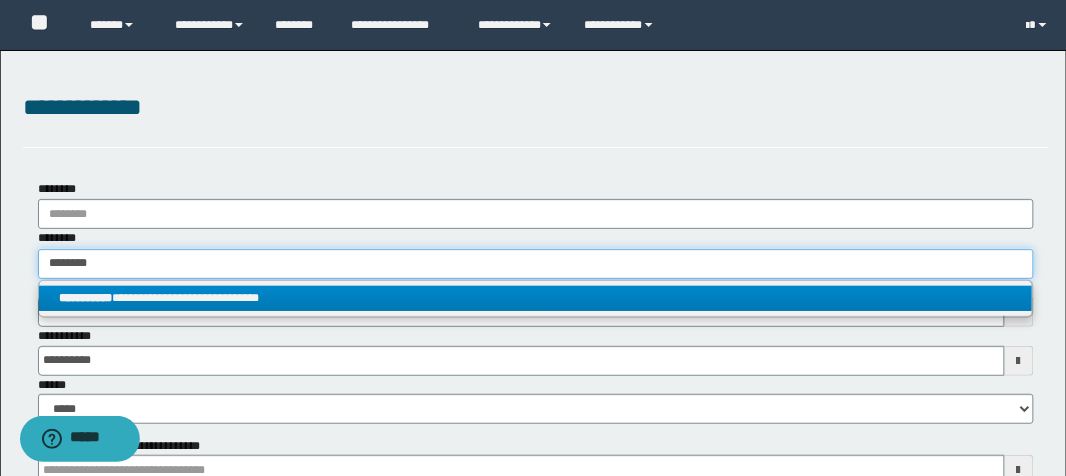 type 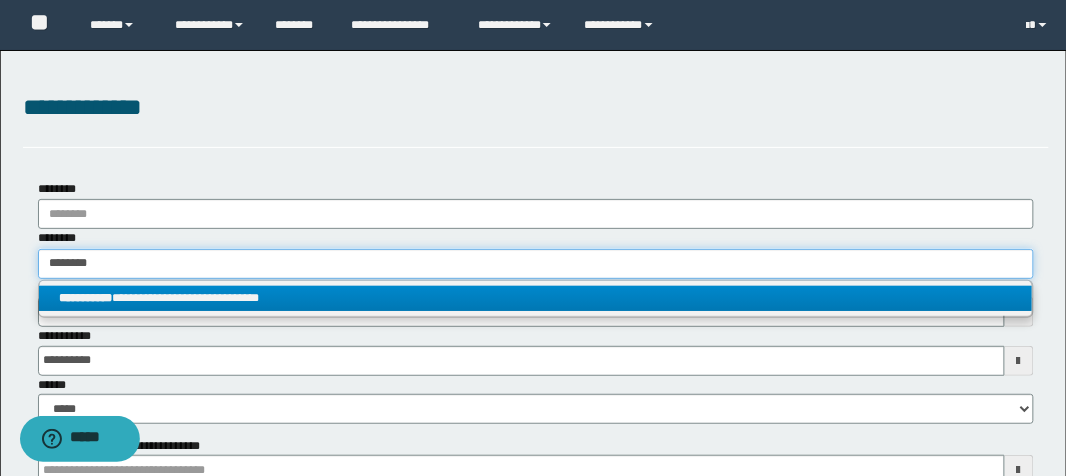 type on "**********" 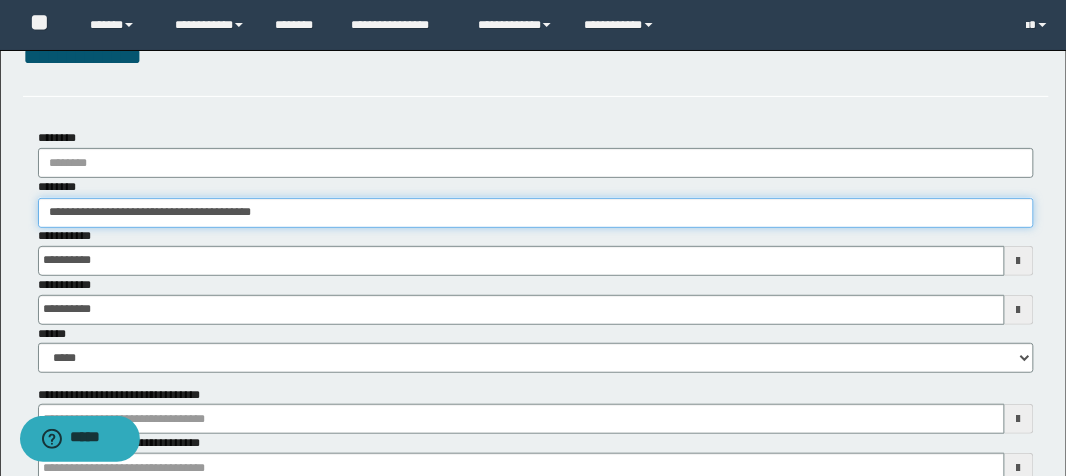 scroll, scrollTop: 391, scrollLeft: 0, axis: vertical 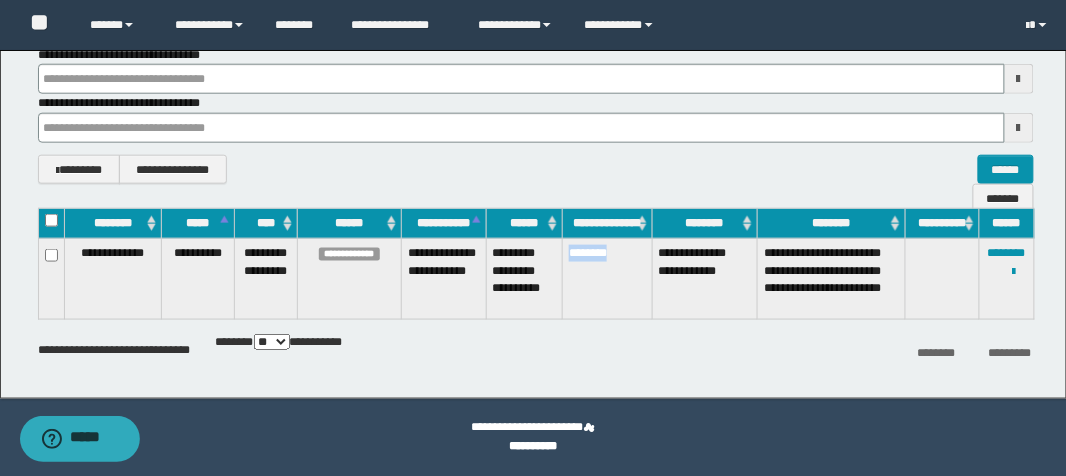 drag, startPoint x: 565, startPoint y: 251, endPoint x: 618, endPoint y: 264, distance: 54.571056 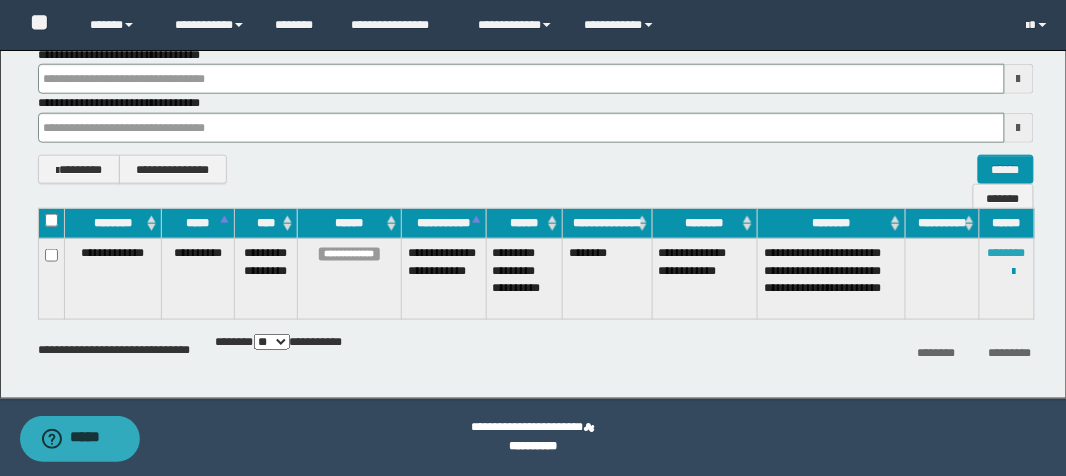 click on "********" at bounding box center [1007, 253] 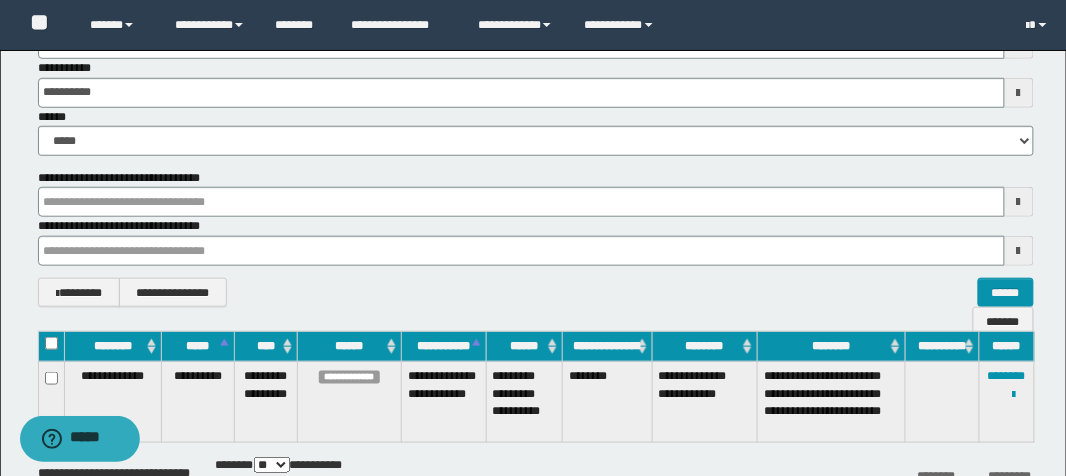 scroll, scrollTop: 71, scrollLeft: 0, axis: vertical 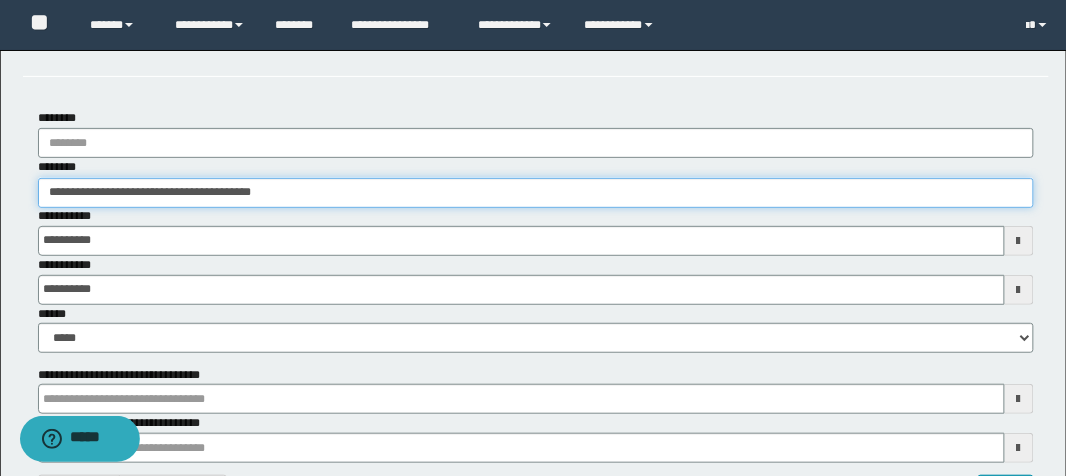 drag, startPoint x: 344, startPoint y: 204, endPoint x: 0, endPoint y: 196, distance: 344.09302 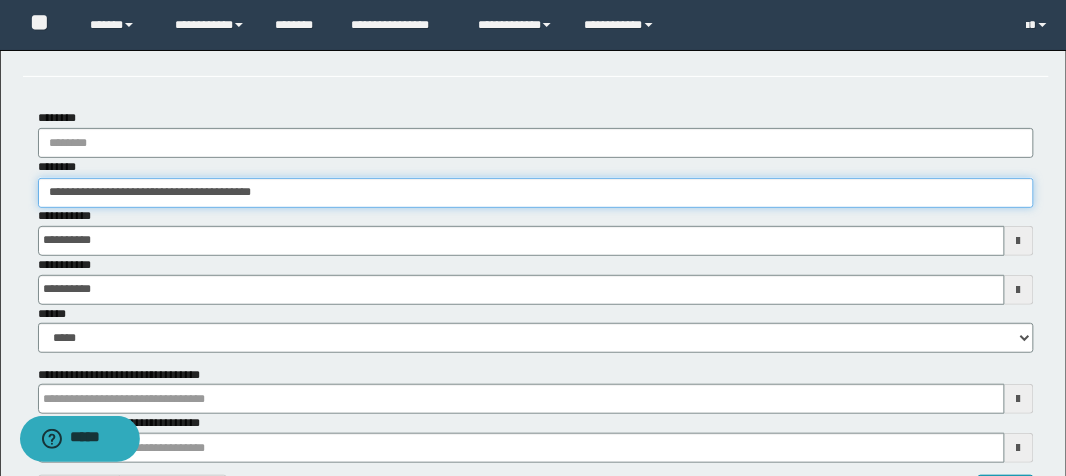 click on "**********" at bounding box center [533, 349] 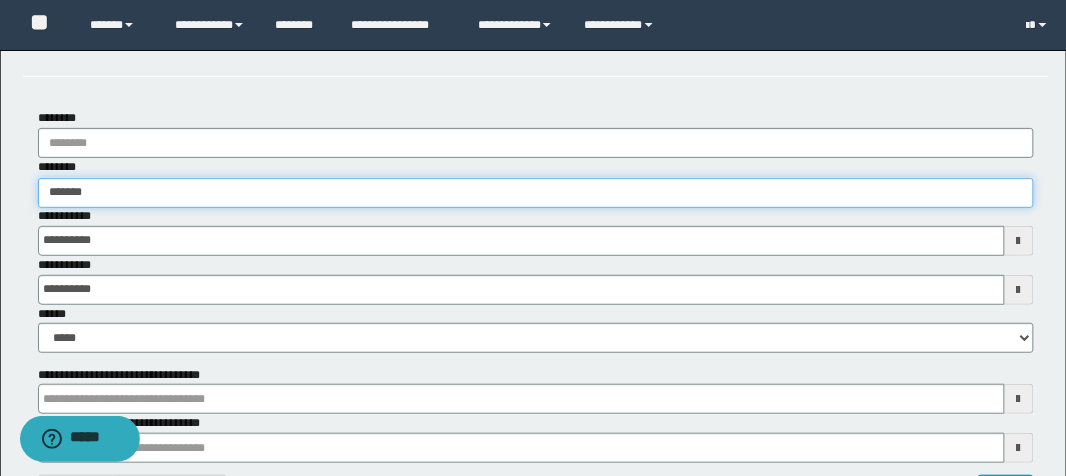 type on "********" 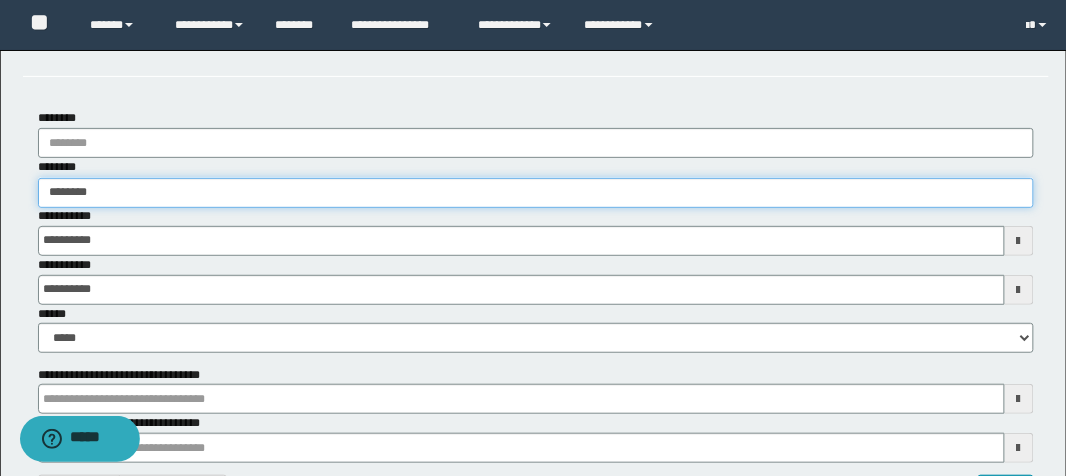type on "********" 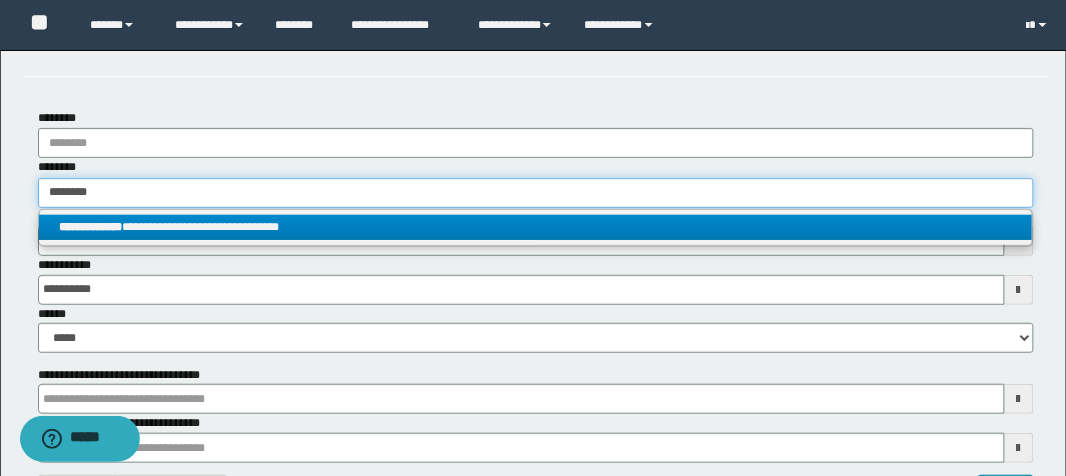 type on "********" 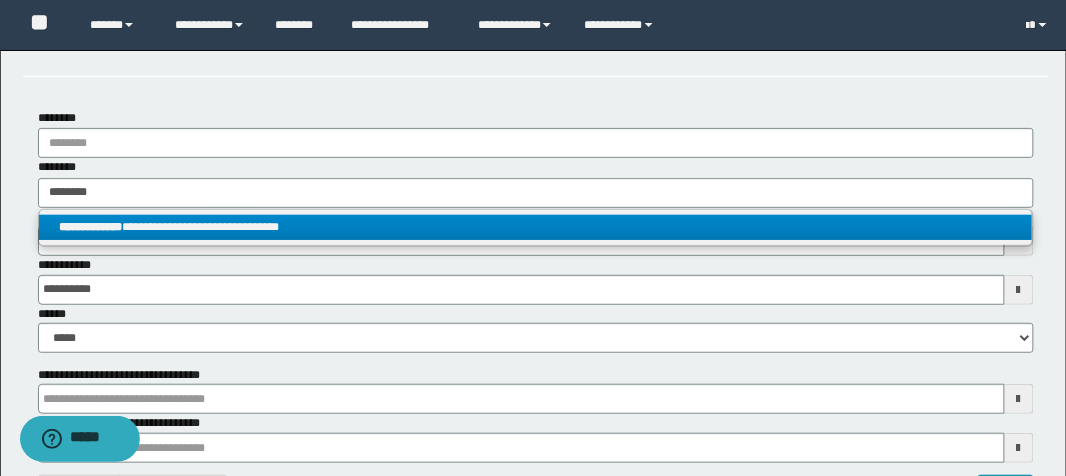 click on "**********" at bounding box center [536, 227] 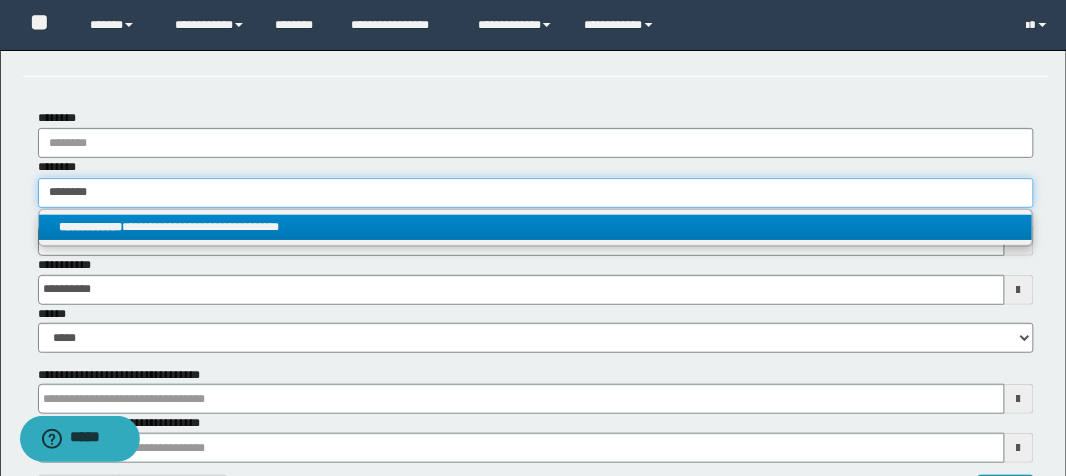 type 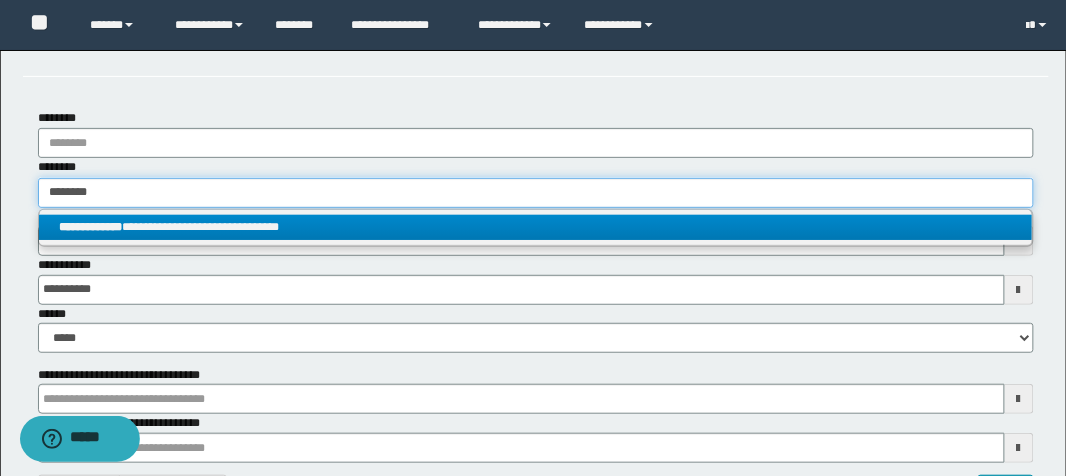 type on "**********" 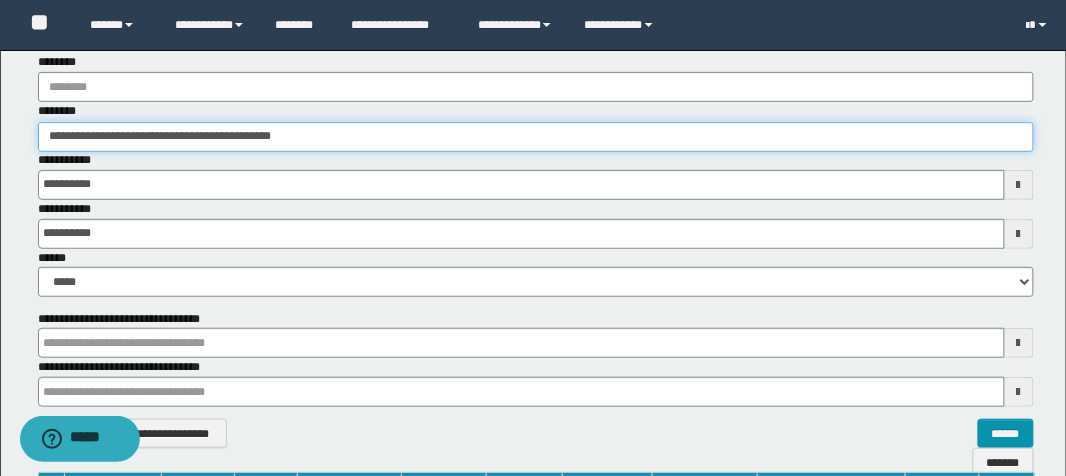 scroll, scrollTop: 391, scrollLeft: 0, axis: vertical 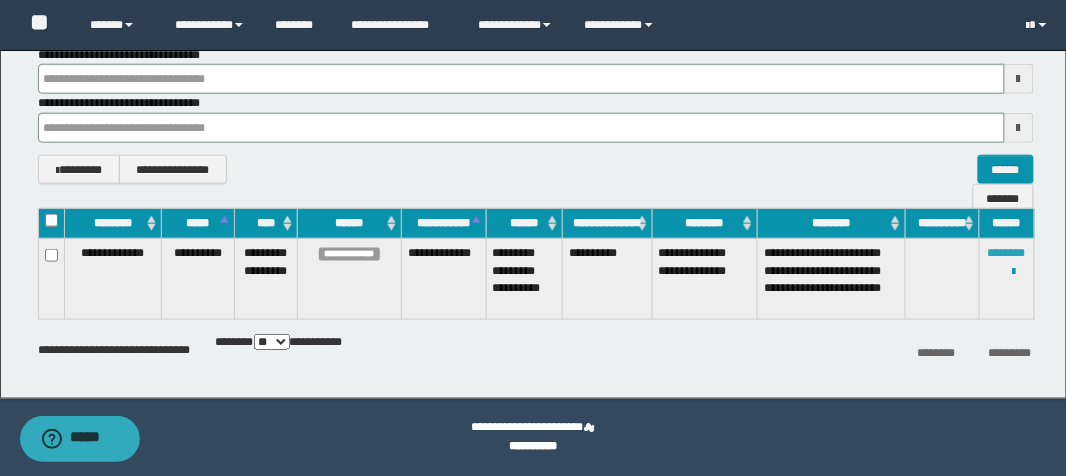 click on "********" at bounding box center (1007, 253) 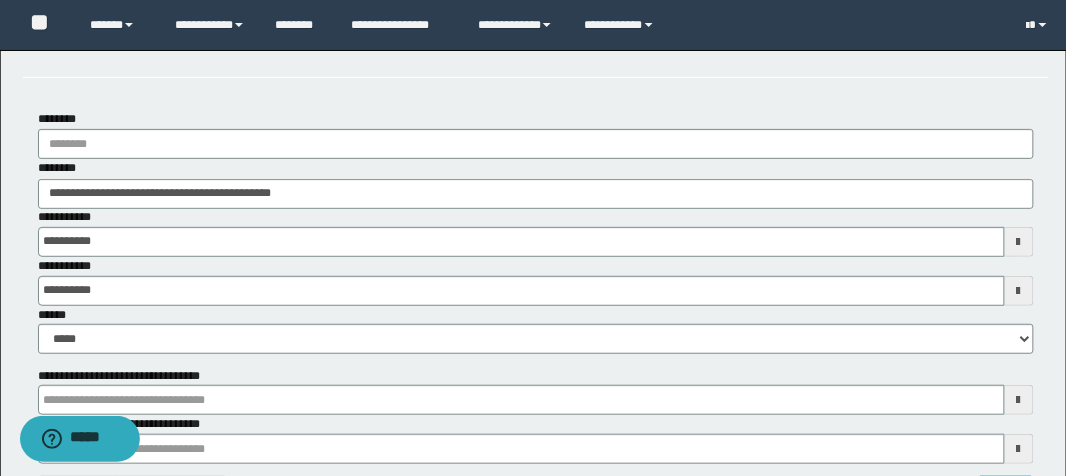 scroll, scrollTop: 240, scrollLeft: 0, axis: vertical 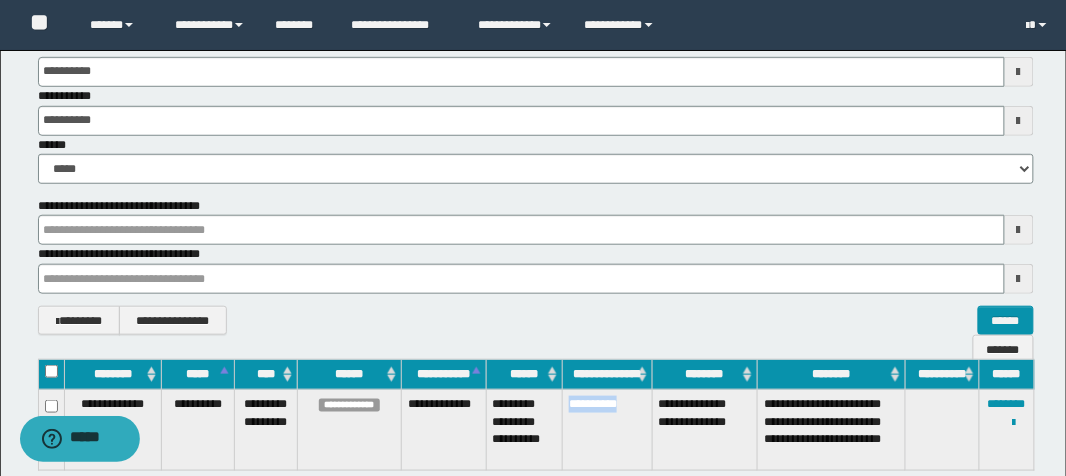 drag, startPoint x: 567, startPoint y: 404, endPoint x: 631, endPoint y: 414, distance: 64.77654 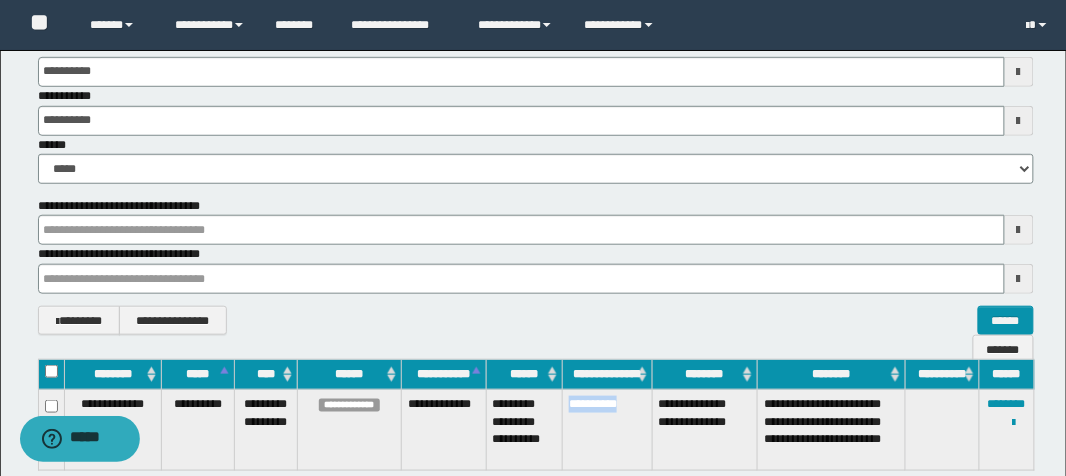 click on "**********" at bounding box center (608, 430) 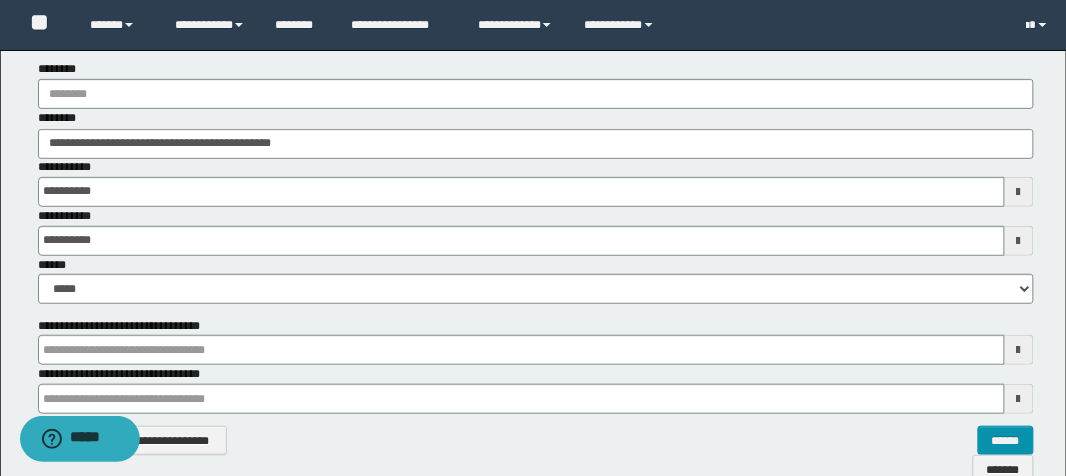scroll, scrollTop: 0, scrollLeft: 0, axis: both 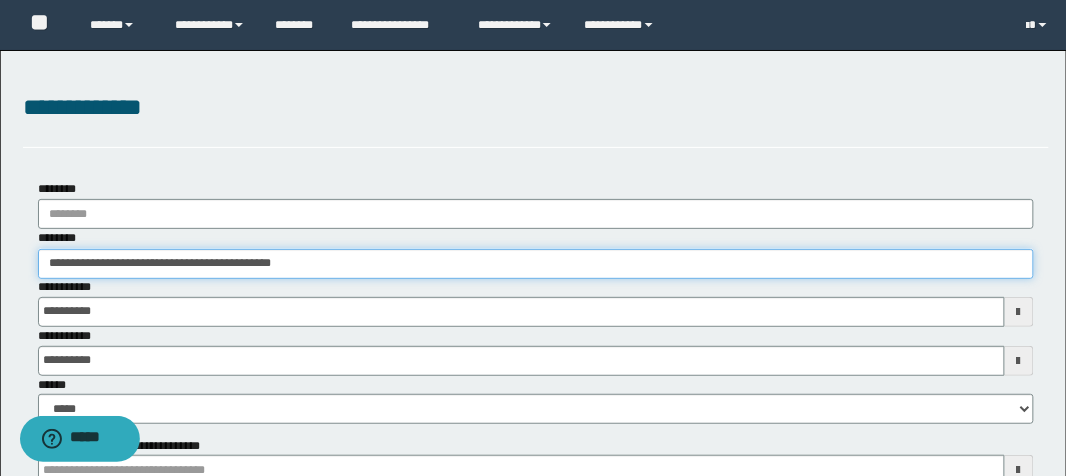 drag, startPoint x: 323, startPoint y: 268, endPoint x: 0, endPoint y: 244, distance: 323.8904 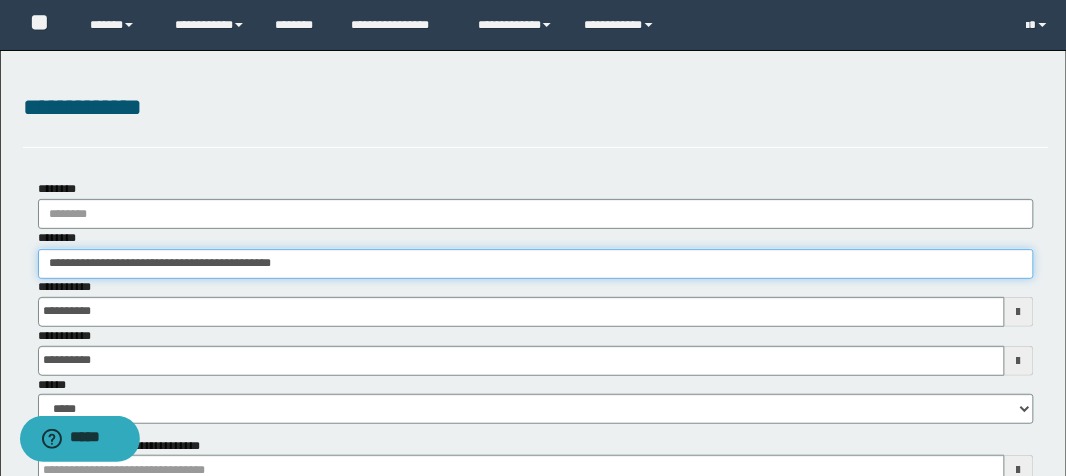 click on "**********" at bounding box center (533, 420) 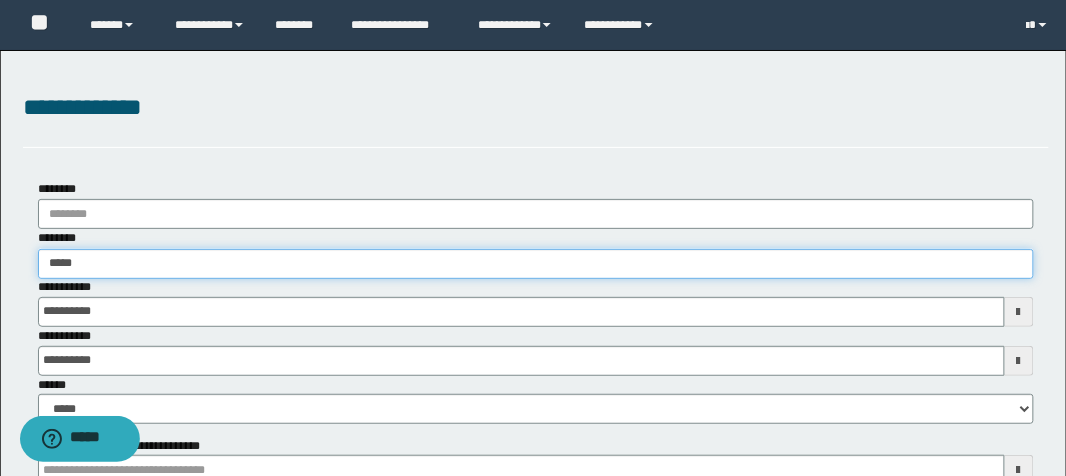 type on "******" 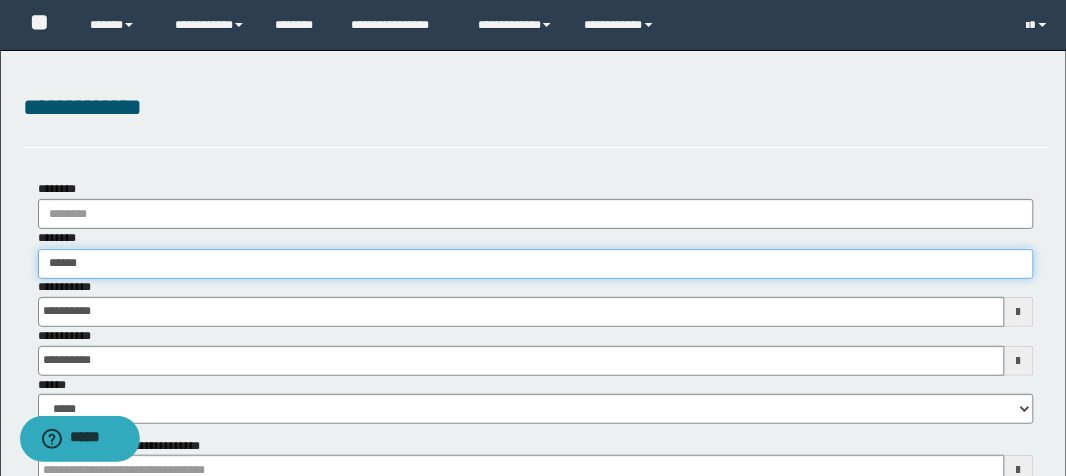 type on "******" 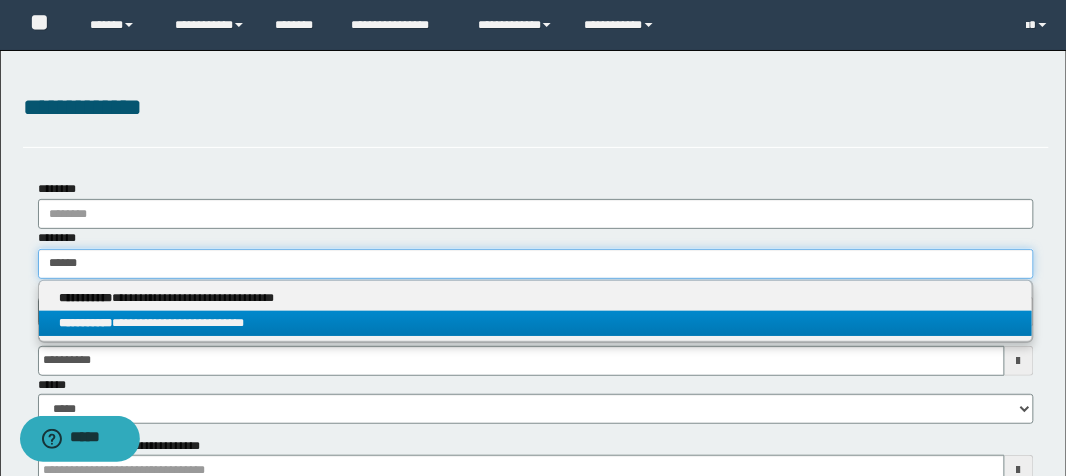 type on "******" 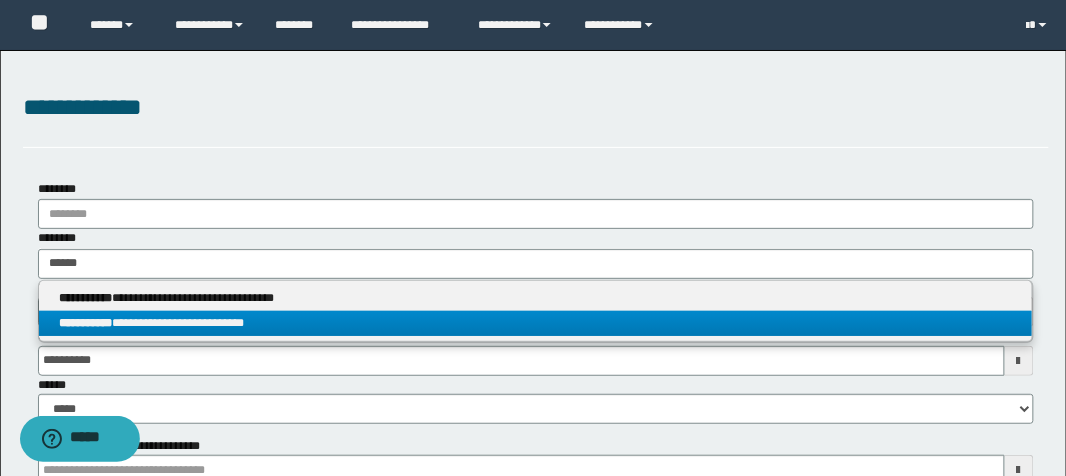 click on "**********" at bounding box center (85, 323) 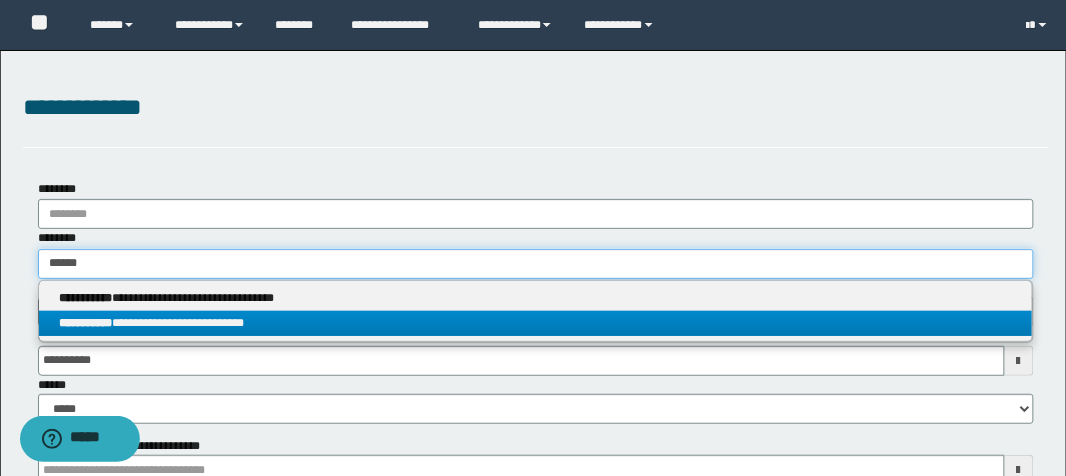 type 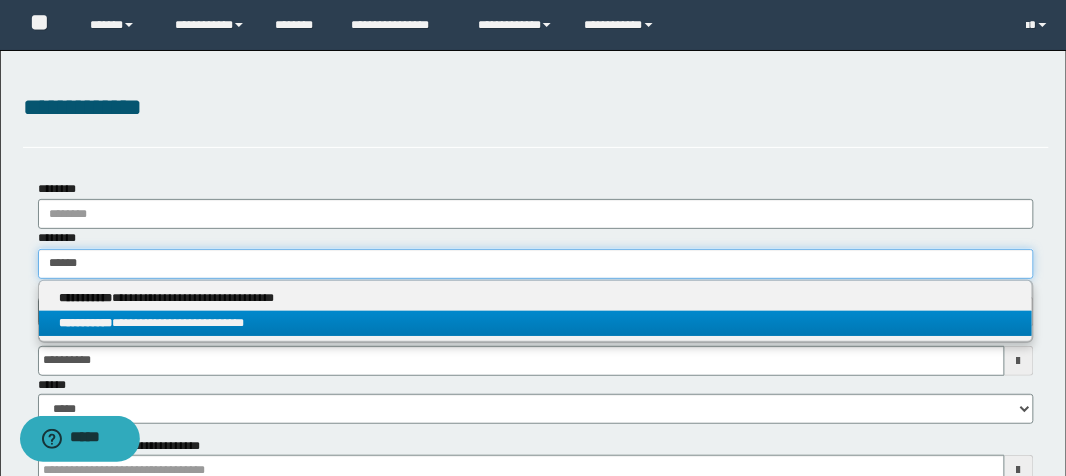 type on "**********" 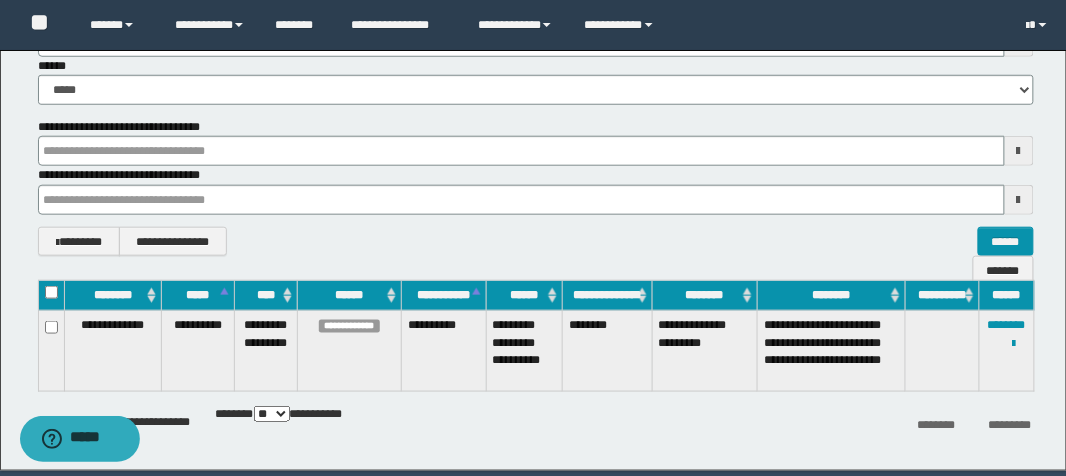scroll, scrollTop: 320, scrollLeft: 0, axis: vertical 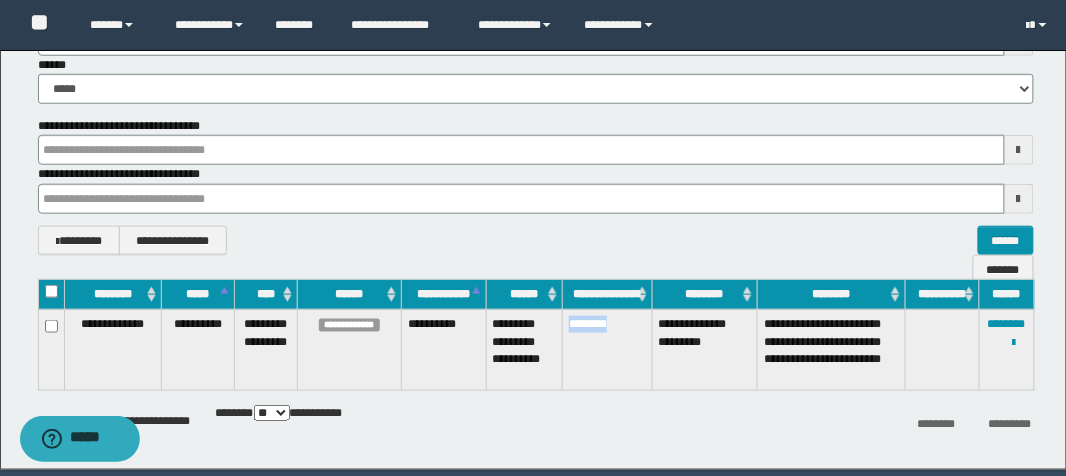 drag, startPoint x: 565, startPoint y: 324, endPoint x: 616, endPoint y: 332, distance: 51.62364 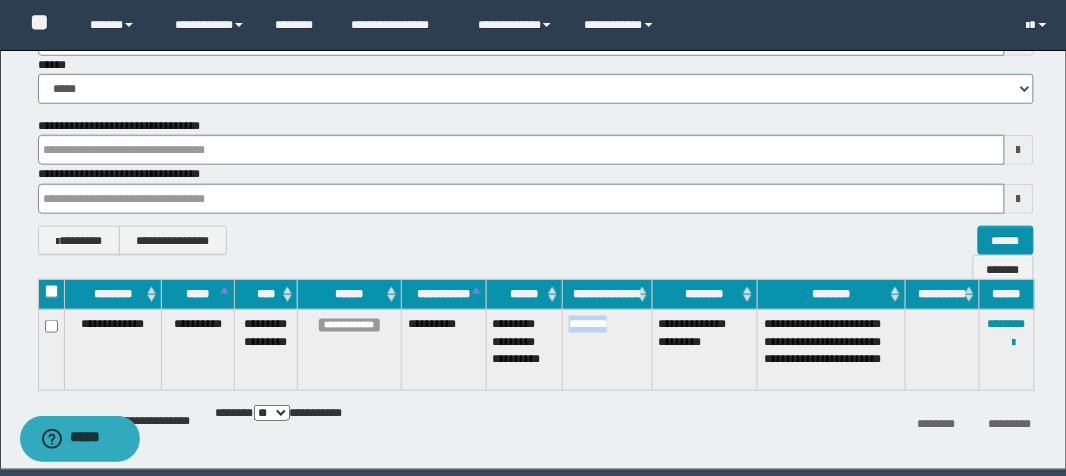click on "********" at bounding box center (608, 350) 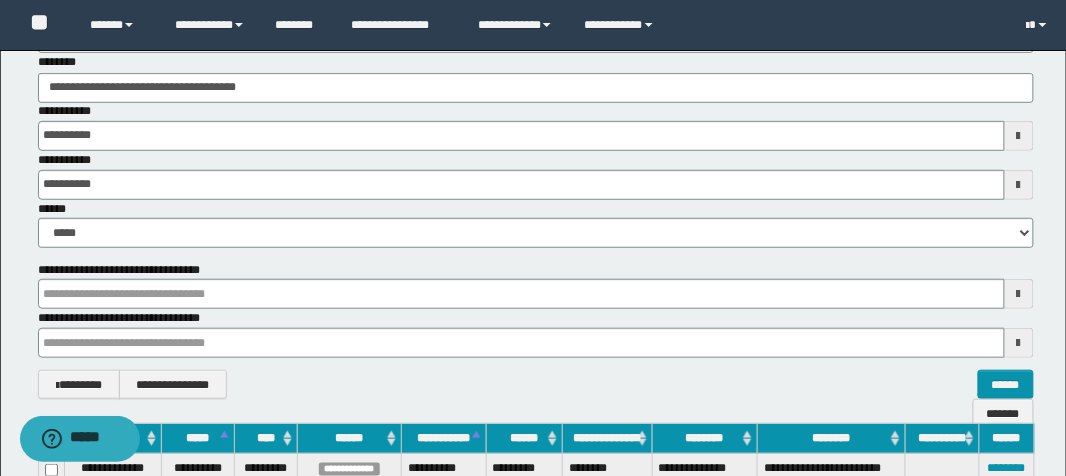 scroll, scrollTop: 0, scrollLeft: 0, axis: both 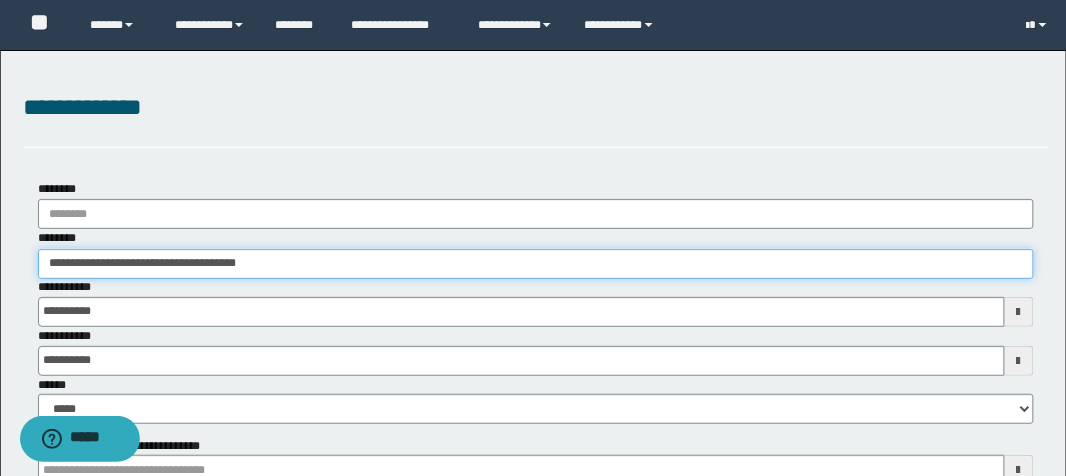 drag, startPoint x: 287, startPoint y: 268, endPoint x: 0, endPoint y: 274, distance: 287.0627 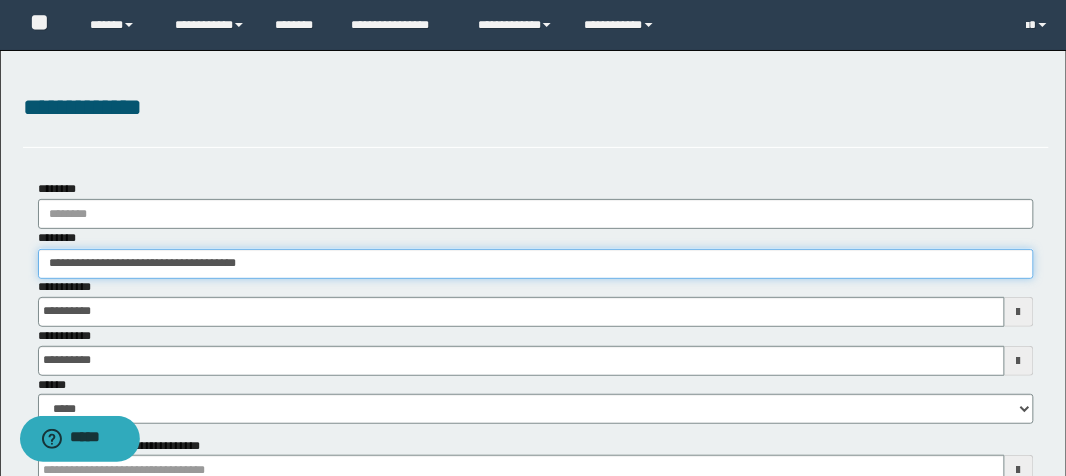 click on "**********" at bounding box center (533, 420) 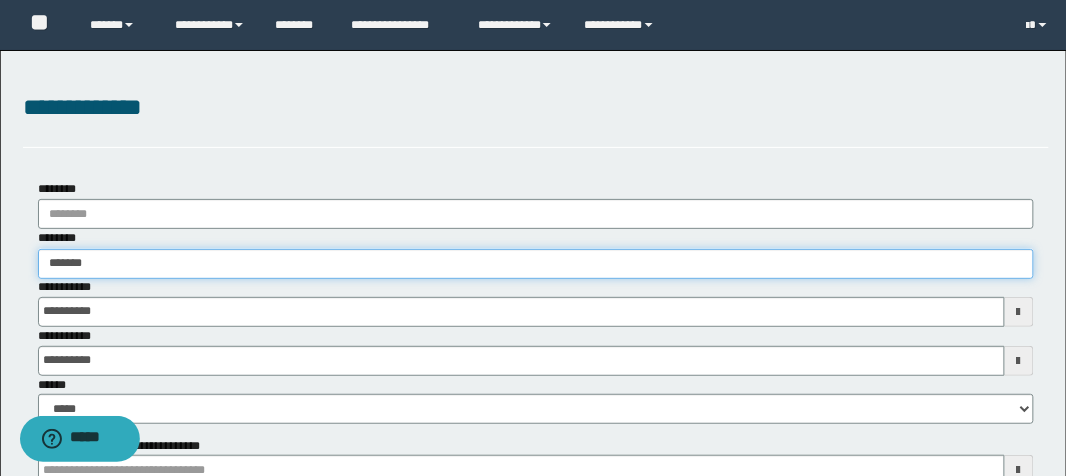 type on "********" 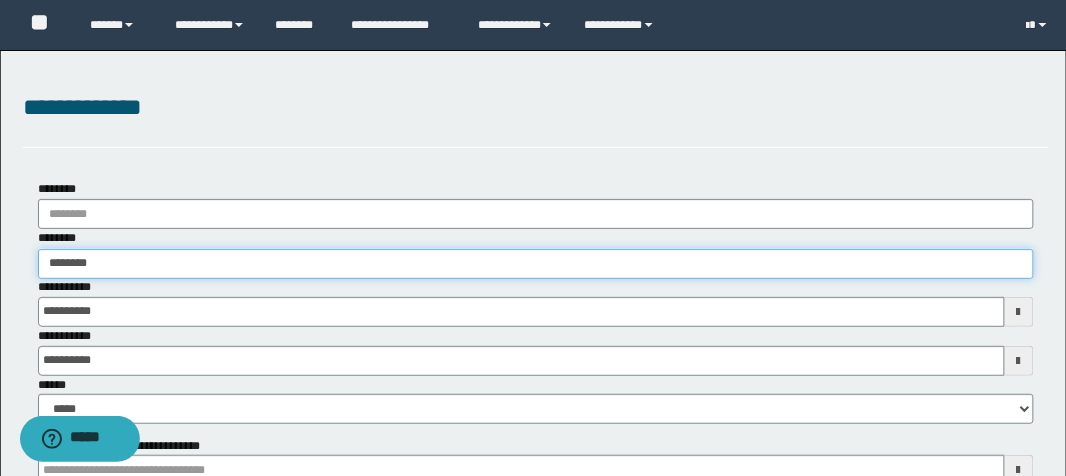 type on "********" 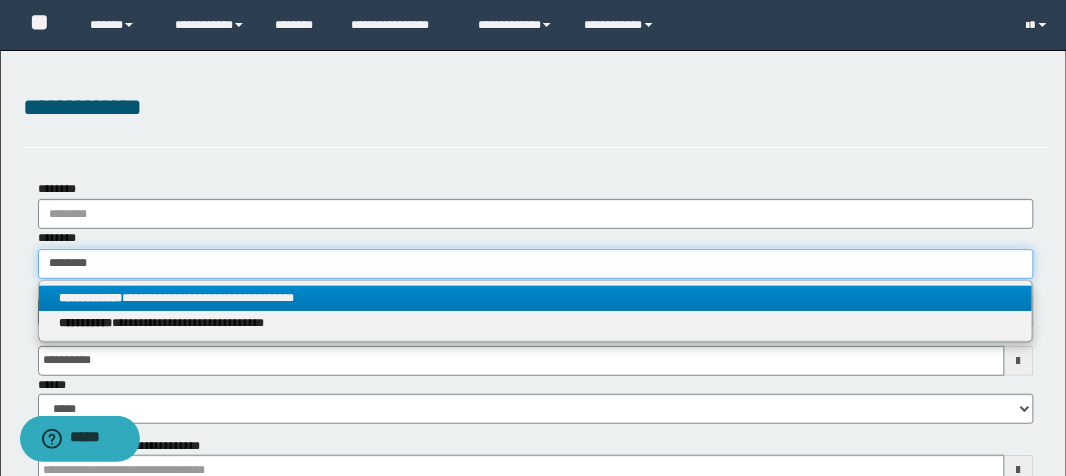 type on "********" 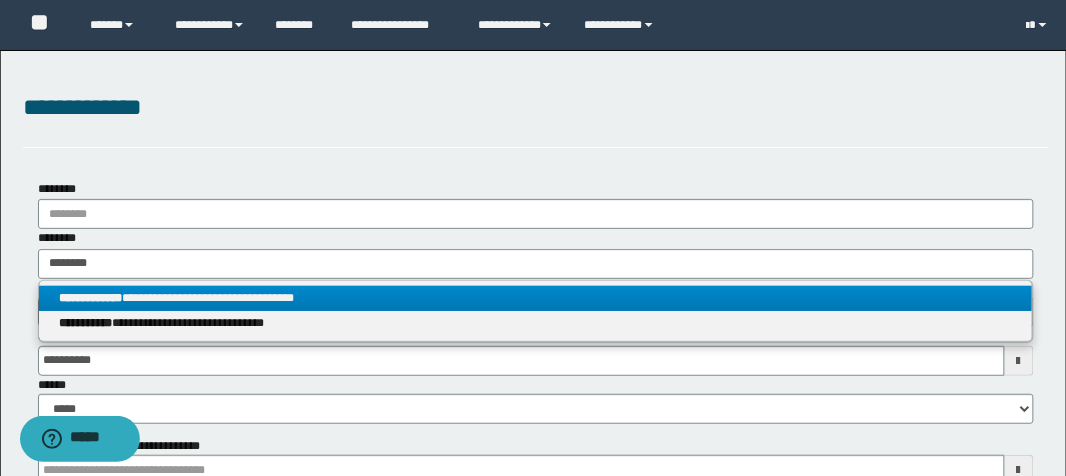 click on "**********" at bounding box center [90, 298] 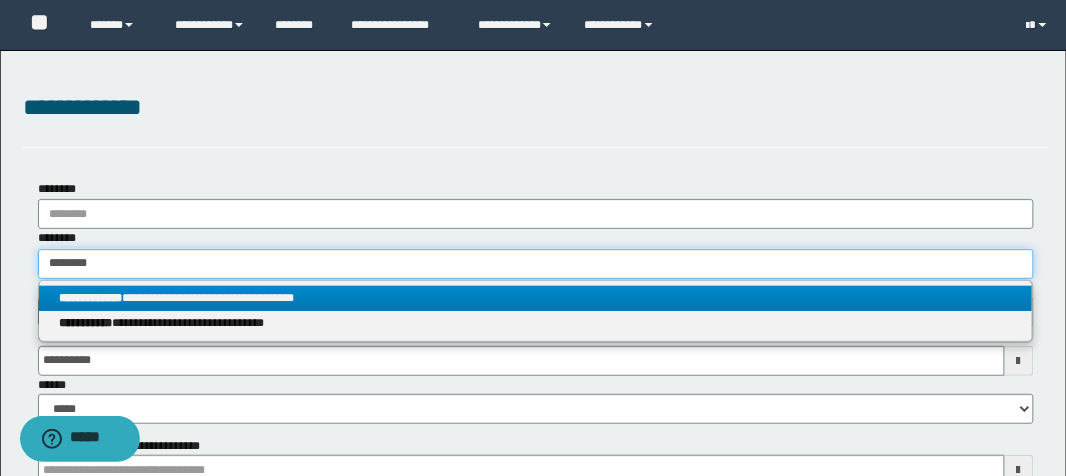 type 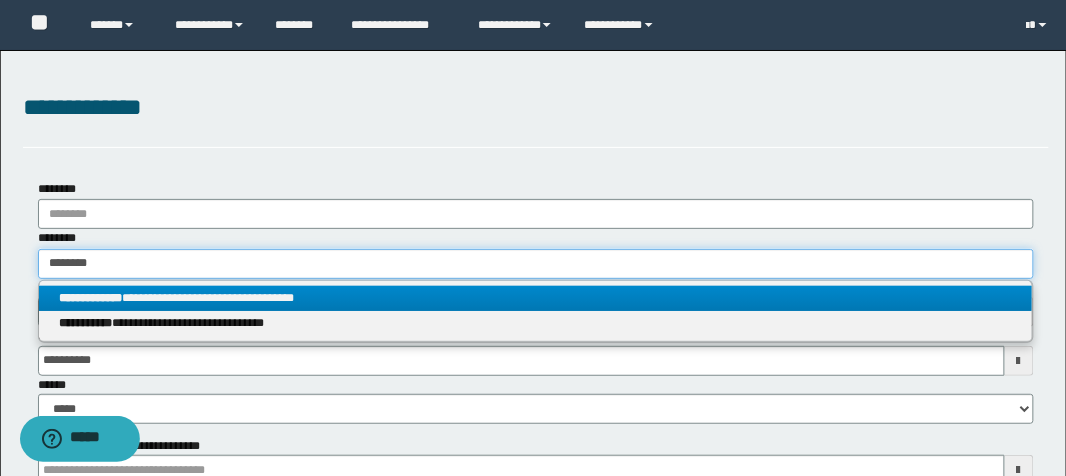type on "**********" 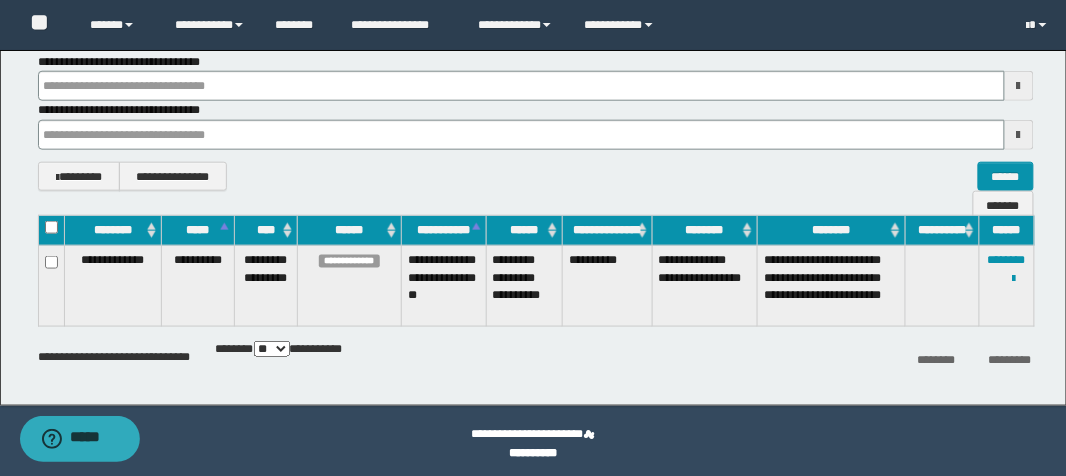 scroll, scrollTop: 391, scrollLeft: 0, axis: vertical 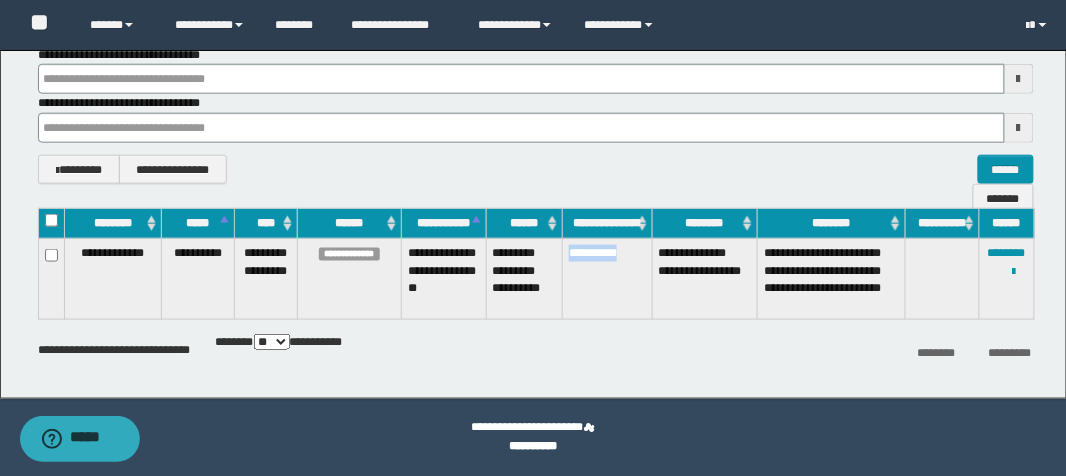 drag, startPoint x: 562, startPoint y: 249, endPoint x: 629, endPoint y: 262, distance: 68.24954 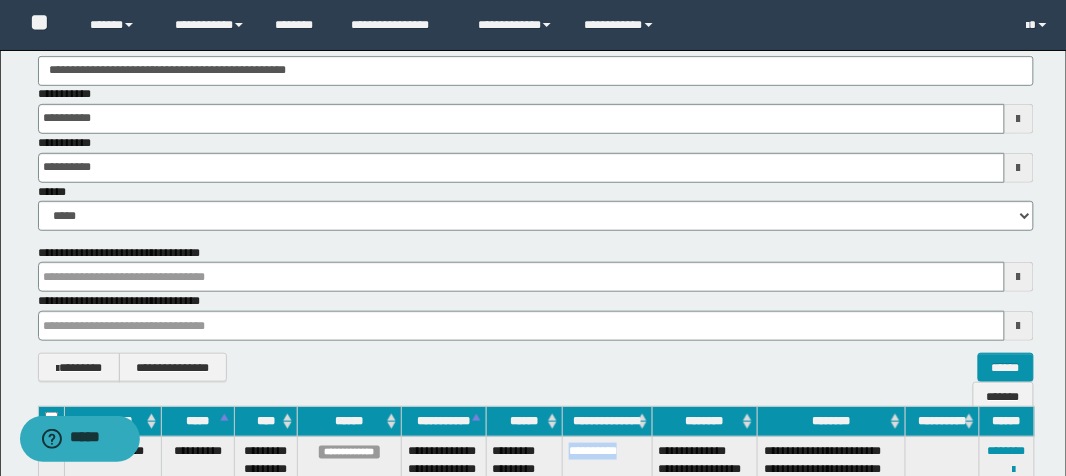 scroll, scrollTop: 0, scrollLeft: 0, axis: both 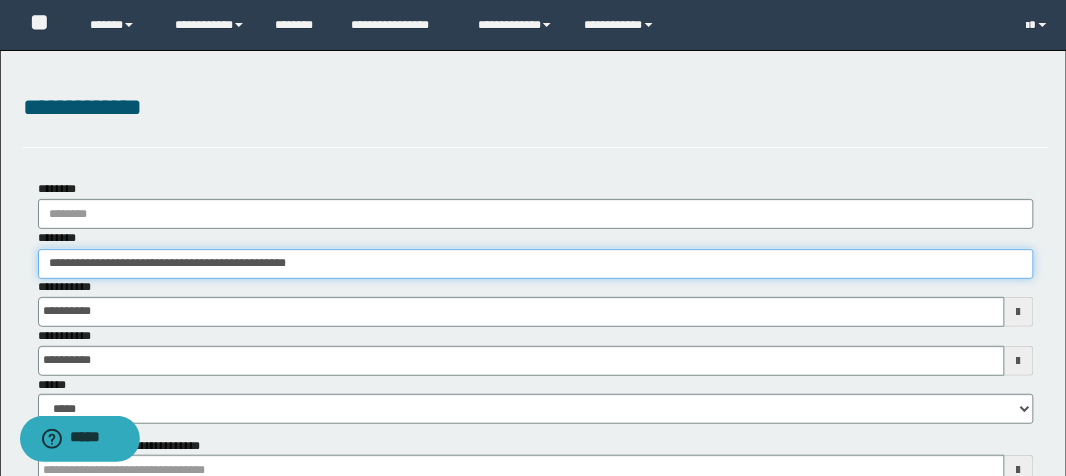 drag, startPoint x: 321, startPoint y: 271, endPoint x: 0, endPoint y: 317, distance: 324.2792 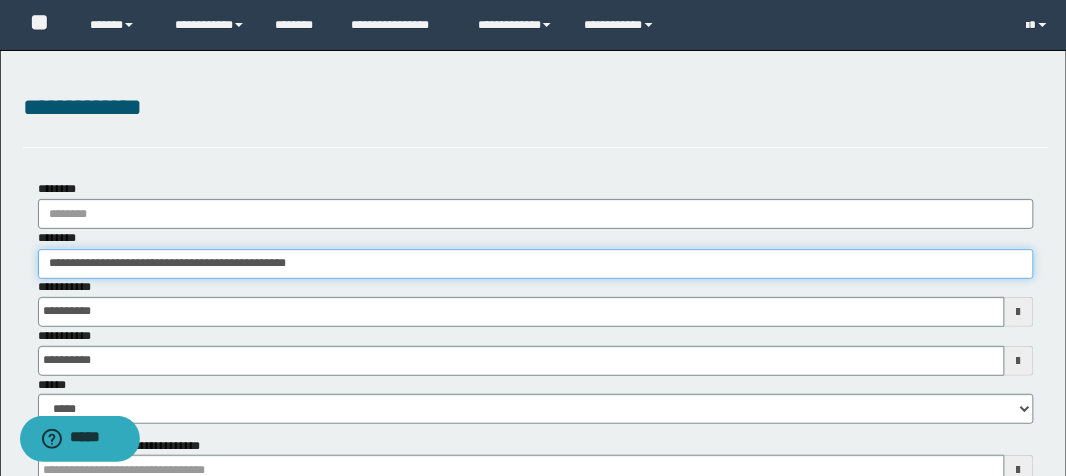 click on "**********" at bounding box center [533, 420] 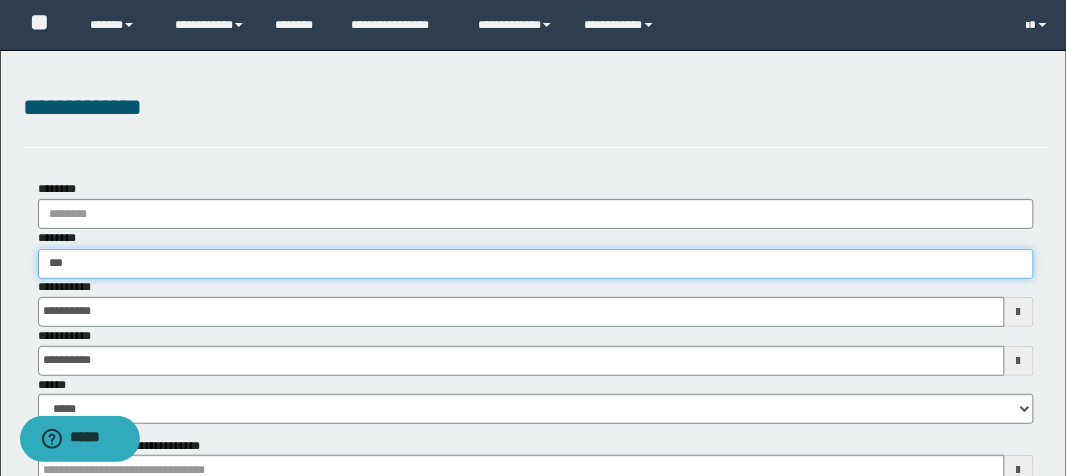 type on "****" 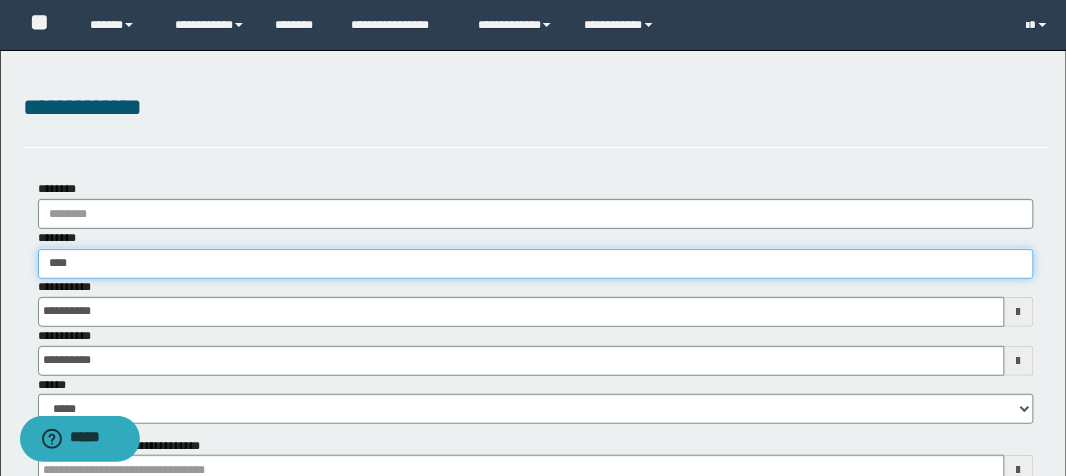 type on "****" 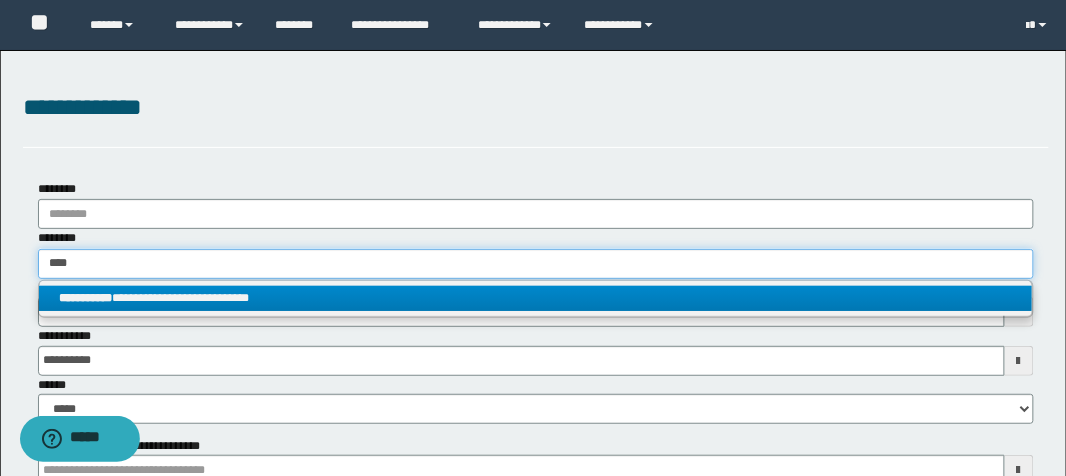 type on "****" 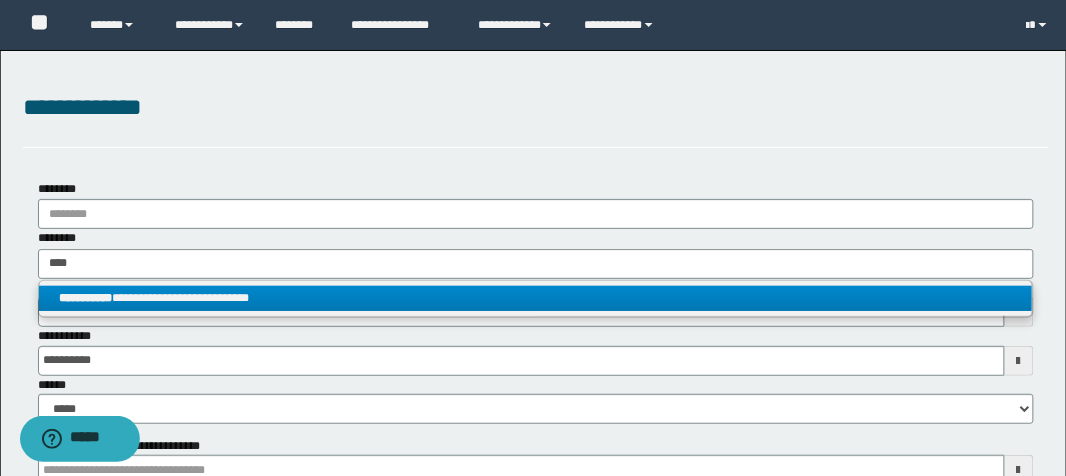 click on "**********" at bounding box center (536, 298) 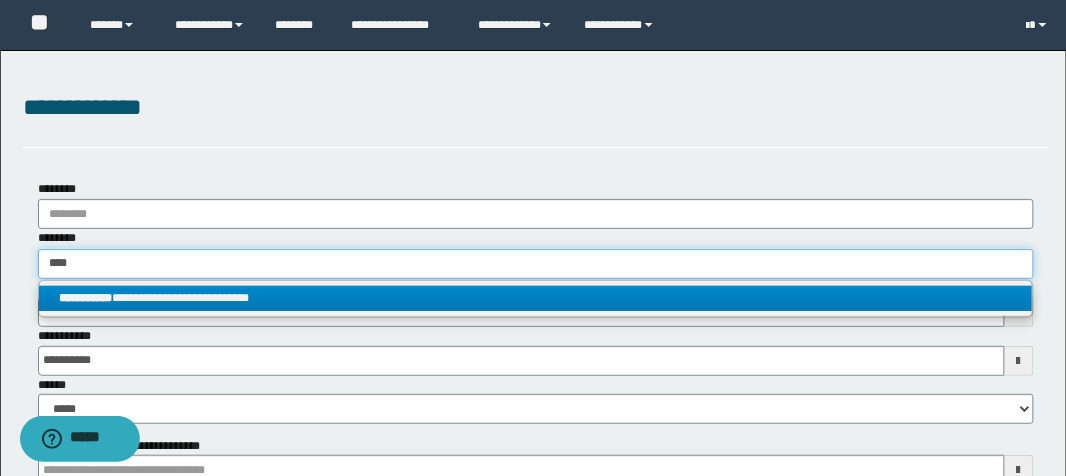 type 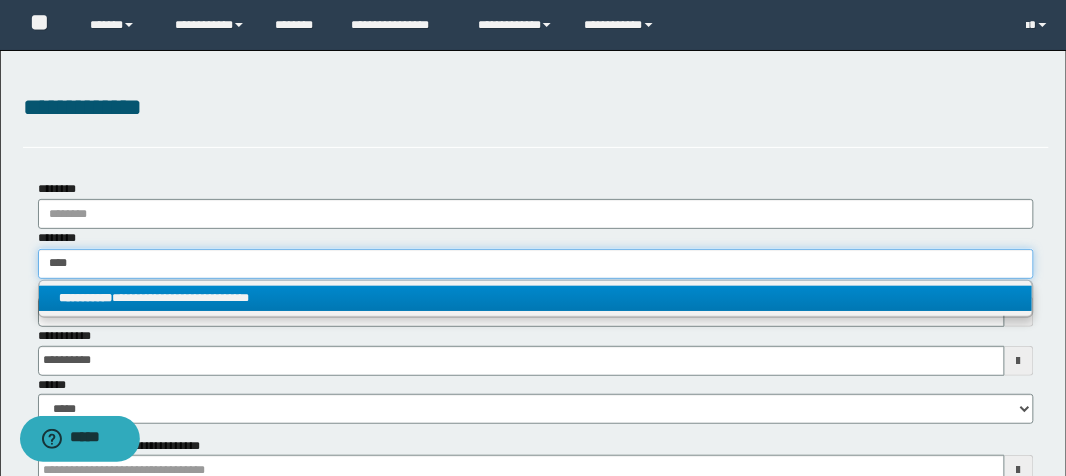 type on "**********" 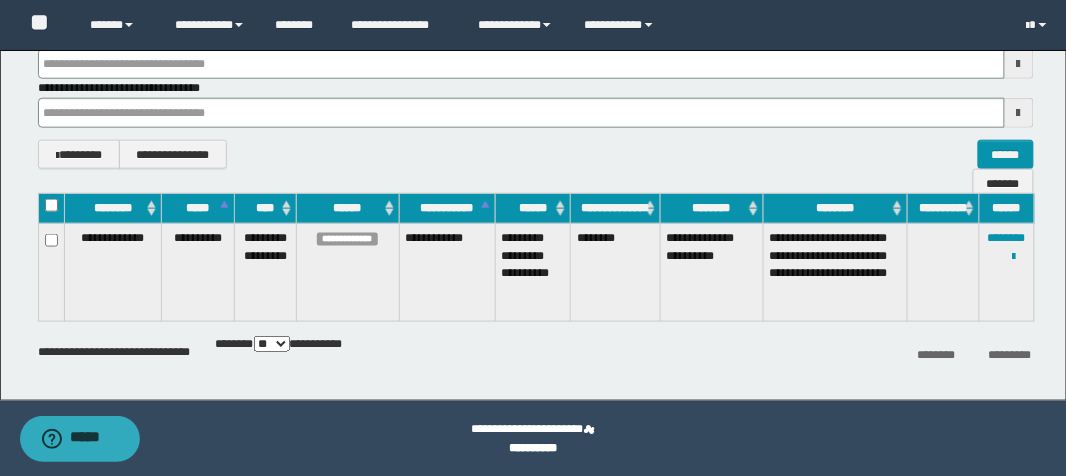 scroll, scrollTop: 408, scrollLeft: 0, axis: vertical 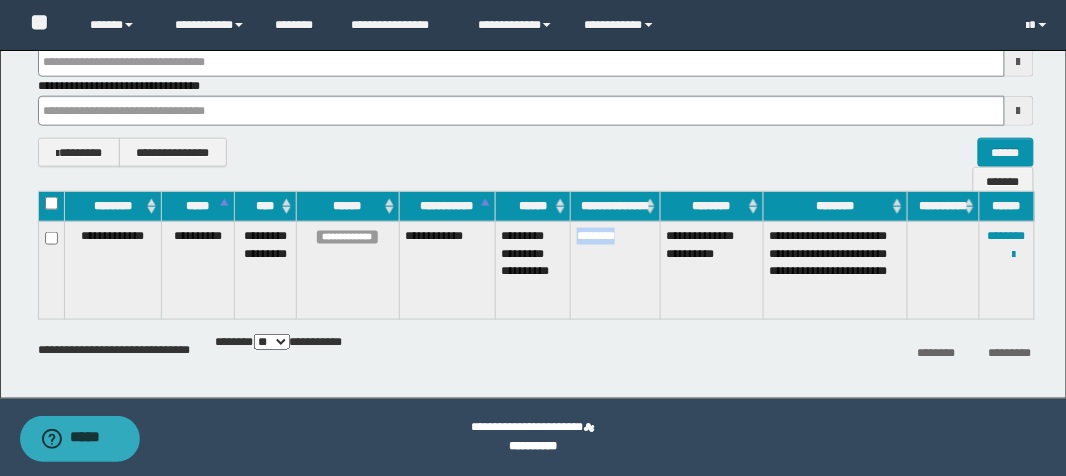 drag, startPoint x: 575, startPoint y: 252, endPoint x: 631, endPoint y: 260, distance: 56.568542 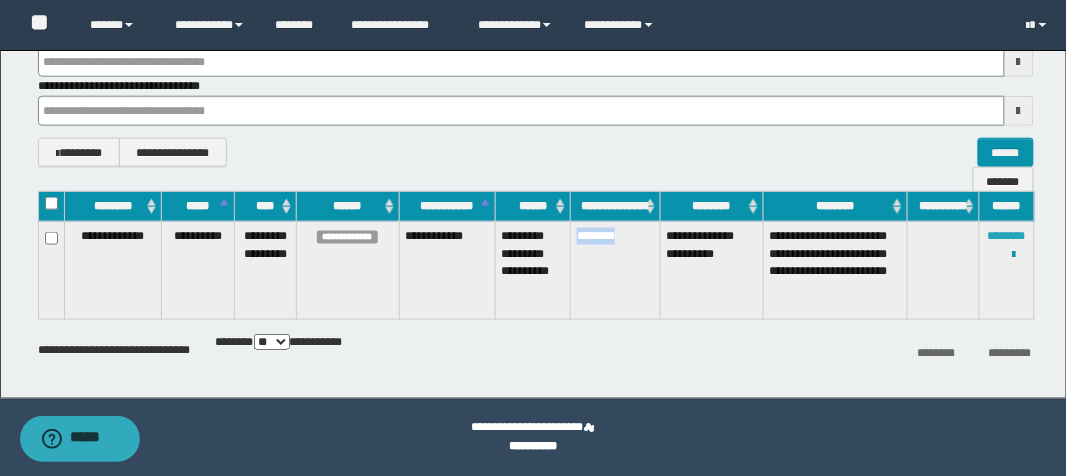 click on "********" at bounding box center [1007, 236] 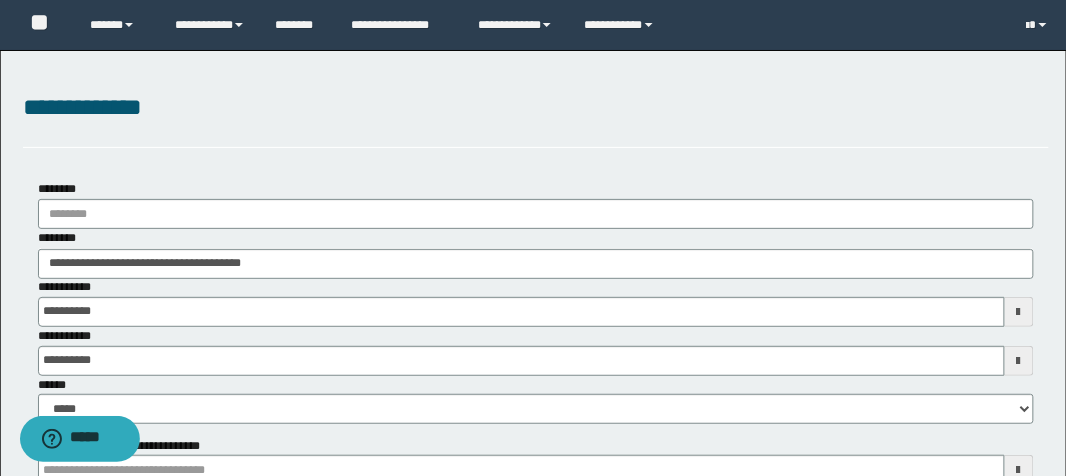 scroll, scrollTop: 0, scrollLeft: 0, axis: both 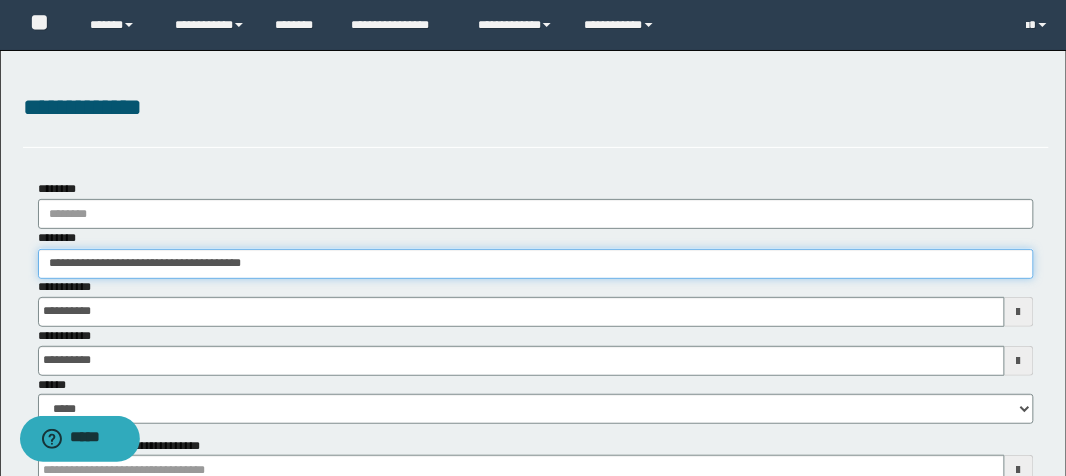 drag, startPoint x: 295, startPoint y: 268, endPoint x: 0, endPoint y: 221, distance: 298.7206 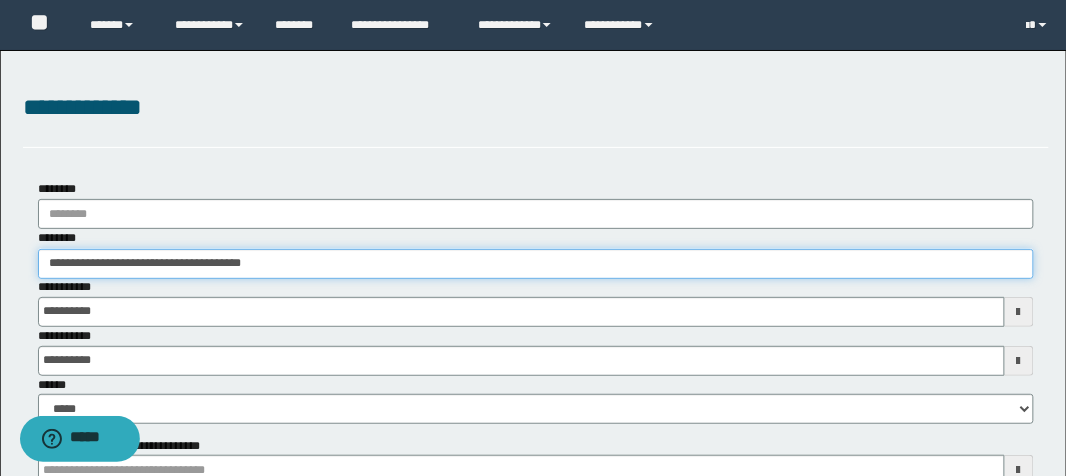 click on "**********" at bounding box center [533, 428] 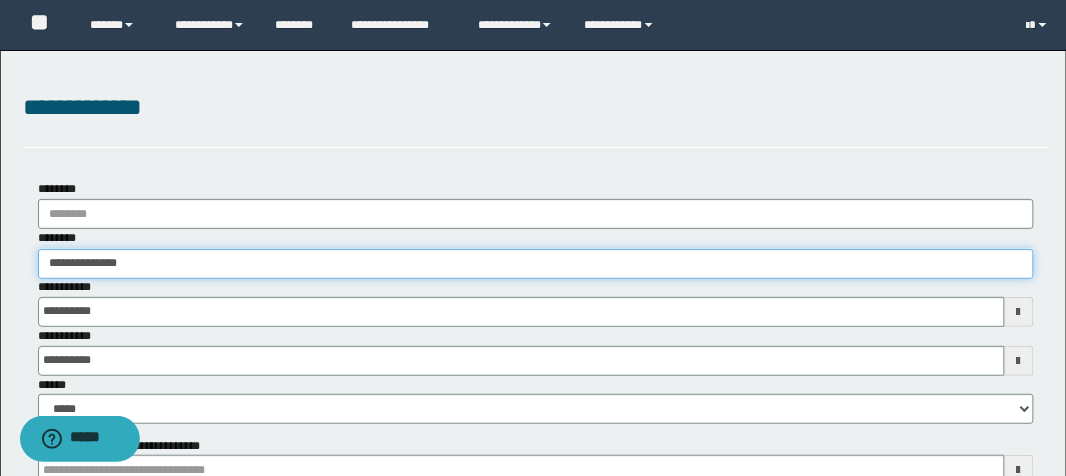 type on "**********" 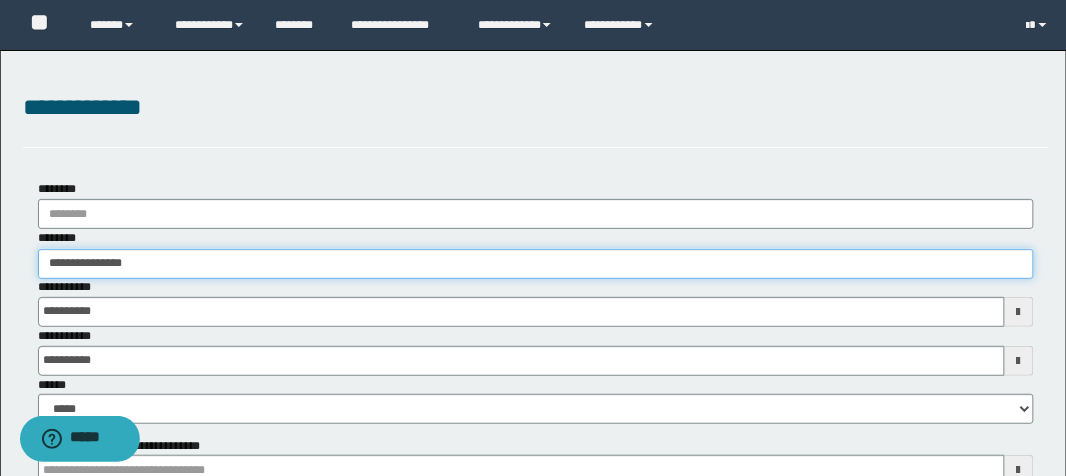 type on "**********" 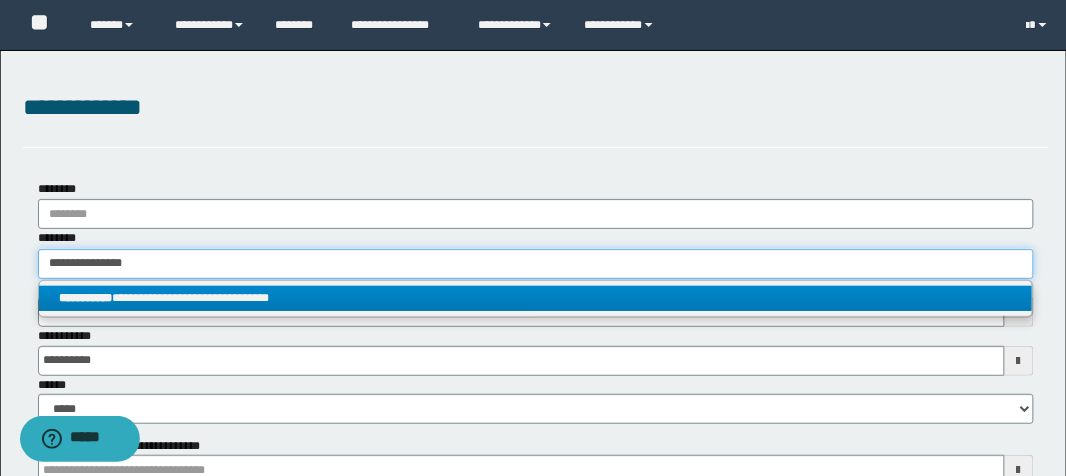 type on "**********" 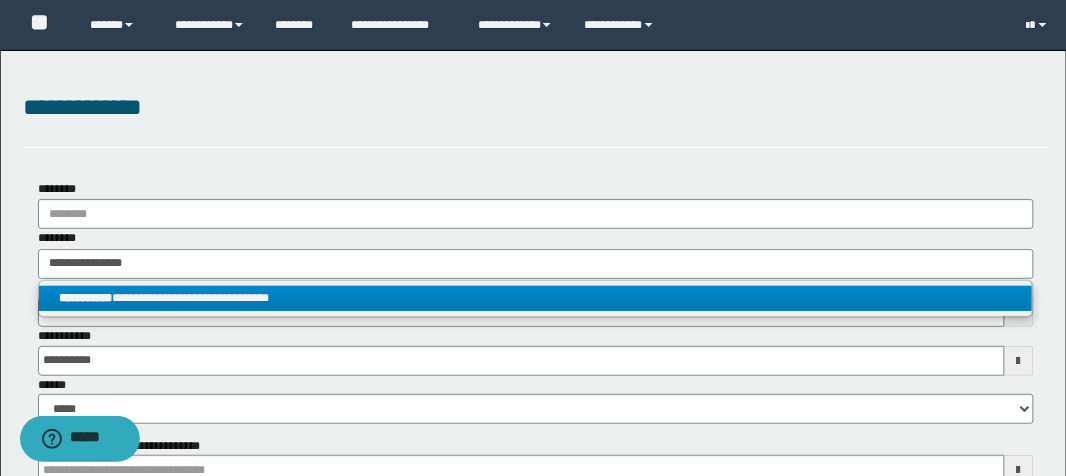click on "**********" at bounding box center (536, 298) 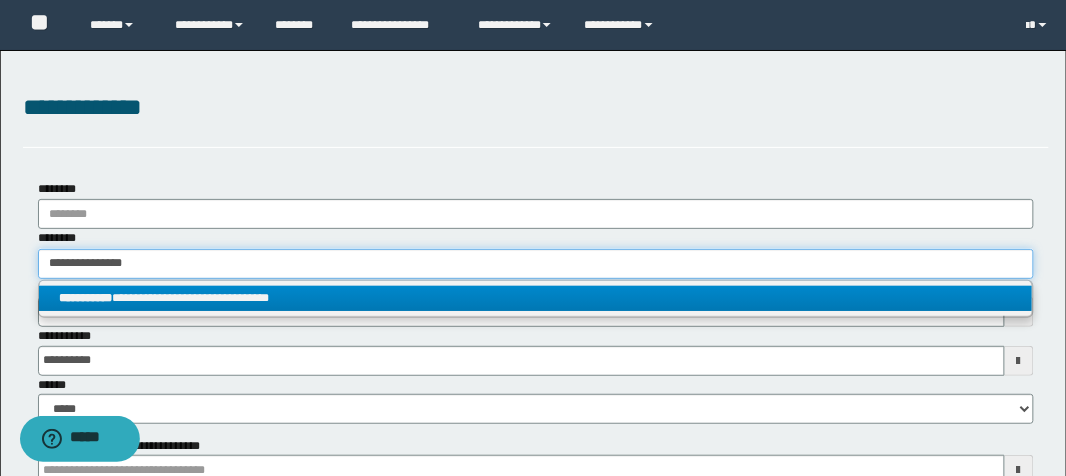 type 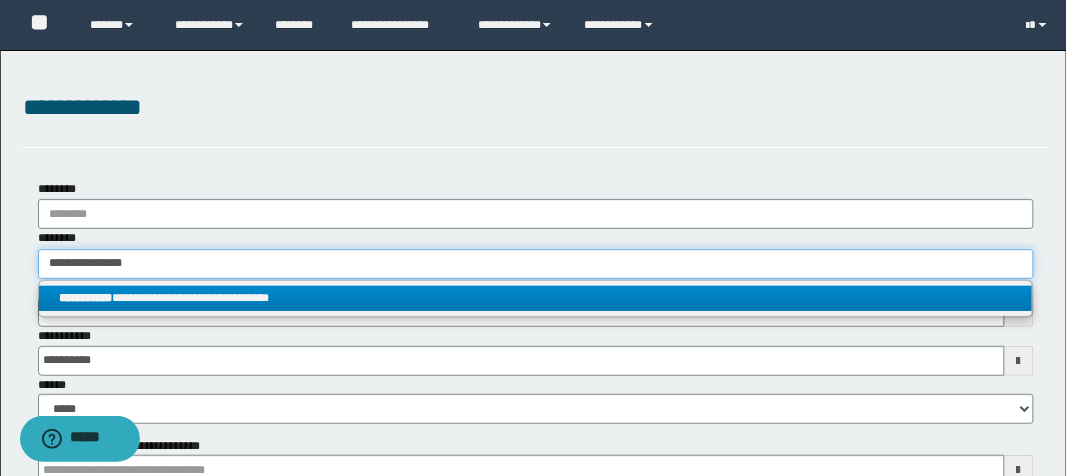 type on "**********" 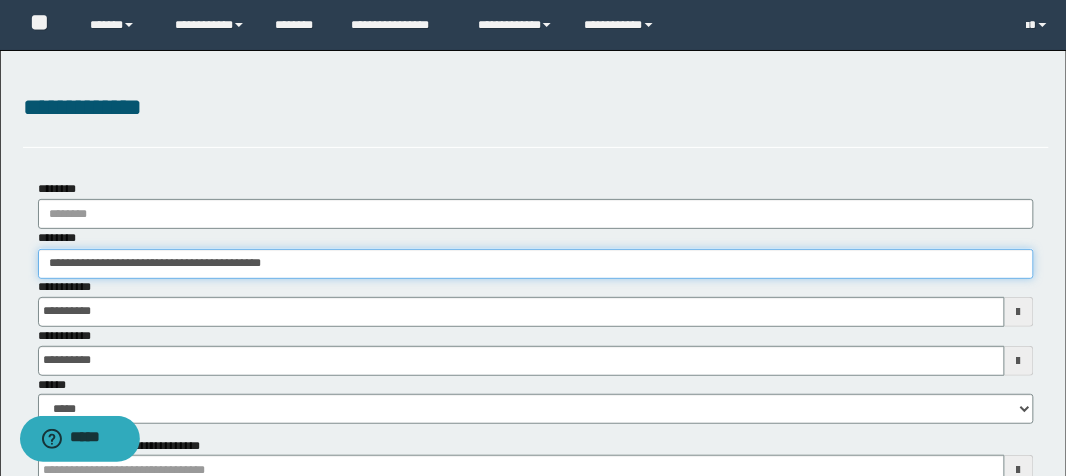 scroll, scrollTop: 320, scrollLeft: 0, axis: vertical 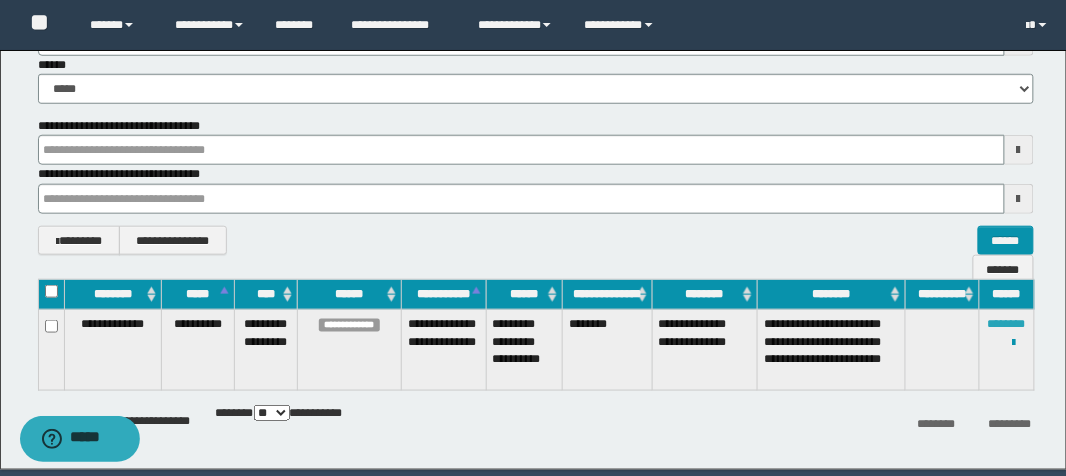click on "********" at bounding box center [1007, 324] 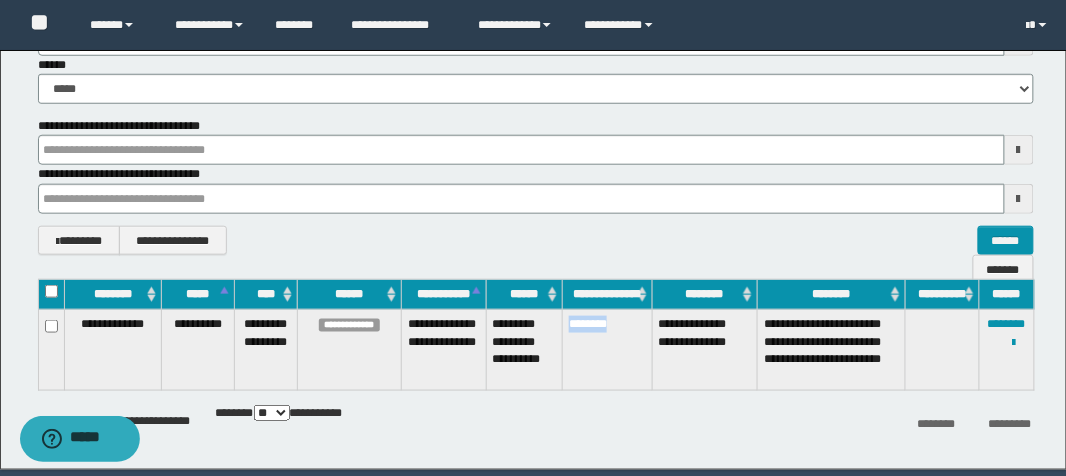 drag, startPoint x: 565, startPoint y: 323, endPoint x: 625, endPoint y: 330, distance: 60.40695 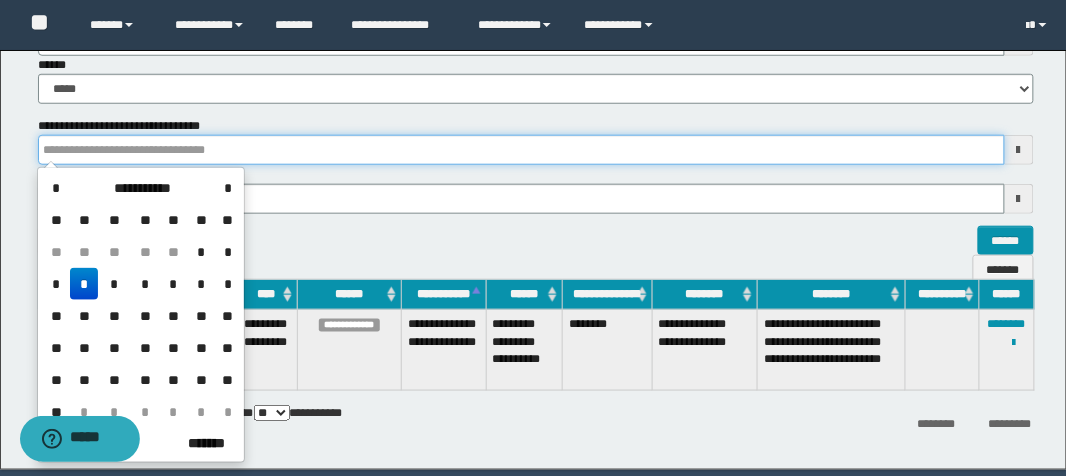 drag, startPoint x: 563, startPoint y: 27, endPoint x: 532, endPoint y: -83, distance: 114.28473 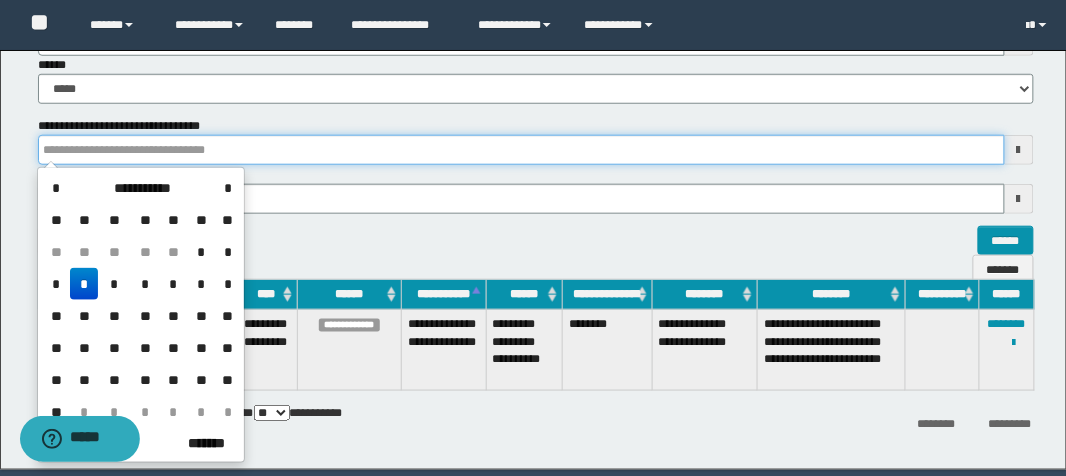 click on "**********" at bounding box center [533, -82] 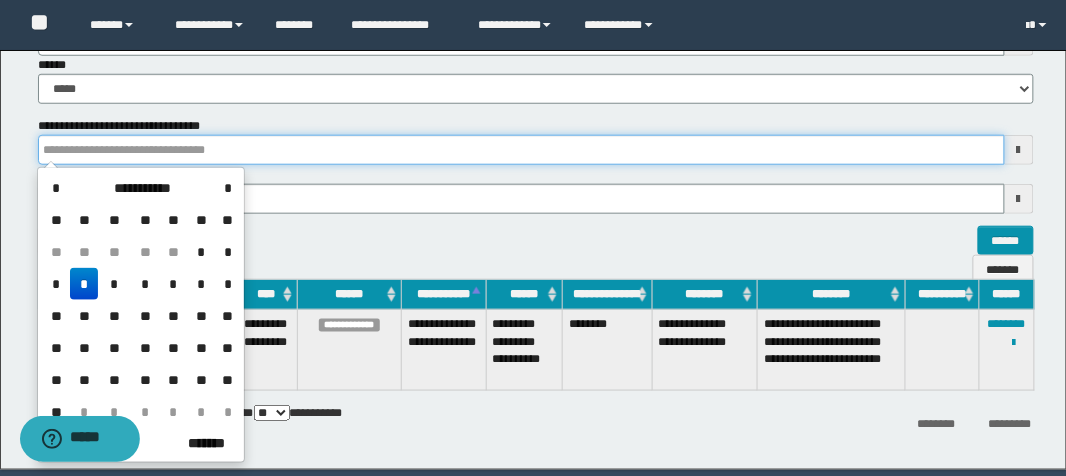 scroll, scrollTop: 0, scrollLeft: 0, axis: both 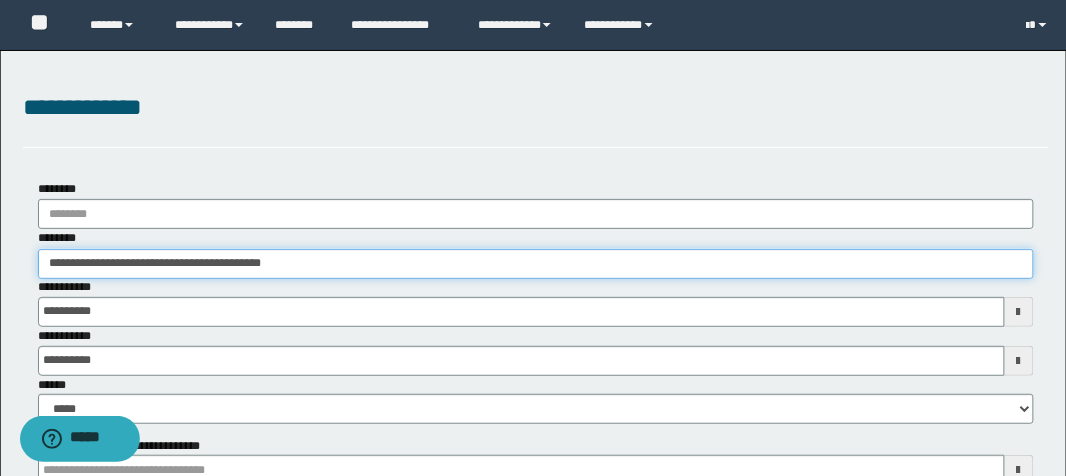 drag, startPoint x: 337, startPoint y: 261, endPoint x: 0, endPoint y: 237, distance: 337.85352 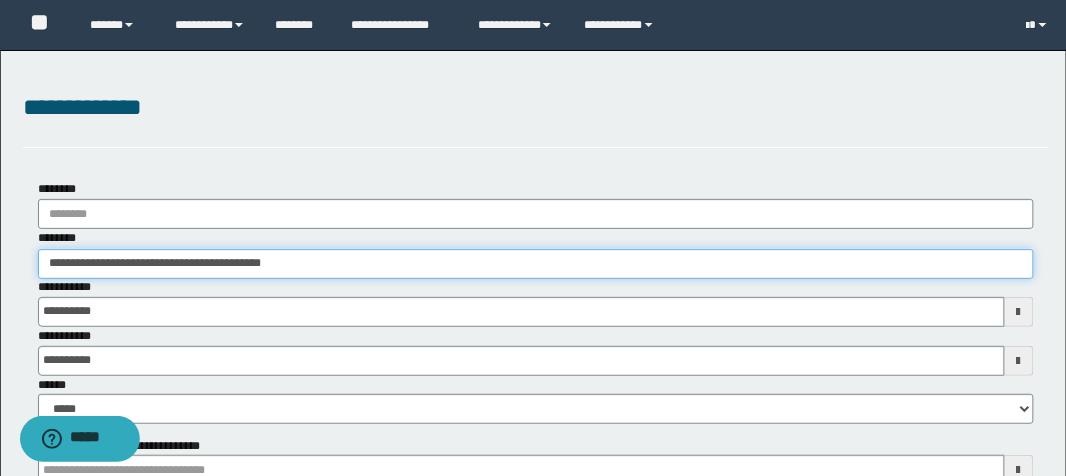 click on "**********" at bounding box center [533, 420] 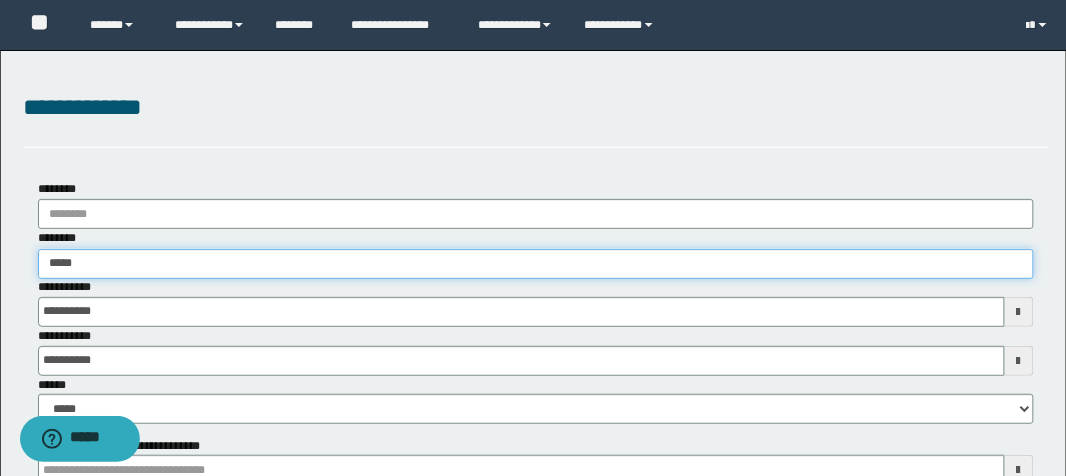 type on "******" 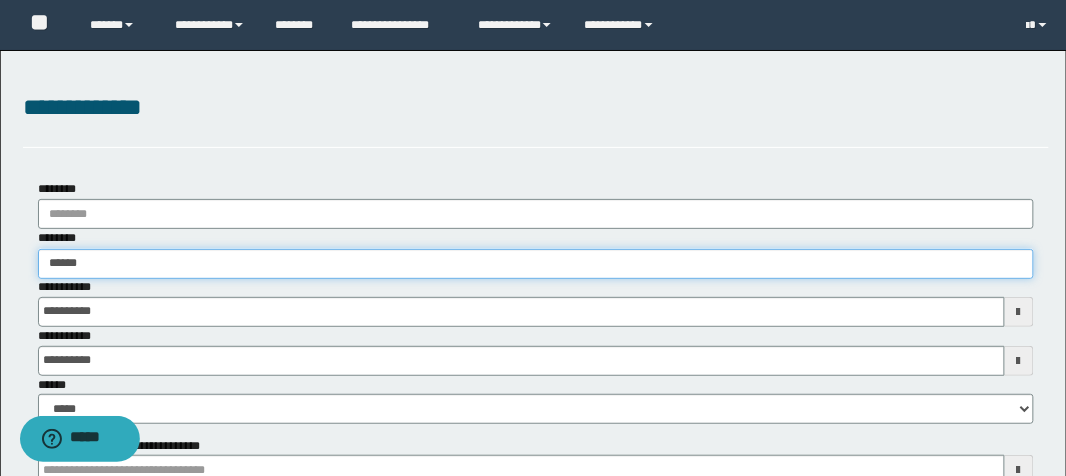 type on "******" 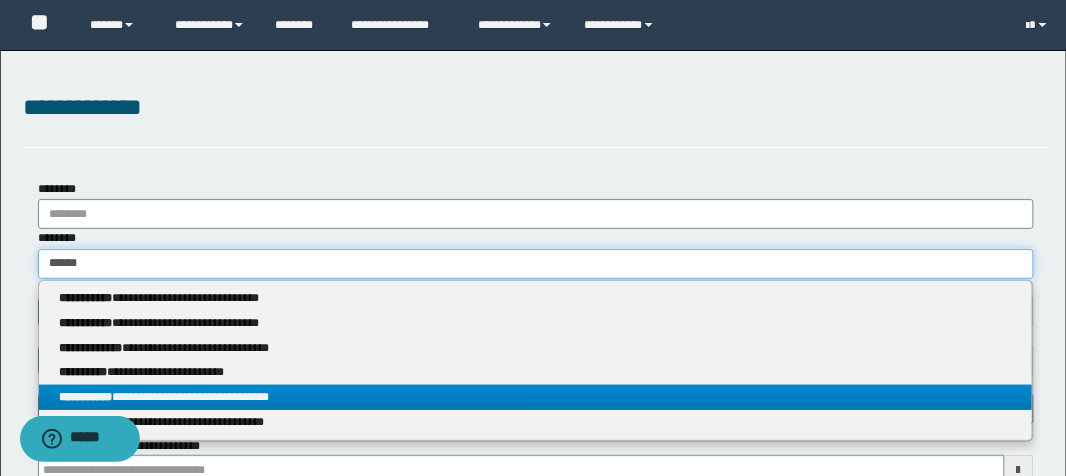 type on "******" 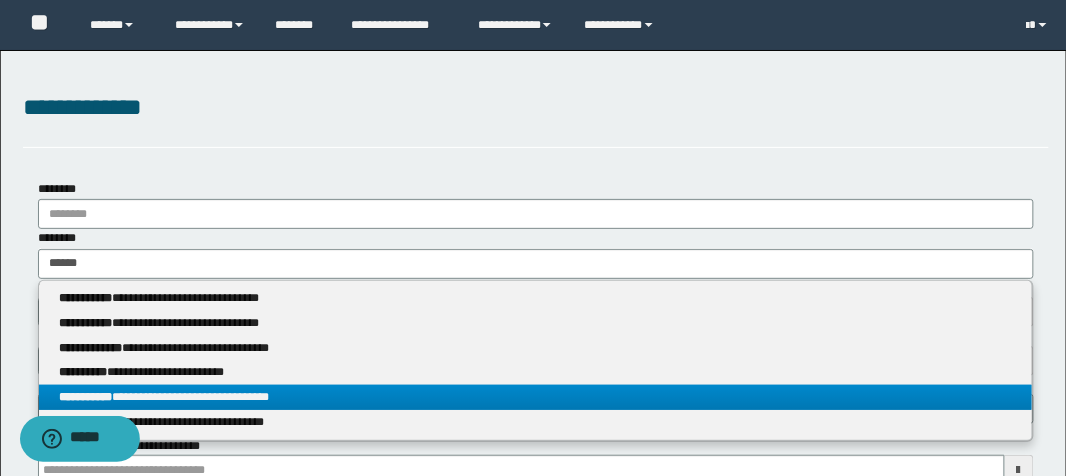 click on "**********" at bounding box center (536, 397) 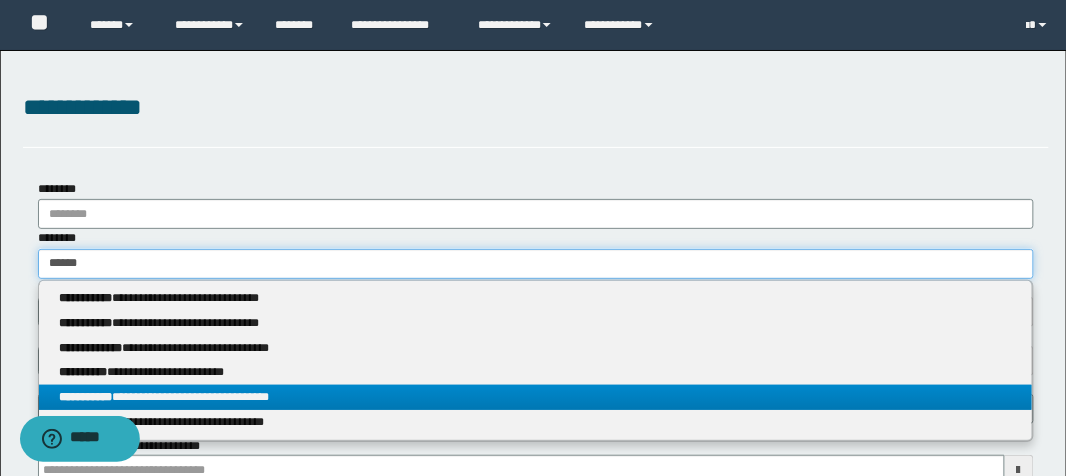 type 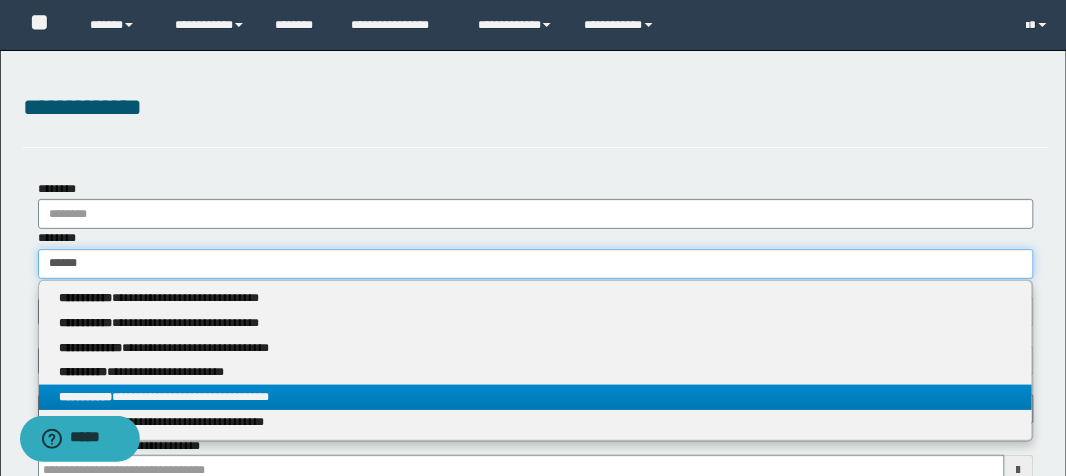 type on "**********" 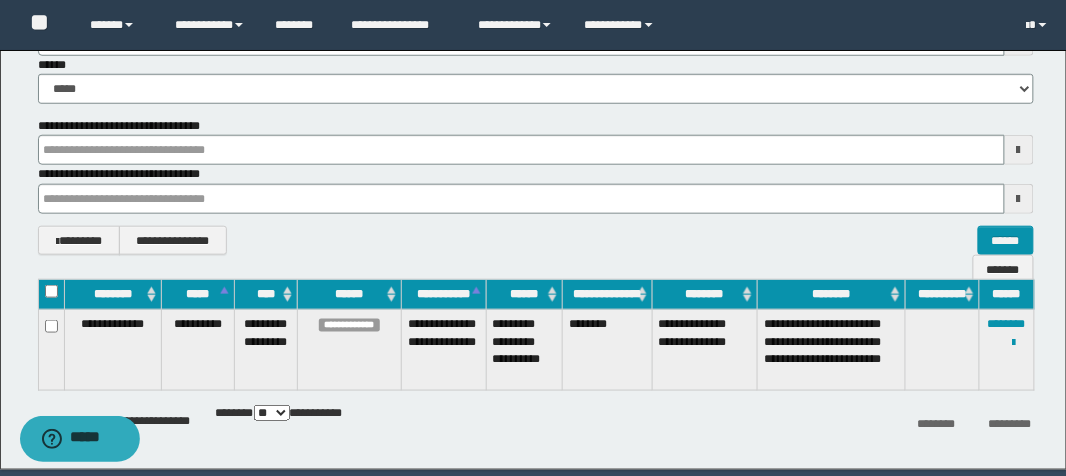 scroll, scrollTop: 391, scrollLeft: 0, axis: vertical 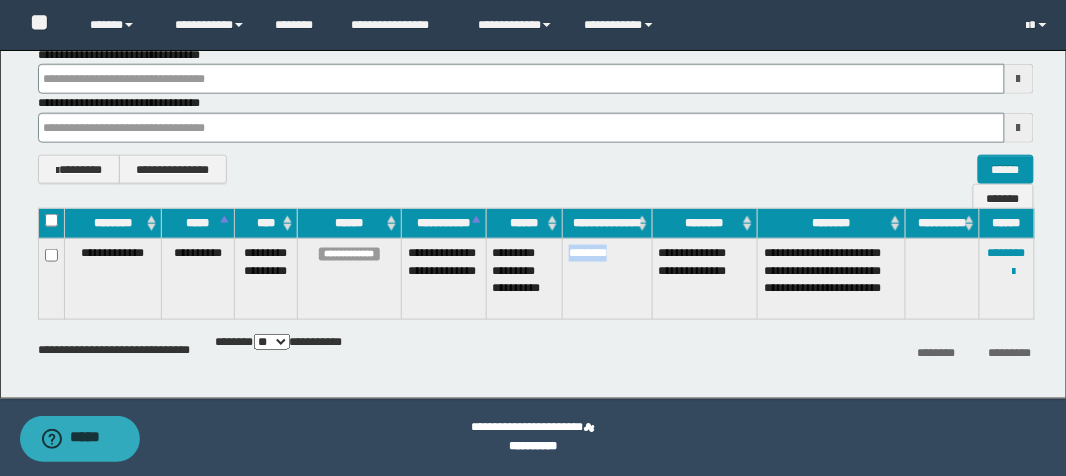 drag, startPoint x: 564, startPoint y: 255, endPoint x: 619, endPoint y: 263, distance: 55.578773 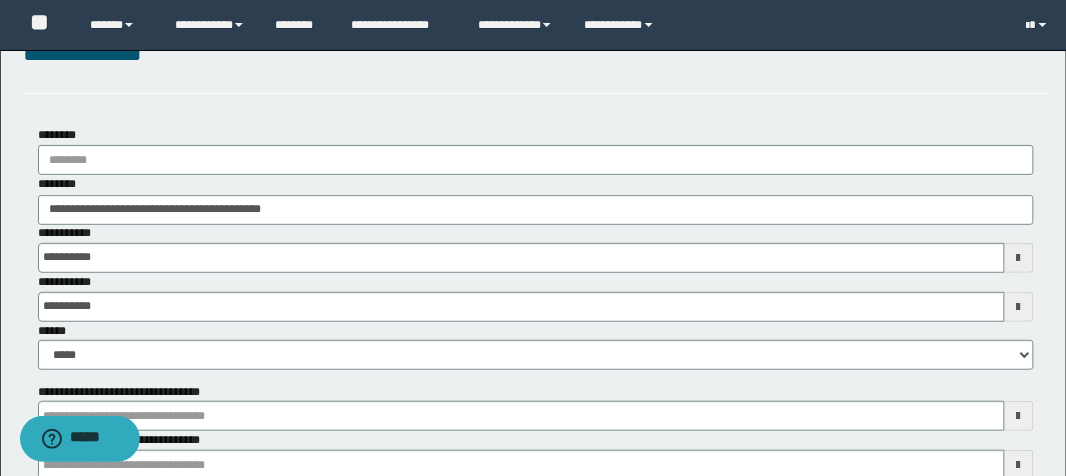 scroll, scrollTop: 0, scrollLeft: 0, axis: both 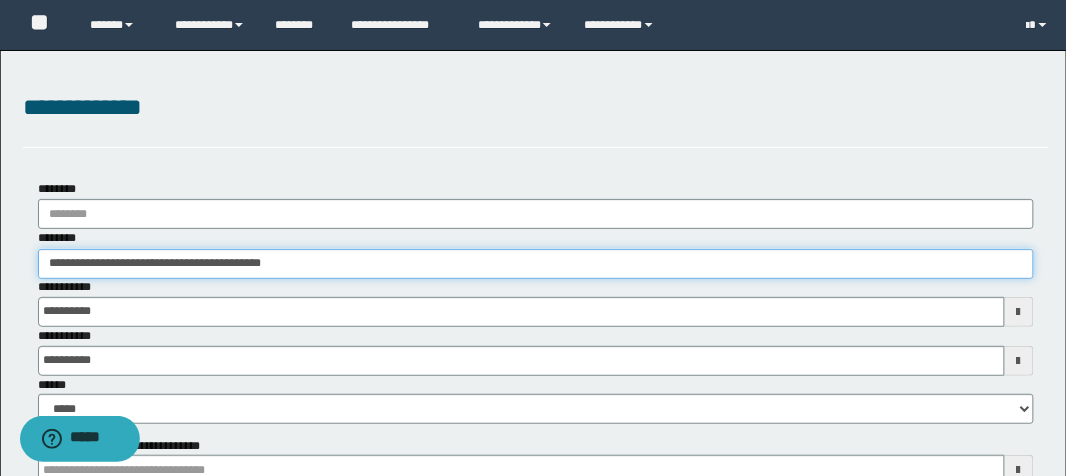 drag, startPoint x: 307, startPoint y: 270, endPoint x: 0, endPoint y: 245, distance: 308.01624 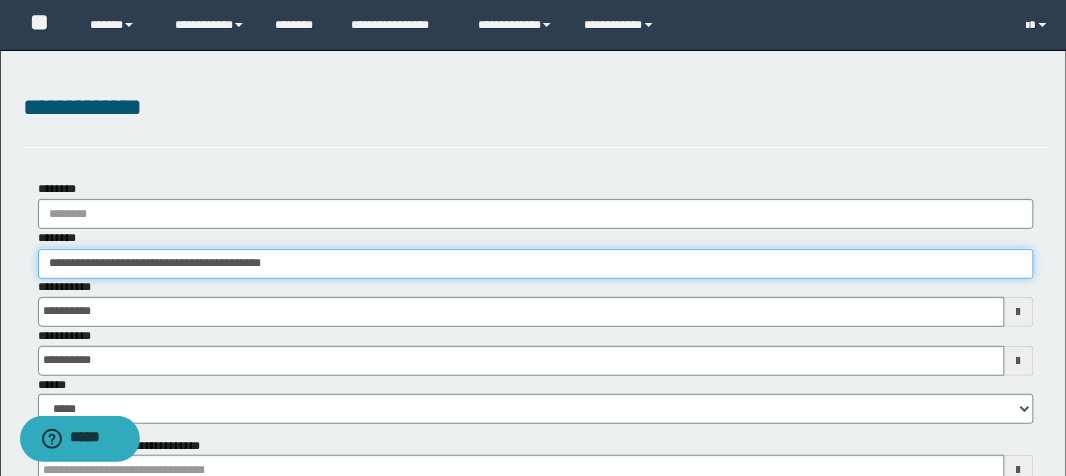 click on "**********" at bounding box center [533, 420] 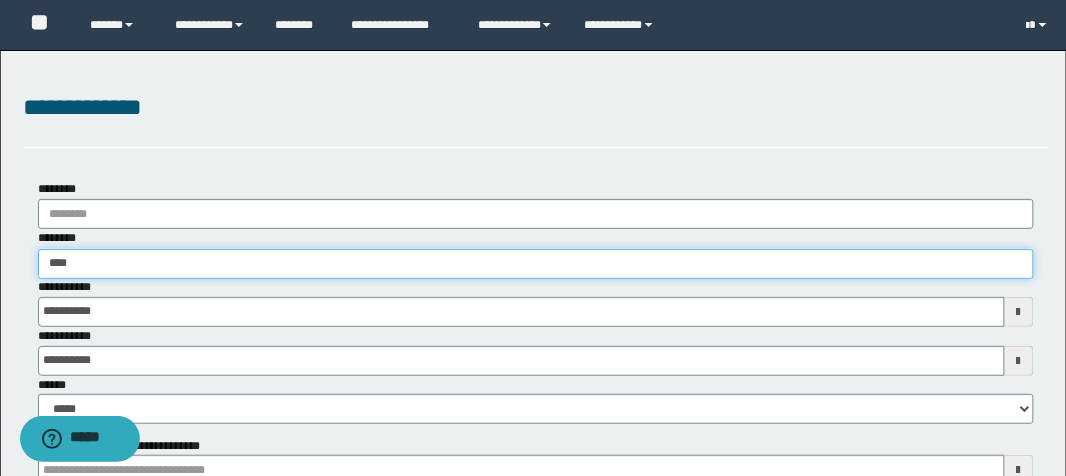 type on "*****" 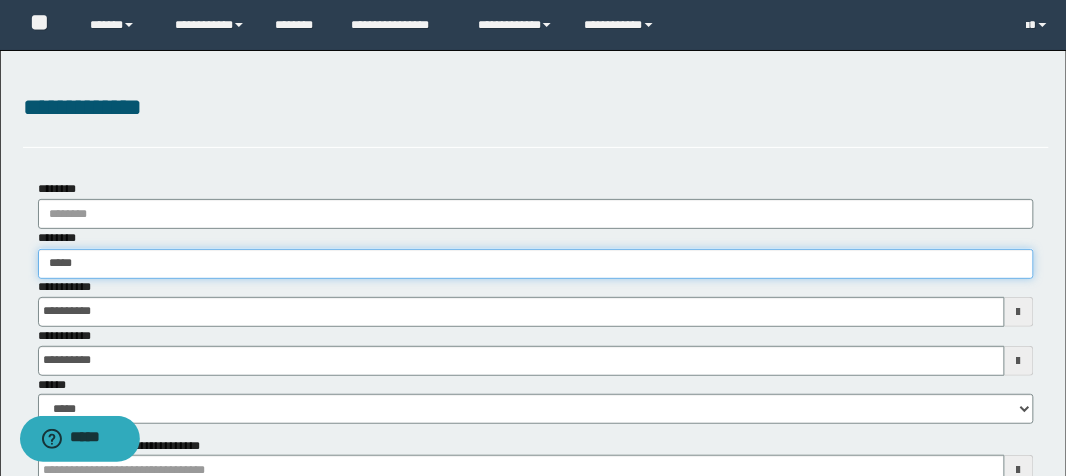 type on "*****" 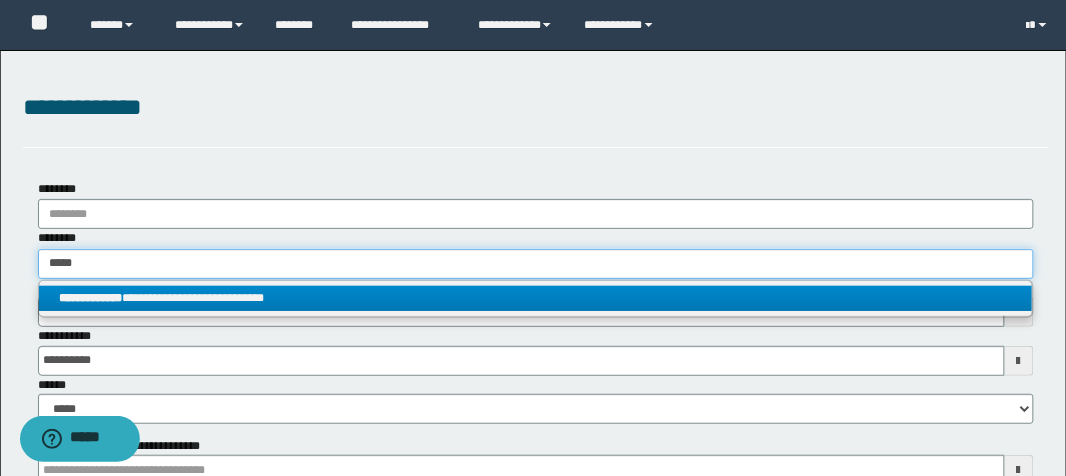 type on "*****" 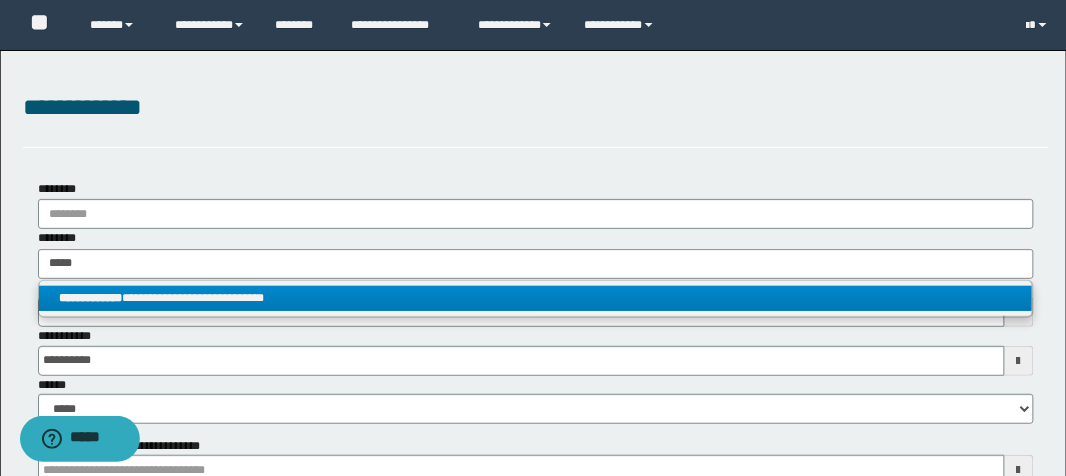click on "**********" at bounding box center [536, 298] 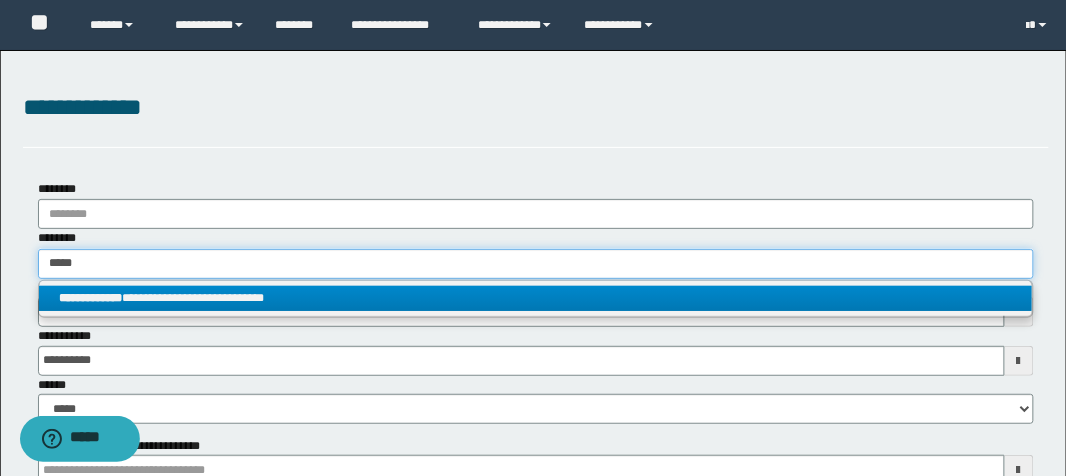 type 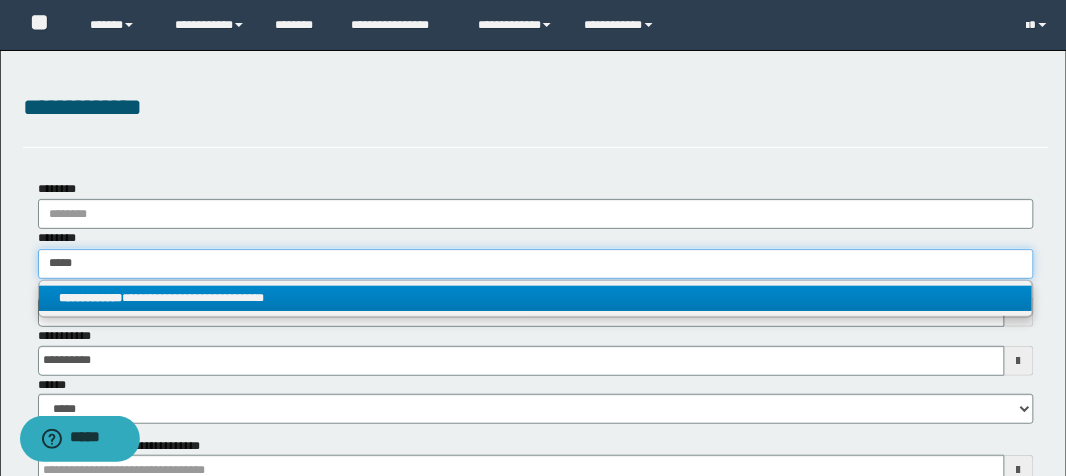 type on "**********" 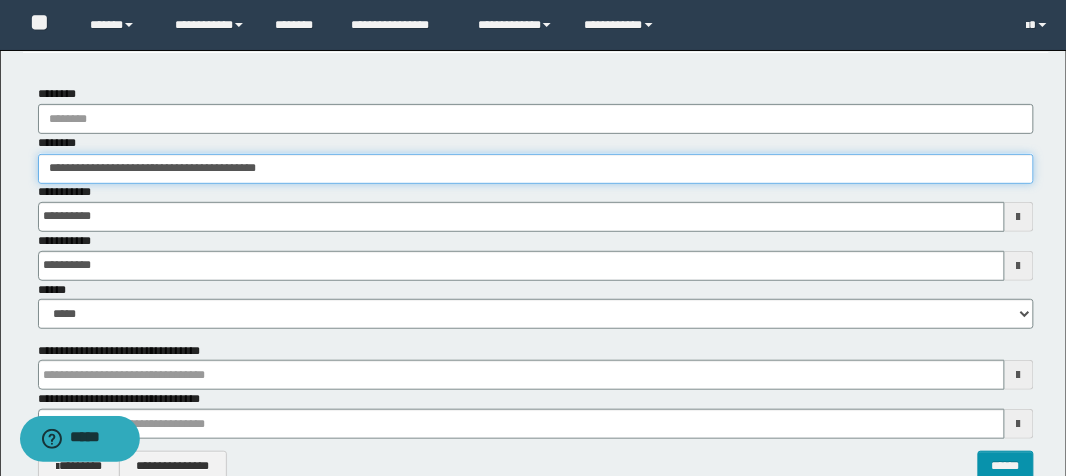scroll, scrollTop: 320, scrollLeft: 0, axis: vertical 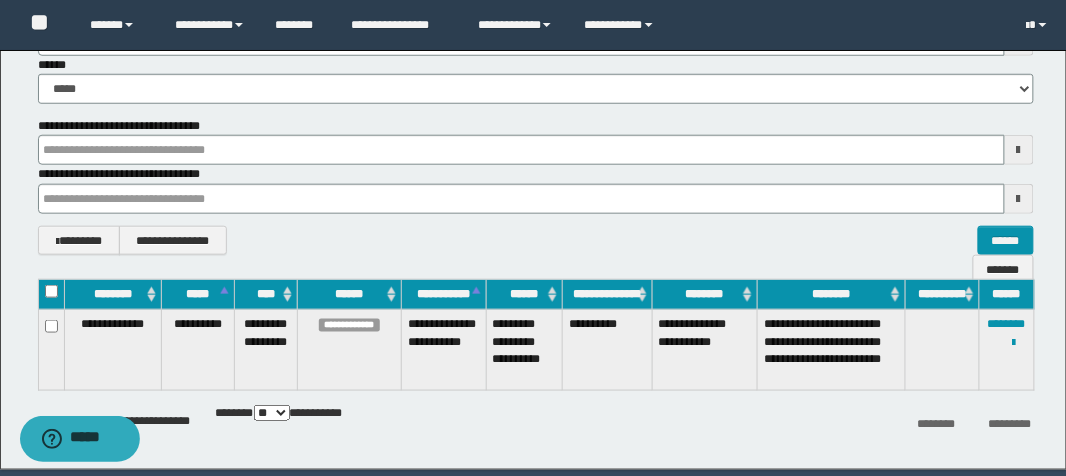 click on "**********" at bounding box center [608, 350] 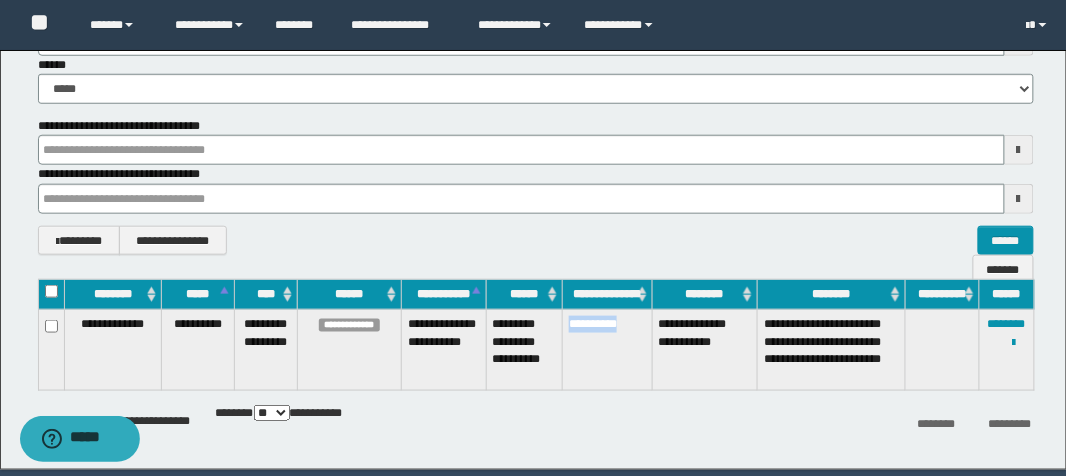 drag, startPoint x: 567, startPoint y: 325, endPoint x: 631, endPoint y: 328, distance: 64.070274 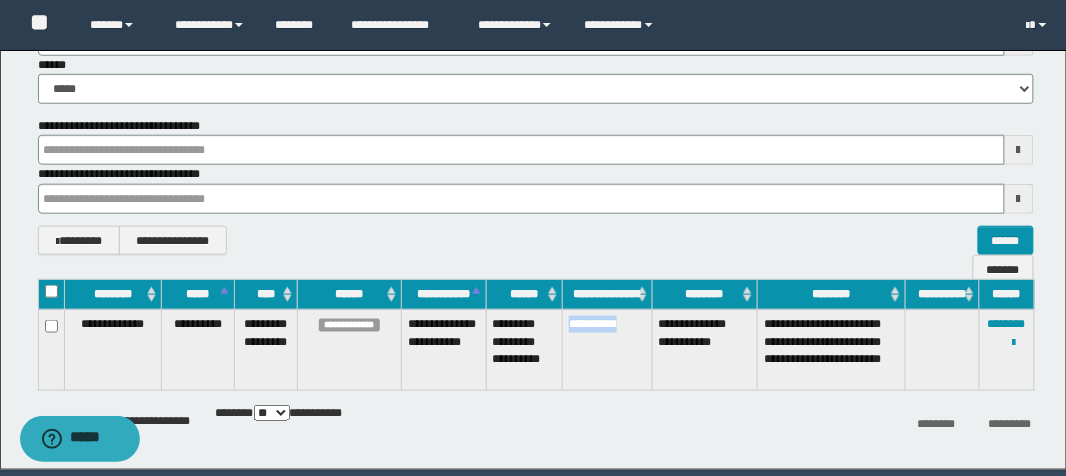 click on "**********" at bounding box center [608, 350] 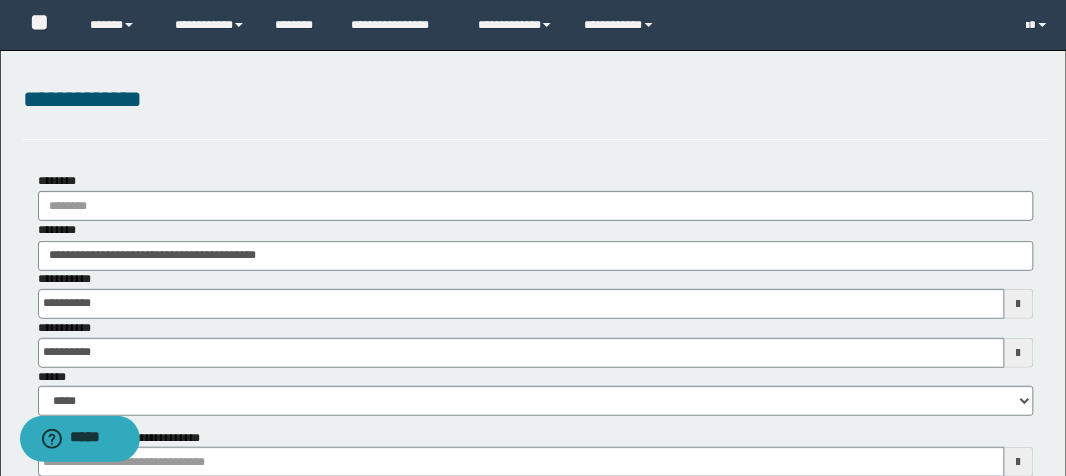 scroll, scrollTop: 0, scrollLeft: 0, axis: both 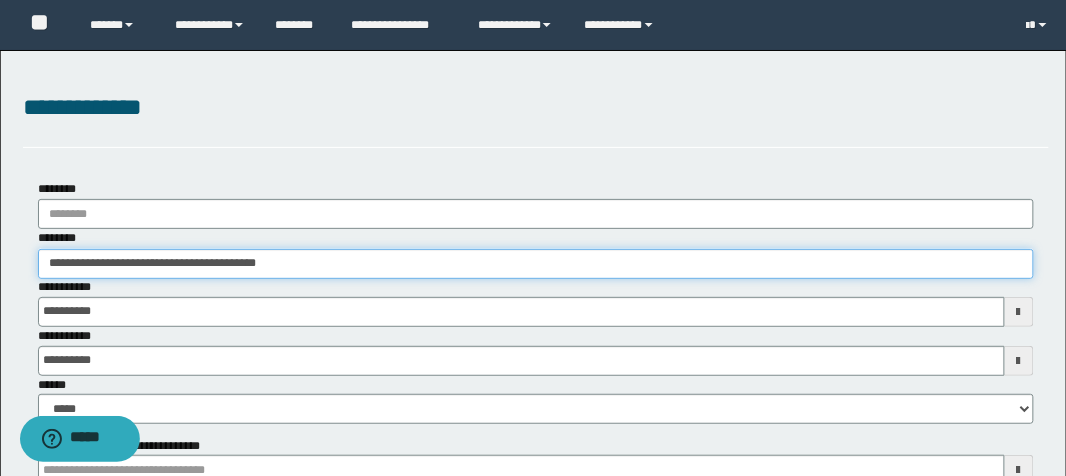 drag, startPoint x: 300, startPoint y: 270, endPoint x: 0, endPoint y: 246, distance: 300.95847 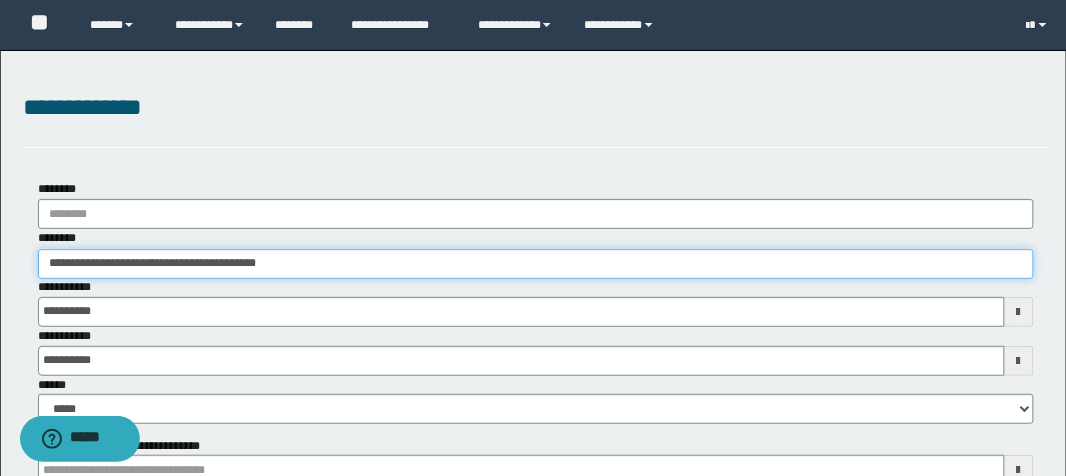 click on "**********" at bounding box center (533, 420) 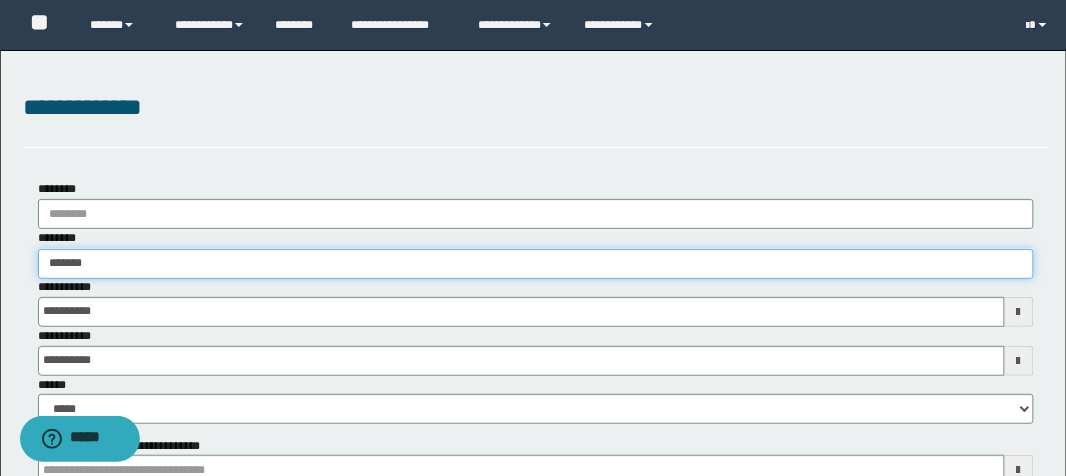type on "********" 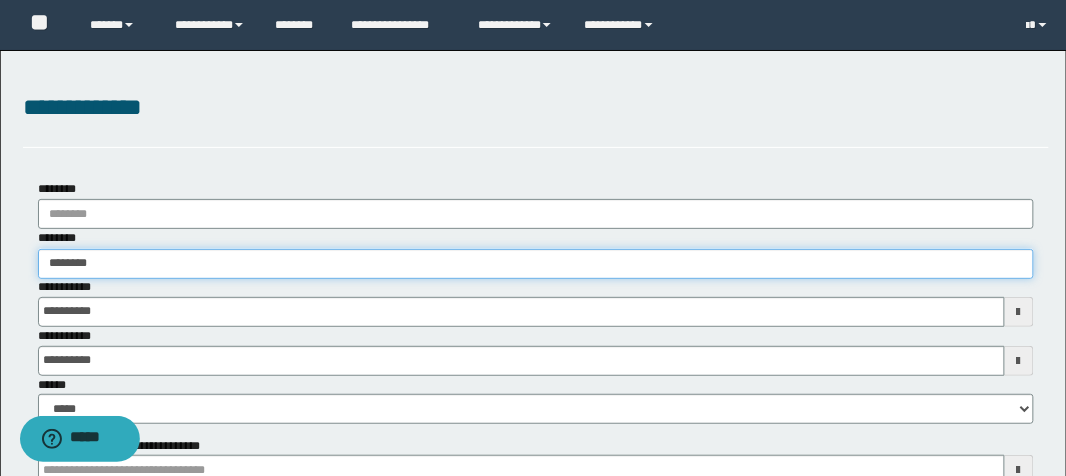 type on "********" 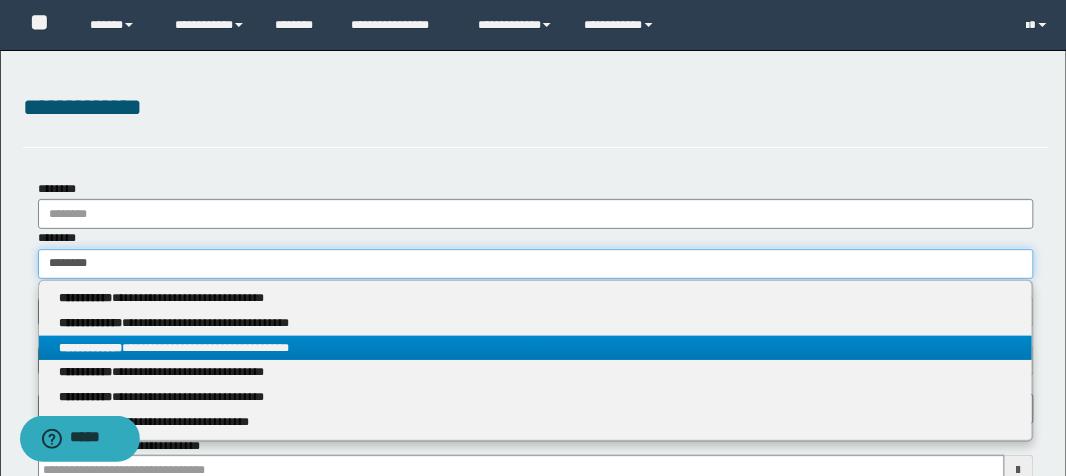 type on "********" 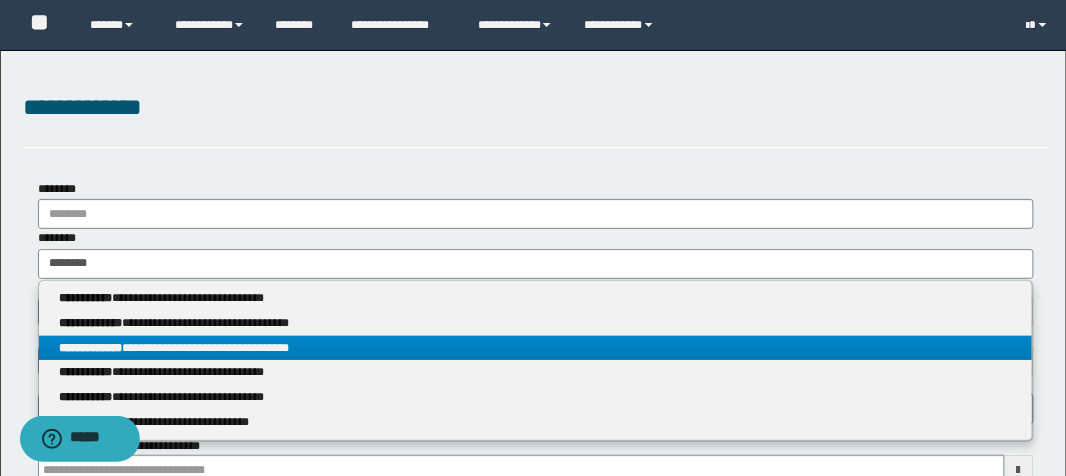 click on "**********" at bounding box center (536, 348) 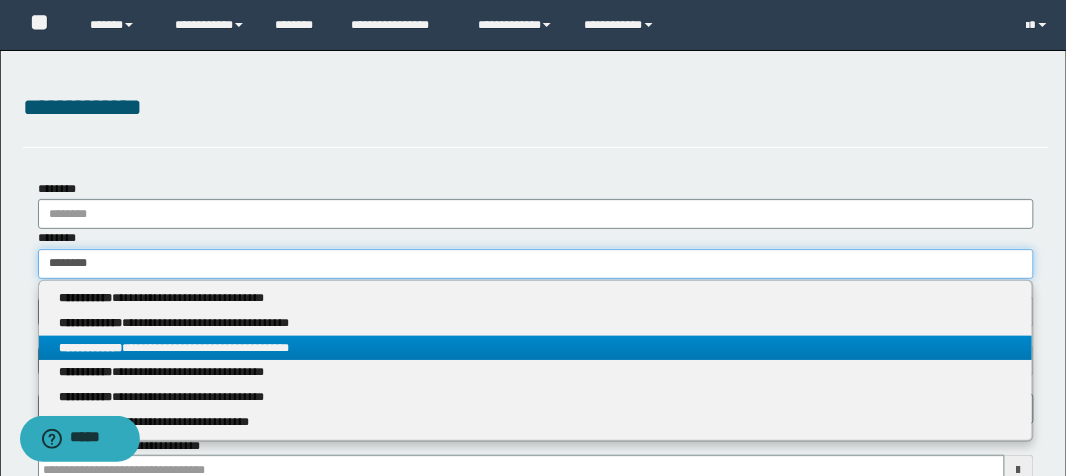 type 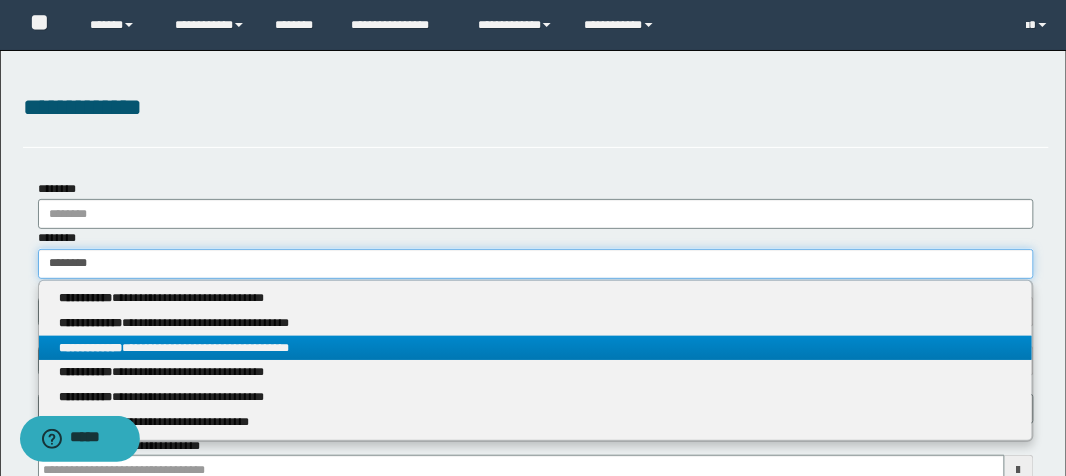 type on "**********" 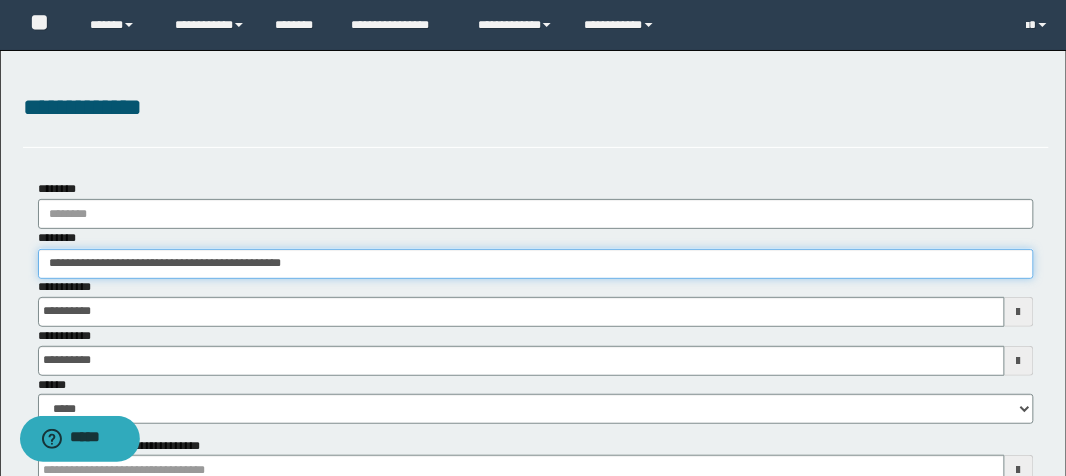 scroll, scrollTop: 320, scrollLeft: 0, axis: vertical 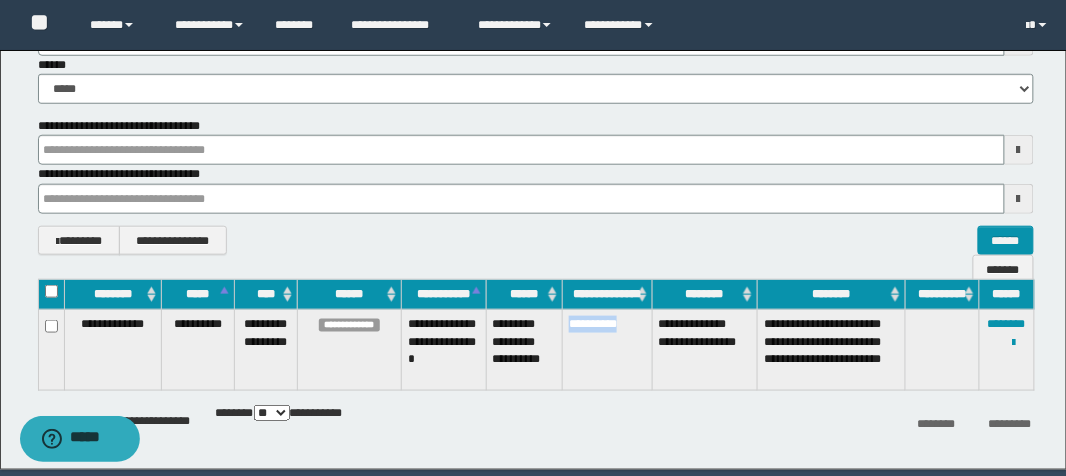 drag, startPoint x: 563, startPoint y: 323, endPoint x: 635, endPoint y: 332, distance: 72.56032 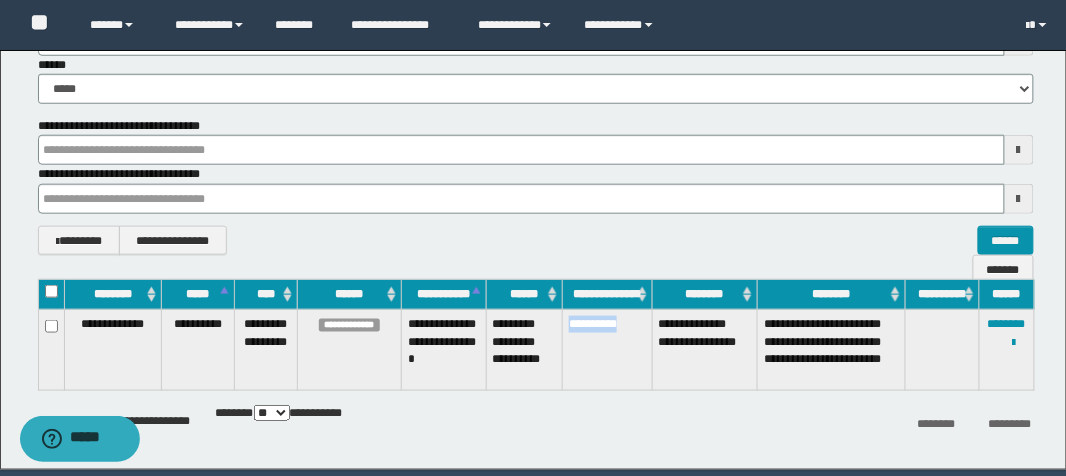 click on "**********" at bounding box center [608, 350] 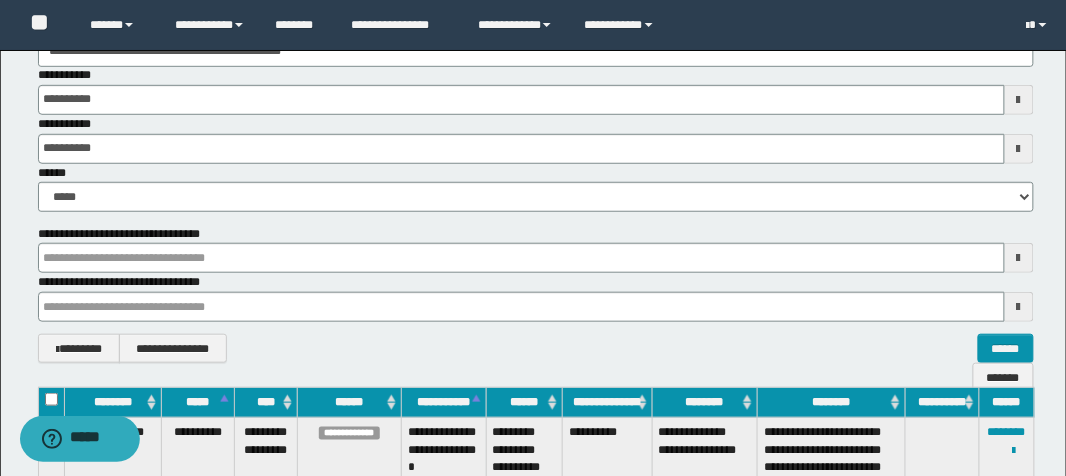 scroll, scrollTop: 0, scrollLeft: 0, axis: both 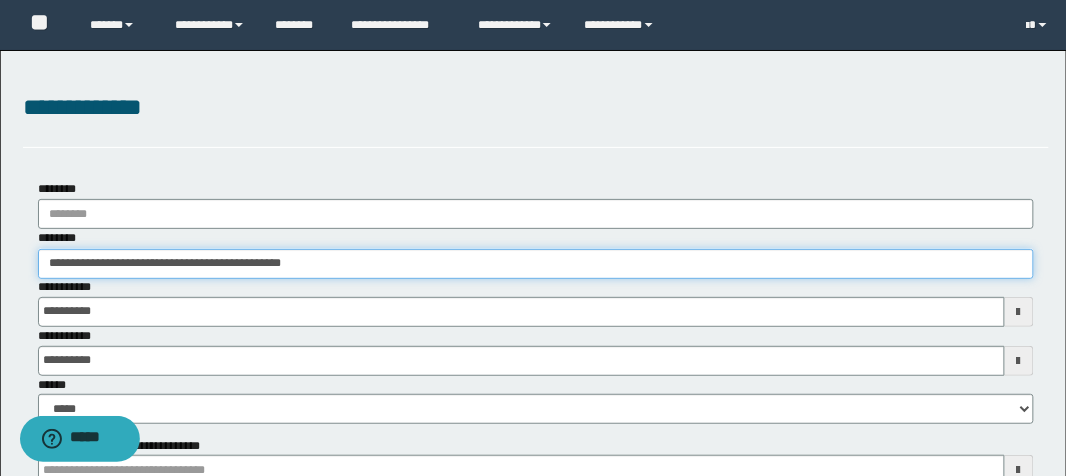 drag, startPoint x: 345, startPoint y: 270, endPoint x: 0, endPoint y: 248, distance: 345.70074 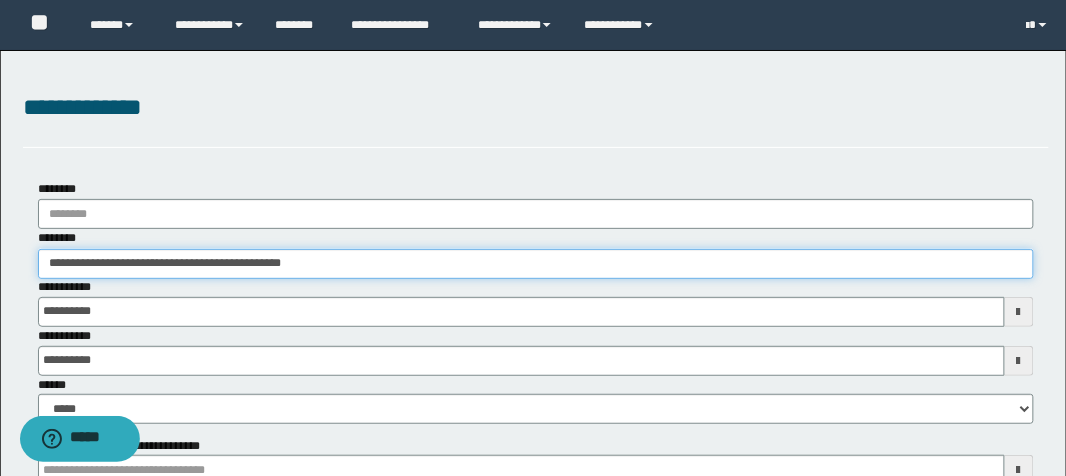 click on "**********" at bounding box center [533, 420] 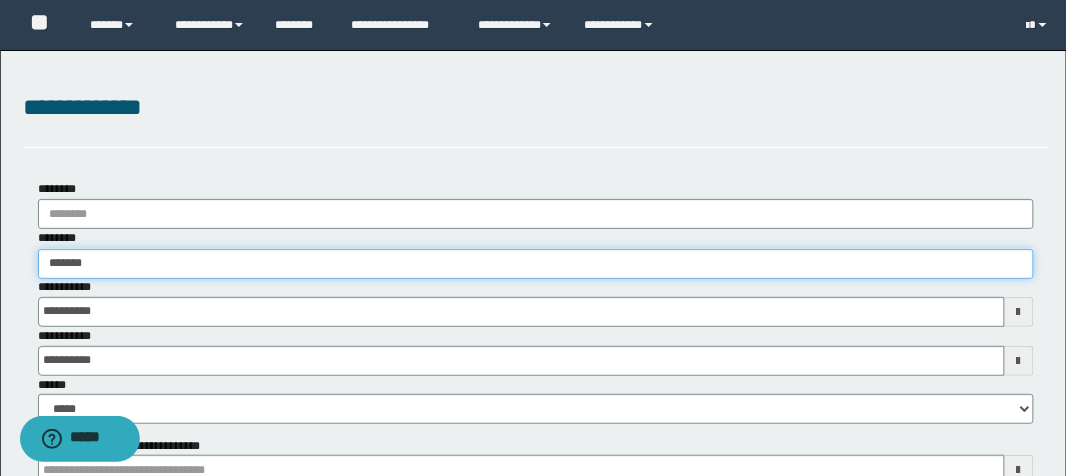 type on "********" 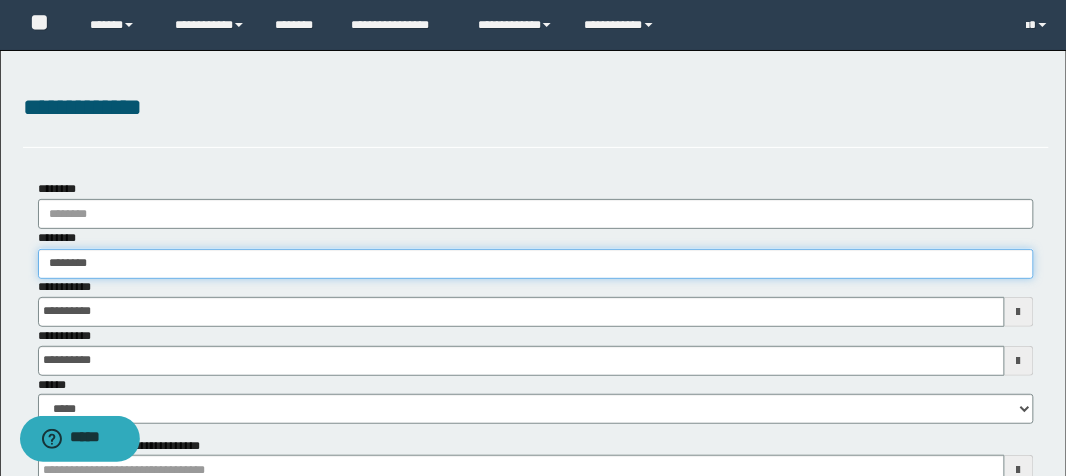 type on "********" 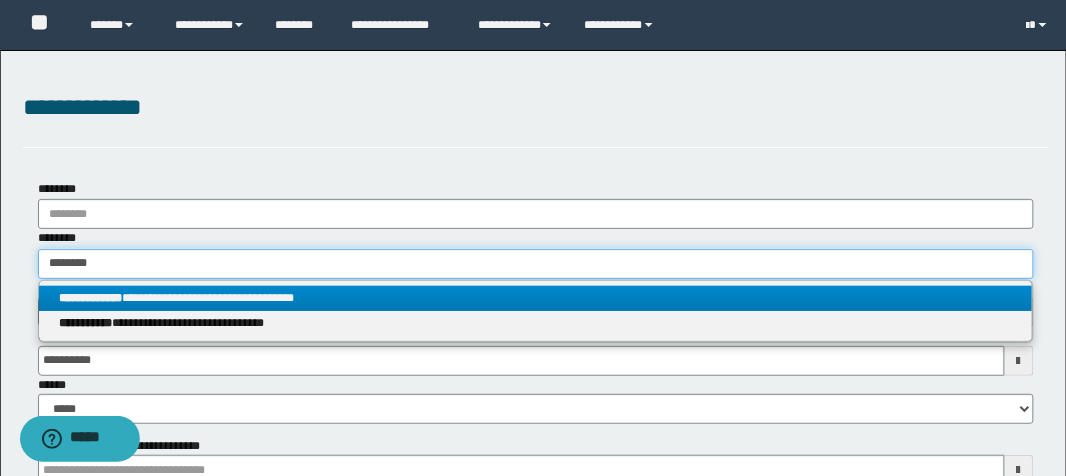 type on "********" 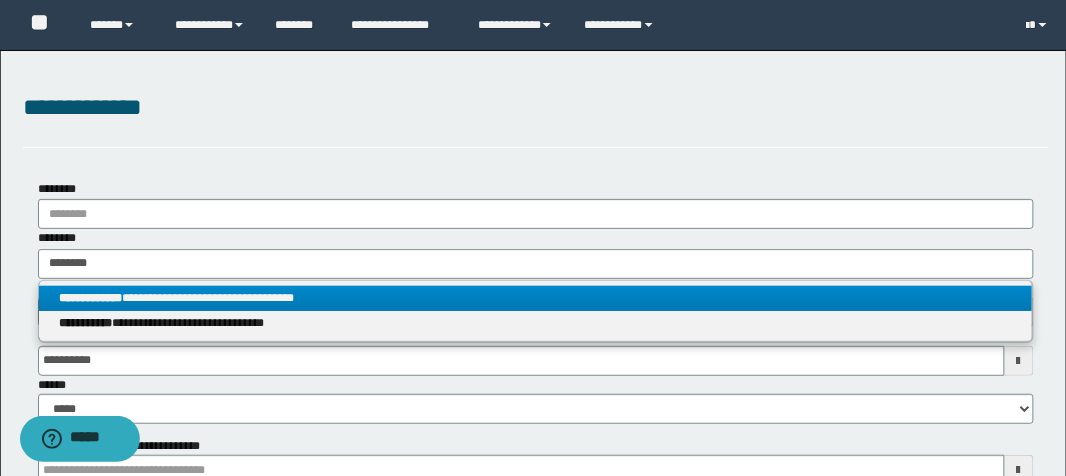 click on "**********" at bounding box center (90, 298) 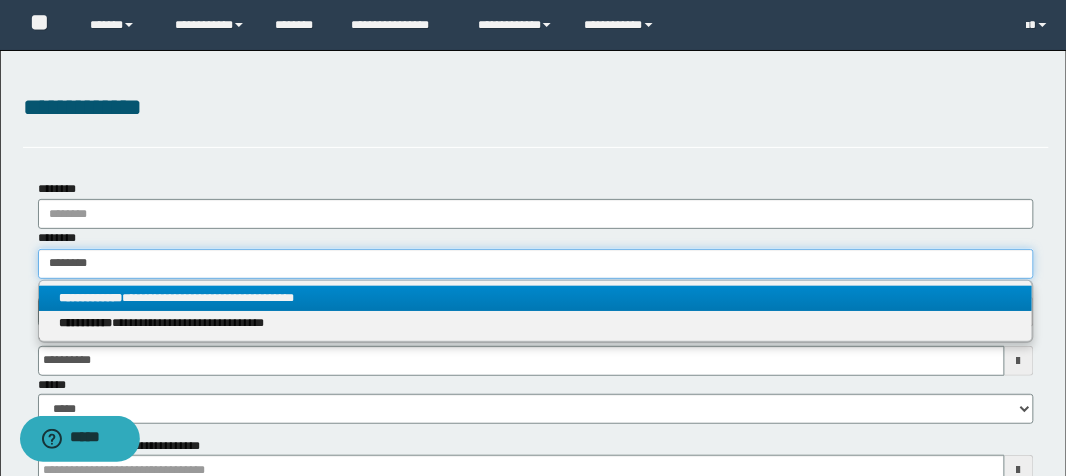 type 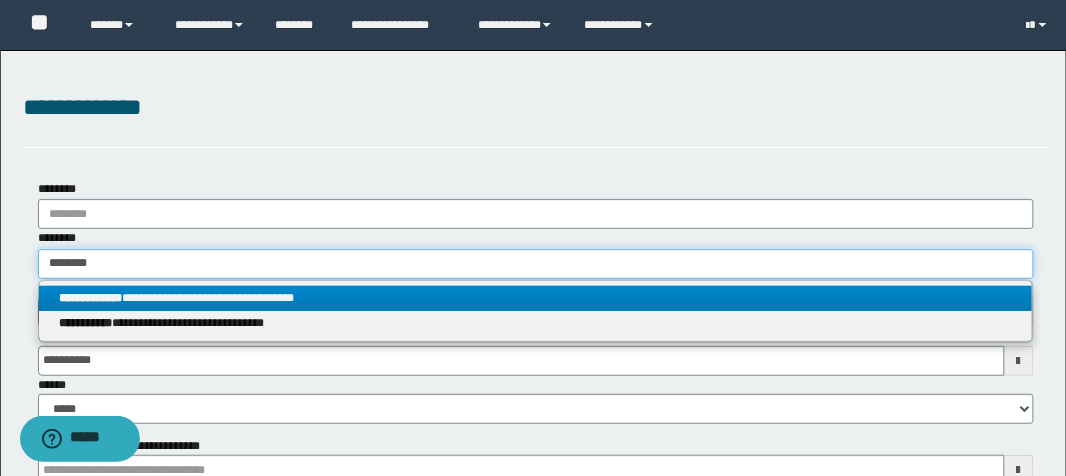 type on "**********" 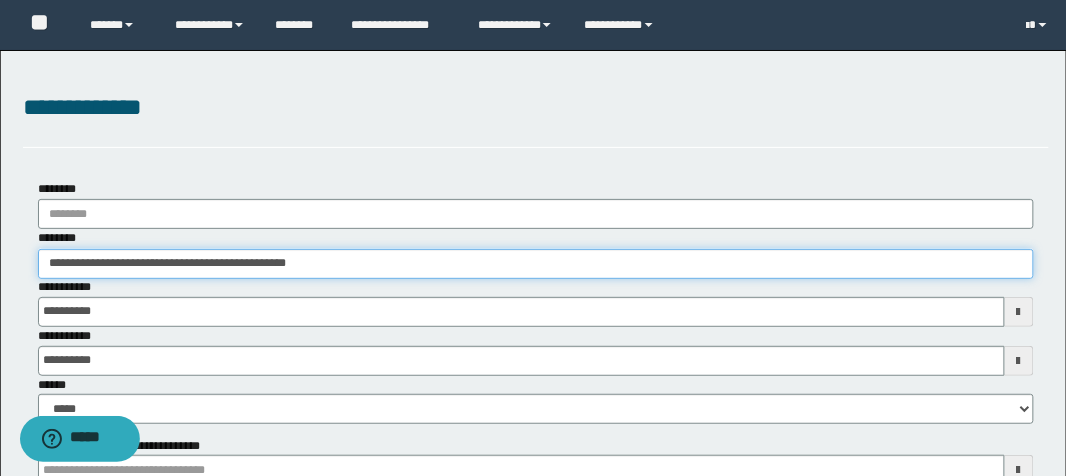 scroll, scrollTop: 320, scrollLeft: 0, axis: vertical 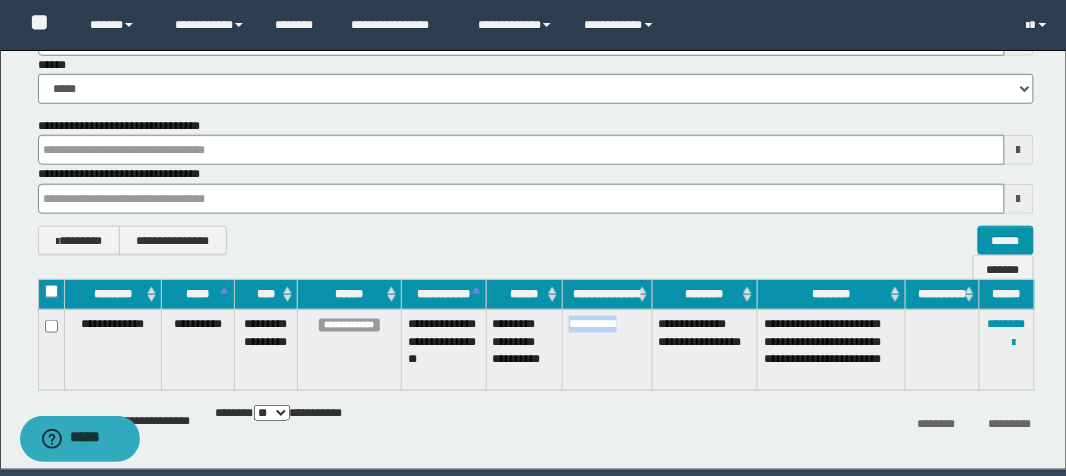drag, startPoint x: 564, startPoint y: 325, endPoint x: 632, endPoint y: 333, distance: 68.46897 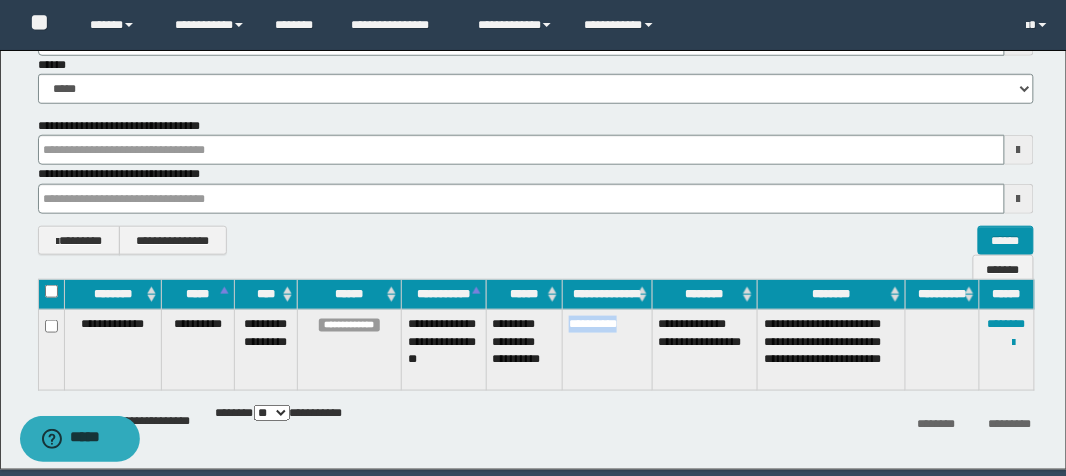 click on "**********" at bounding box center (608, 350) 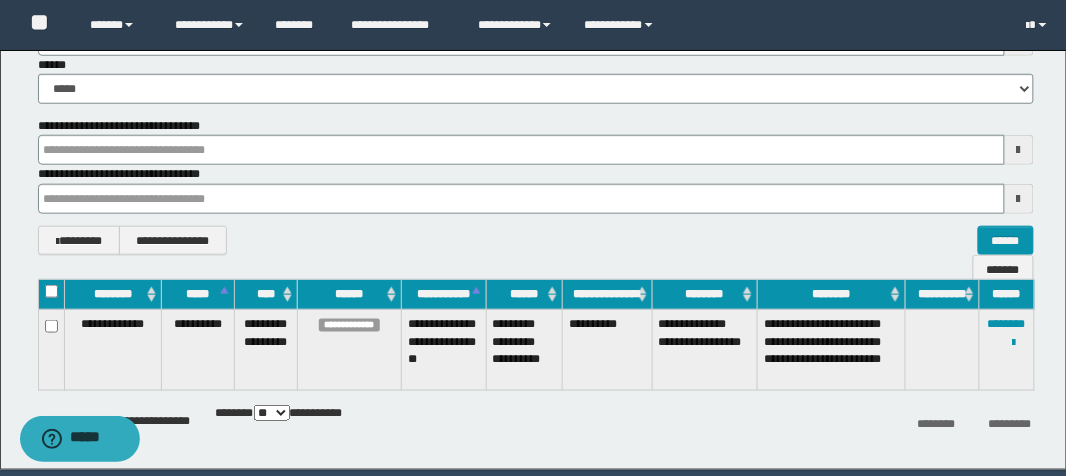 scroll, scrollTop: 0, scrollLeft: 0, axis: both 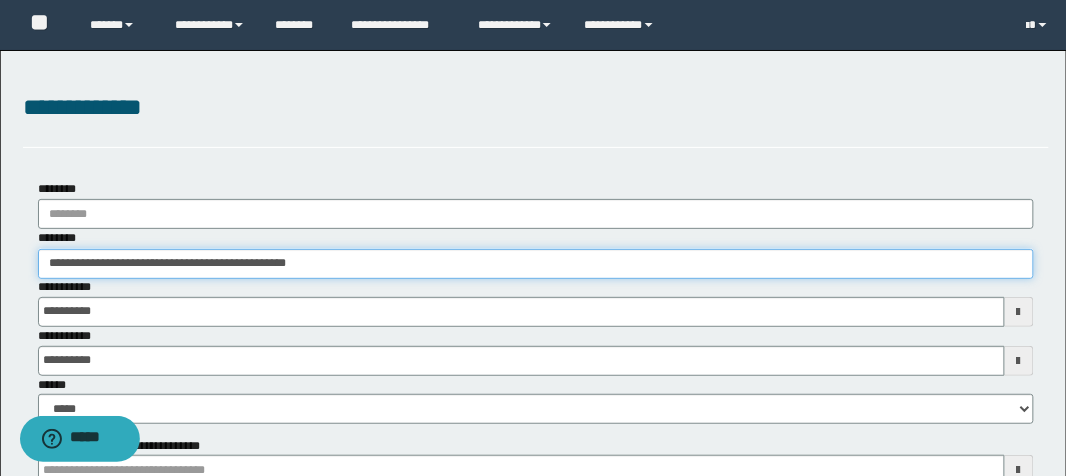 drag, startPoint x: 321, startPoint y: 268, endPoint x: 12, endPoint y: 251, distance: 309.4673 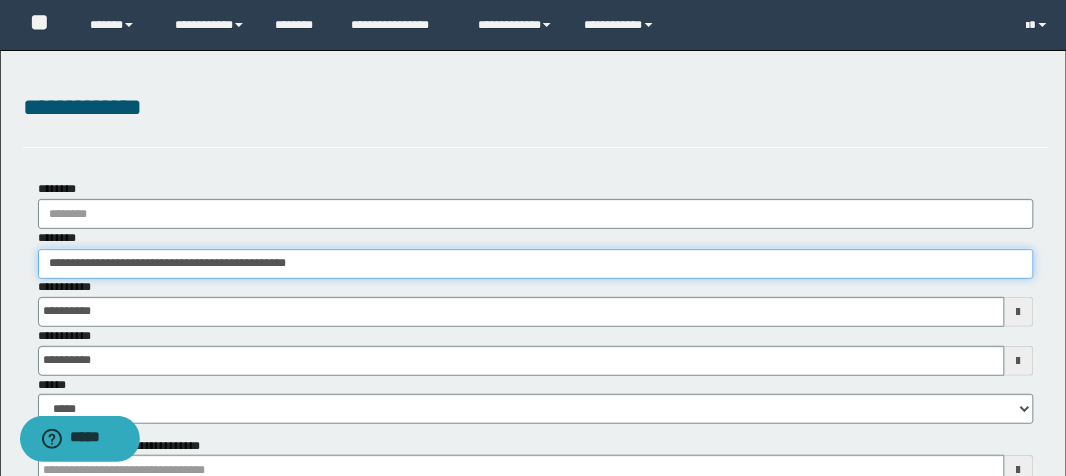 click on "**********" at bounding box center [536, 377] 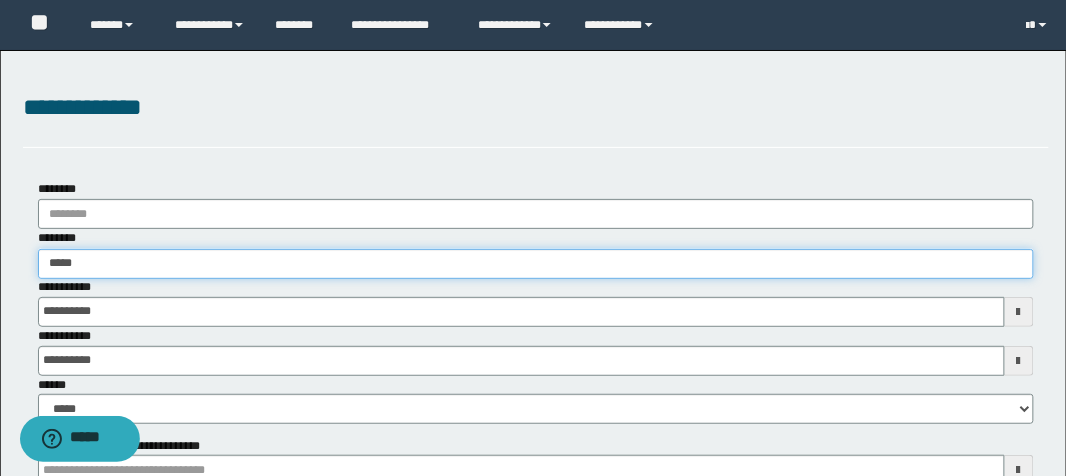 type on "******" 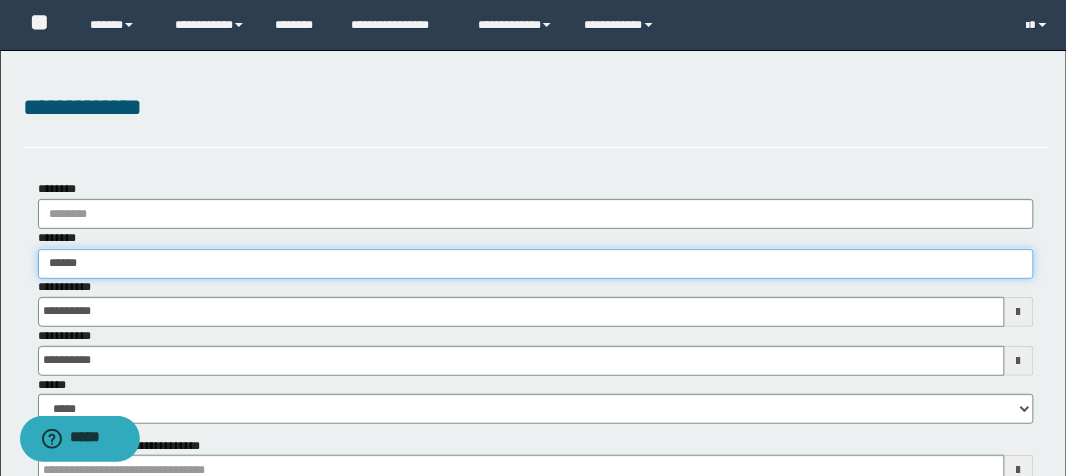 type on "******" 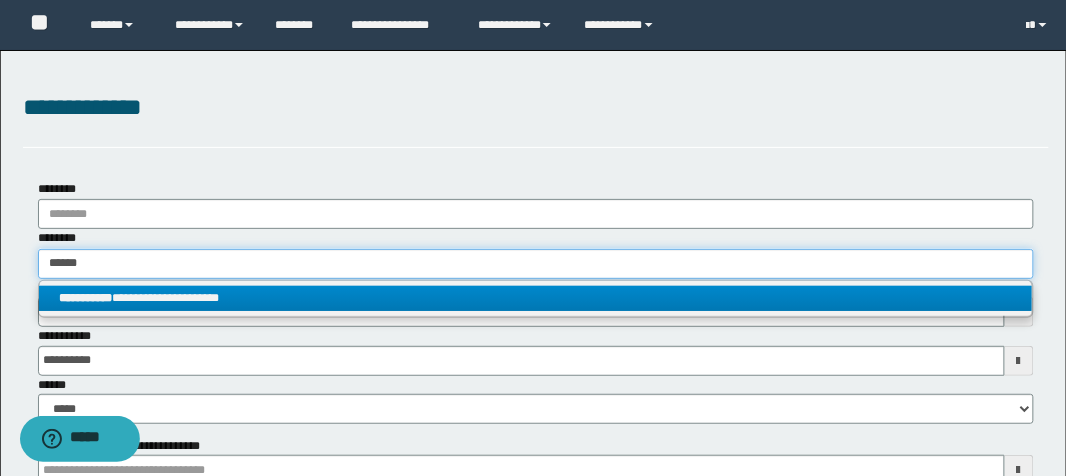type on "******" 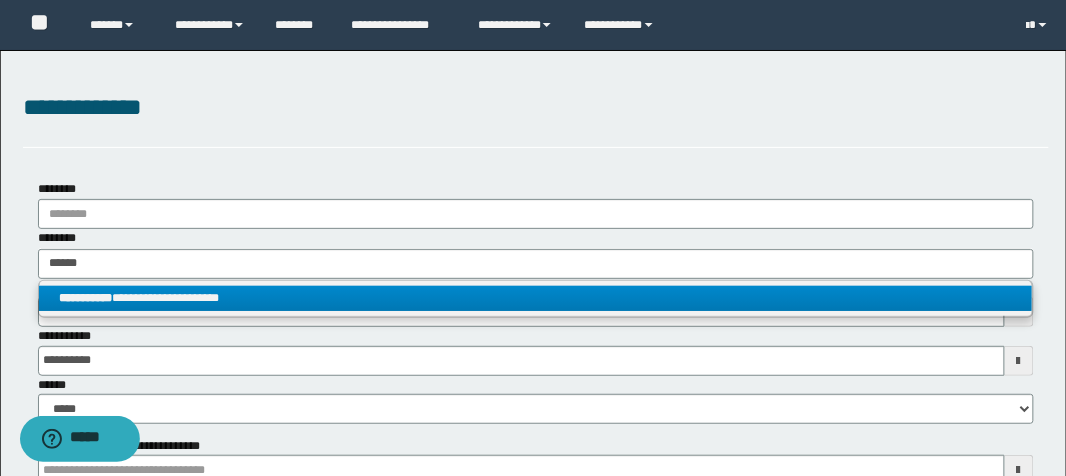 click on "**********" at bounding box center (536, 298) 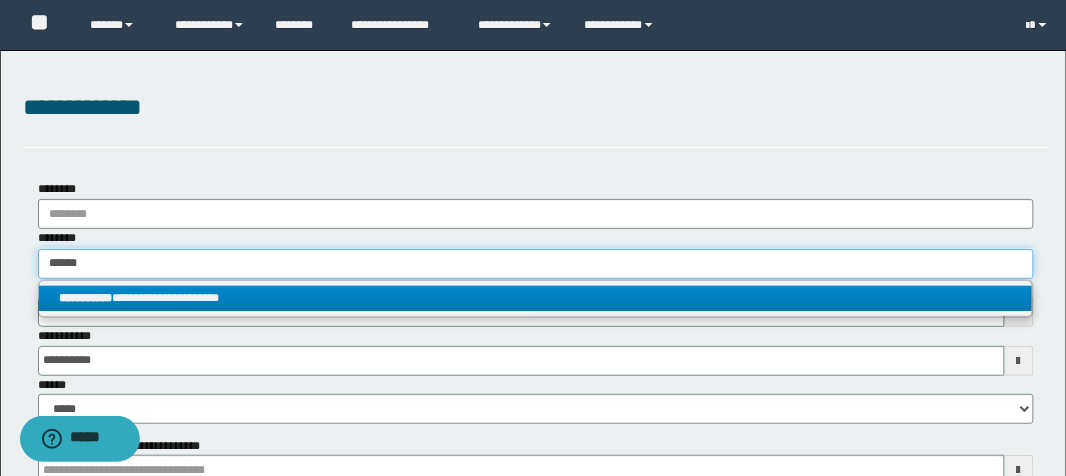type 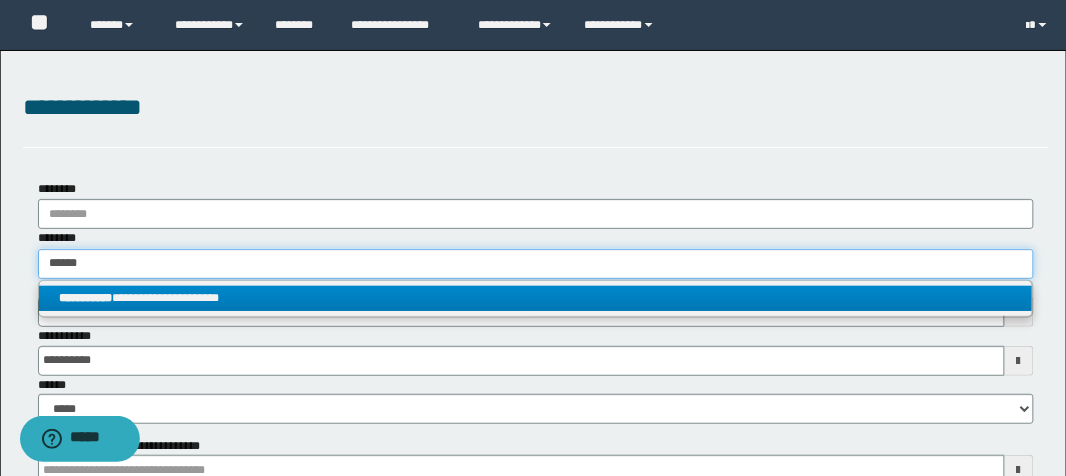 type on "**********" 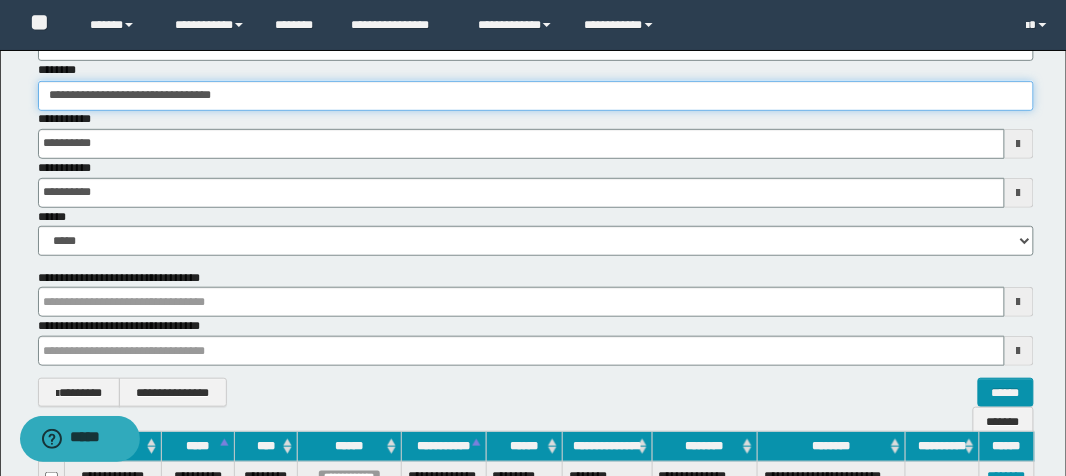 scroll, scrollTop: 391, scrollLeft: 0, axis: vertical 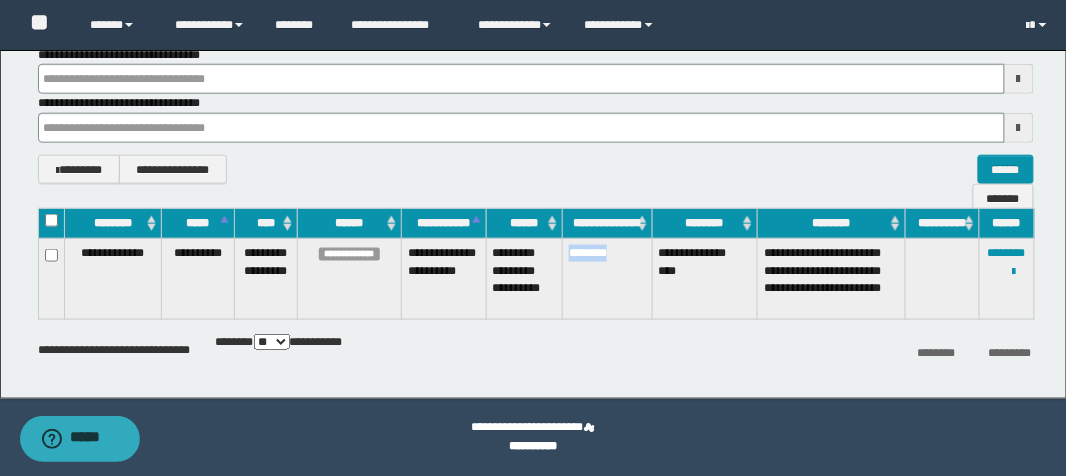 drag, startPoint x: 567, startPoint y: 257, endPoint x: 617, endPoint y: 265, distance: 50.635956 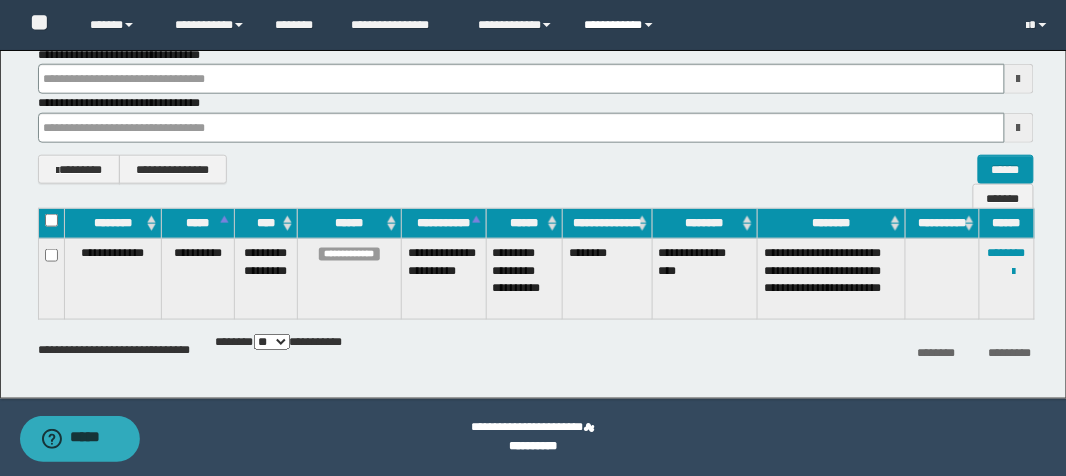 click on "**********" at bounding box center [622, 25] 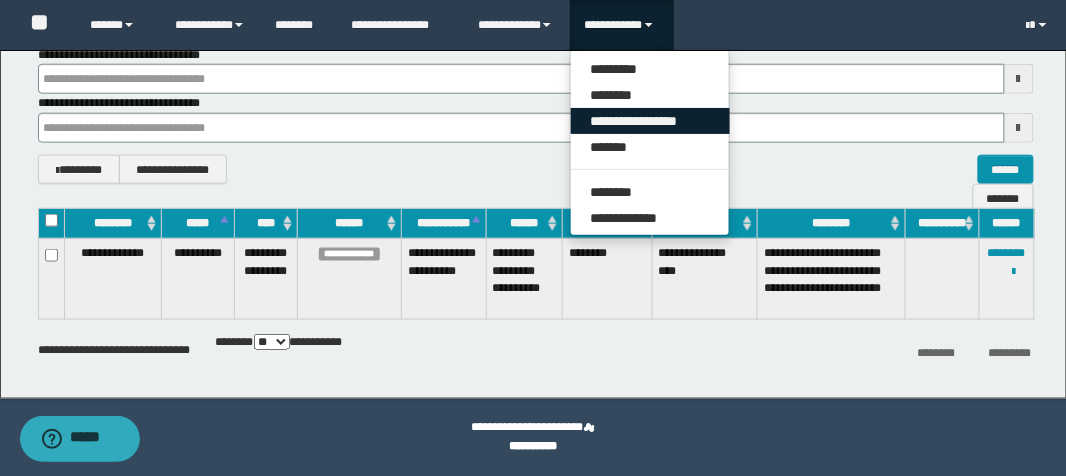 click on "**********" at bounding box center [650, 121] 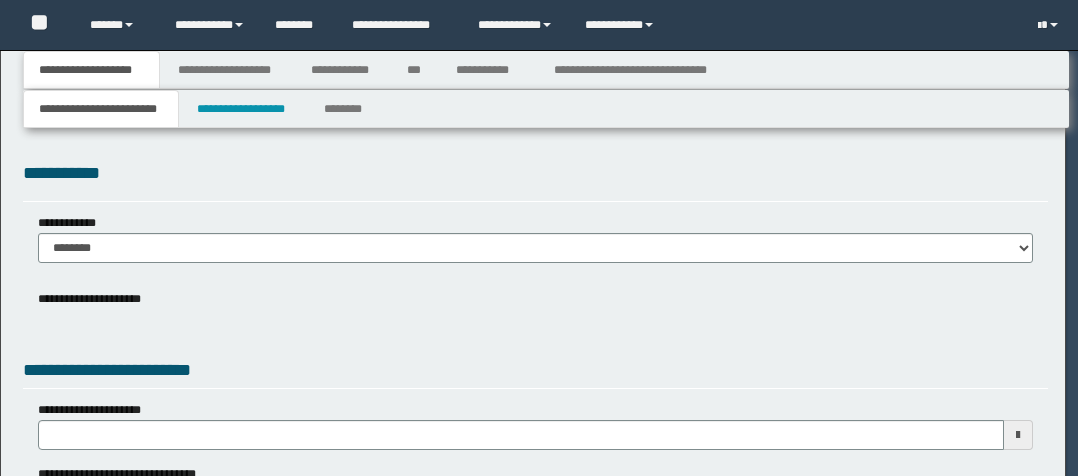 scroll, scrollTop: 0, scrollLeft: 0, axis: both 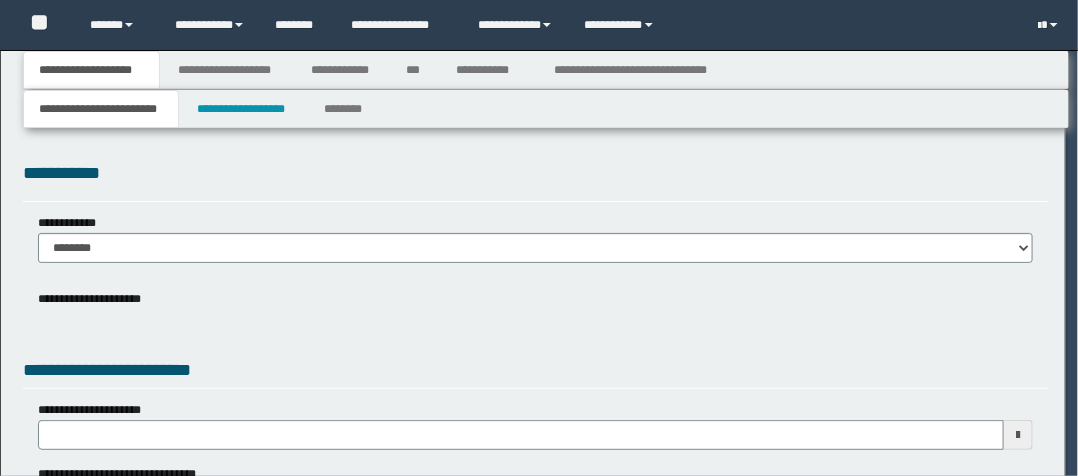 type on "**********" 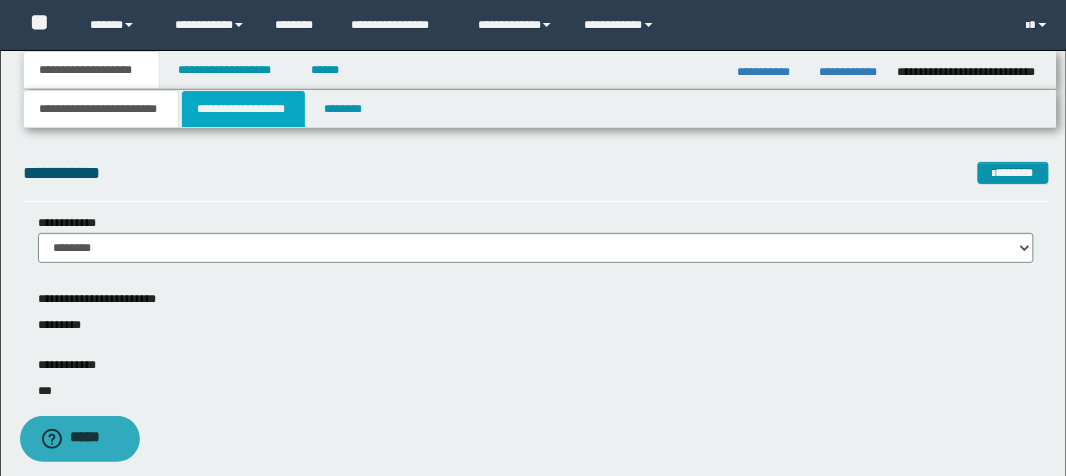 click on "**********" at bounding box center [243, 109] 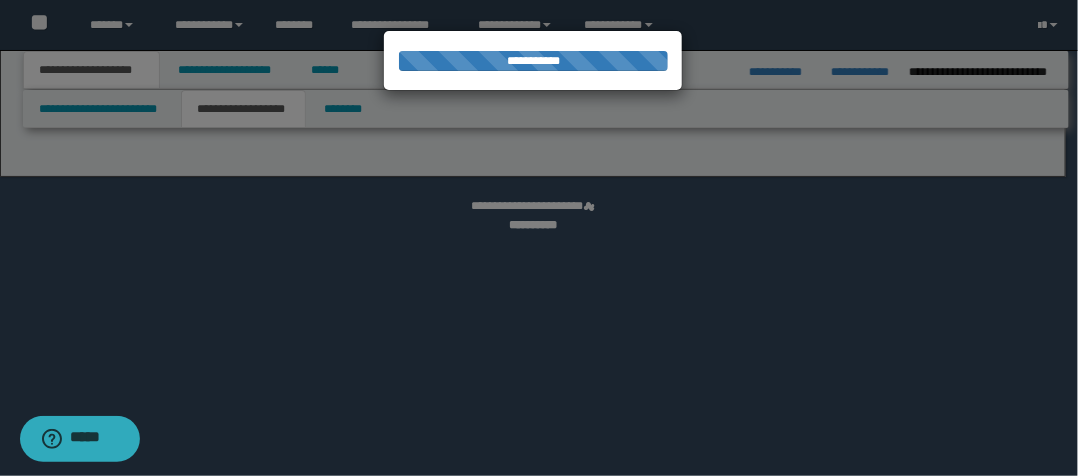 select on "*" 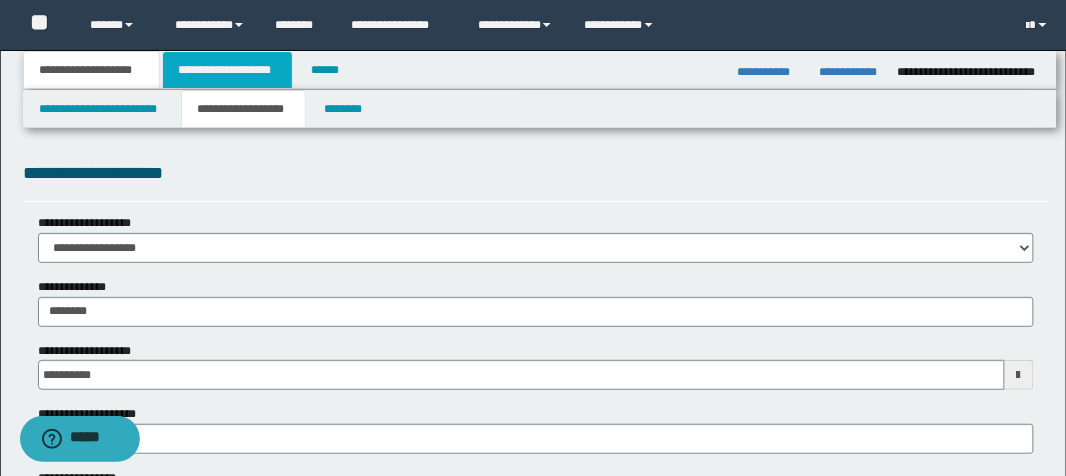 click on "**********" at bounding box center [227, 70] 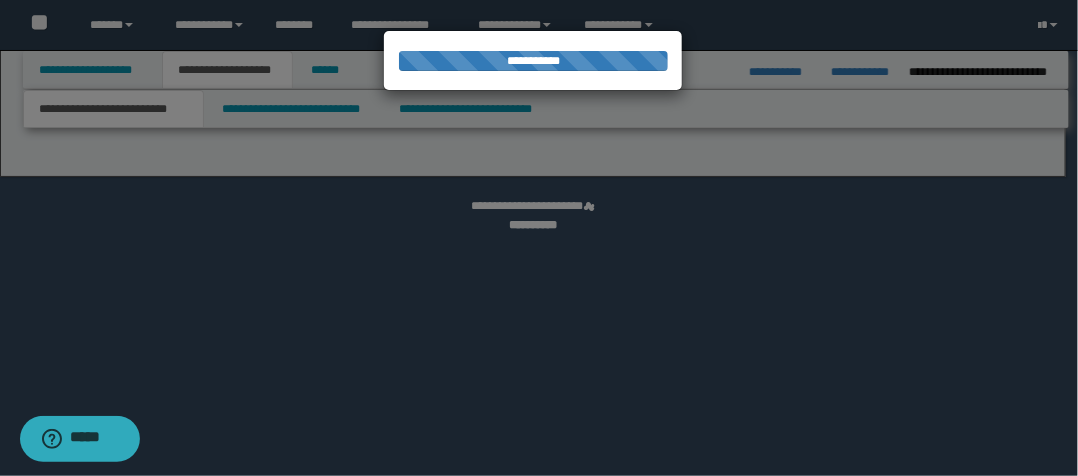 select on "*" 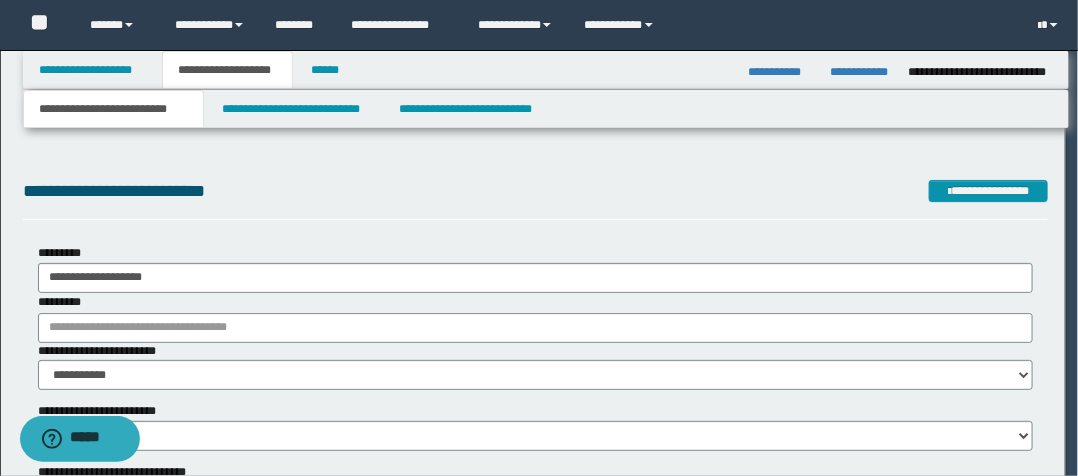 type 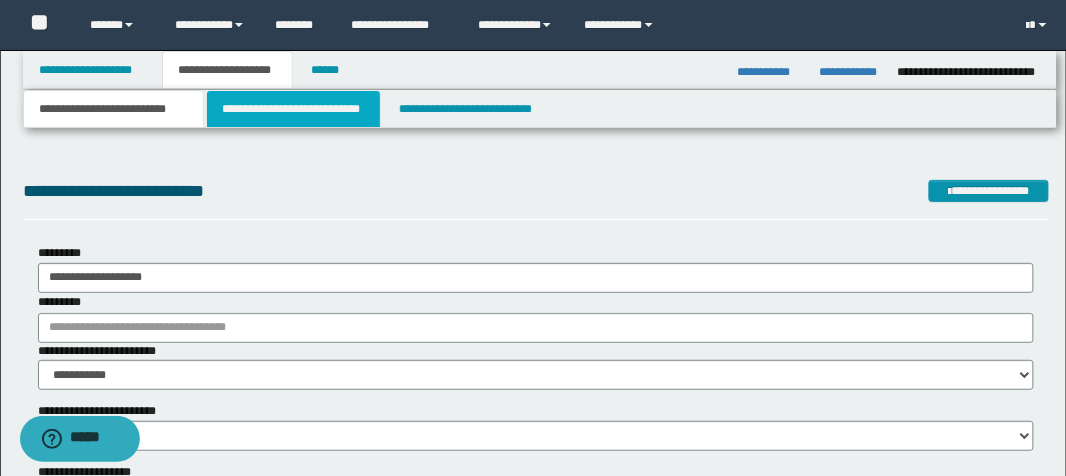 click on "**********" at bounding box center [293, 109] 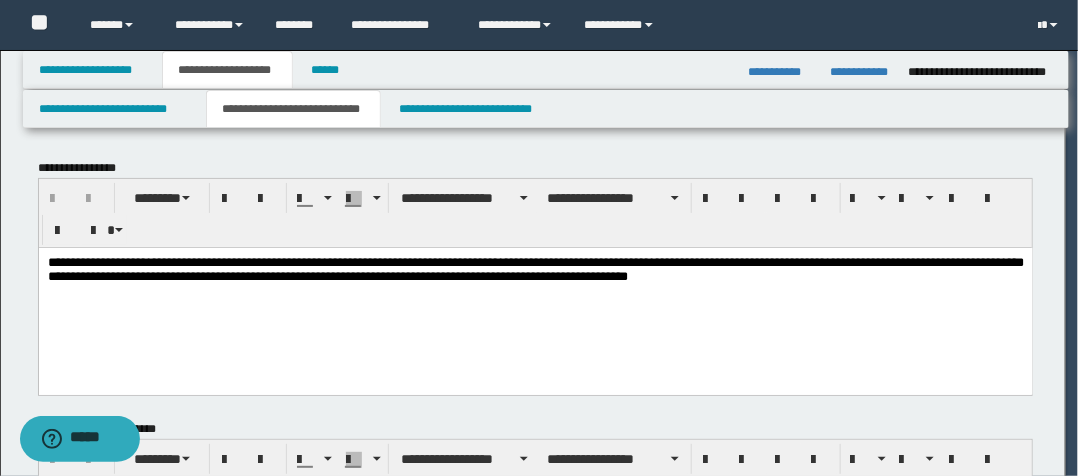 scroll, scrollTop: 0, scrollLeft: 0, axis: both 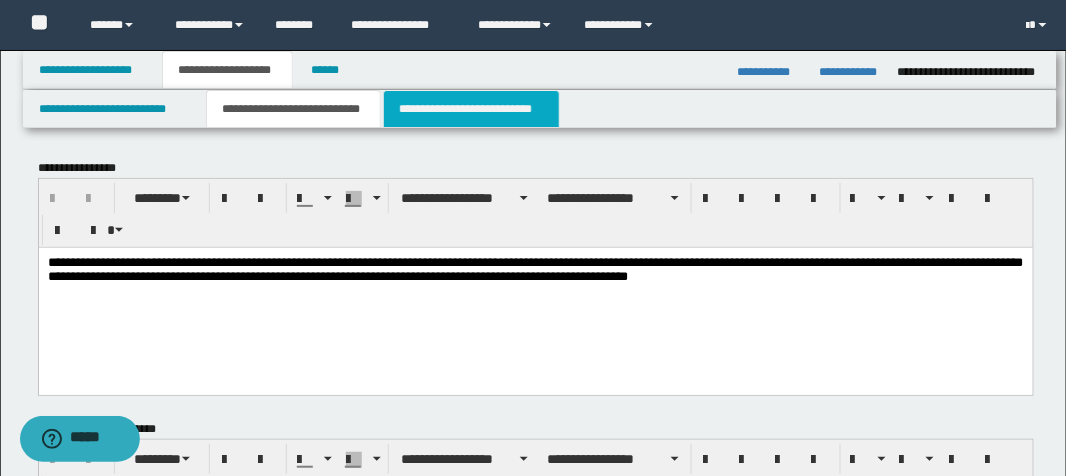 click on "**********" at bounding box center [471, 109] 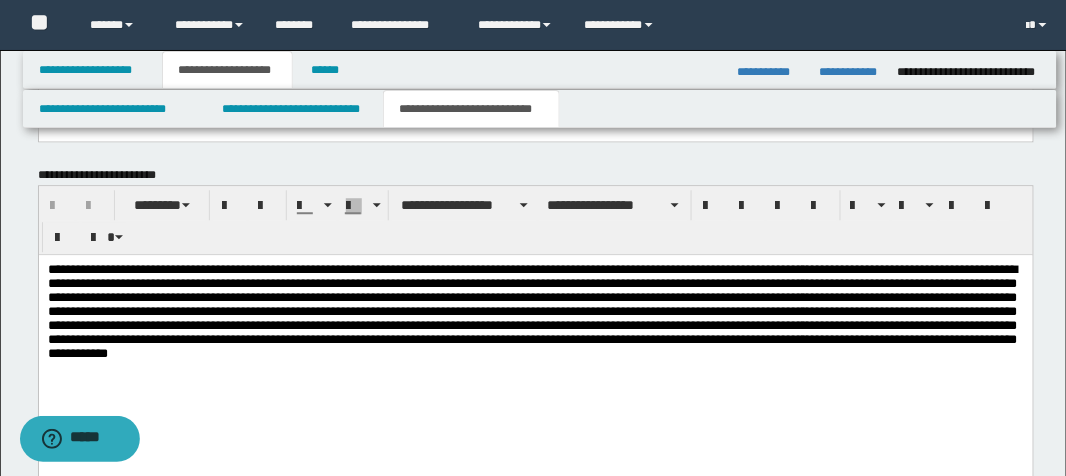 scroll, scrollTop: 960, scrollLeft: 0, axis: vertical 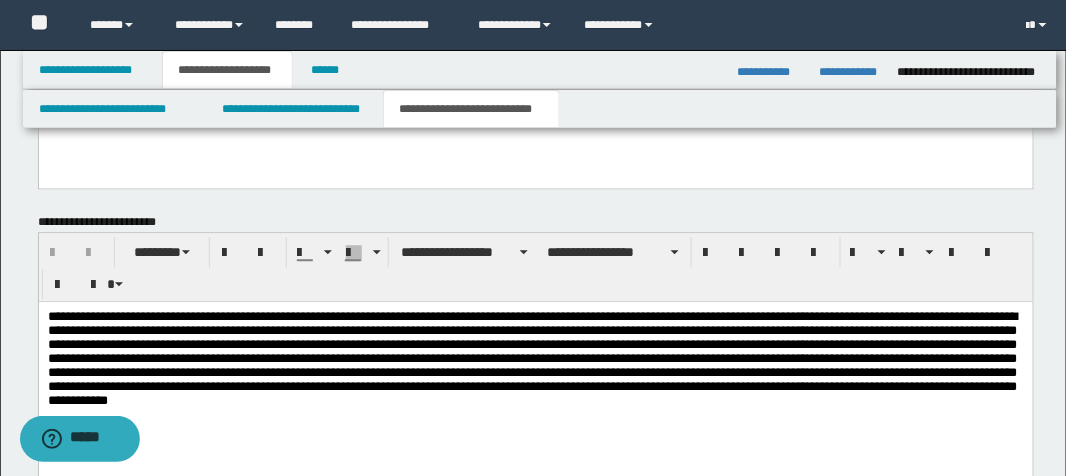 click at bounding box center [535, 362] 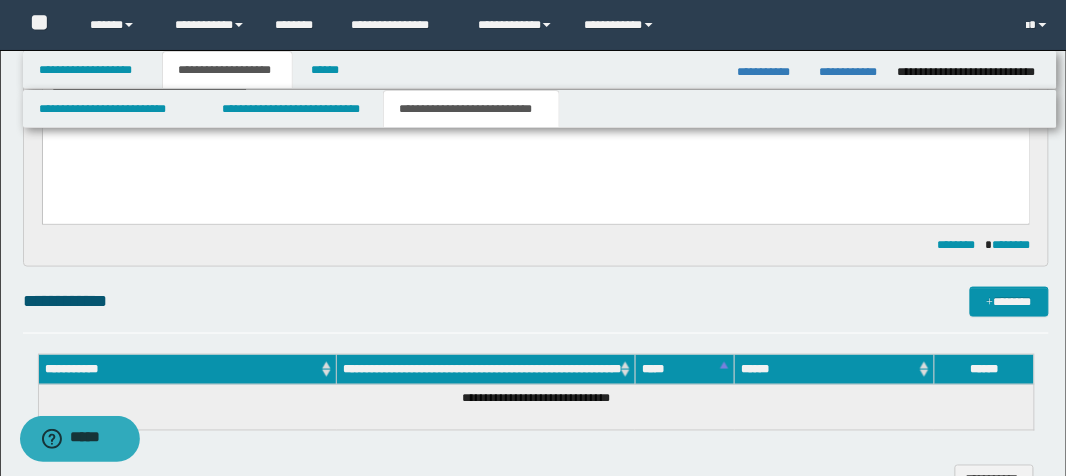 scroll, scrollTop: 160, scrollLeft: 0, axis: vertical 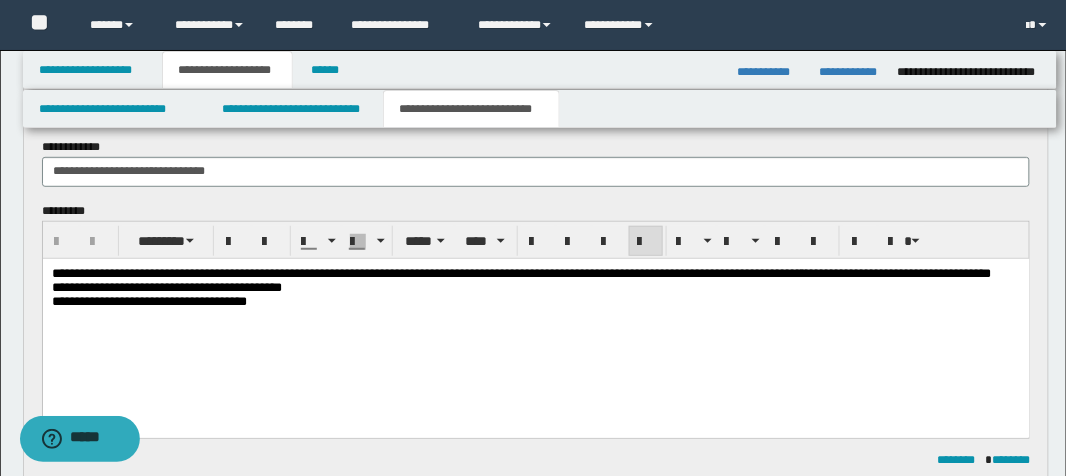 click on "**********" at bounding box center (535, 312) 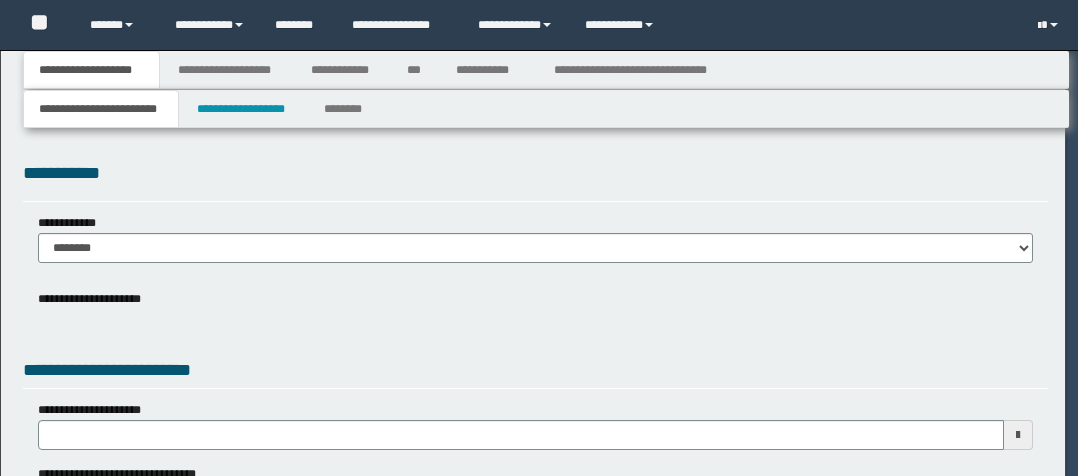 scroll, scrollTop: 0, scrollLeft: 0, axis: both 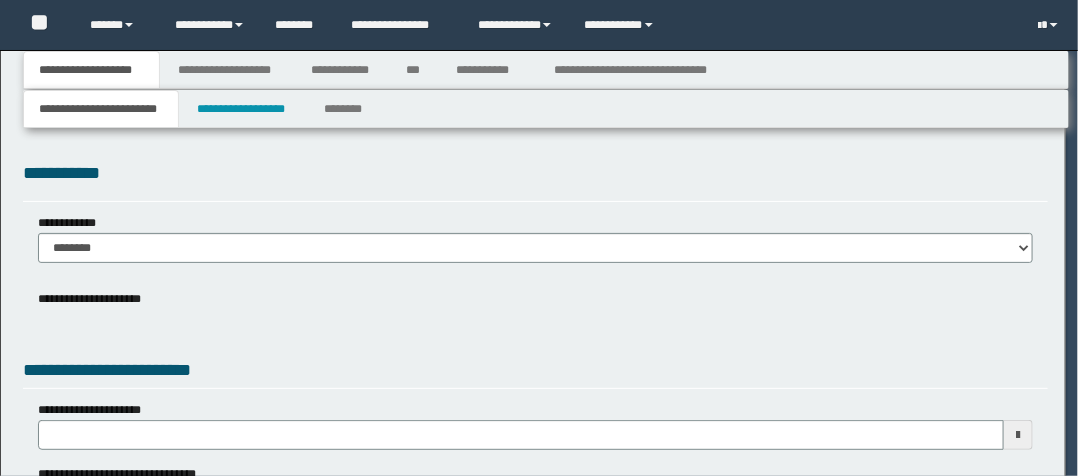 select on "*" 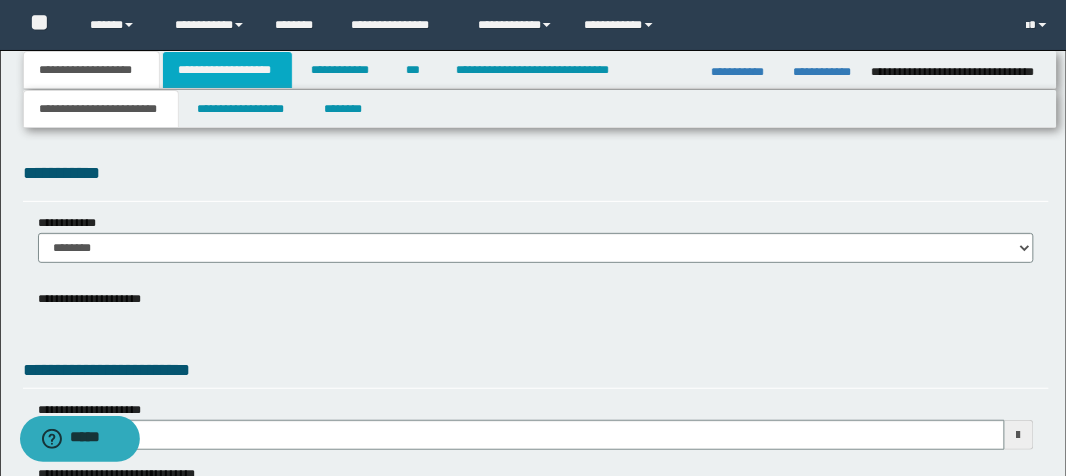 click on "**********" at bounding box center [227, 70] 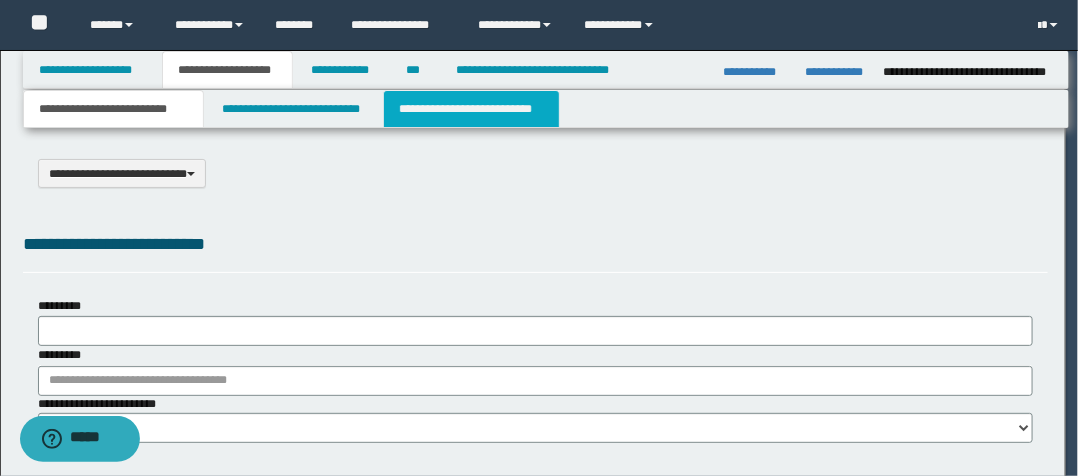 select on "*" 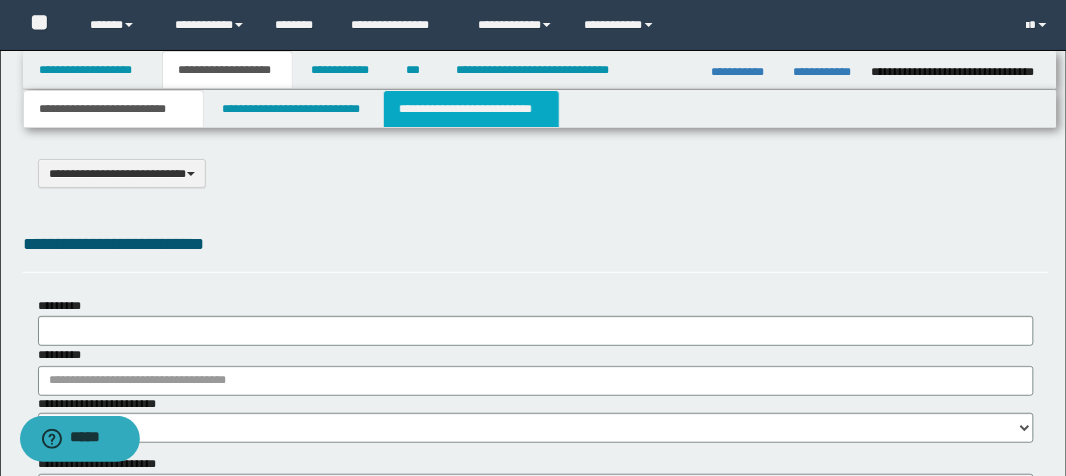click on "**********" at bounding box center (471, 109) 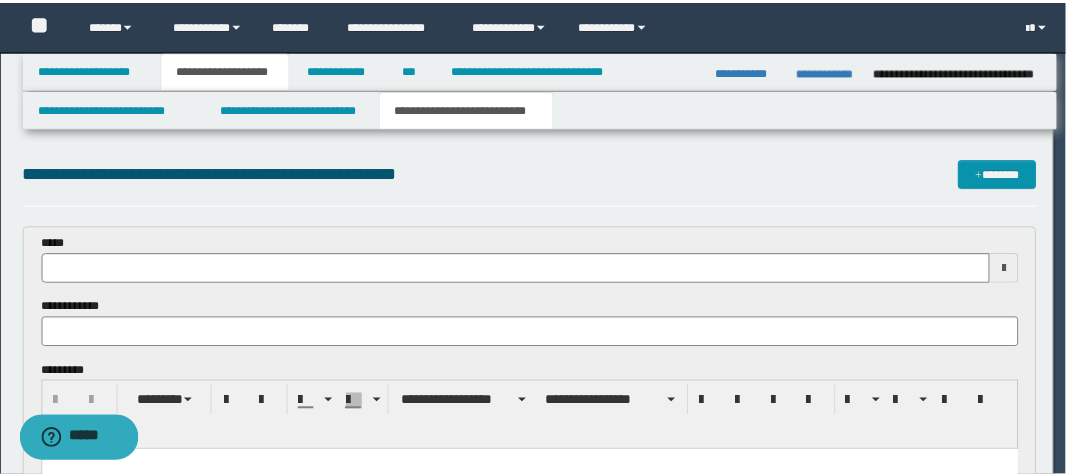 scroll, scrollTop: 0, scrollLeft: 0, axis: both 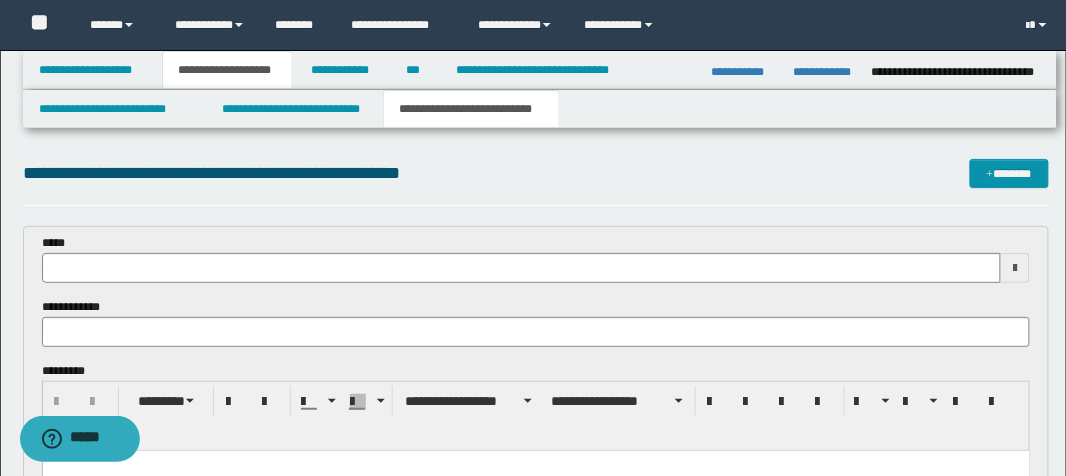 type 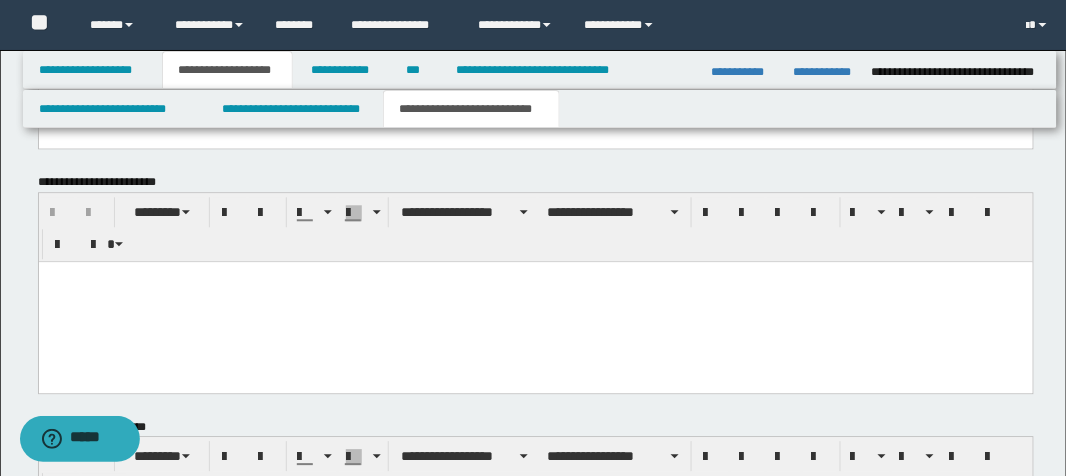 scroll, scrollTop: 1120, scrollLeft: 0, axis: vertical 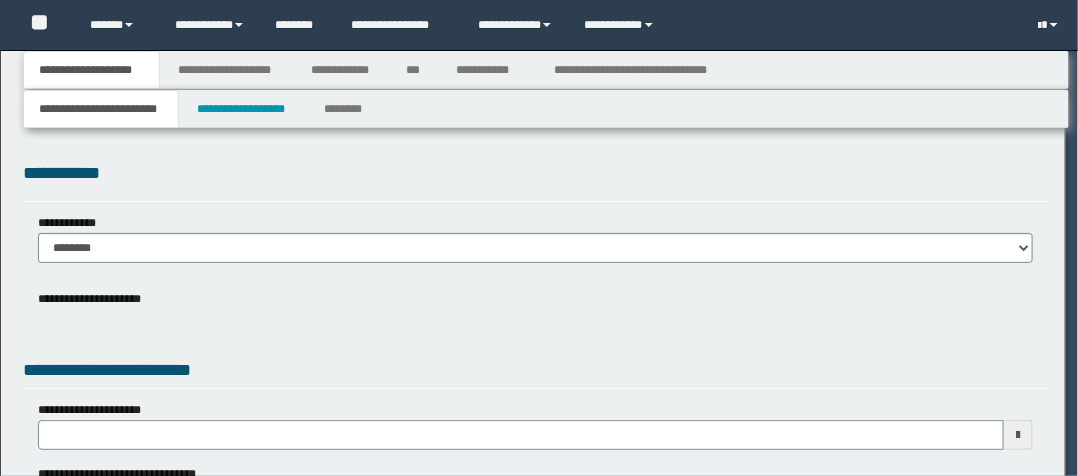 select on "*" 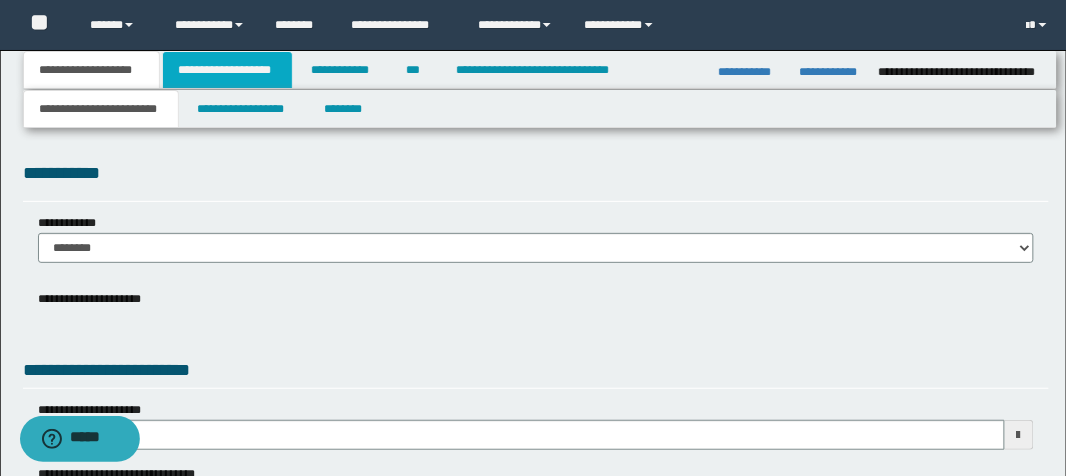 click on "**********" at bounding box center (227, 70) 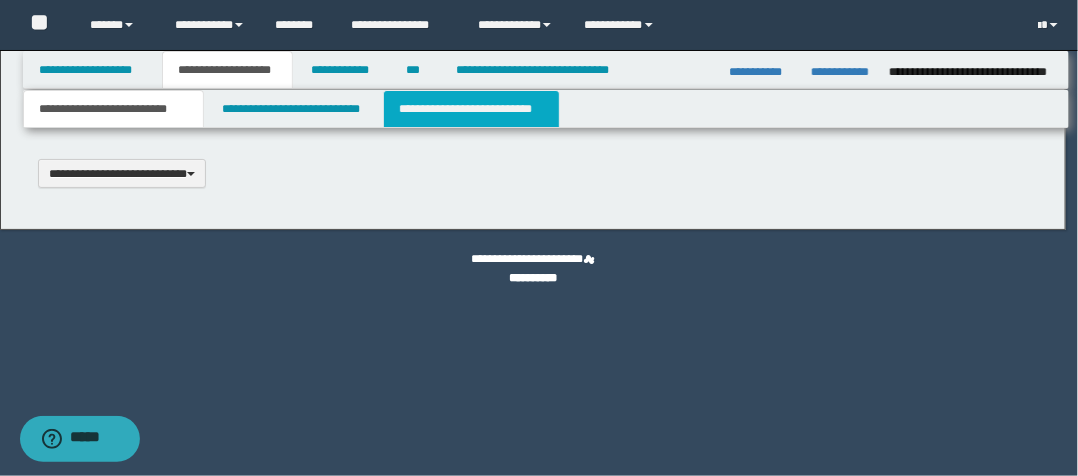 type 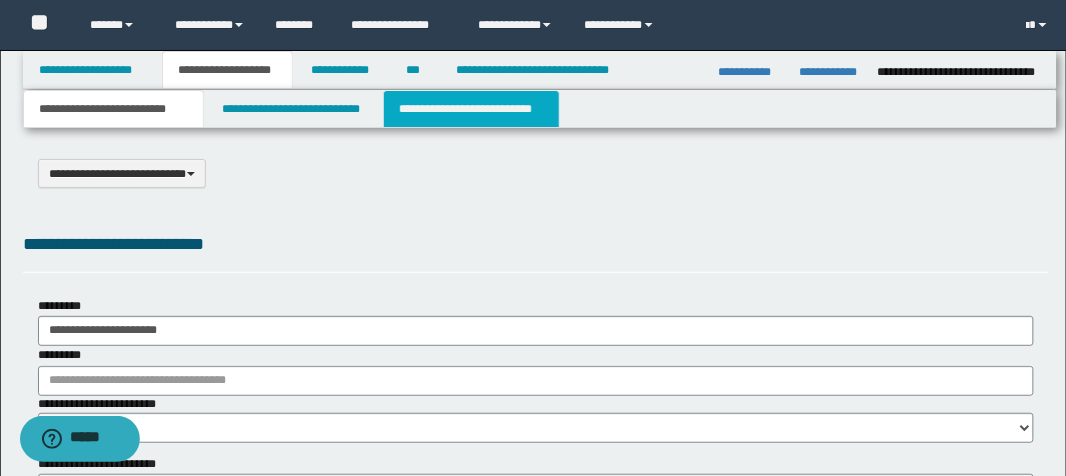 click on "**********" at bounding box center [471, 109] 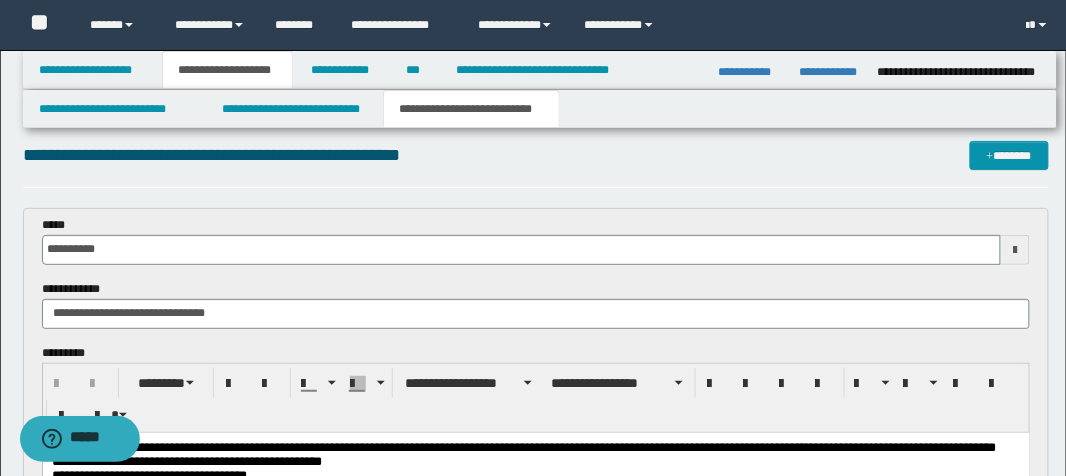 scroll, scrollTop: 0, scrollLeft: 0, axis: both 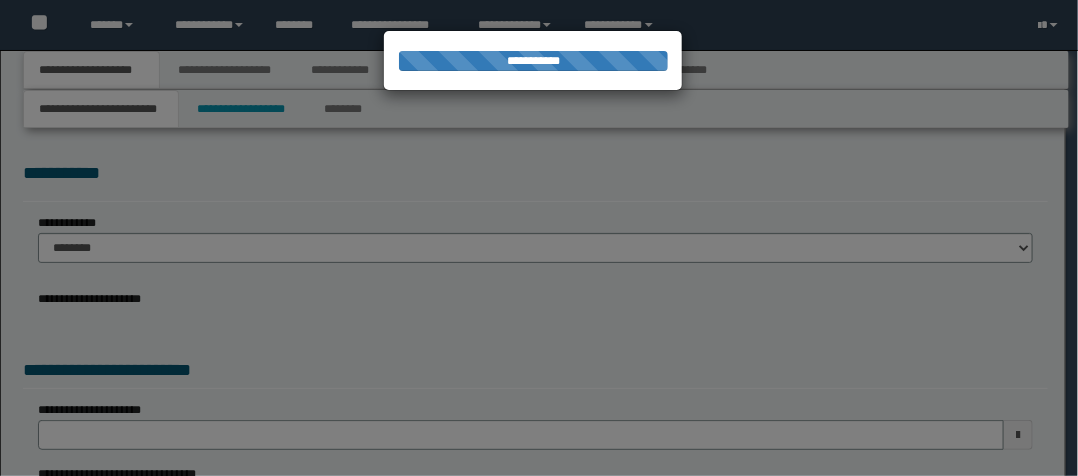 type on "**********" 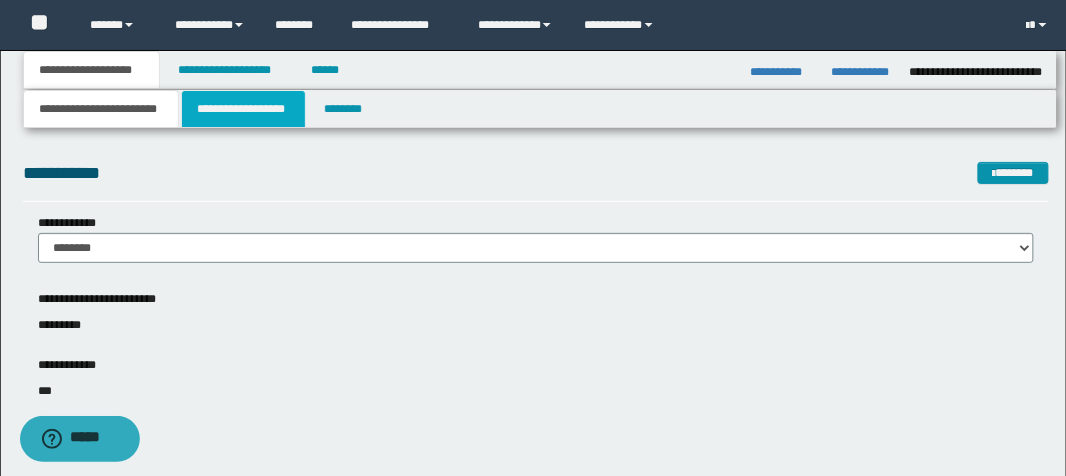 click on "**********" at bounding box center [243, 109] 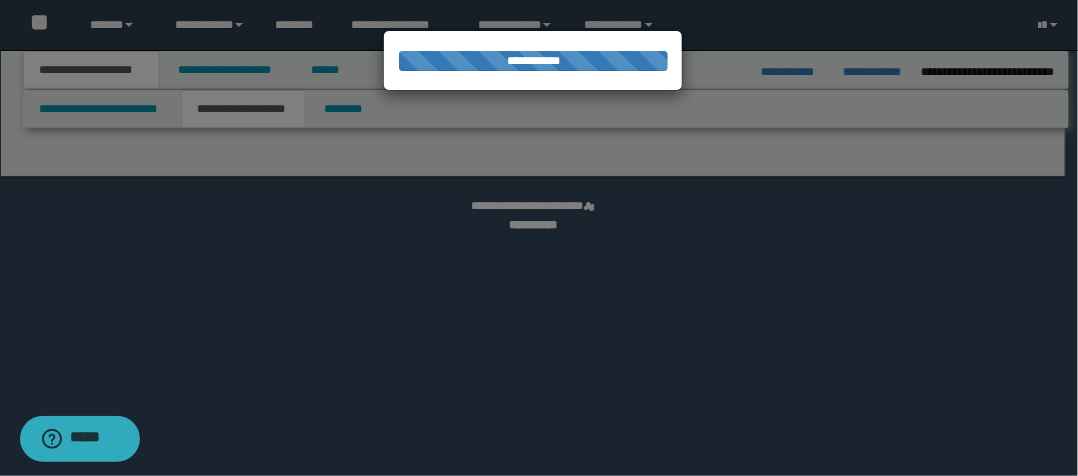 select on "*" 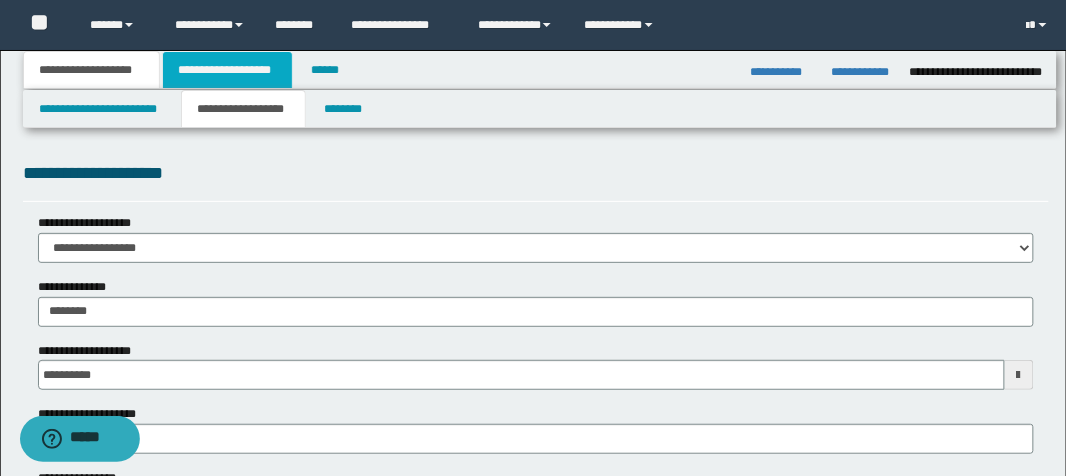 click on "**********" at bounding box center (227, 70) 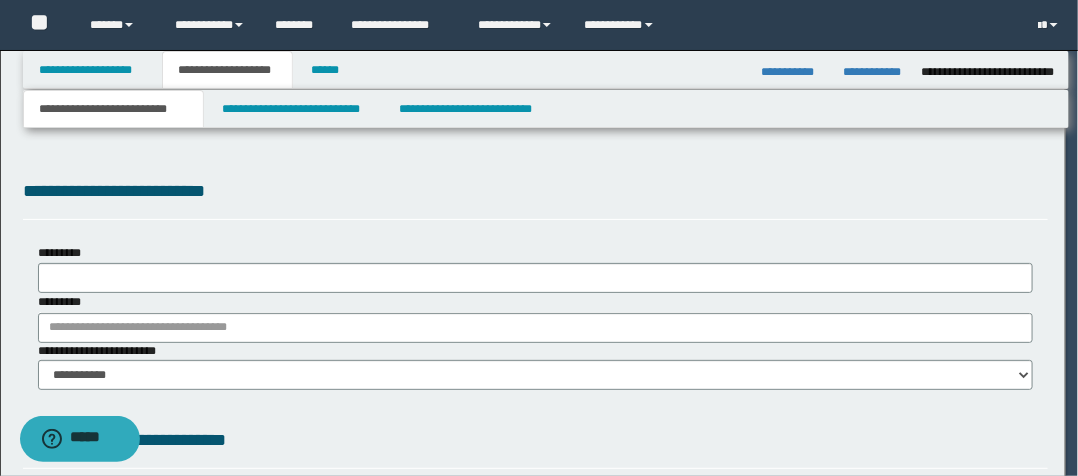 type on "**********" 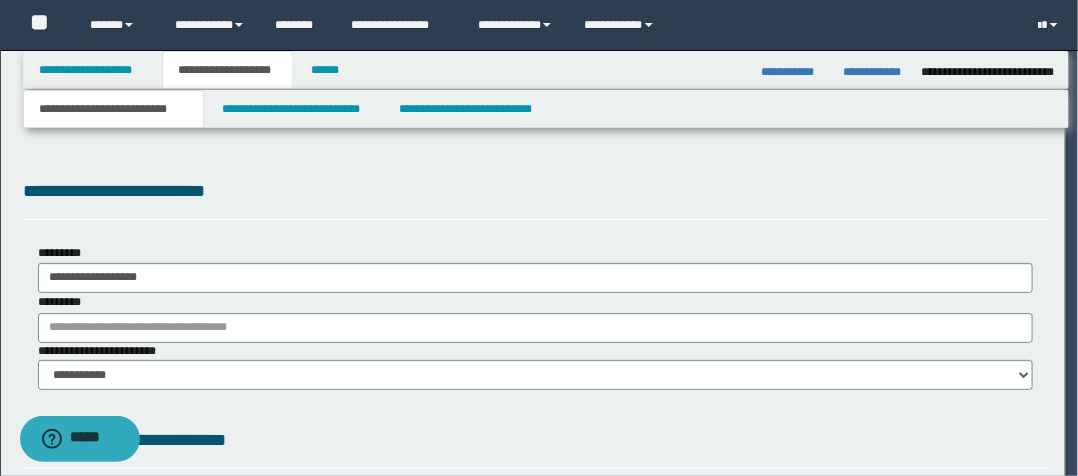 scroll, scrollTop: 0, scrollLeft: 0, axis: both 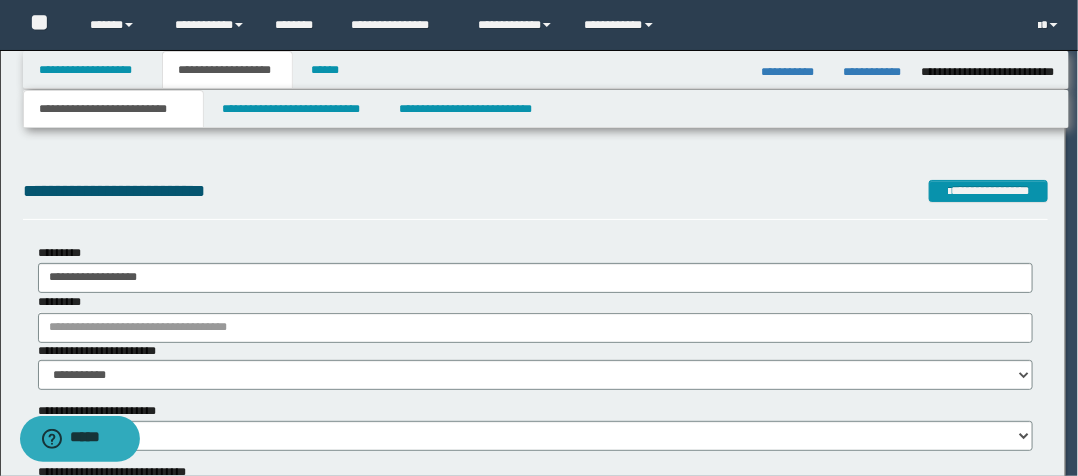 type 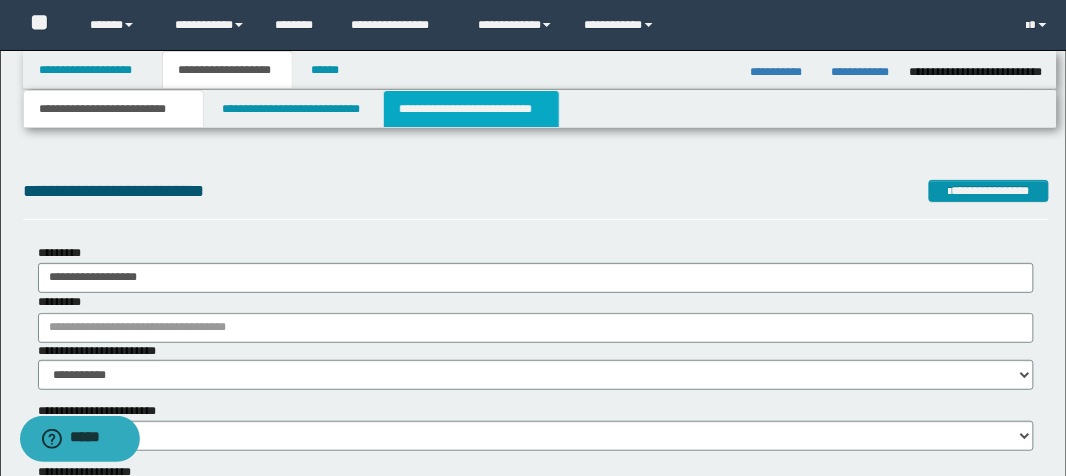 click on "**********" at bounding box center (471, 109) 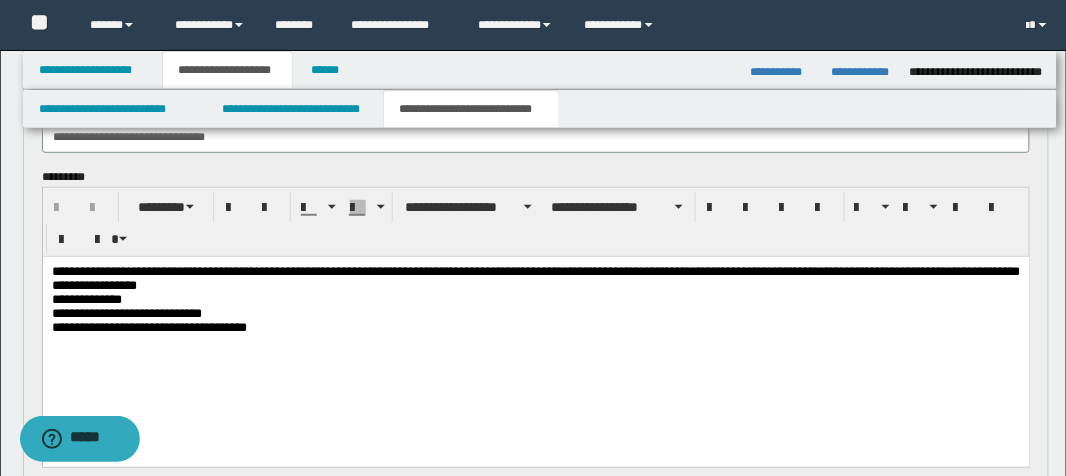 scroll, scrollTop: 0, scrollLeft: 0, axis: both 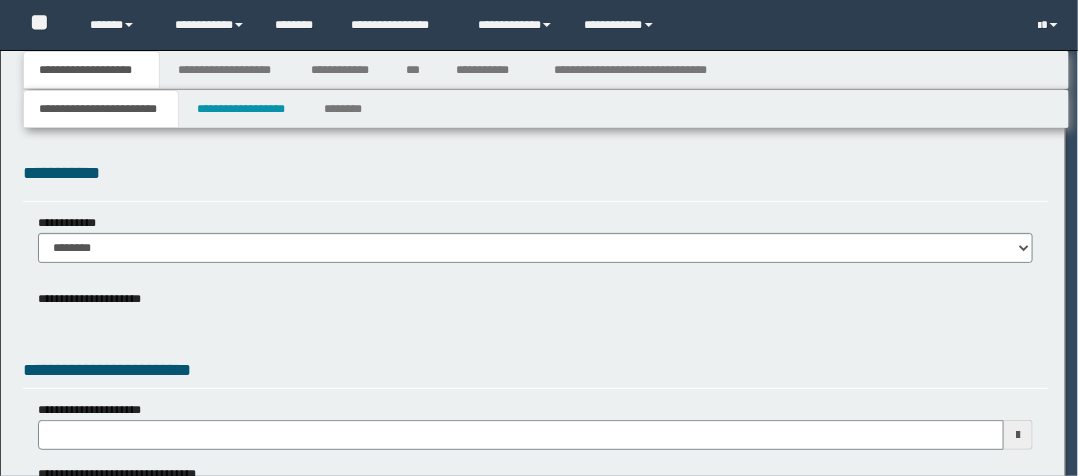 type on "**********" 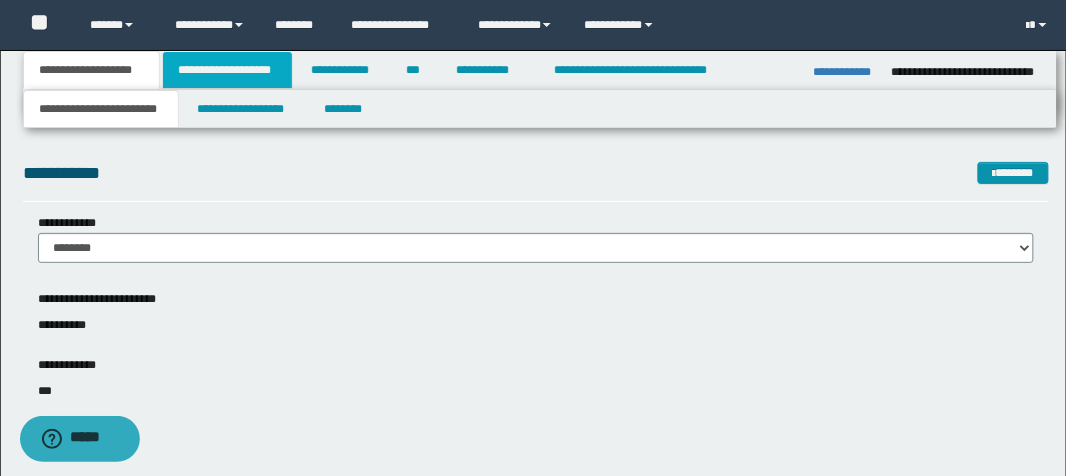click on "**********" at bounding box center (227, 70) 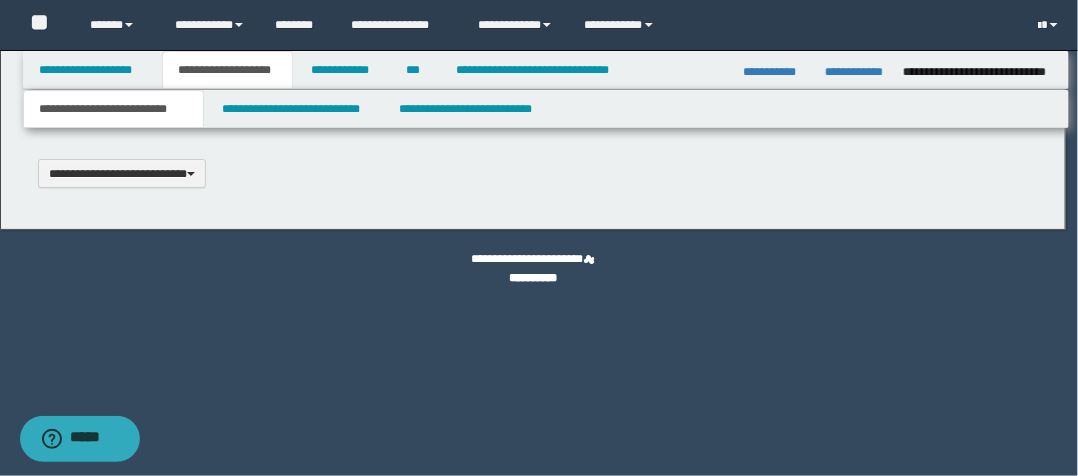 scroll, scrollTop: 0, scrollLeft: 0, axis: both 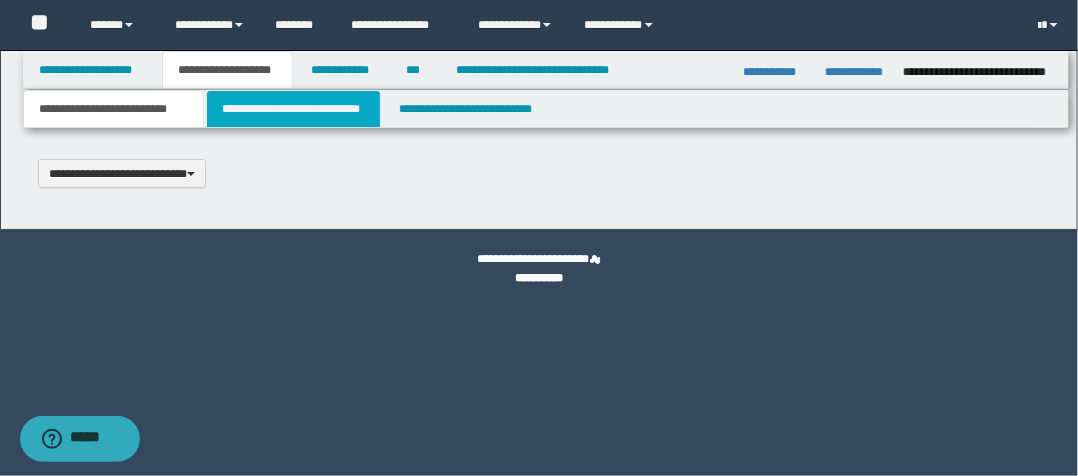 click on "**********" at bounding box center (293, 109) 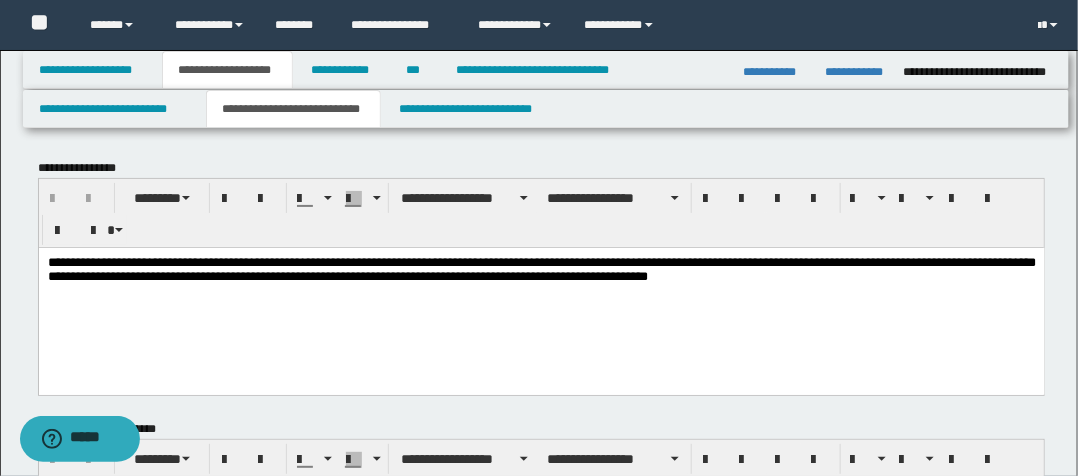 scroll, scrollTop: 0, scrollLeft: 0, axis: both 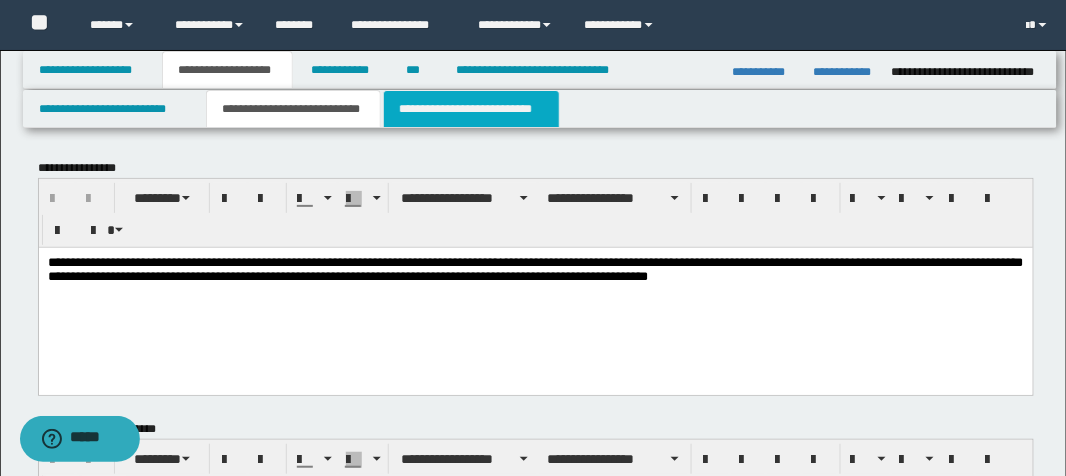 click on "**********" at bounding box center (471, 109) 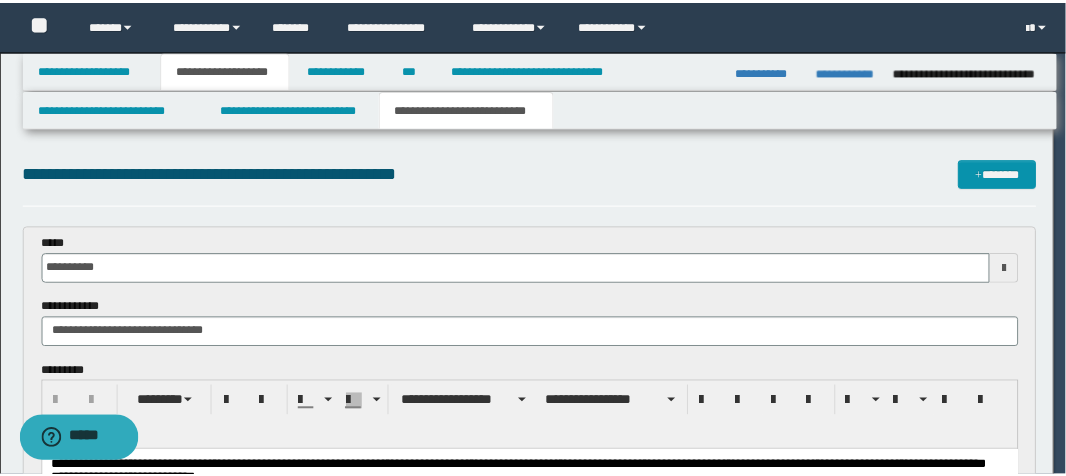 scroll, scrollTop: 0, scrollLeft: 0, axis: both 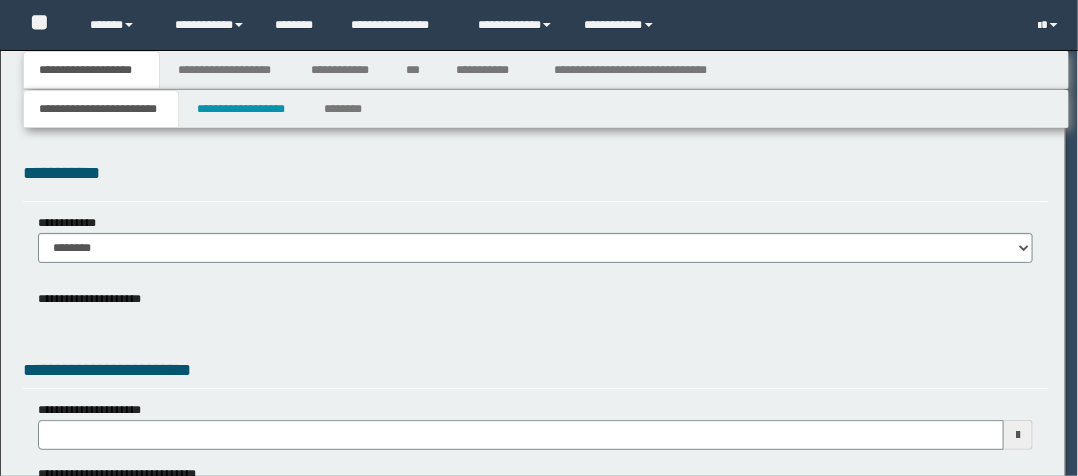 select on "*" 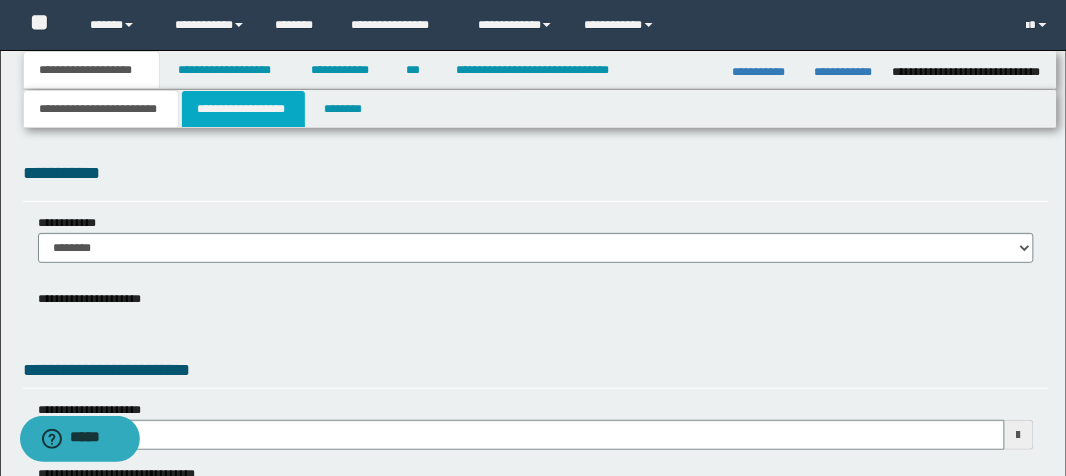 click on "**********" at bounding box center (243, 109) 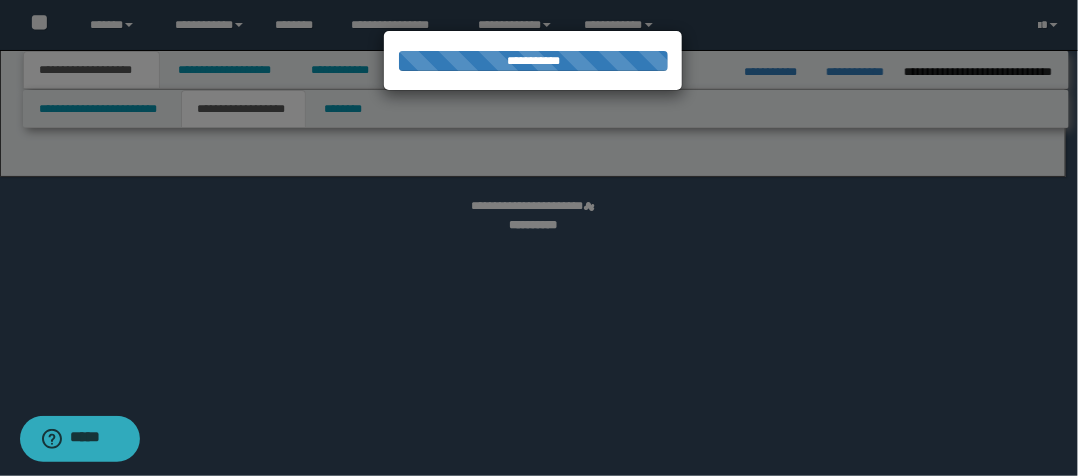 select on "*" 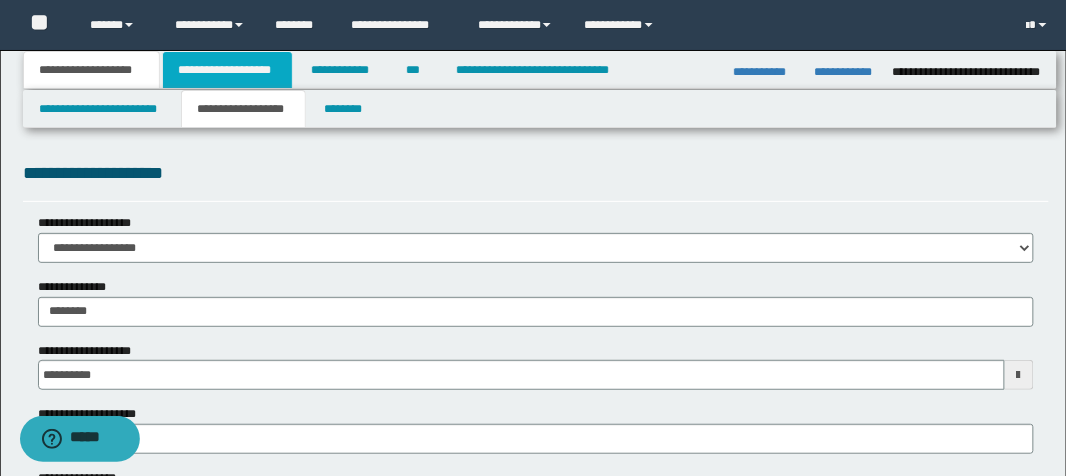 click on "**********" at bounding box center (227, 70) 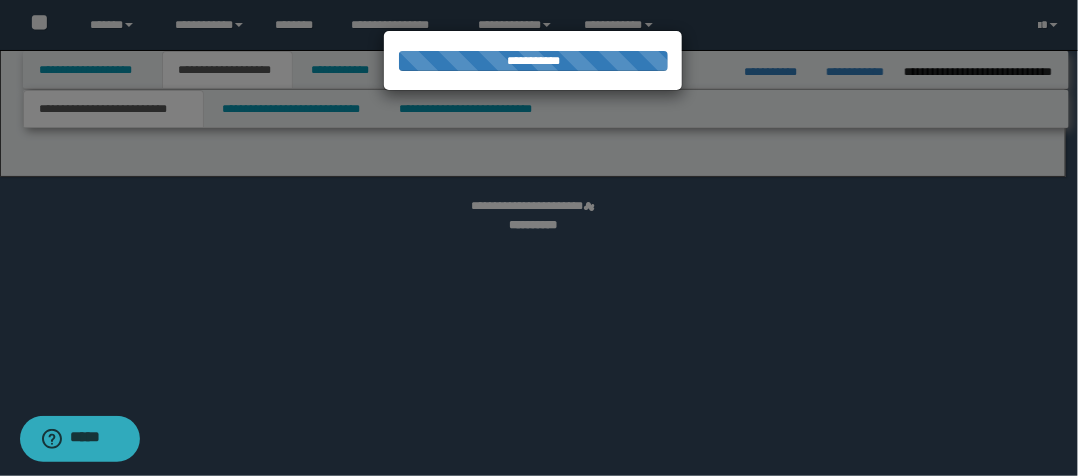 select on "*" 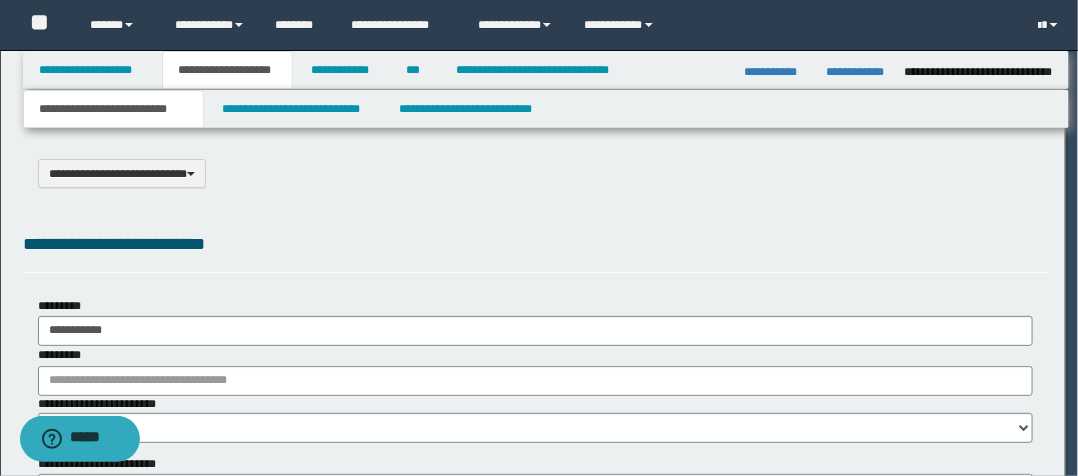 scroll, scrollTop: 0, scrollLeft: 0, axis: both 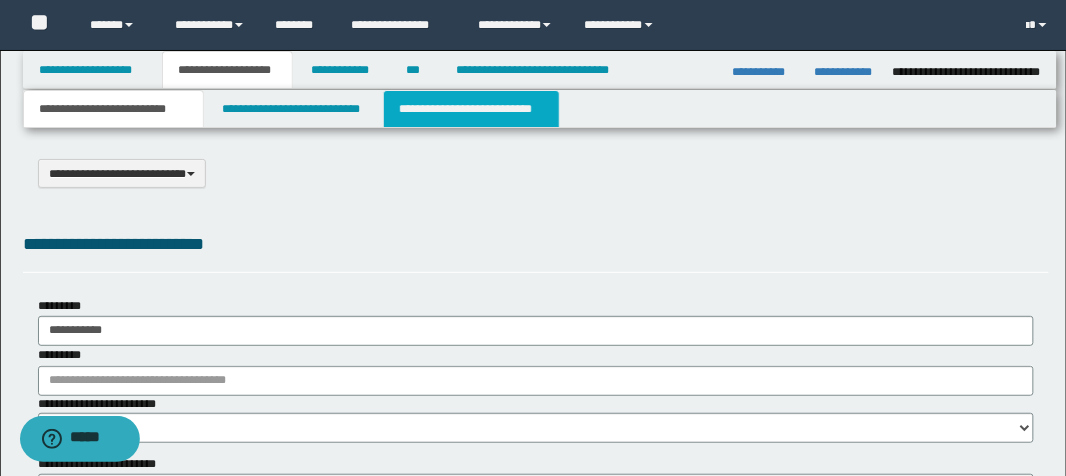 click on "**********" at bounding box center [471, 109] 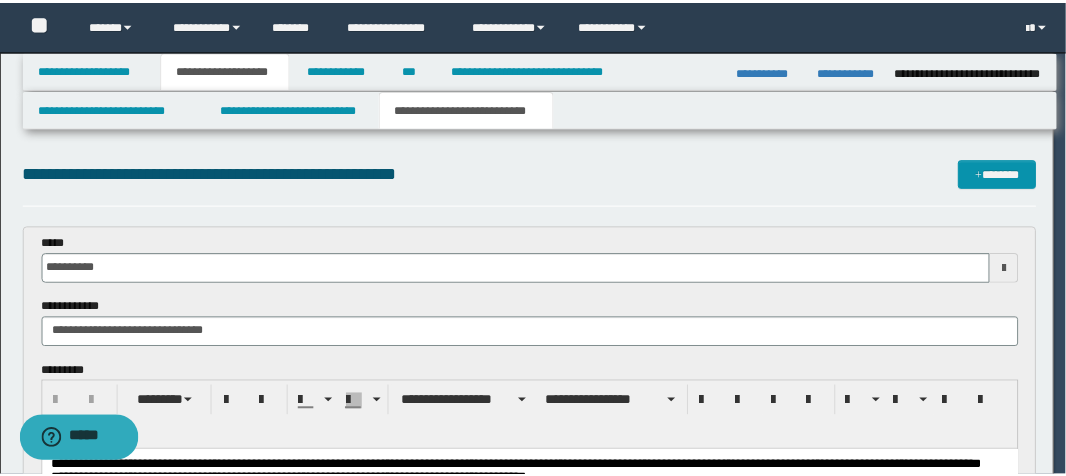 scroll, scrollTop: 0, scrollLeft: 0, axis: both 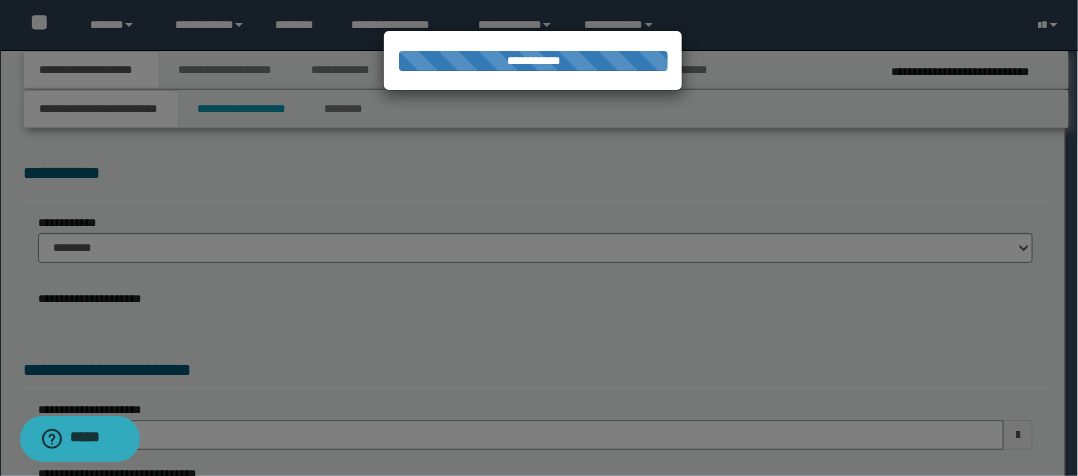 type on "**********" 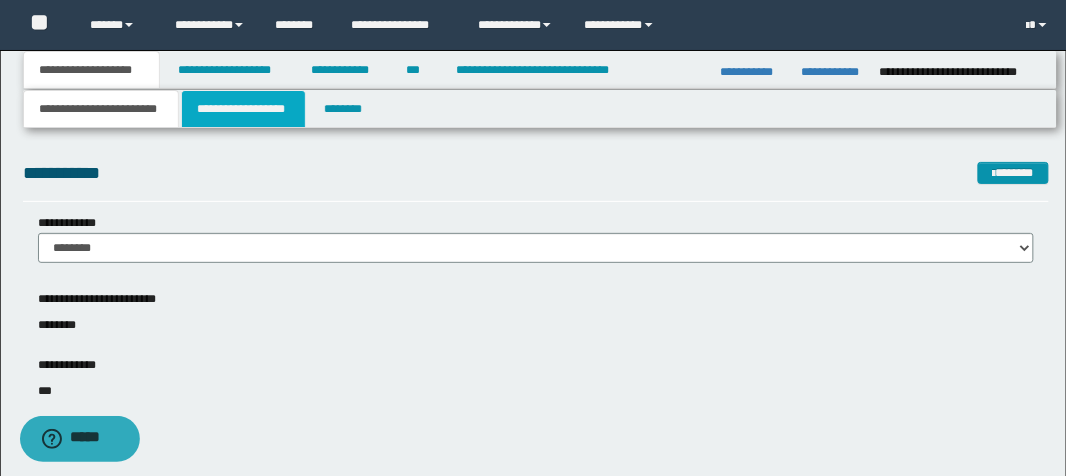 click on "**********" at bounding box center (243, 109) 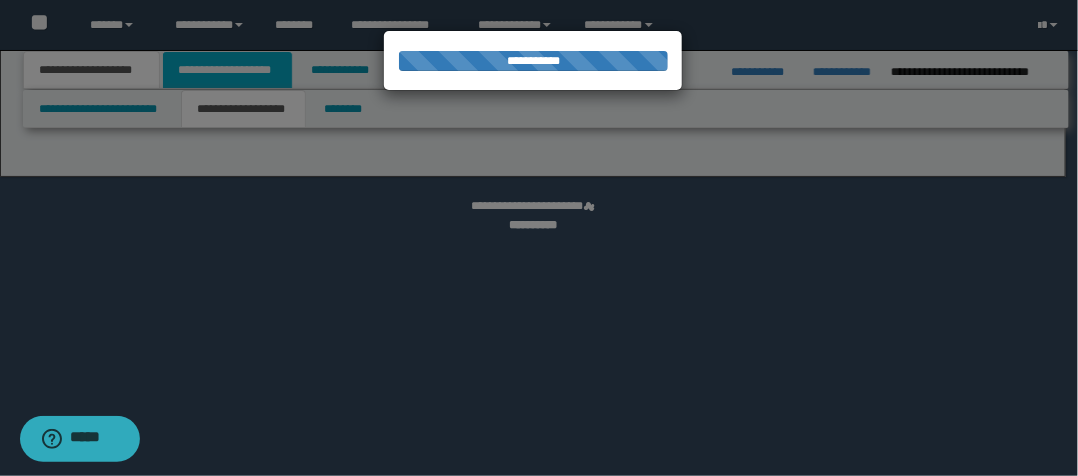select on "*" 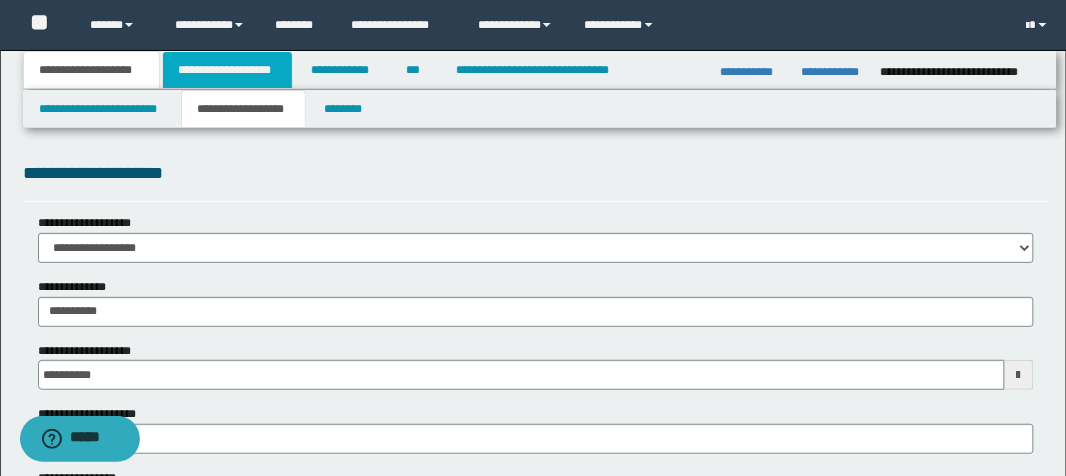 click on "**********" at bounding box center [227, 70] 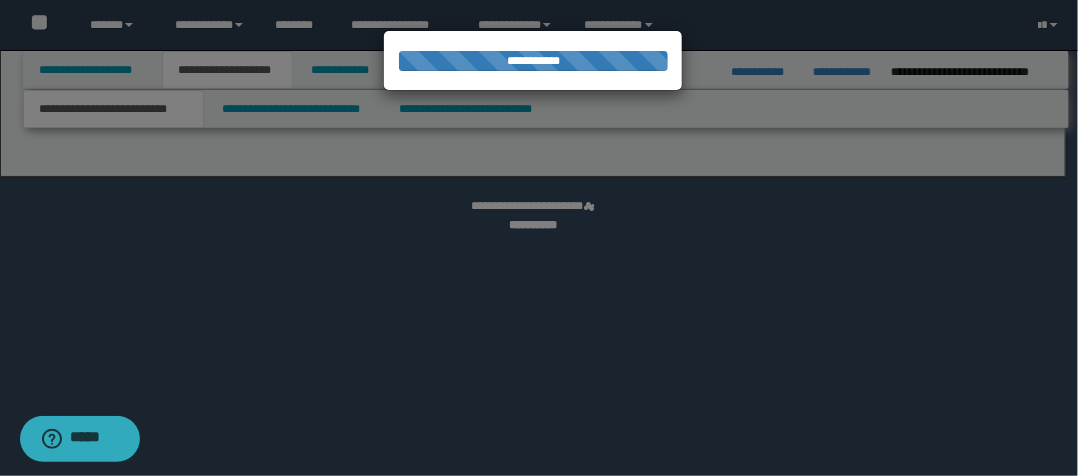 select on "*" 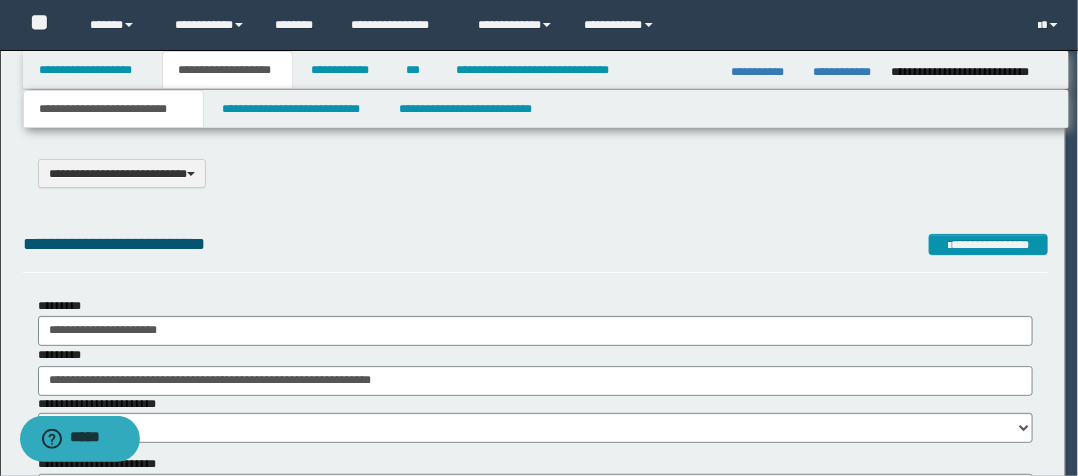 scroll, scrollTop: 0, scrollLeft: 0, axis: both 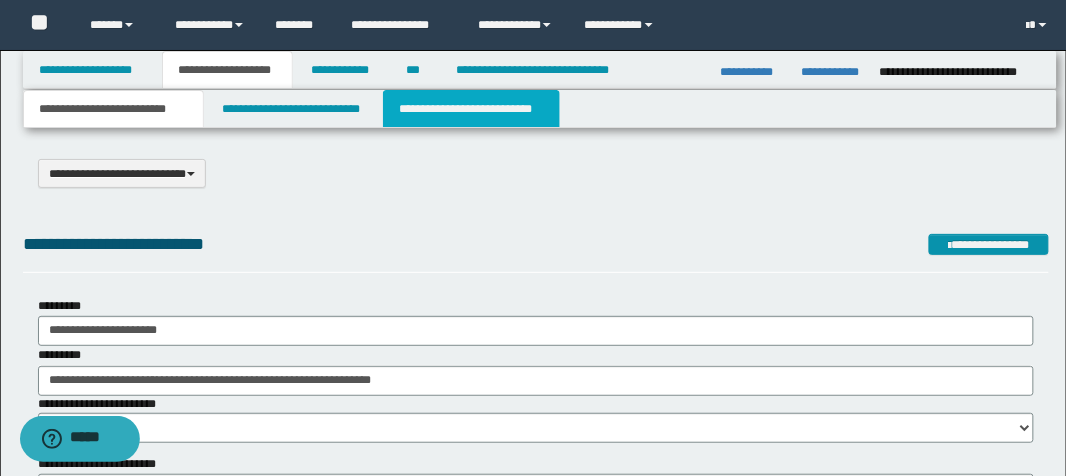 click on "**********" at bounding box center (471, 109) 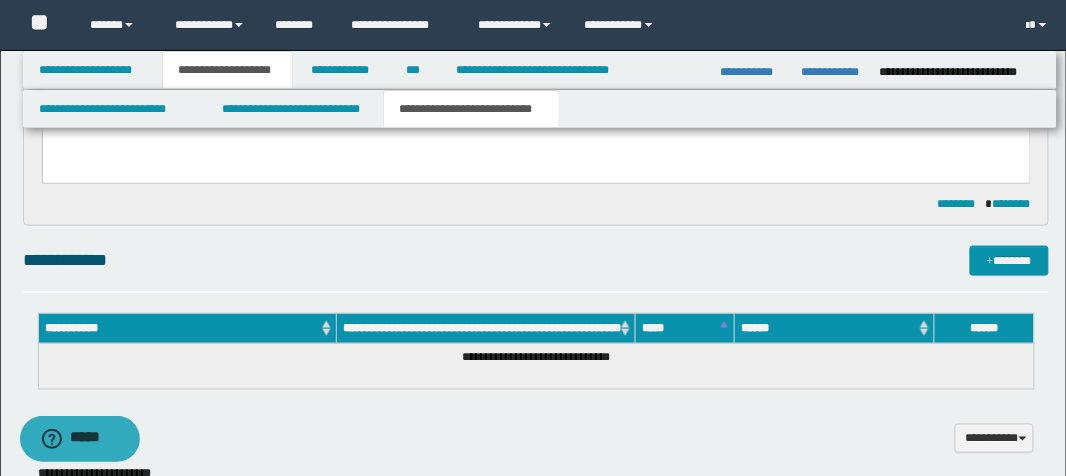 scroll, scrollTop: 400, scrollLeft: 0, axis: vertical 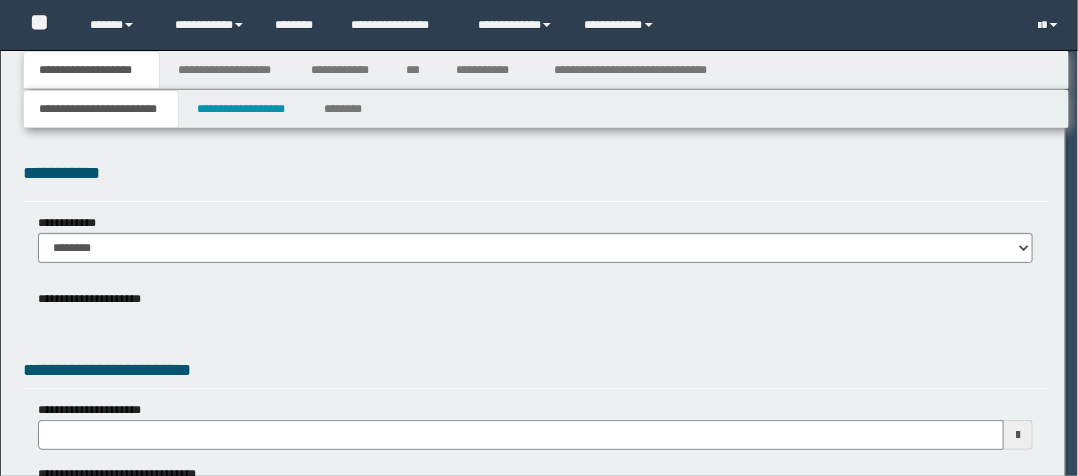type on "**********" 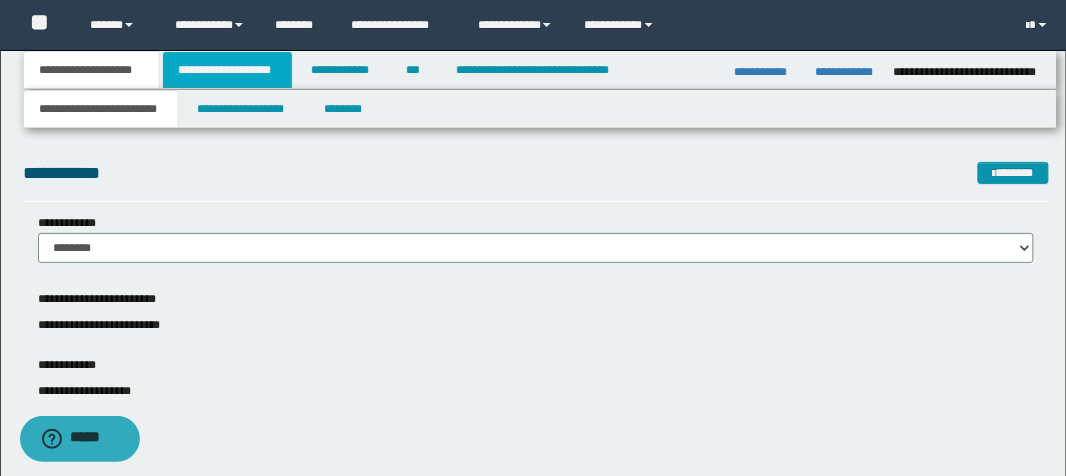 click on "**********" at bounding box center (227, 70) 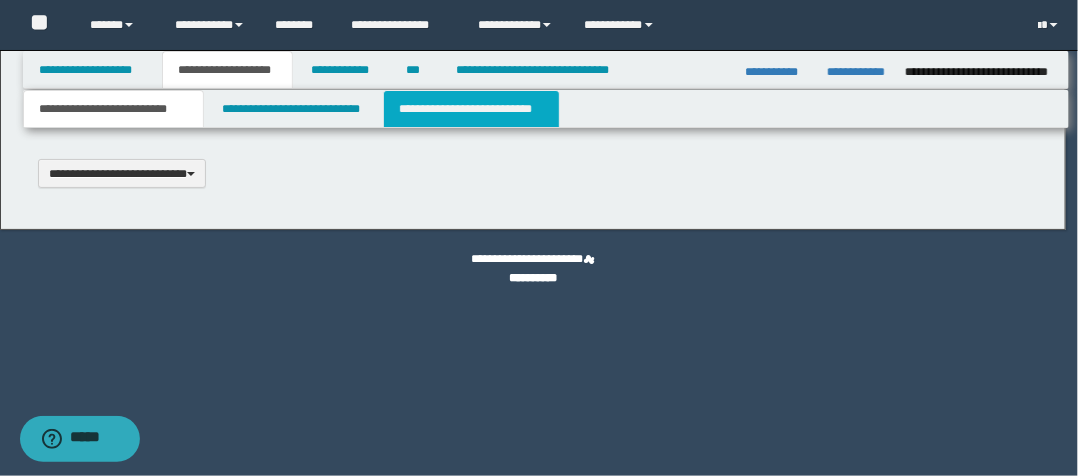 type 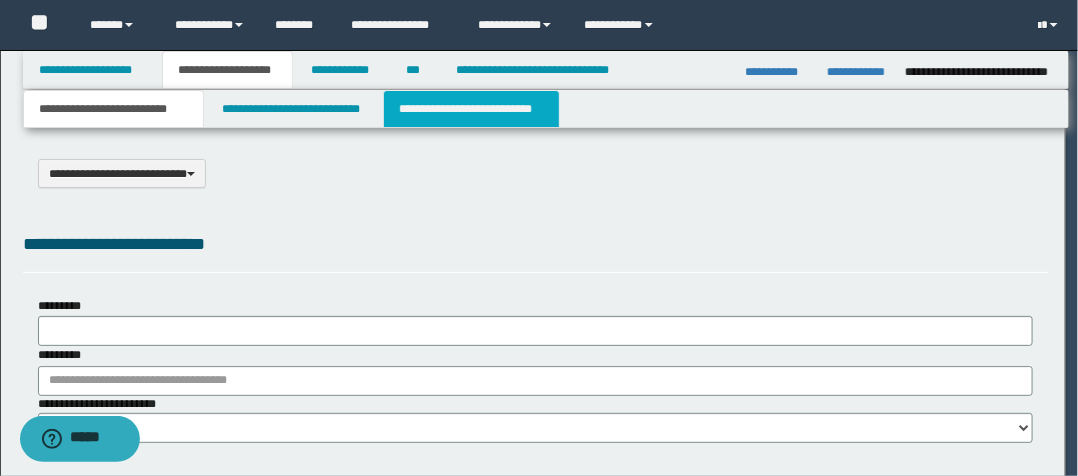 type on "*********" 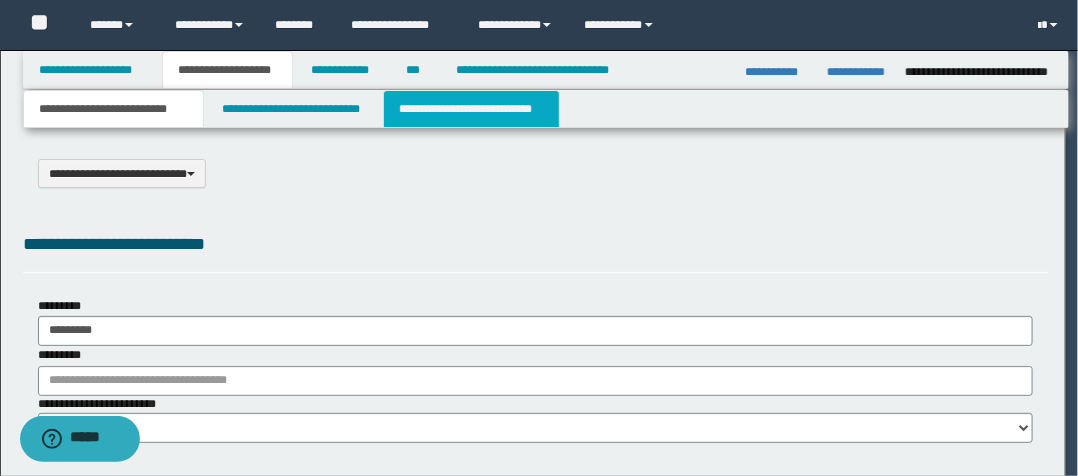 select on "*" 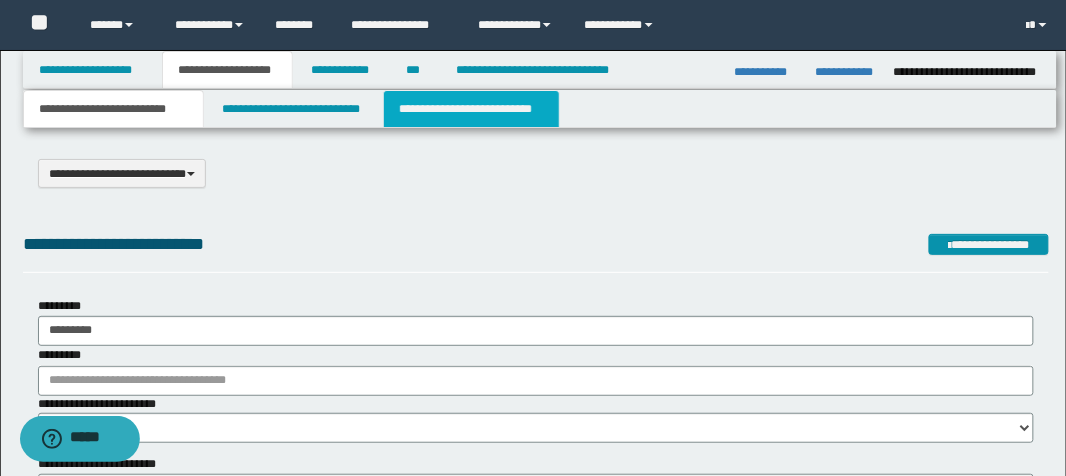 click on "**********" at bounding box center [471, 109] 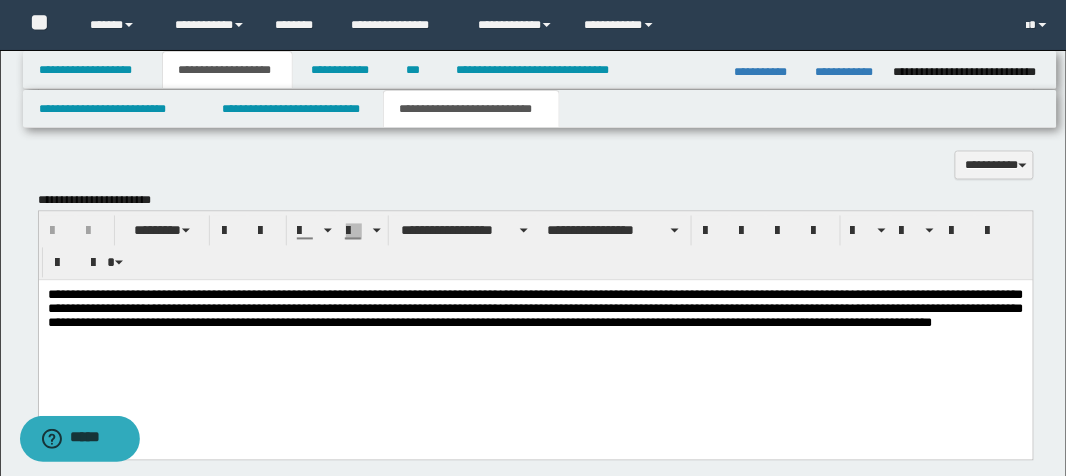 scroll, scrollTop: 240, scrollLeft: 0, axis: vertical 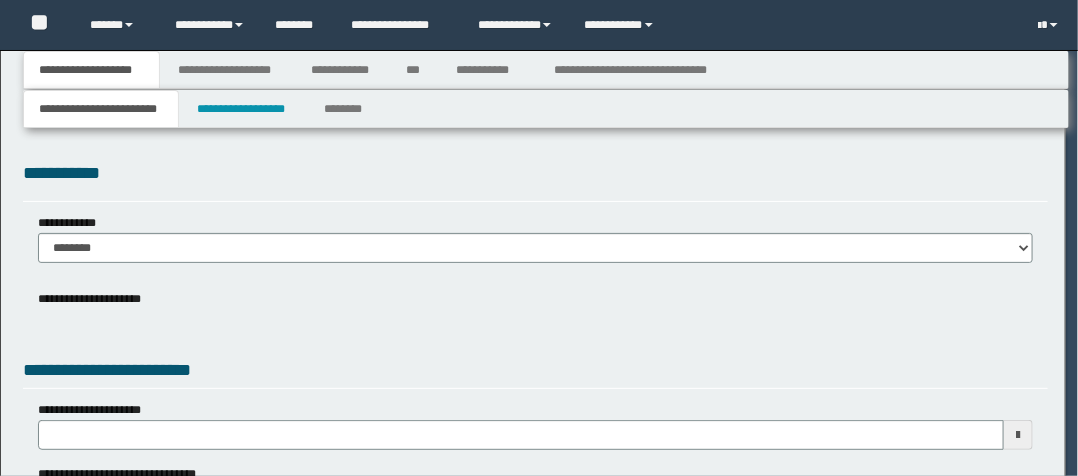 type on "**********" 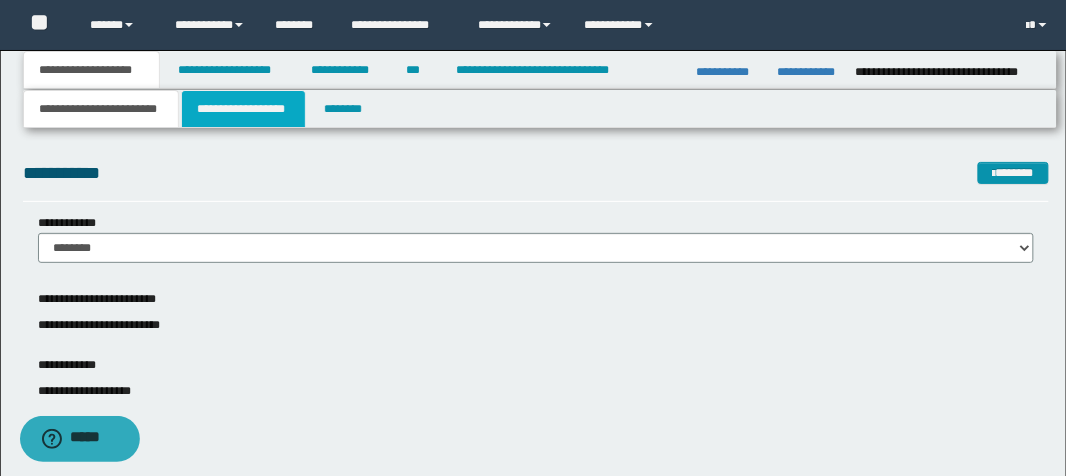 click on "**********" at bounding box center [243, 109] 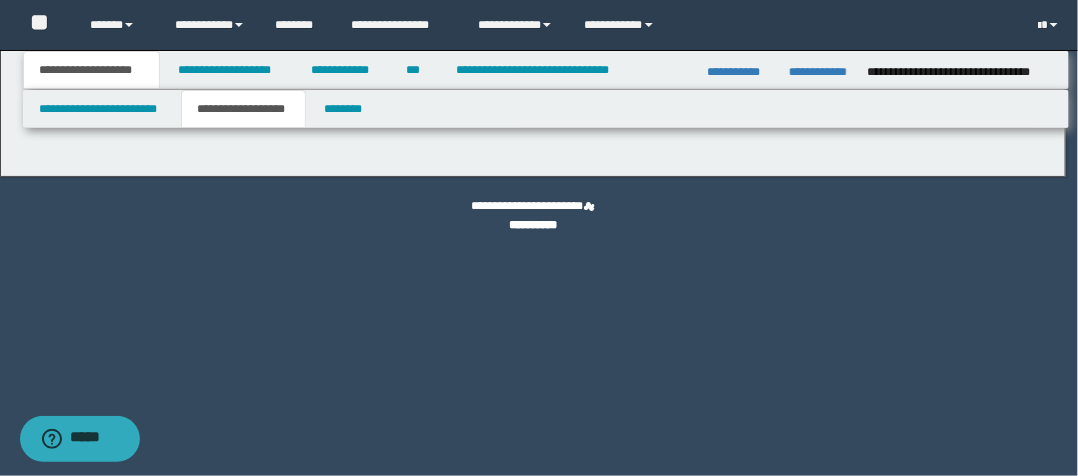 type on "**********" 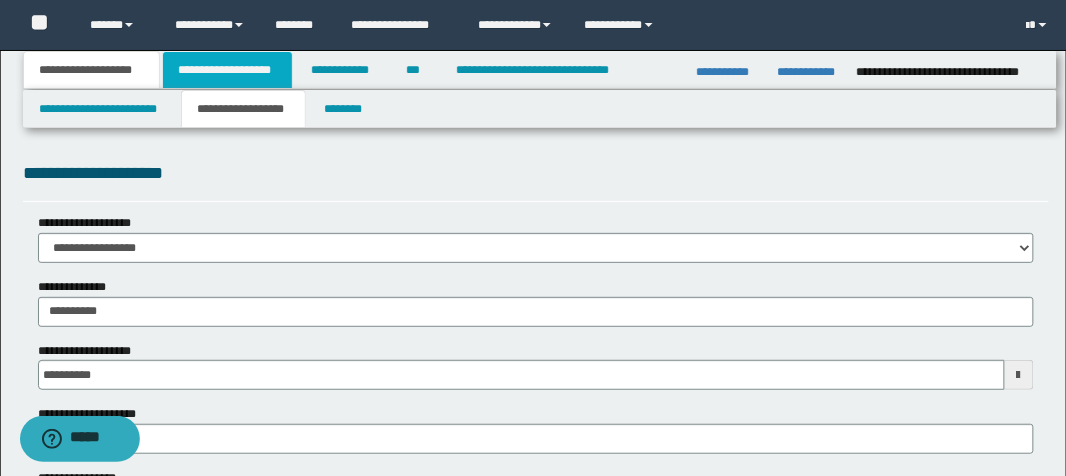 click on "**********" at bounding box center [227, 70] 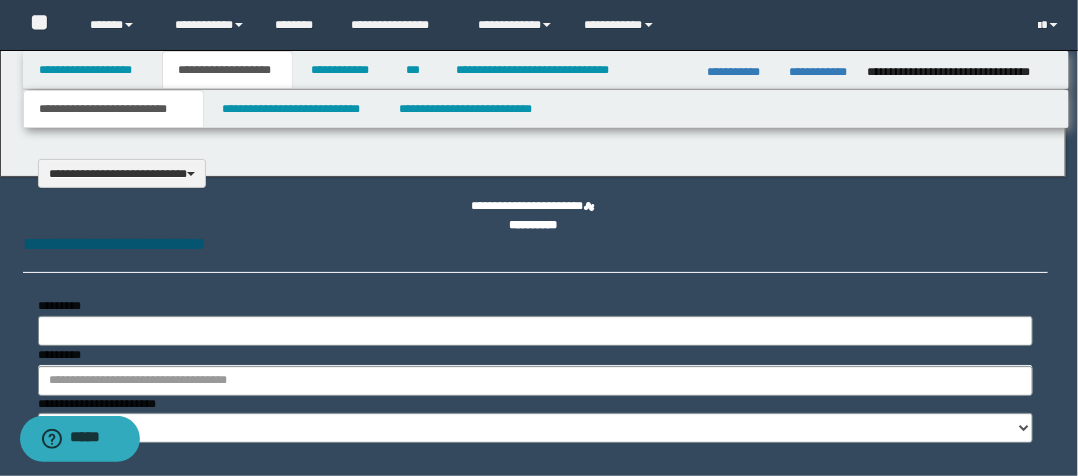 type on "**********" 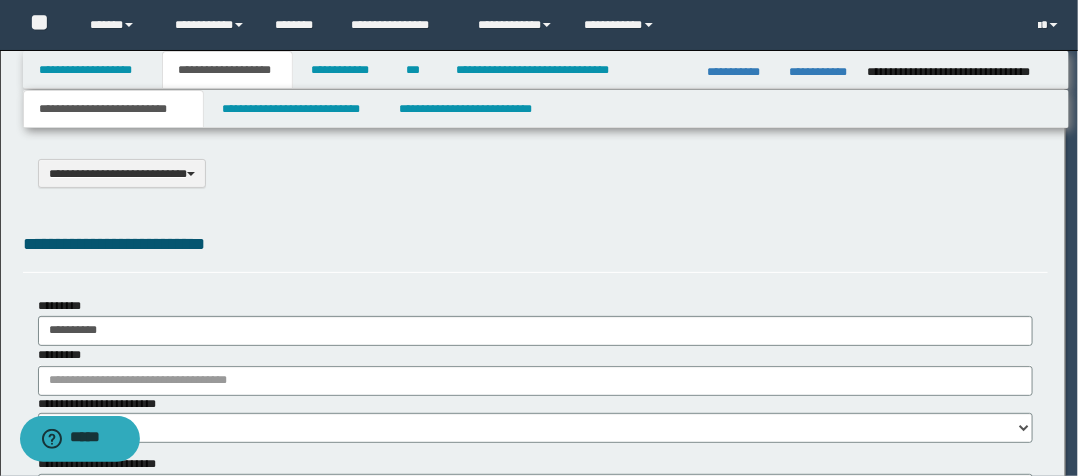 scroll, scrollTop: 0, scrollLeft: 0, axis: both 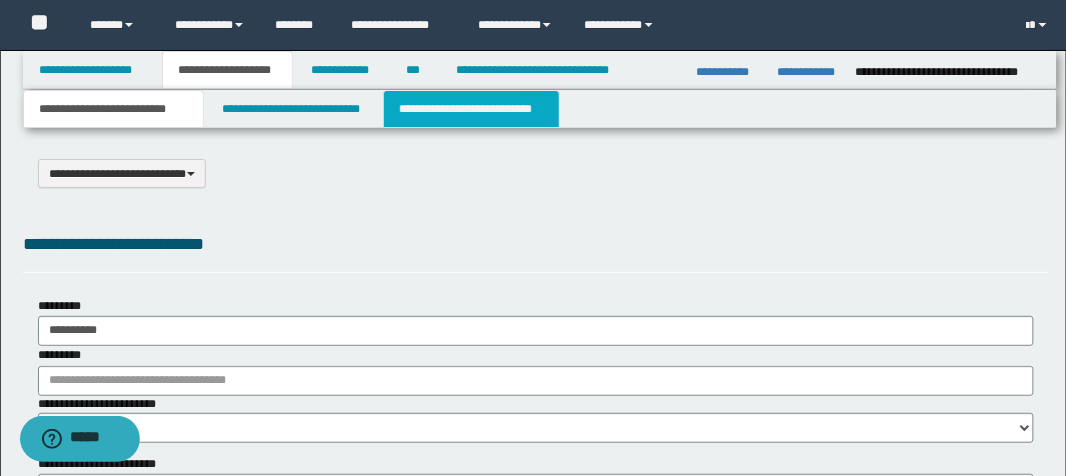 click on "**********" at bounding box center (471, 109) 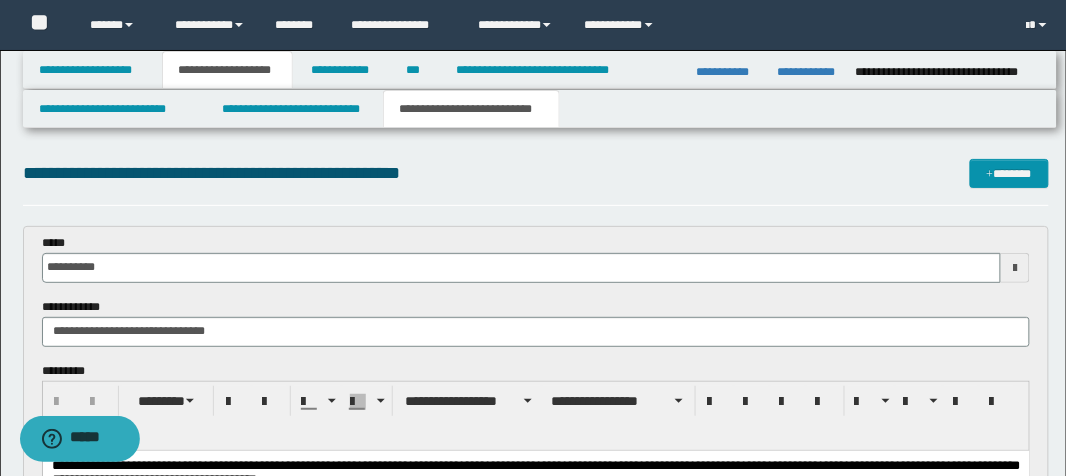 scroll, scrollTop: 0, scrollLeft: 0, axis: both 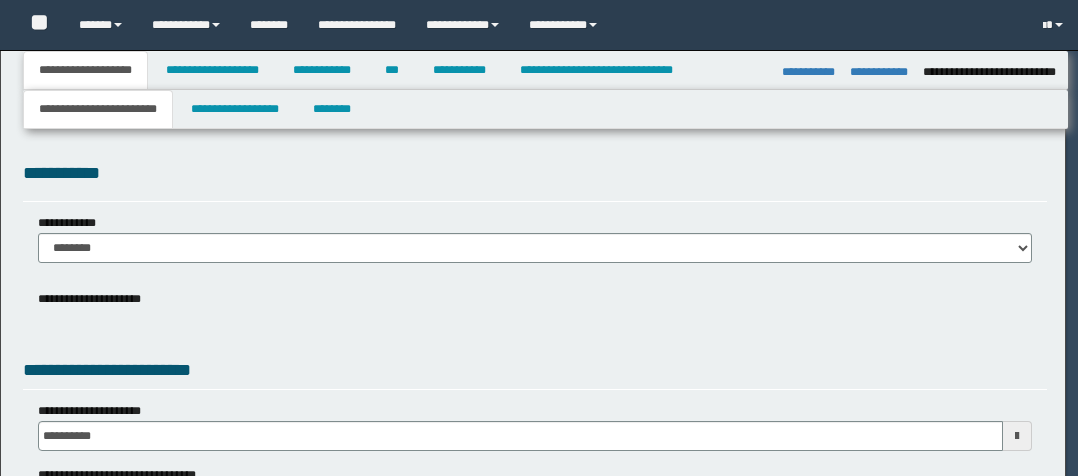 select on "*" 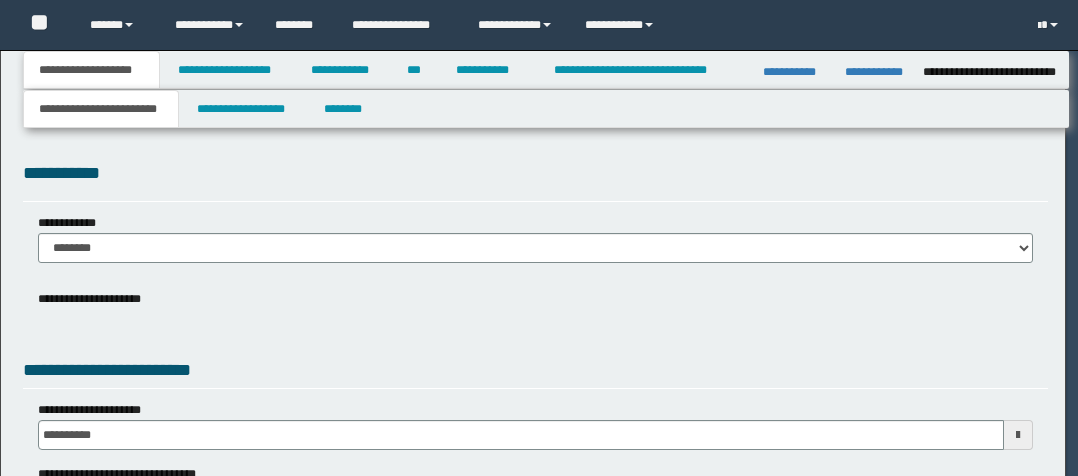 scroll, scrollTop: 0, scrollLeft: 0, axis: both 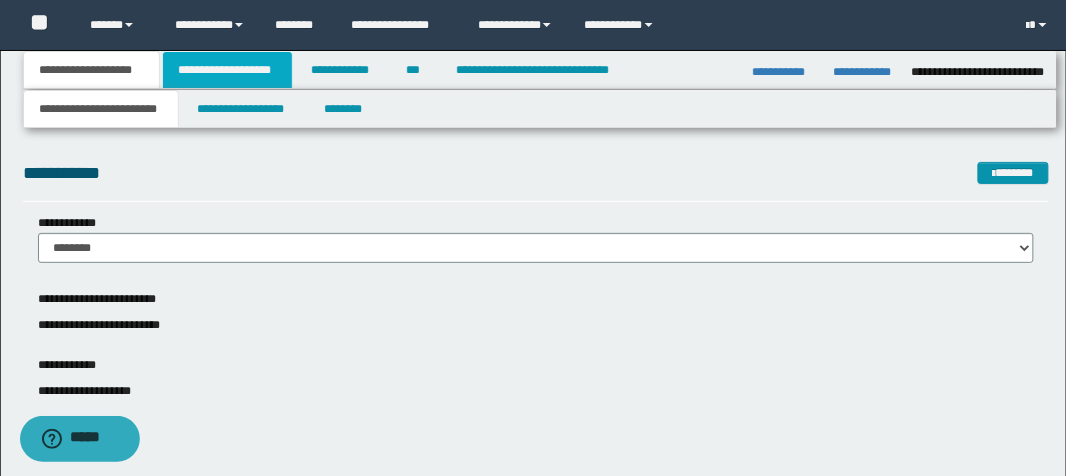 click on "**********" at bounding box center (227, 70) 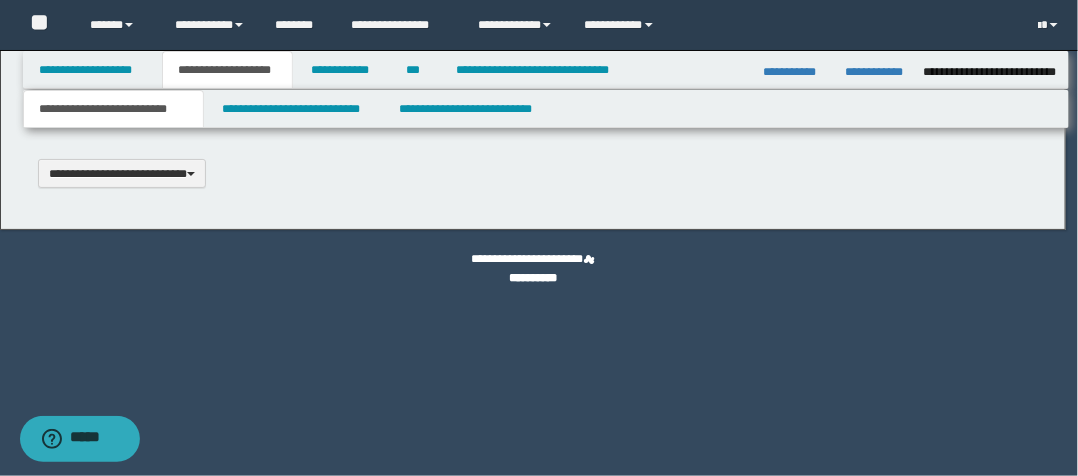 type 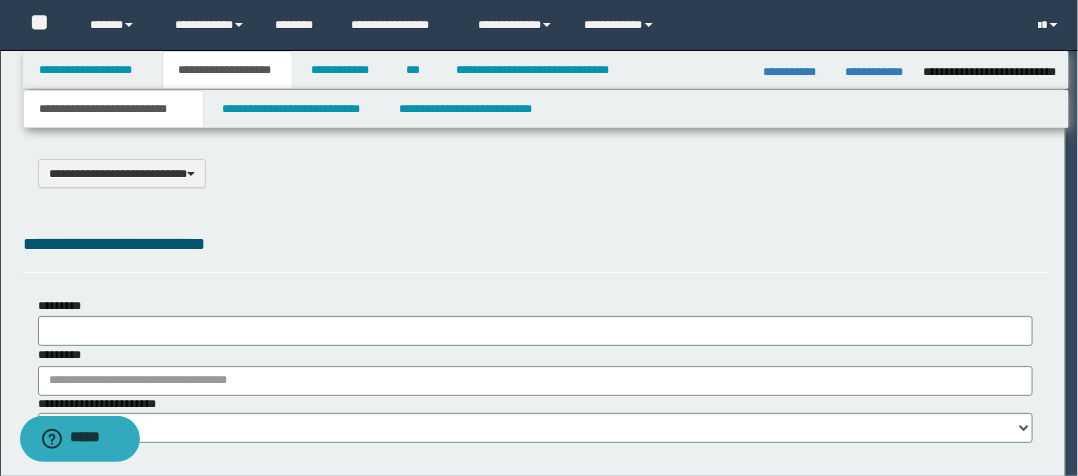 type on "**********" 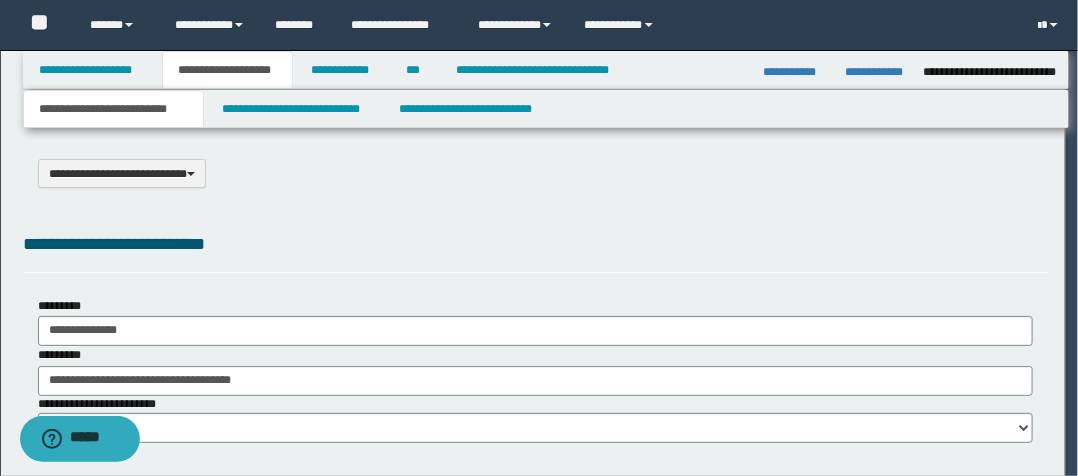 type on "*" 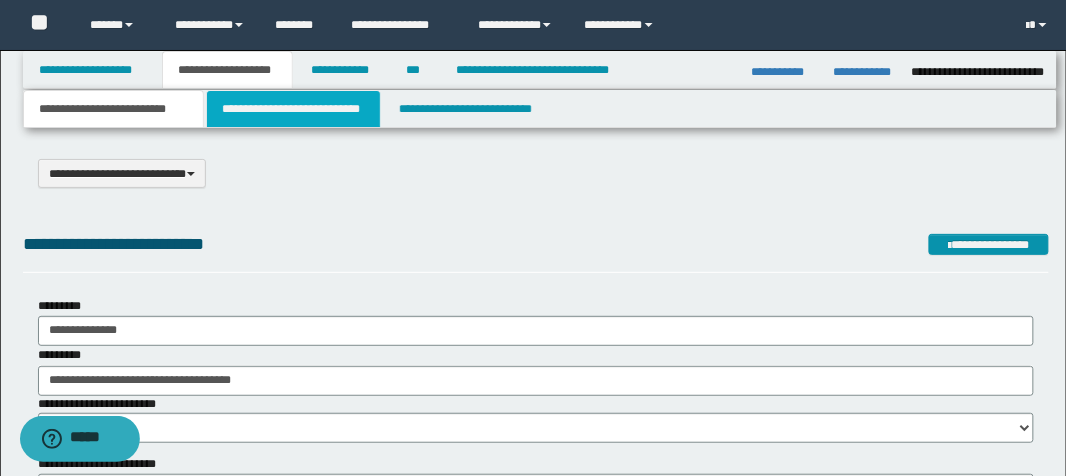 click on "**********" at bounding box center (293, 109) 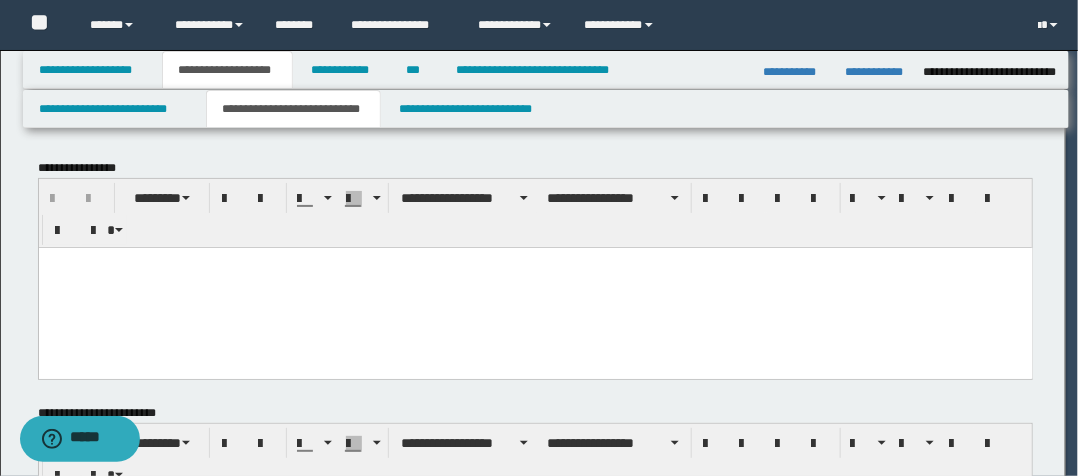 scroll, scrollTop: 0, scrollLeft: 0, axis: both 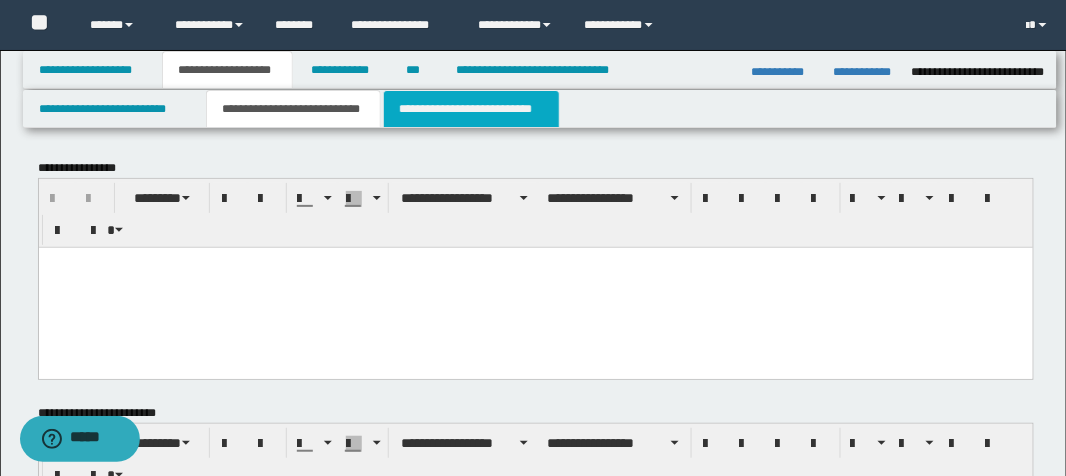 click on "**********" at bounding box center [471, 109] 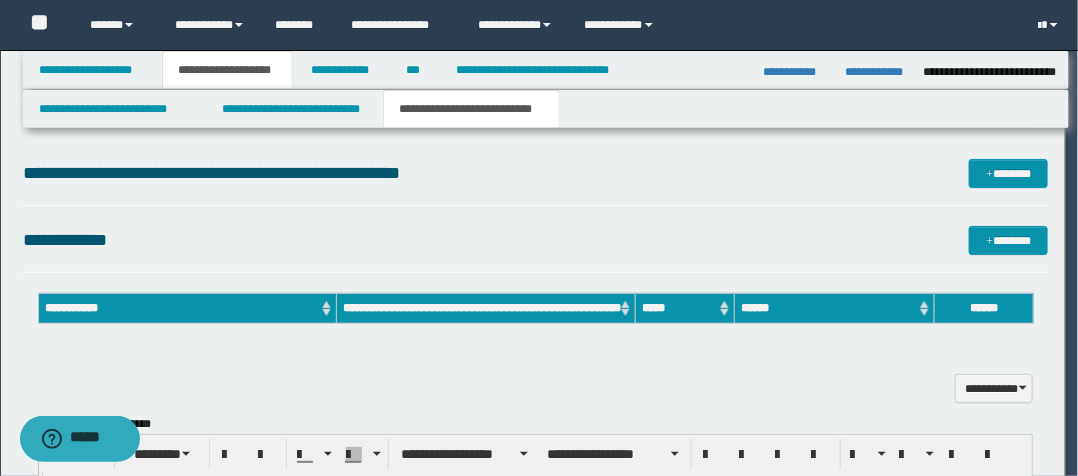 scroll, scrollTop: 0, scrollLeft: 0, axis: both 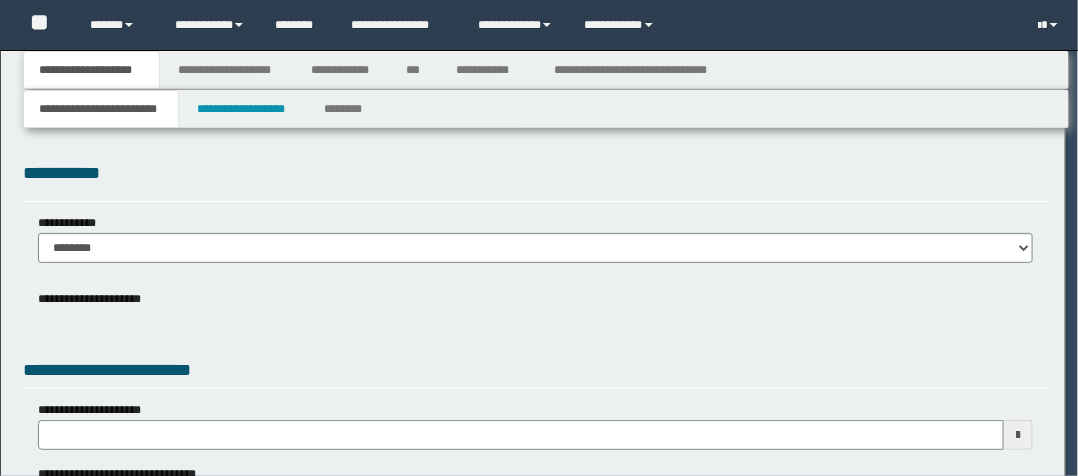 type on "**********" 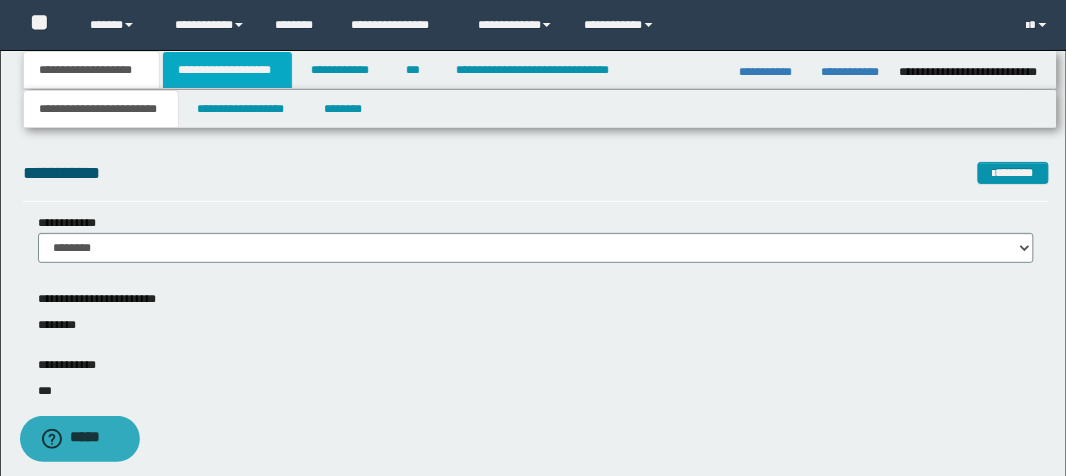 click on "**********" at bounding box center (227, 70) 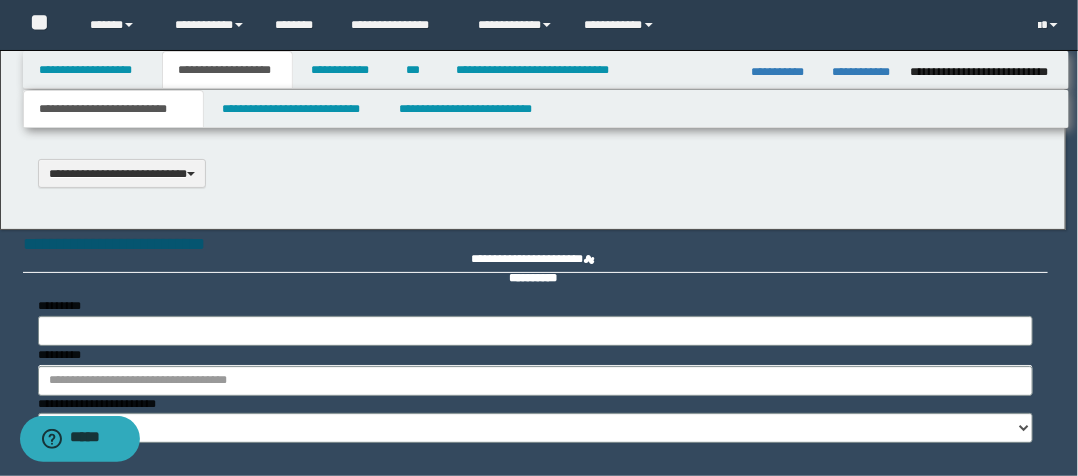 type on "**********" 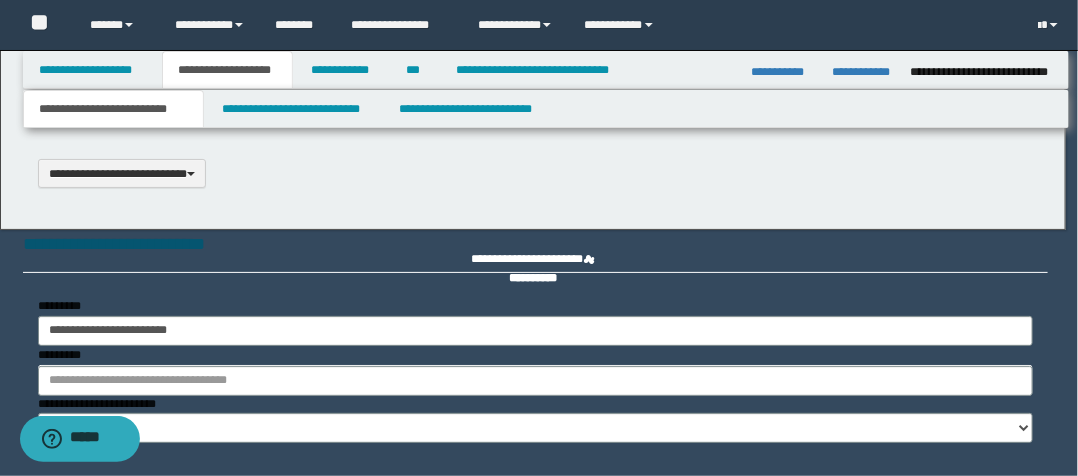 scroll, scrollTop: 0, scrollLeft: 0, axis: both 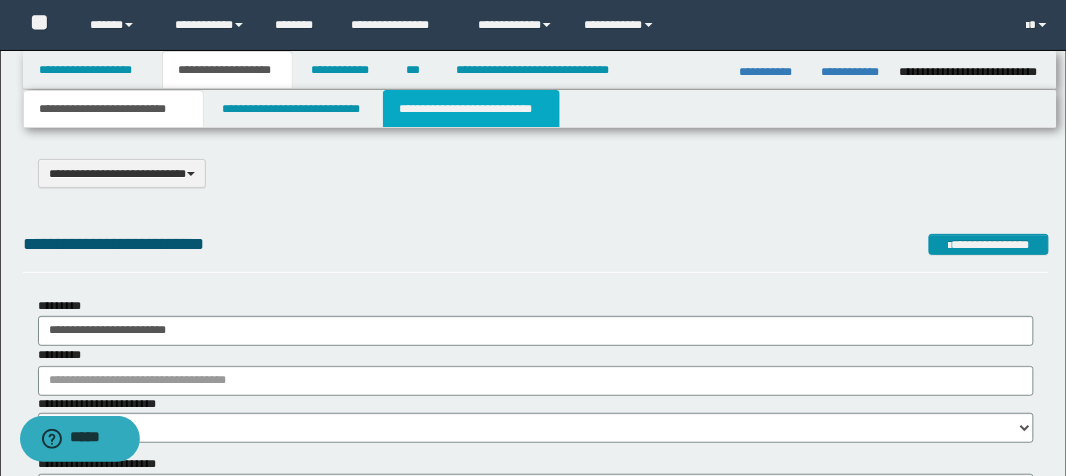 click on "**********" at bounding box center [471, 109] 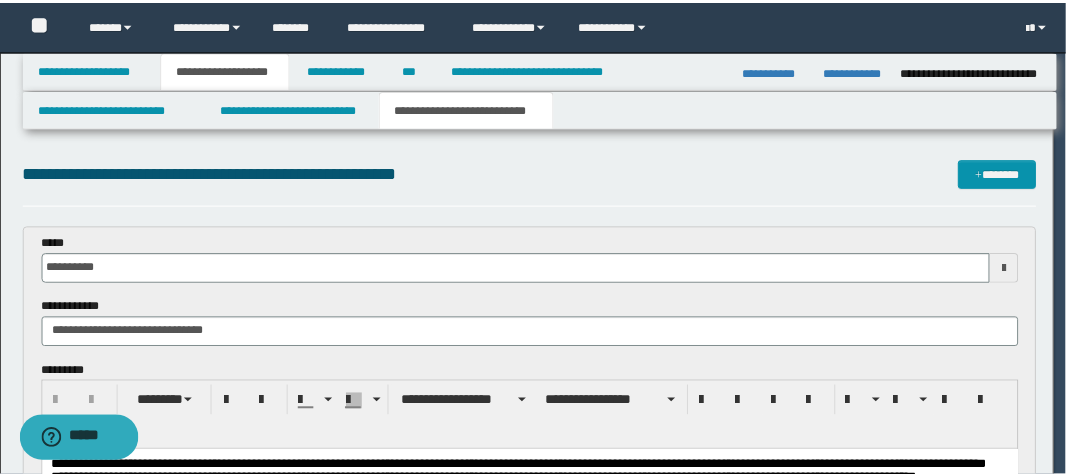 scroll, scrollTop: 0, scrollLeft: 0, axis: both 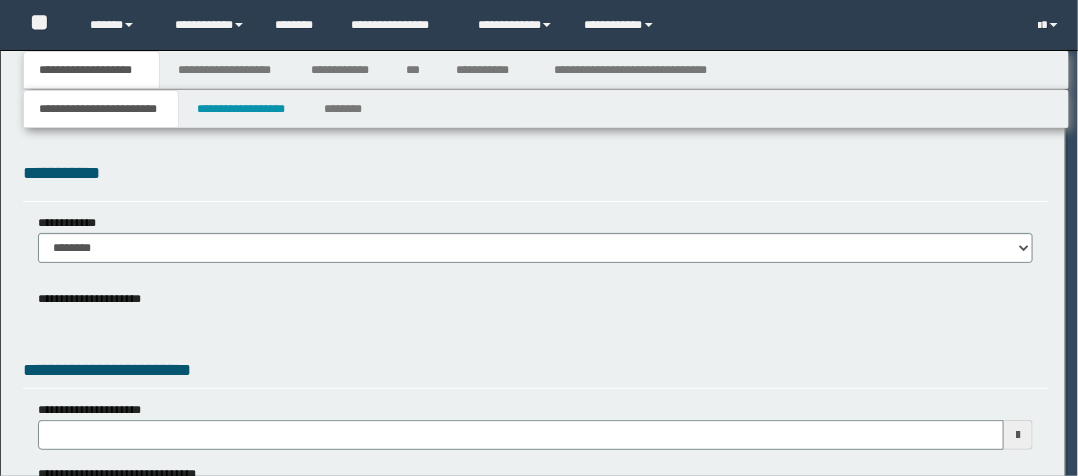 type on "**********" 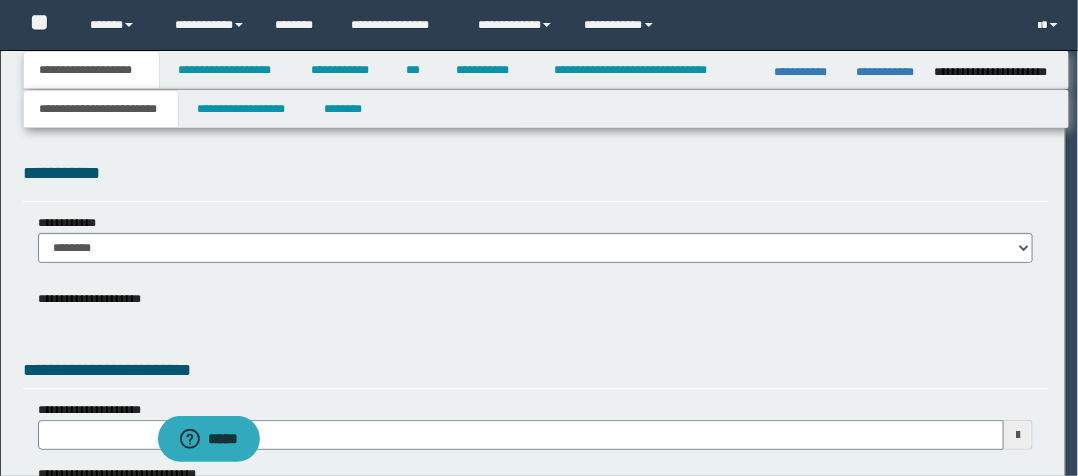 scroll, scrollTop: 0, scrollLeft: 0, axis: both 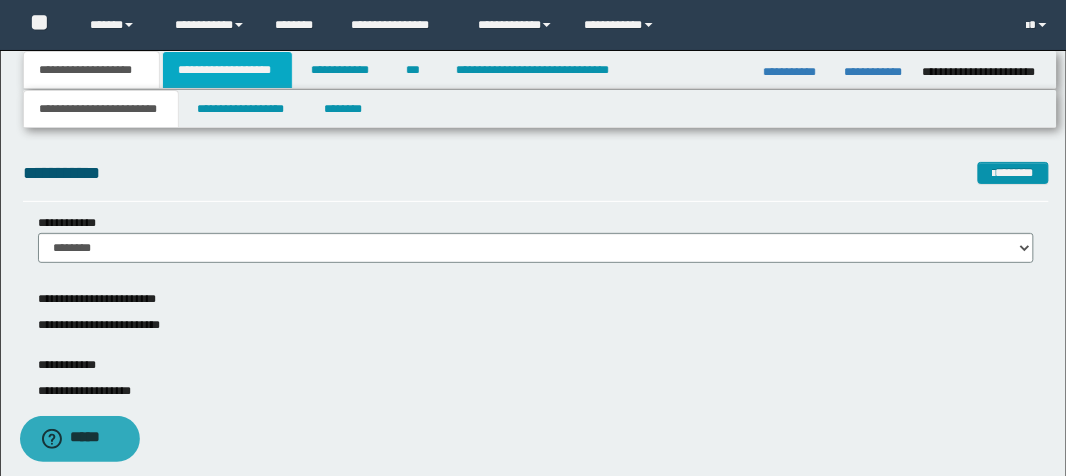 click on "**********" at bounding box center (227, 70) 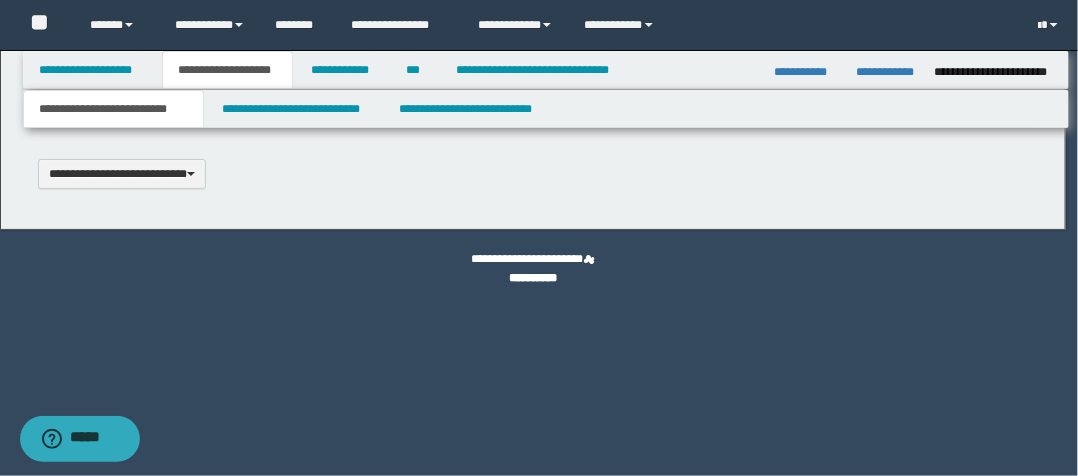type 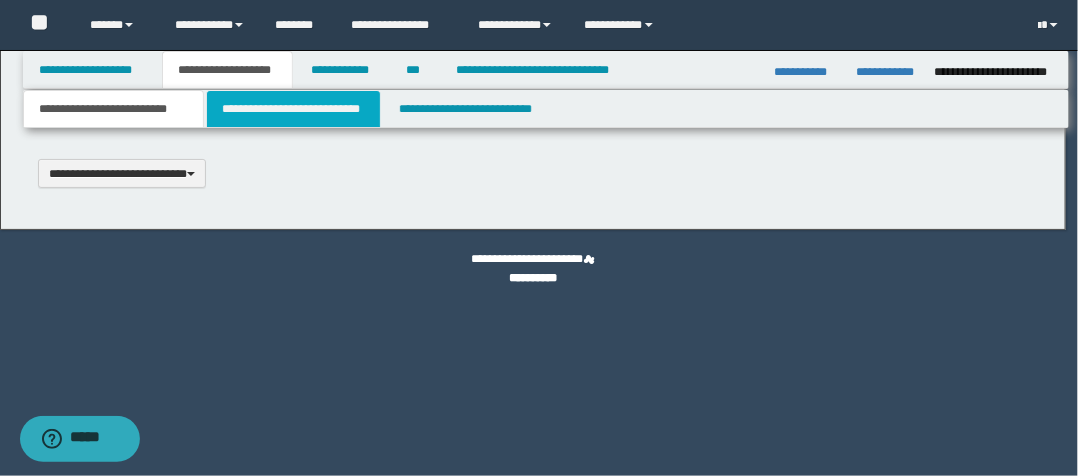 type on "**********" 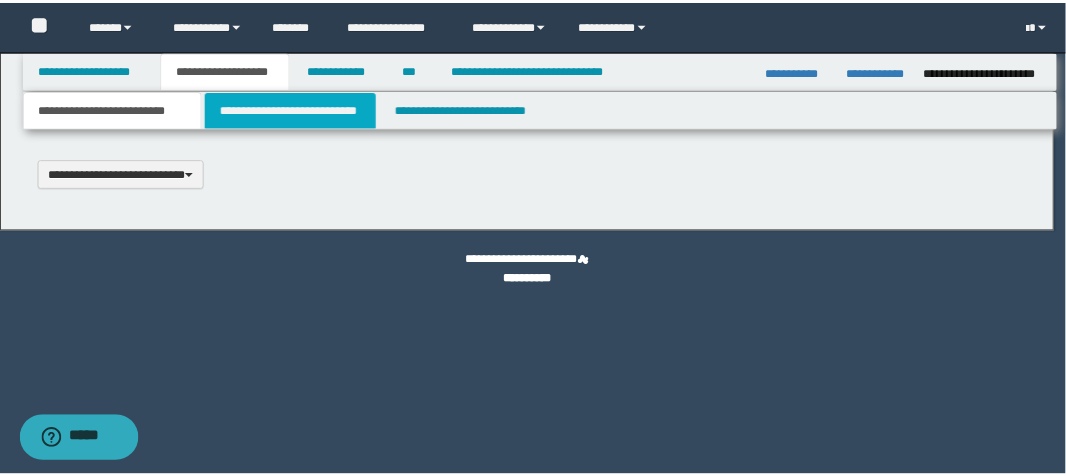 scroll, scrollTop: 0, scrollLeft: 0, axis: both 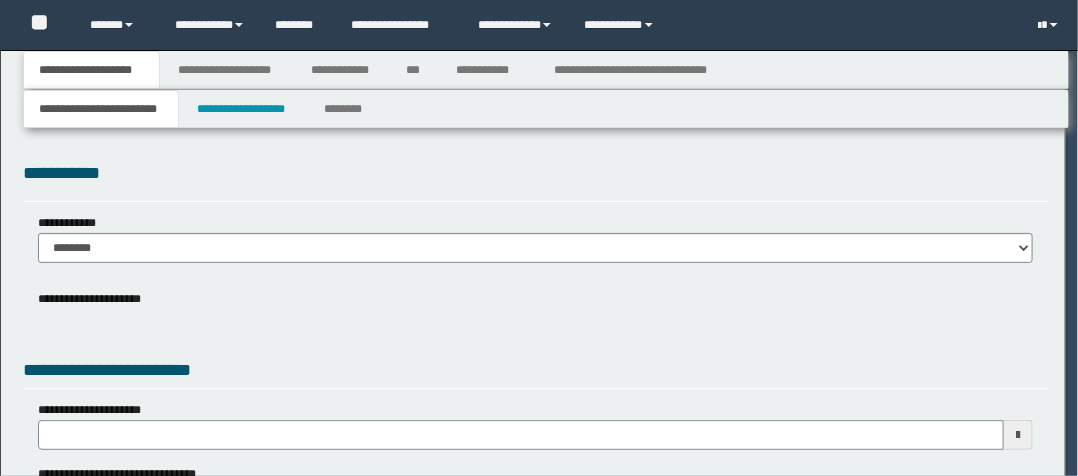 select on "*" 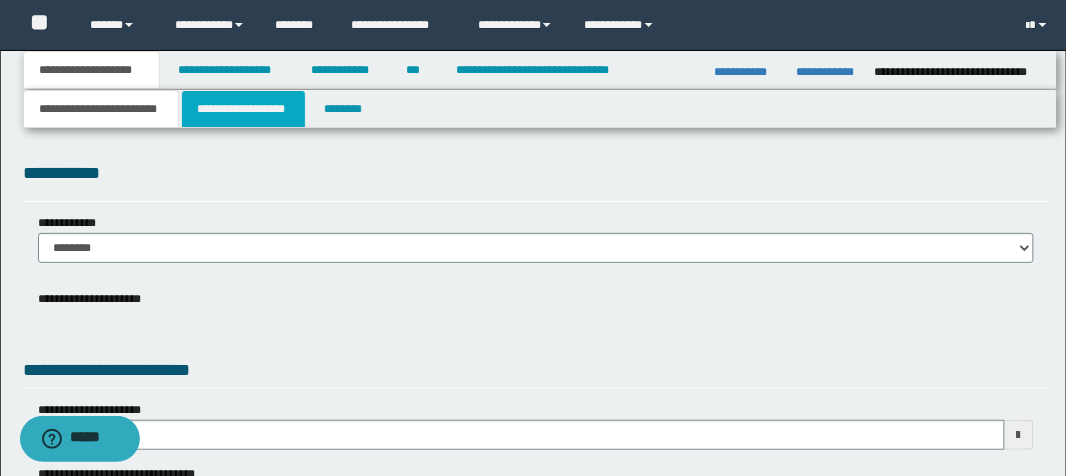 click on "**********" at bounding box center (243, 109) 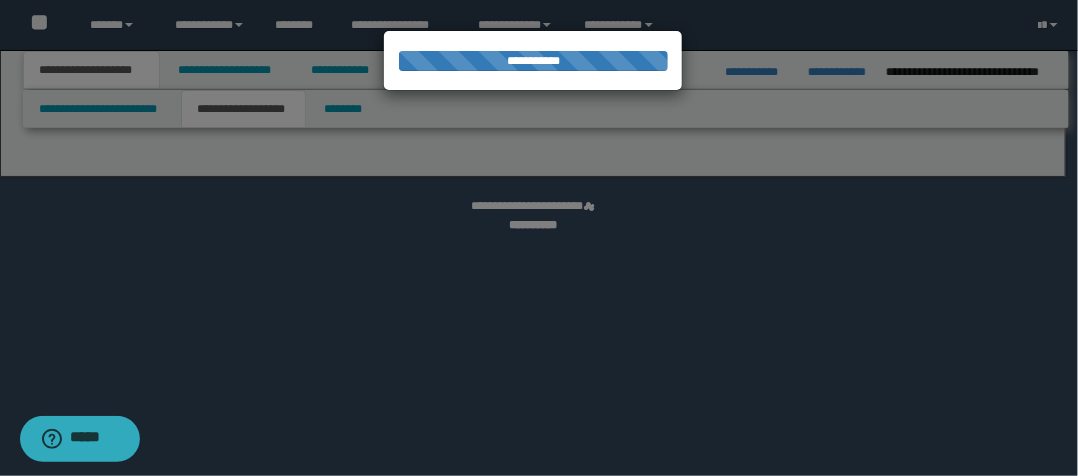 select on "*" 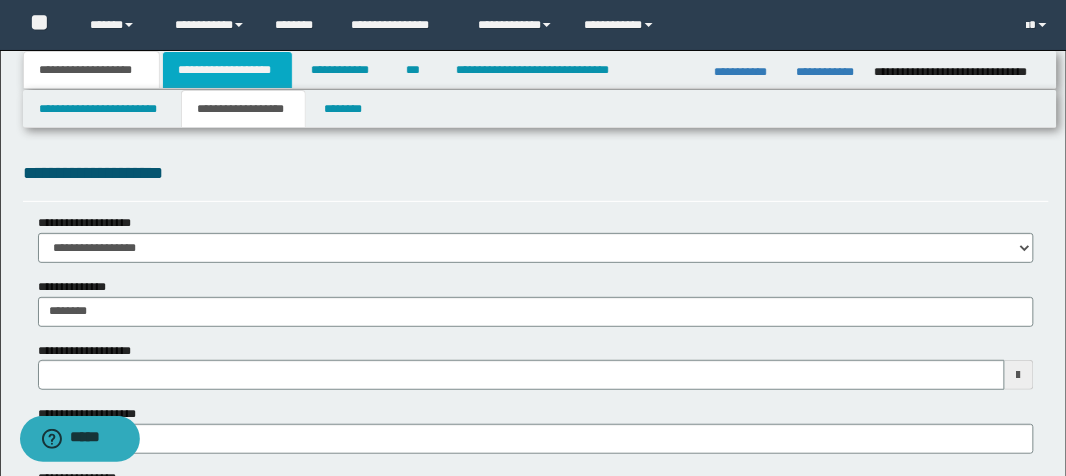 click on "**********" at bounding box center [227, 70] 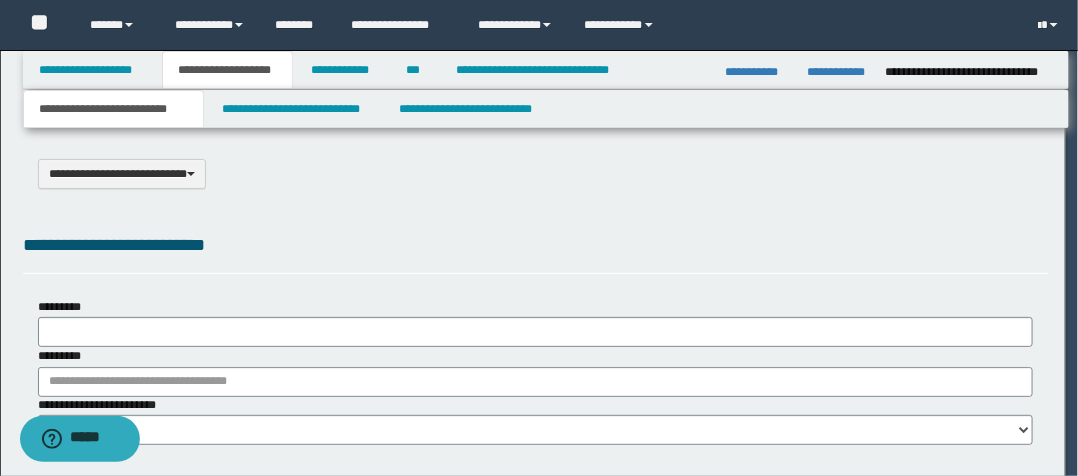 type on "********" 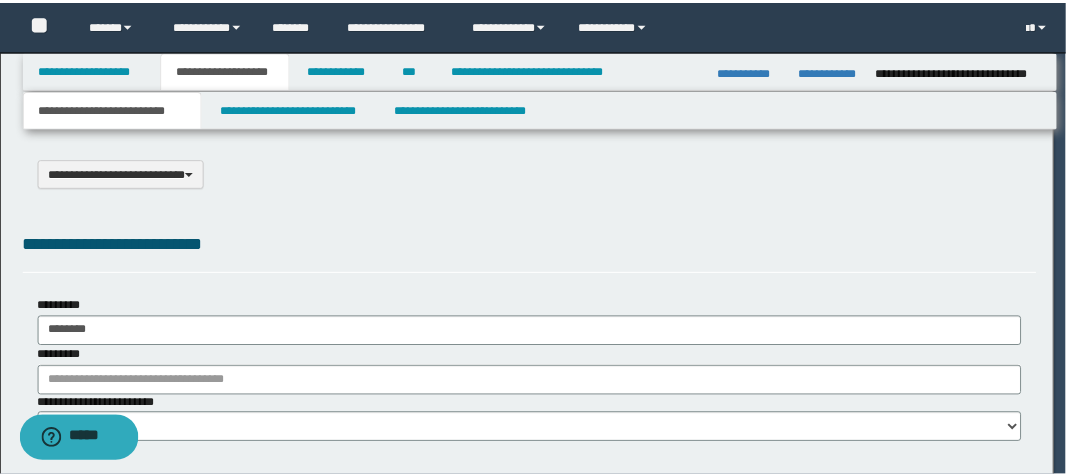 scroll, scrollTop: 0, scrollLeft: 0, axis: both 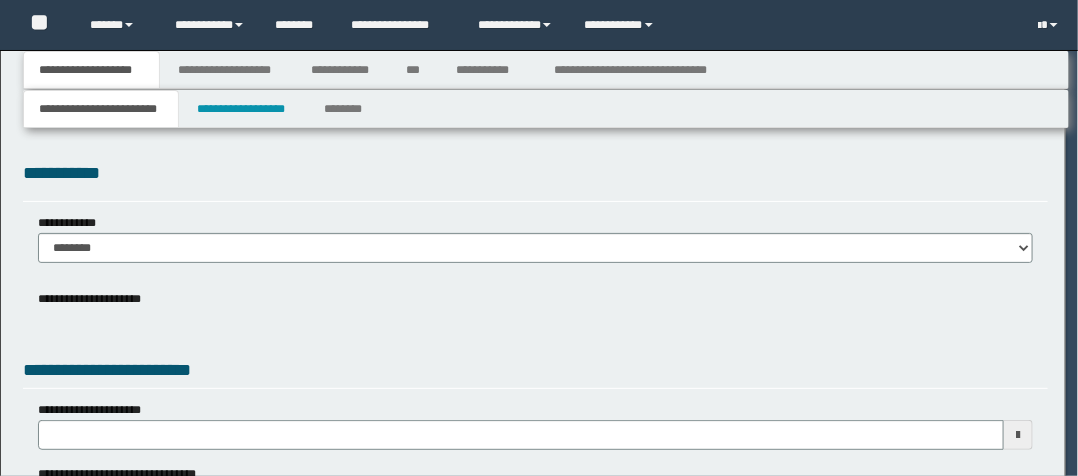 type on "**********" 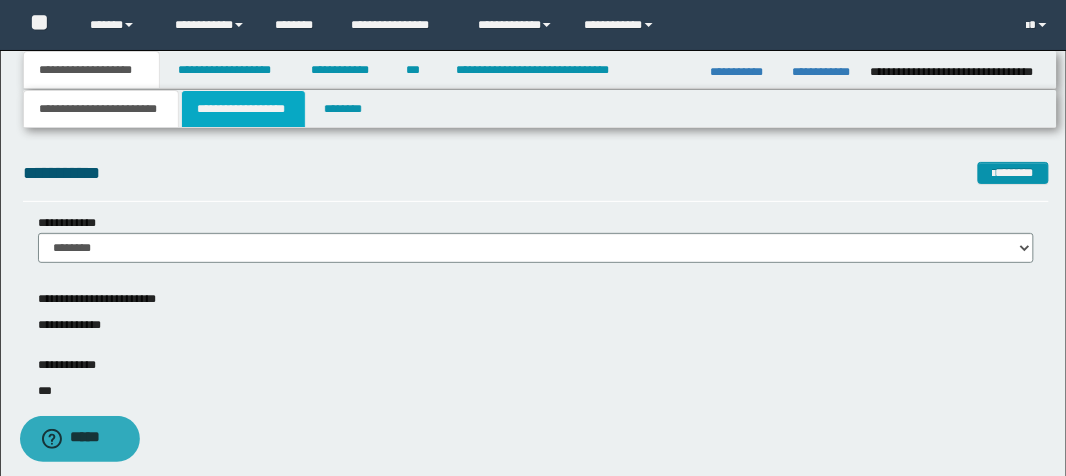 click on "**********" at bounding box center [243, 109] 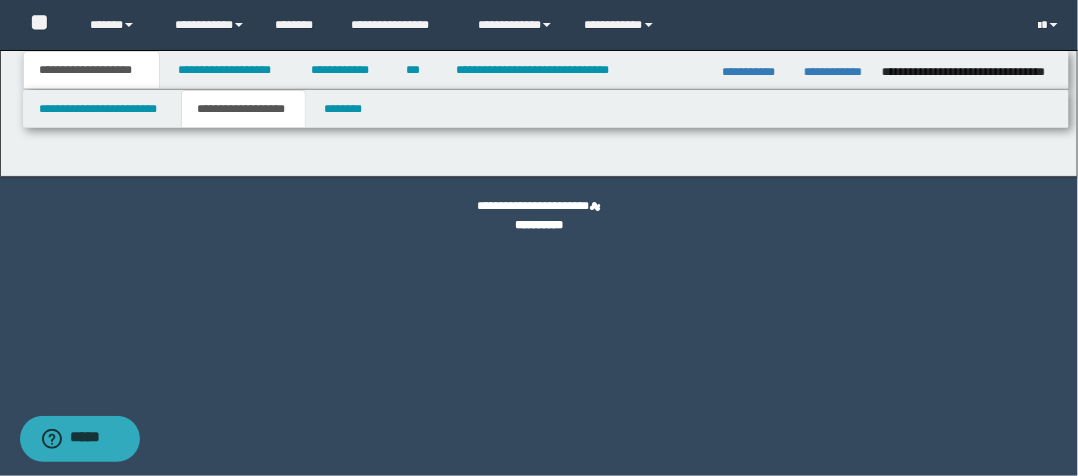 type on "**********" 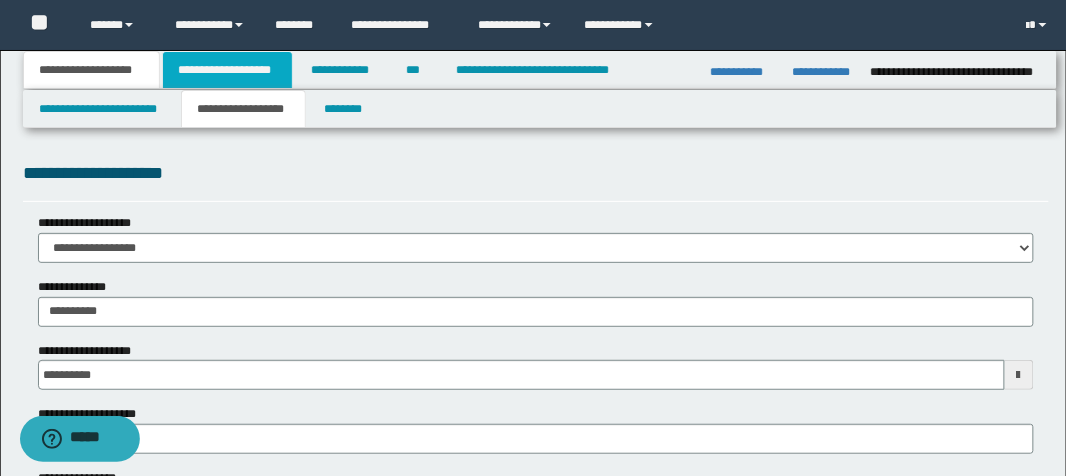 click on "**********" at bounding box center [227, 70] 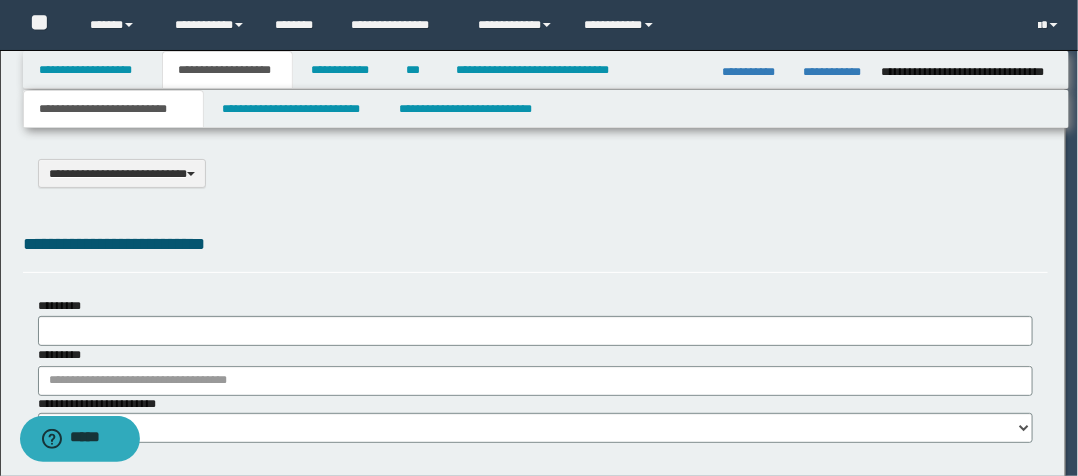 type on "********" 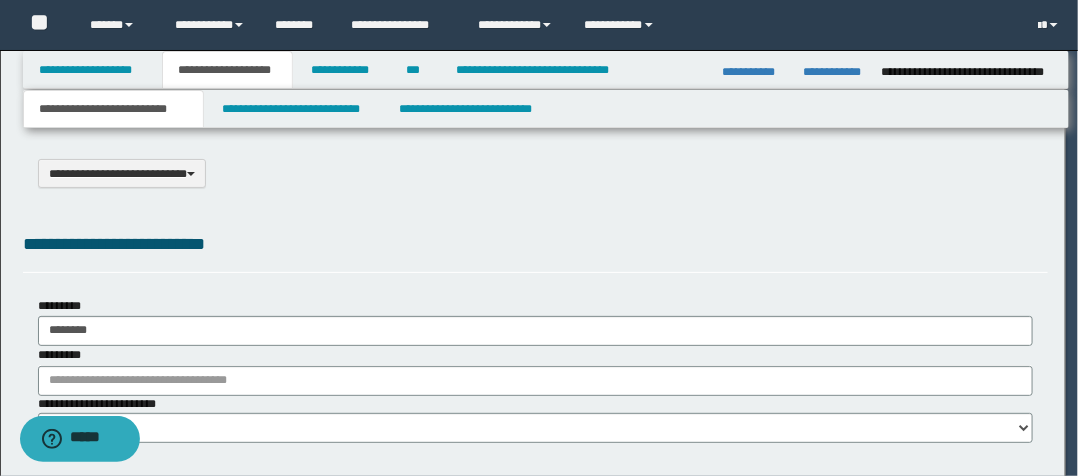 scroll, scrollTop: 0, scrollLeft: 0, axis: both 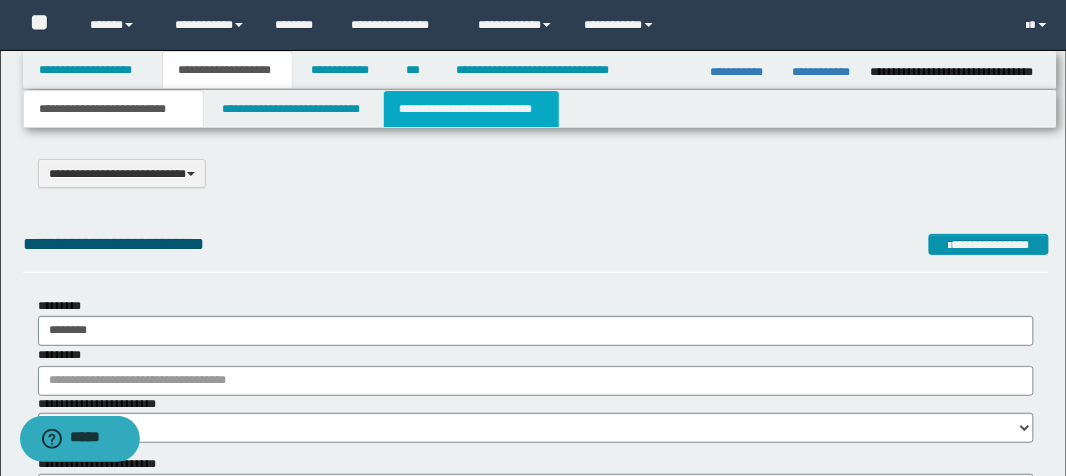 click on "**********" at bounding box center (471, 109) 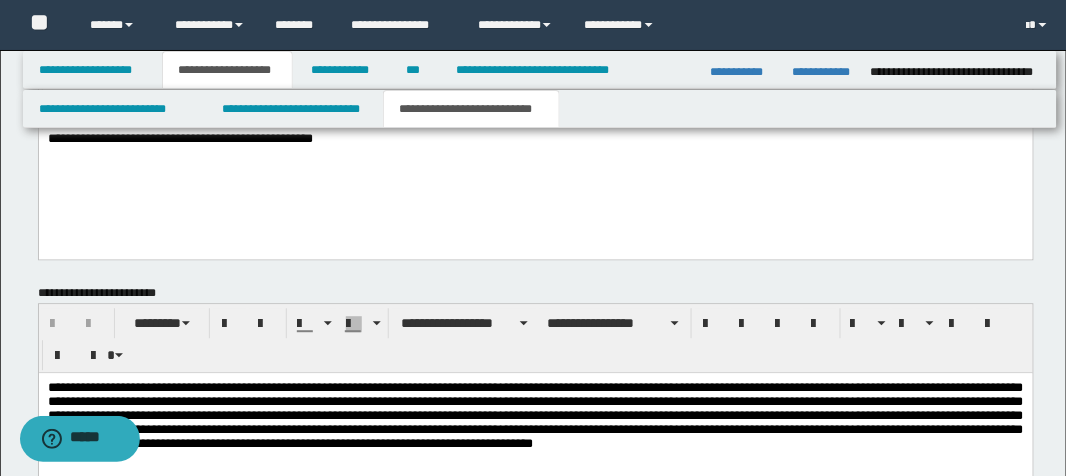 scroll, scrollTop: 1120, scrollLeft: 0, axis: vertical 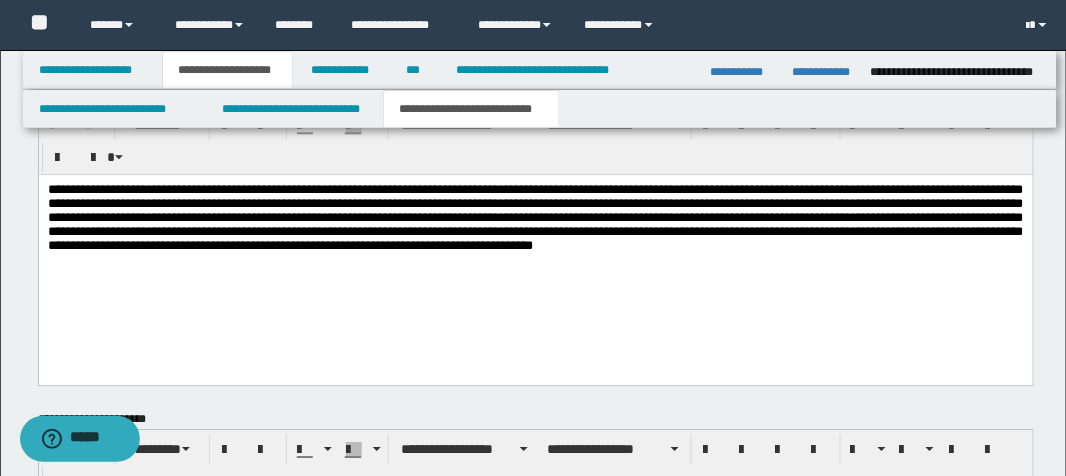 click on "**********" at bounding box center (535, 242) 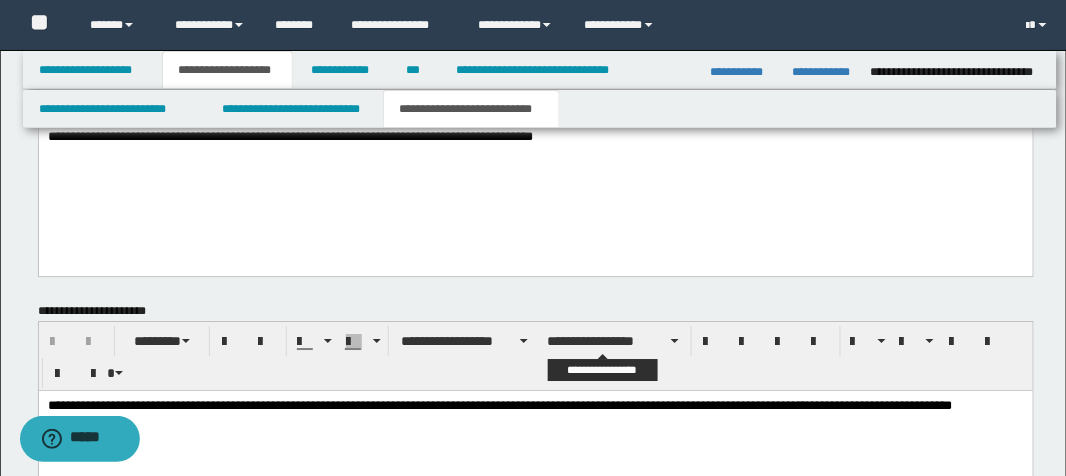 scroll, scrollTop: 1120, scrollLeft: 0, axis: vertical 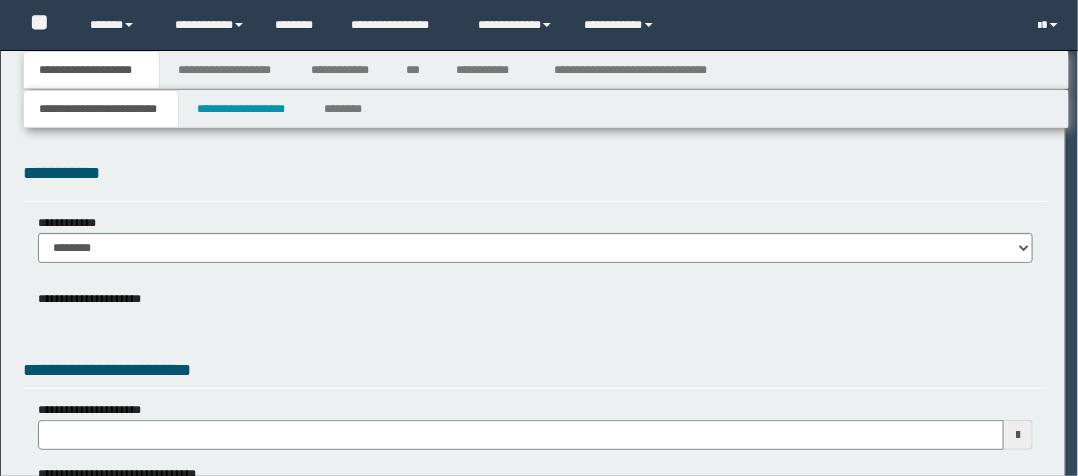 select on "*" 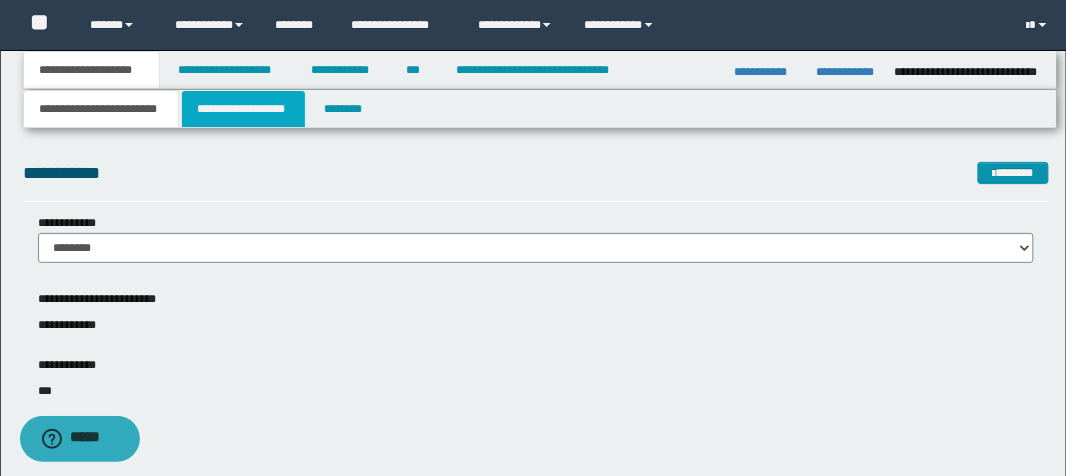 click on "**********" at bounding box center (243, 109) 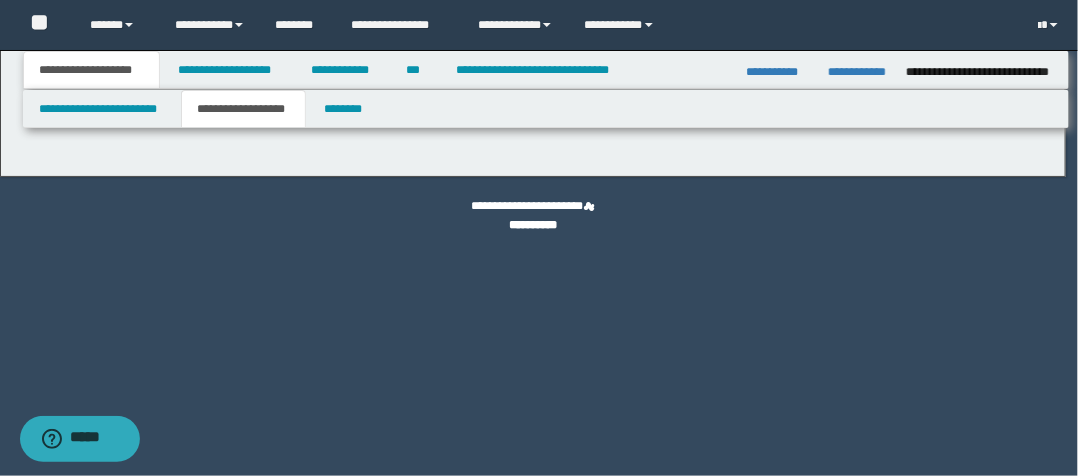 type on "********" 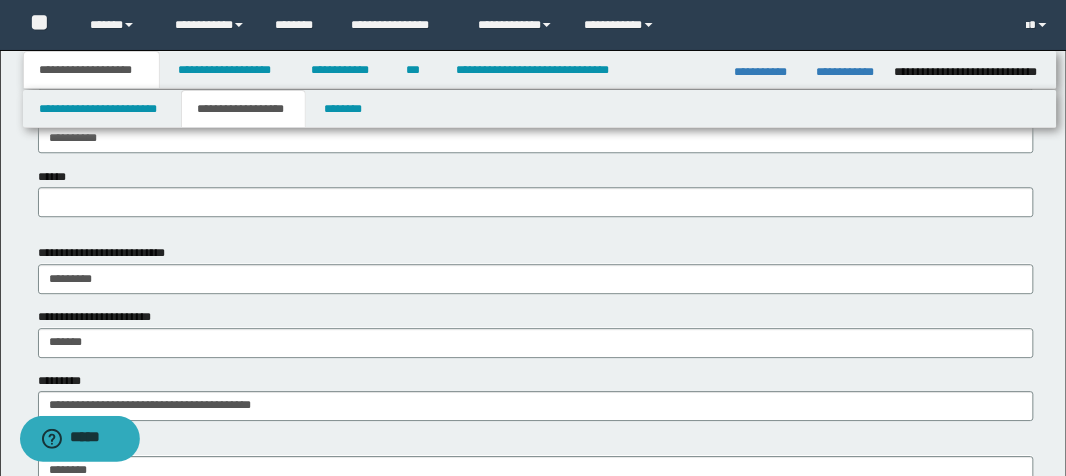 scroll, scrollTop: 1040, scrollLeft: 0, axis: vertical 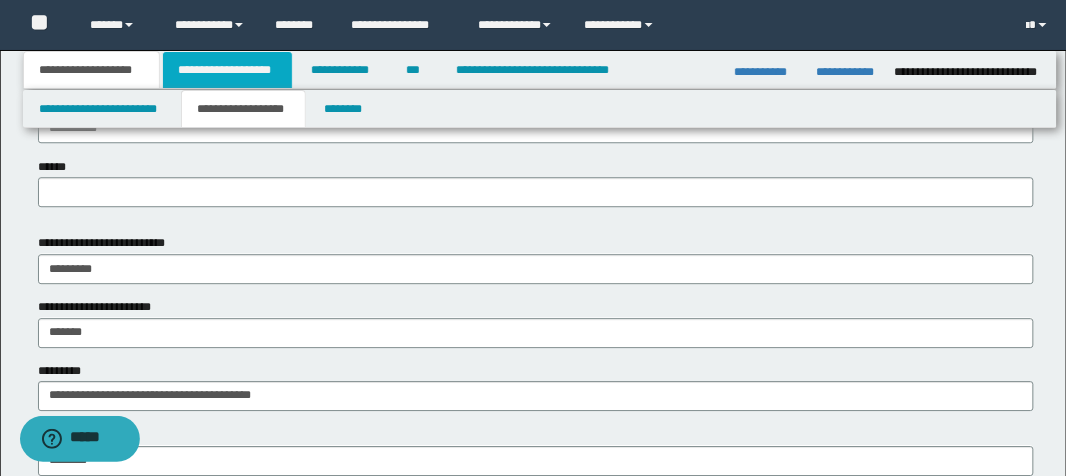 click on "**********" at bounding box center [227, 70] 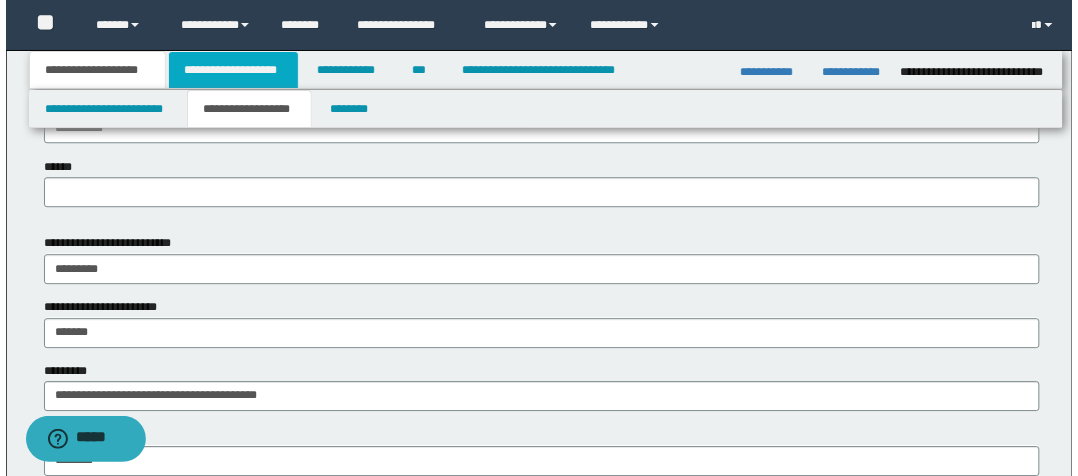 scroll, scrollTop: 0, scrollLeft: 0, axis: both 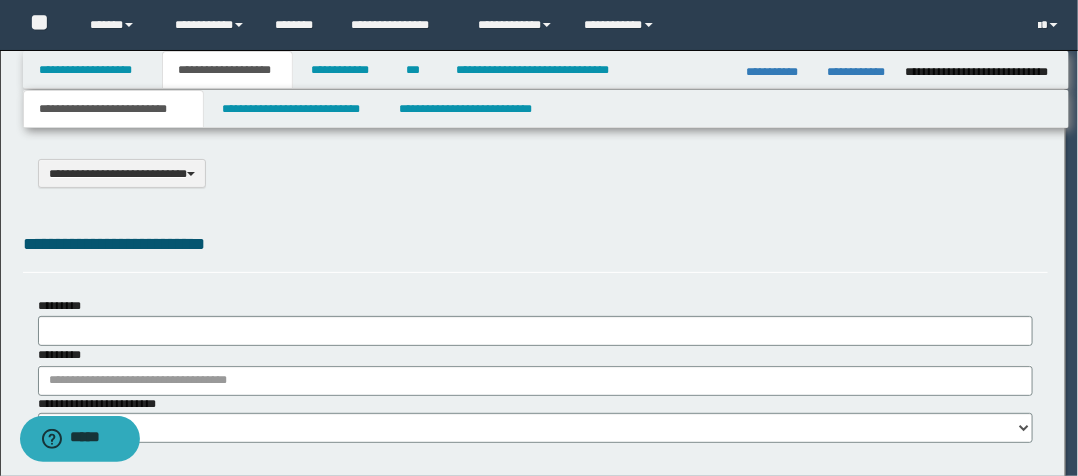 select on "*" 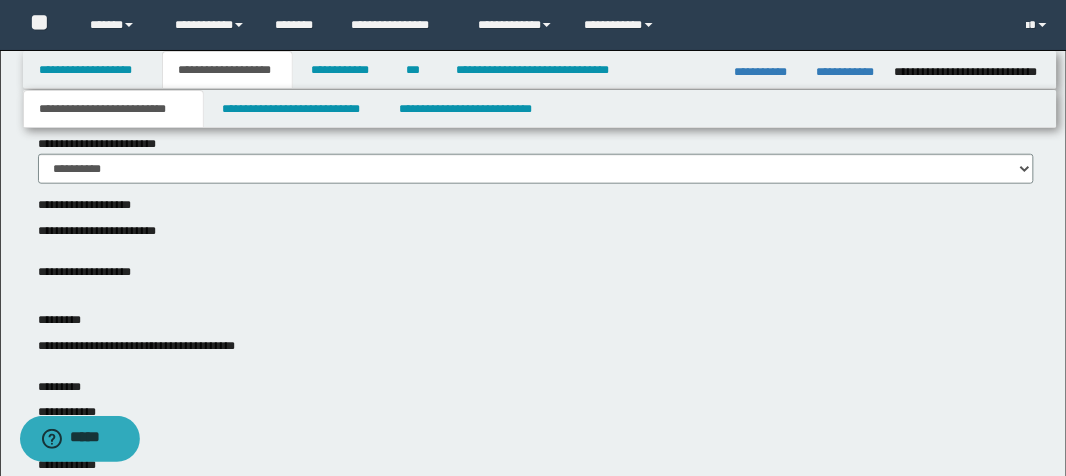 scroll, scrollTop: 720, scrollLeft: 0, axis: vertical 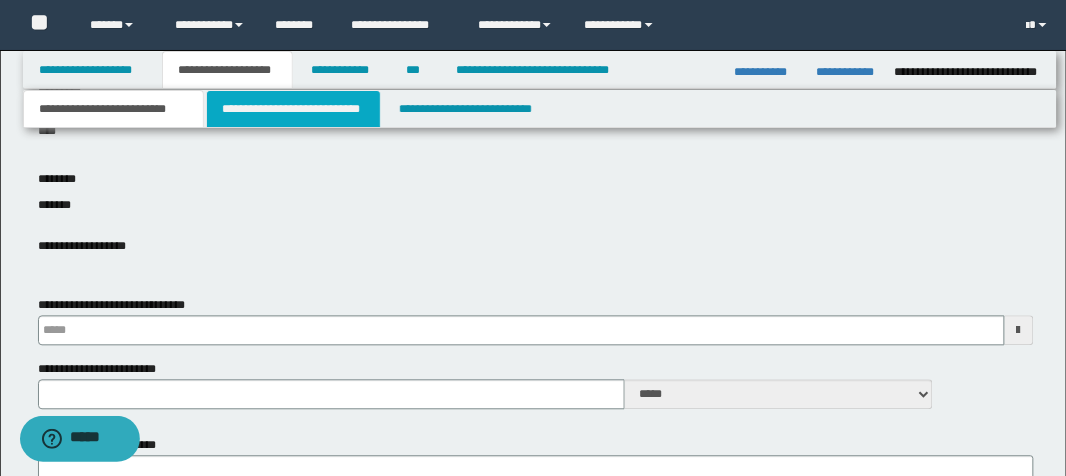 click on "**********" at bounding box center [293, 109] 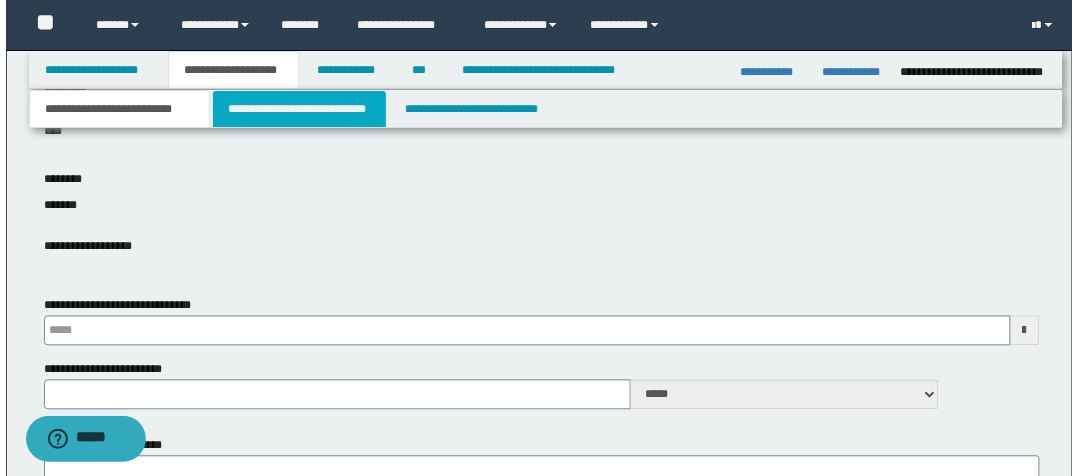scroll, scrollTop: 0, scrollLeft: 0, axis: both 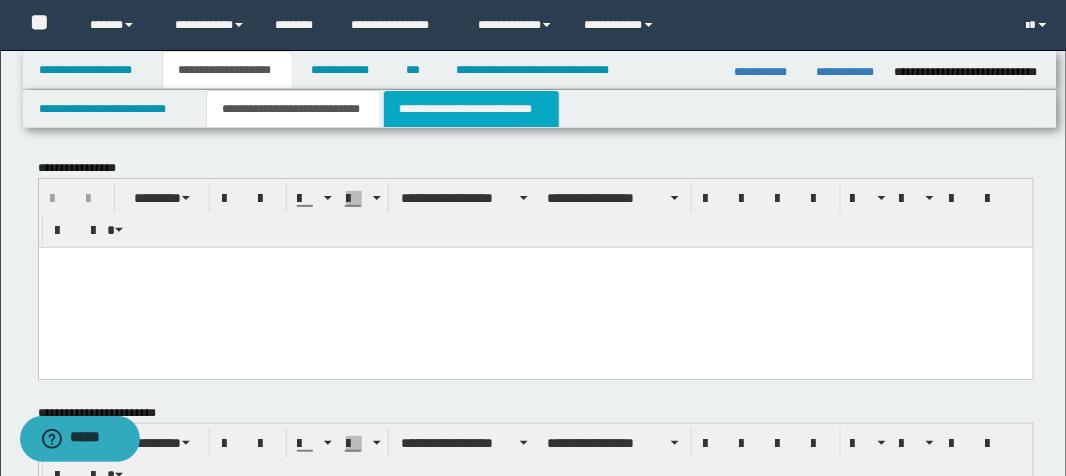 click on "**********" at bounding box center (471, 109) 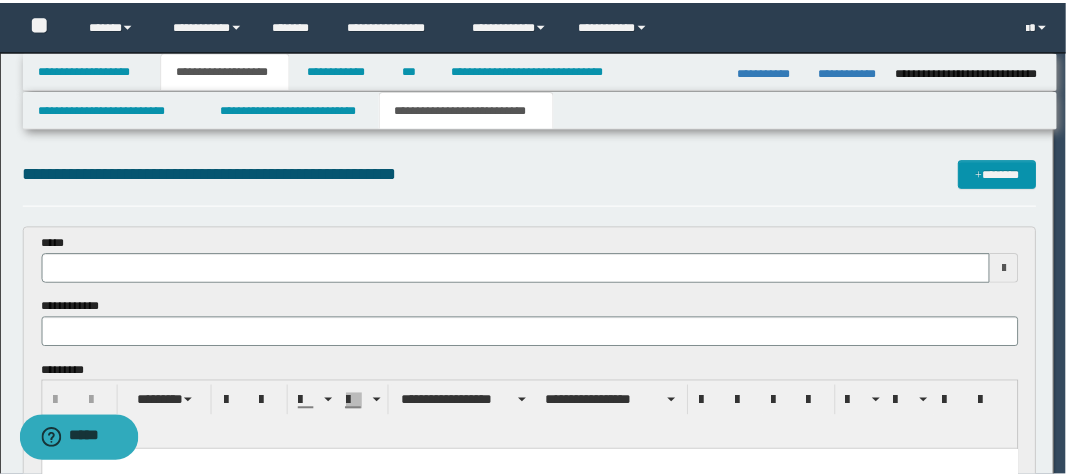 scroll, scrollTop: 0, scrollLeft: 0, axis: both 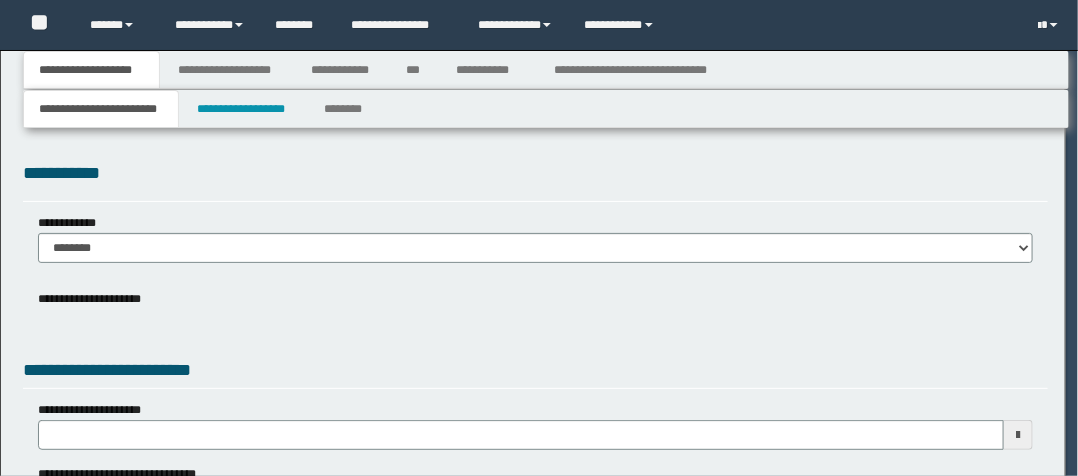 select on "*" 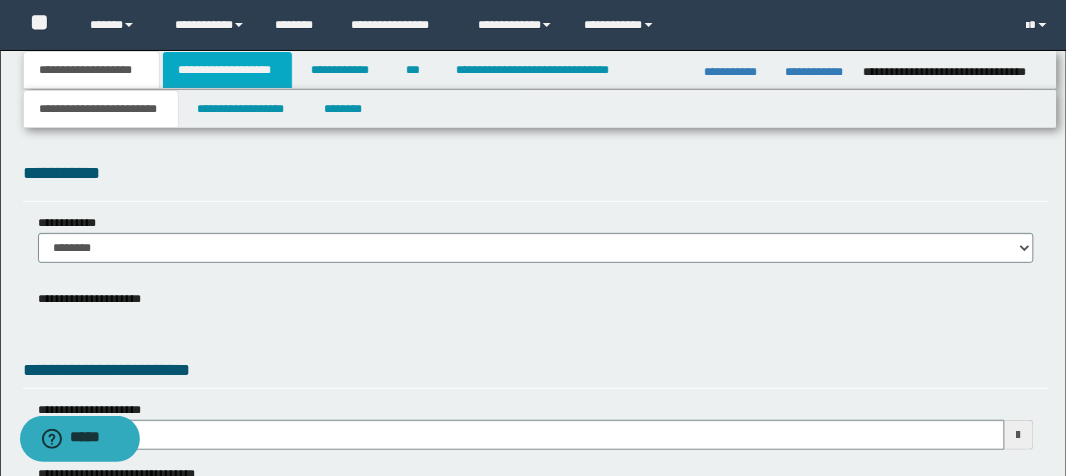 click on "**********" at bounding box center [227, 70] 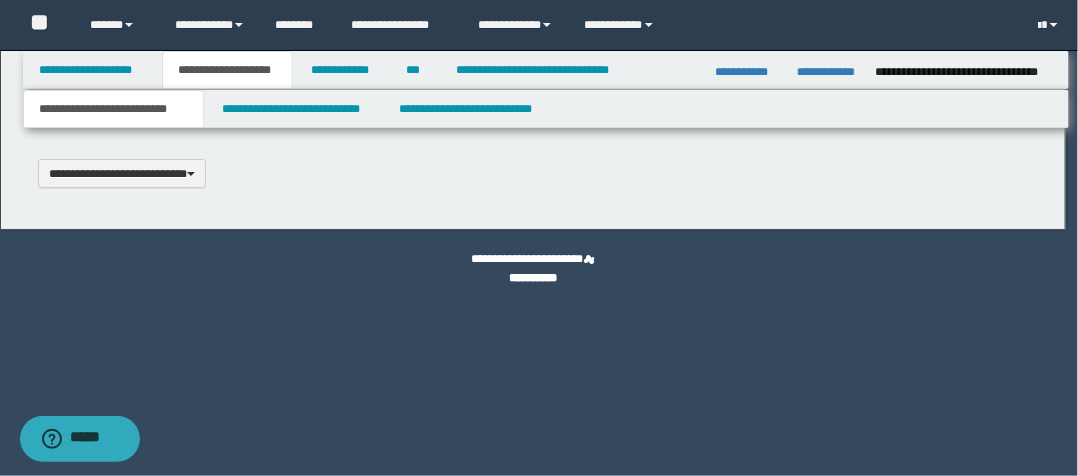 type 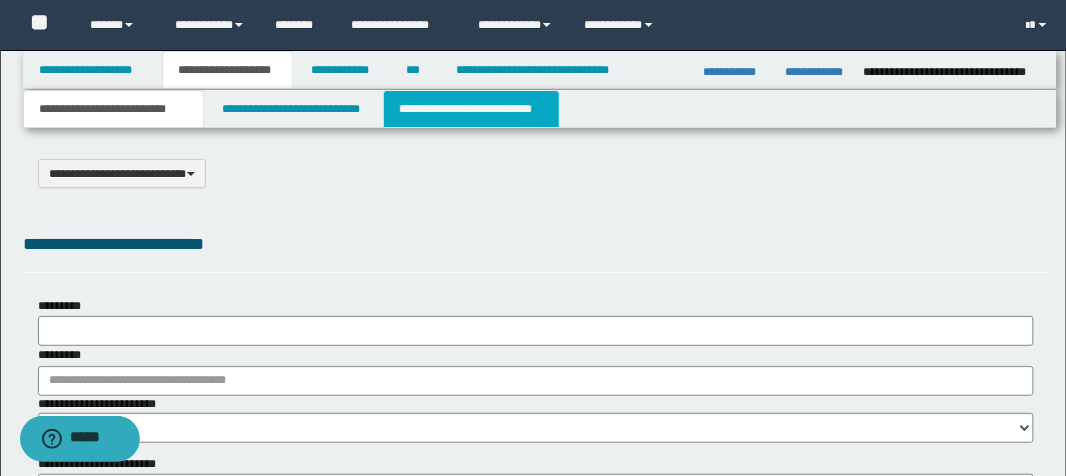 click on "**********" at bounding box center [471, 109] 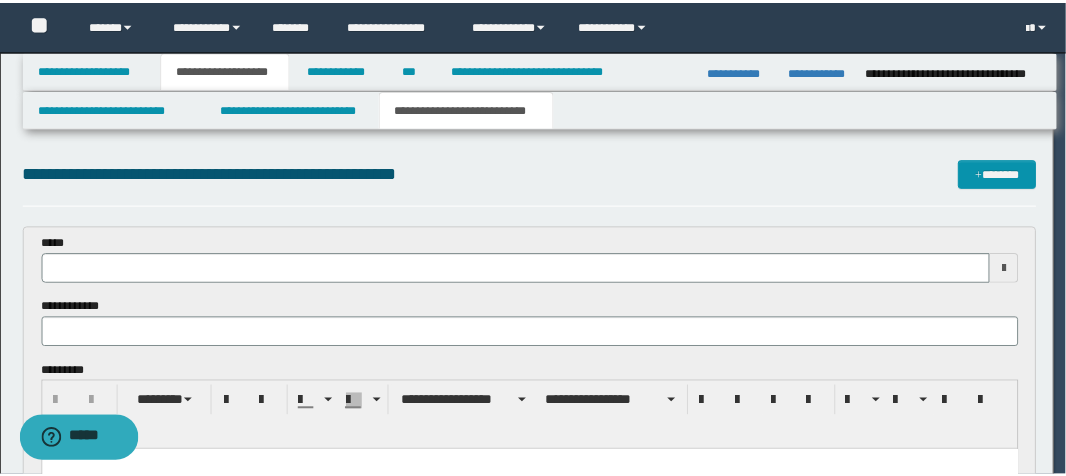 scroll, scrollTop: 0, scrollLeft: 0, axis: both 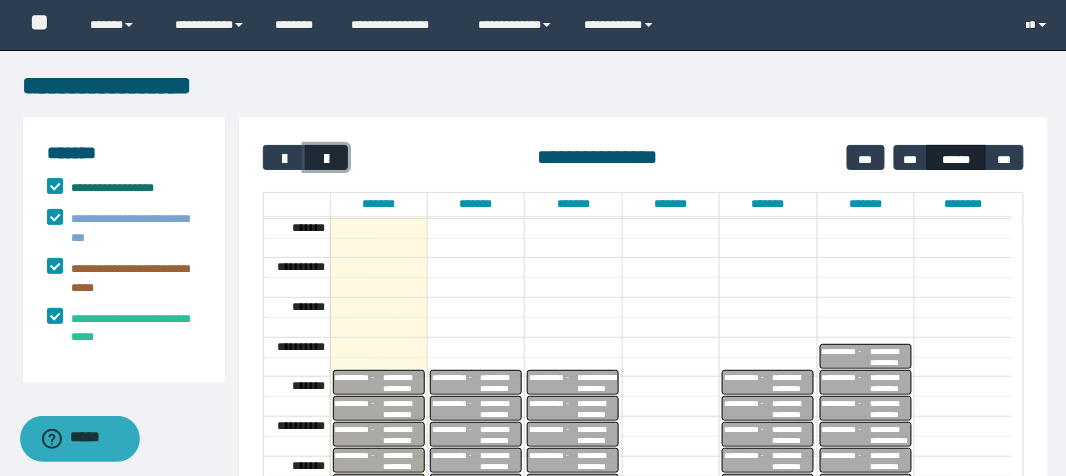 click at bounding box center [326, 159] 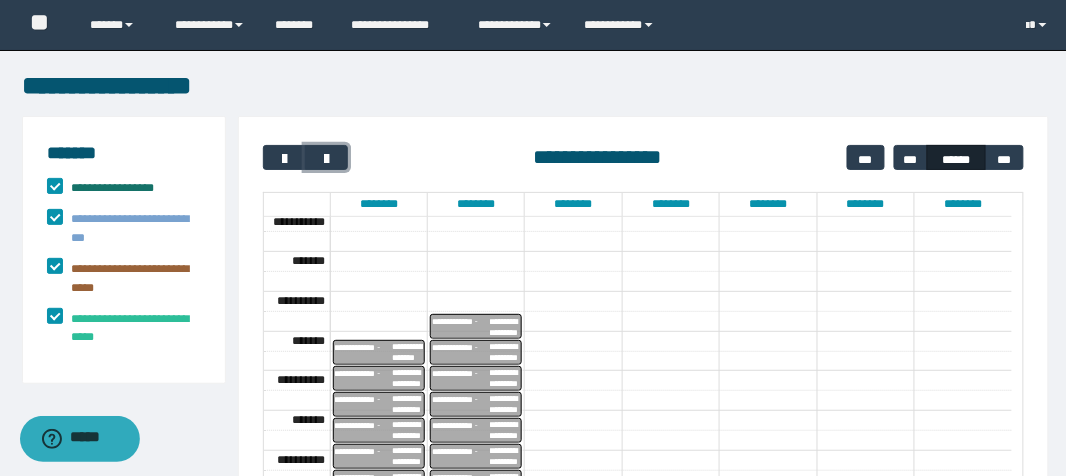 scroll, scrollTop: 702, scrollLeft: 0, axis: vertical 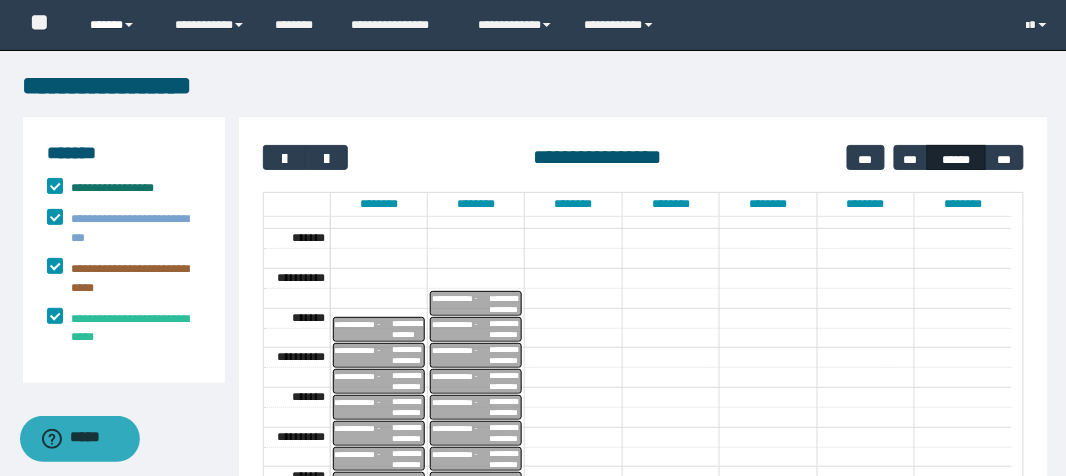 click on "******" at bounding box center [117, 25] 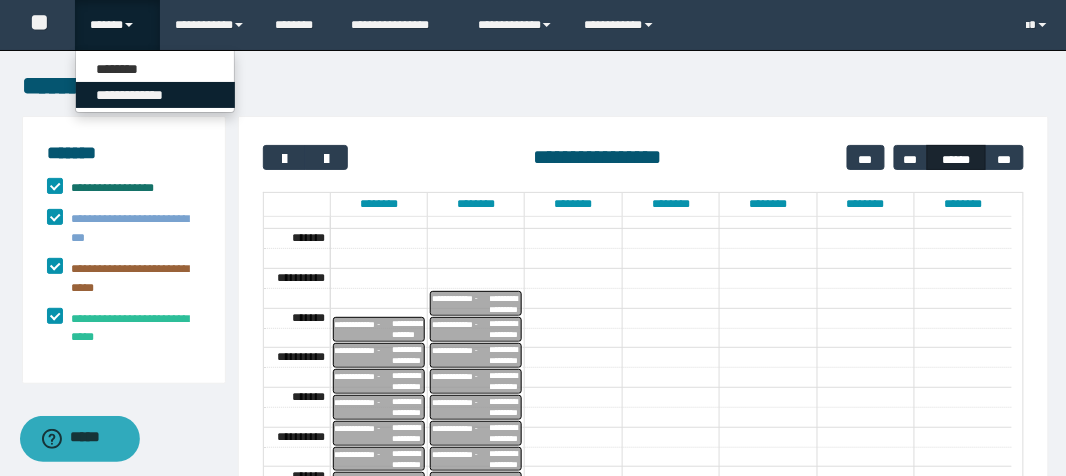 click on "**********" at bounding box center (155, 95) 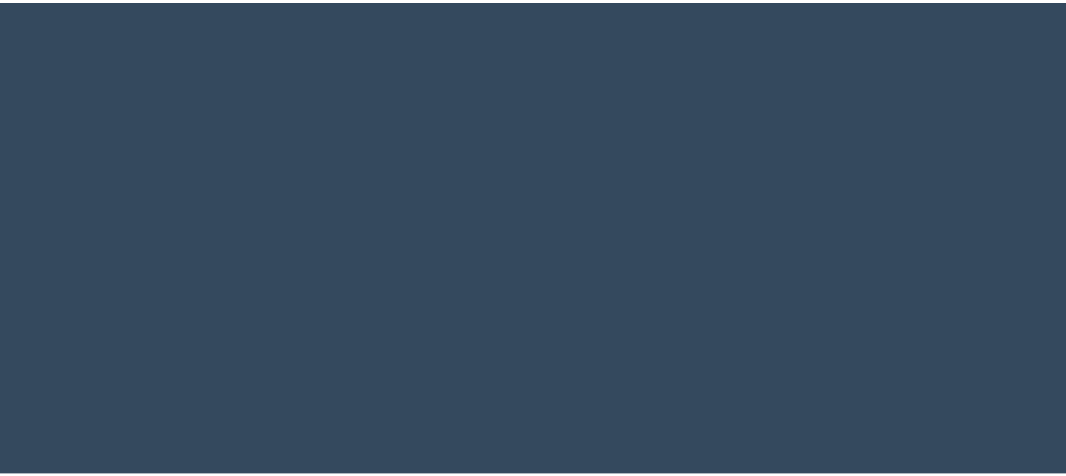 scroll, scrollTop: 0, scrollLeft: 0, axis: both 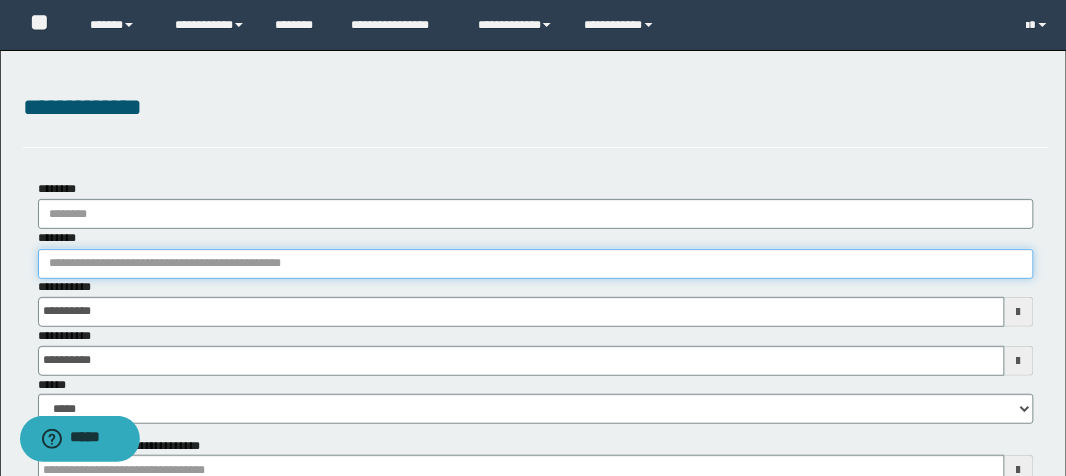click on "********" at bounding box center [536, 264] 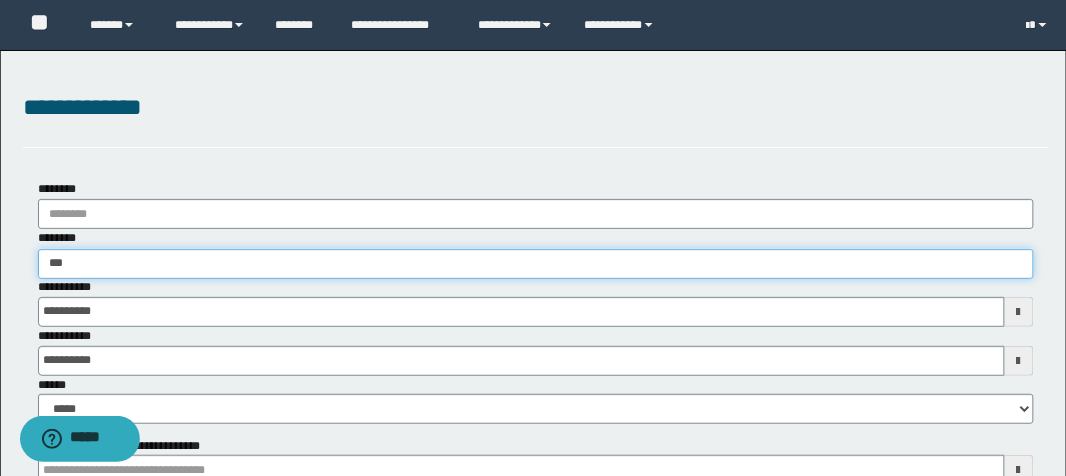 type on "****" 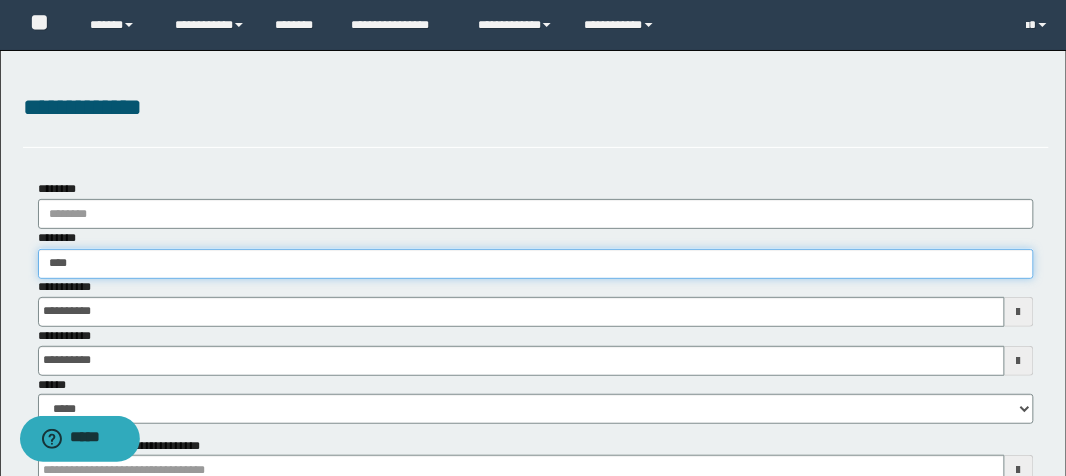 type on "****" 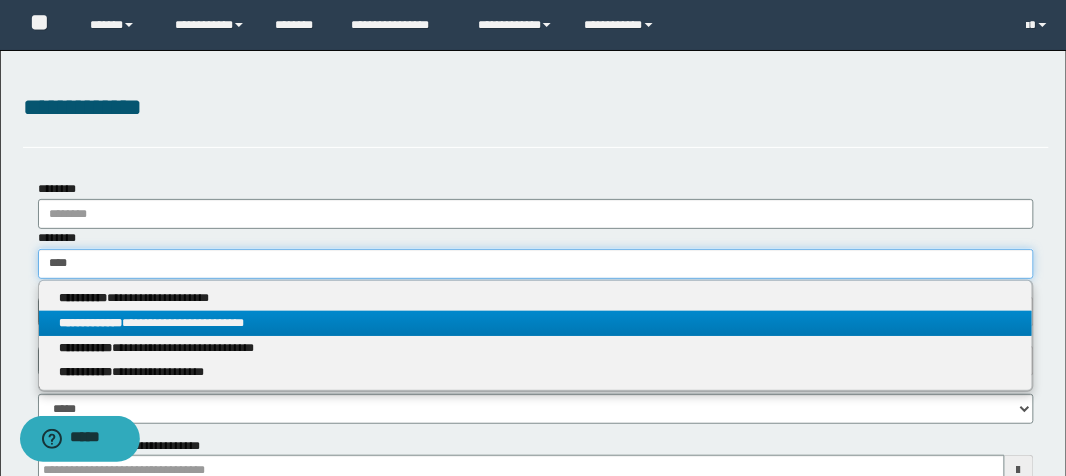 type on "****" 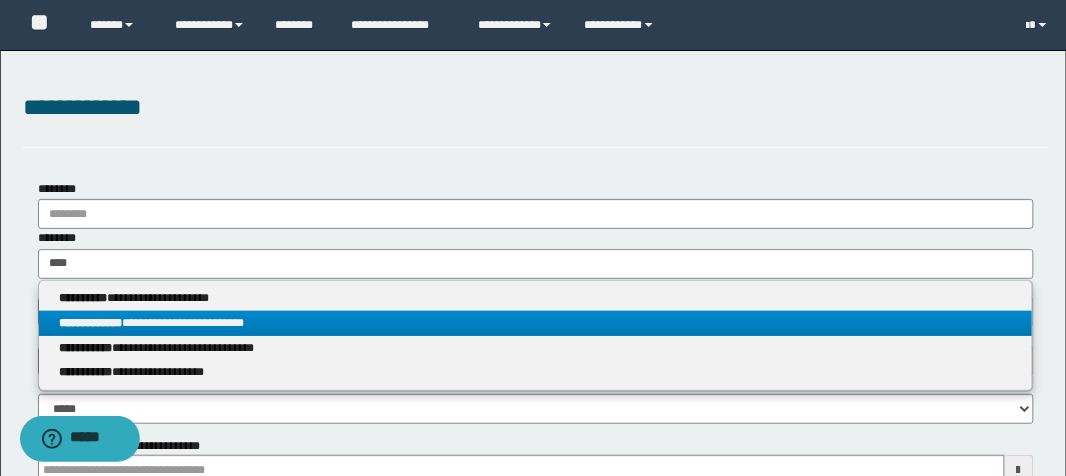 click on "**********" at bounding box center (536, 323) 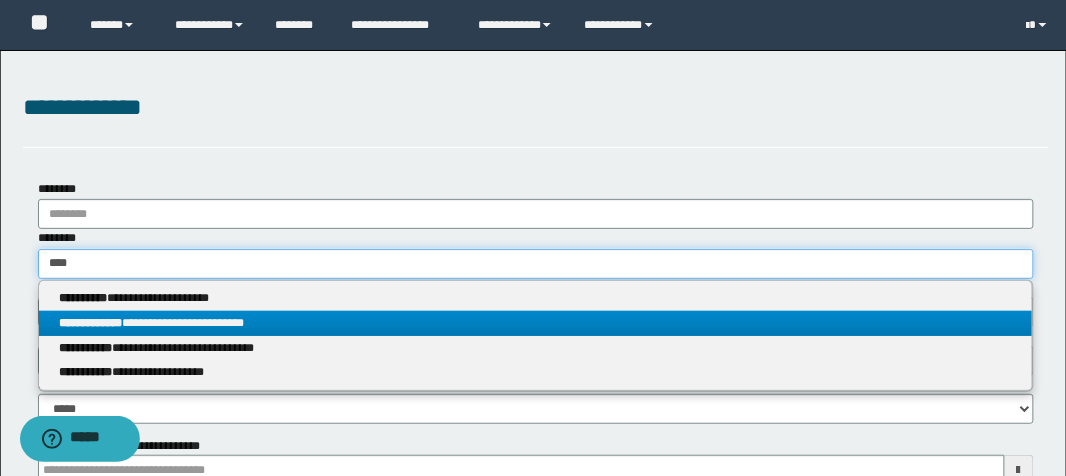 type 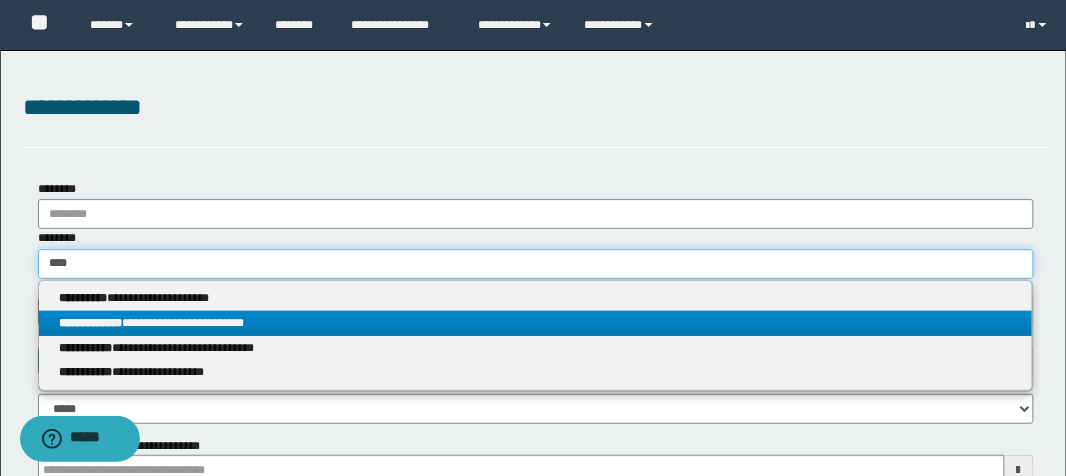 type on "**********" 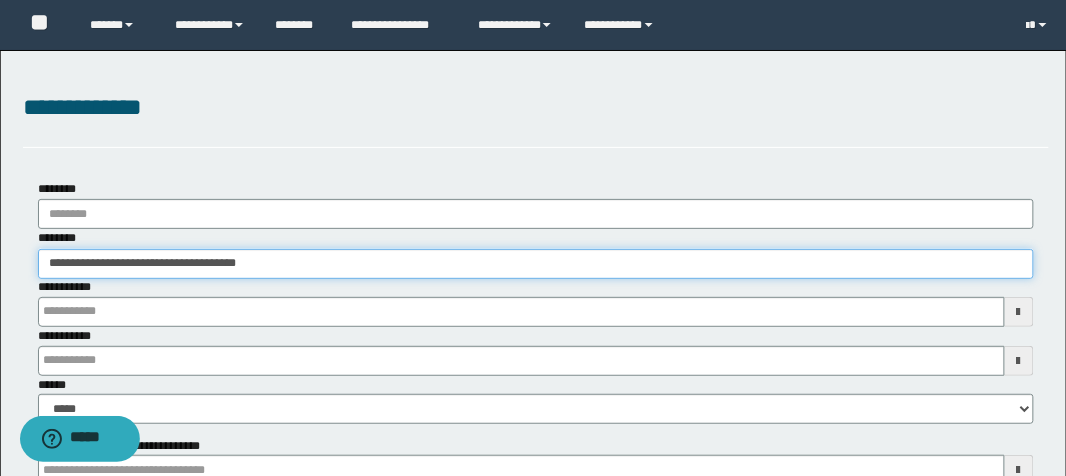 type 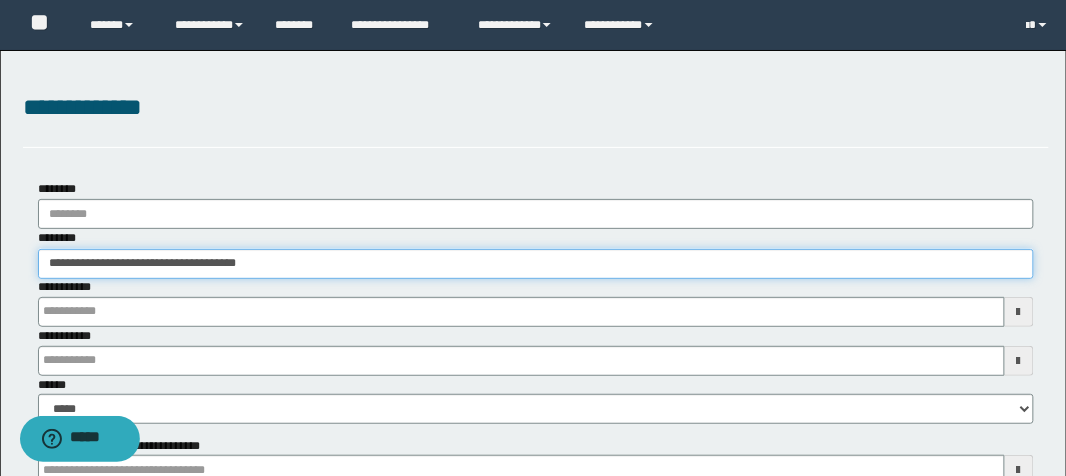 type 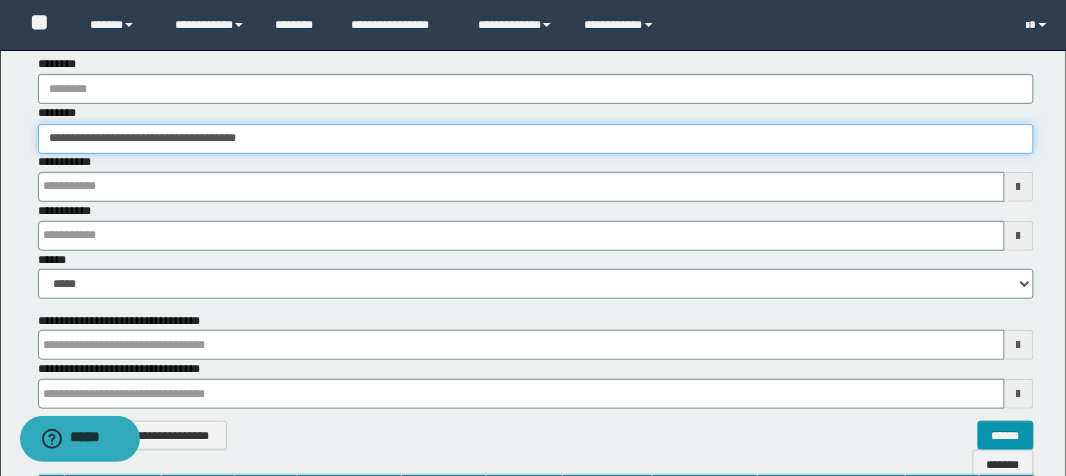 scroll, scrollTop: 240, scrollLeft: 0, axis: vertical 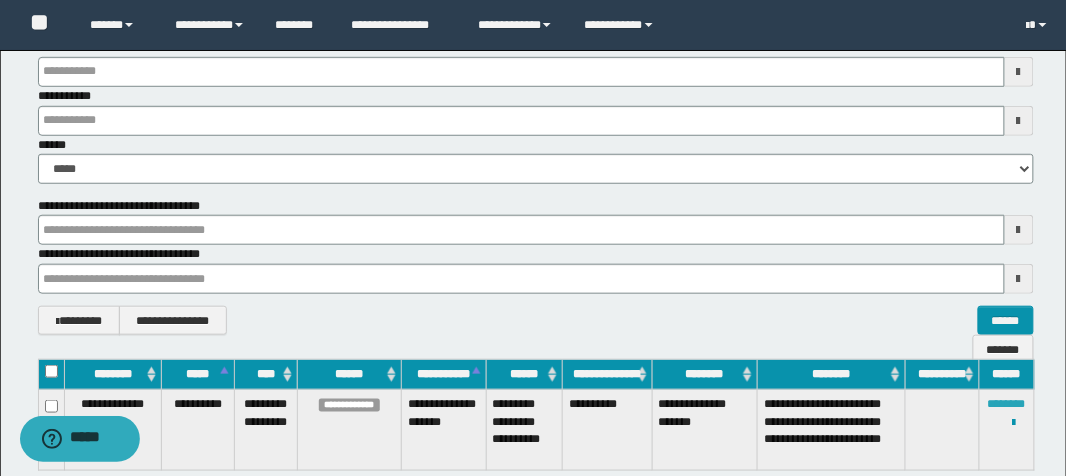 click on "********" at bounding box center (1007, 404) 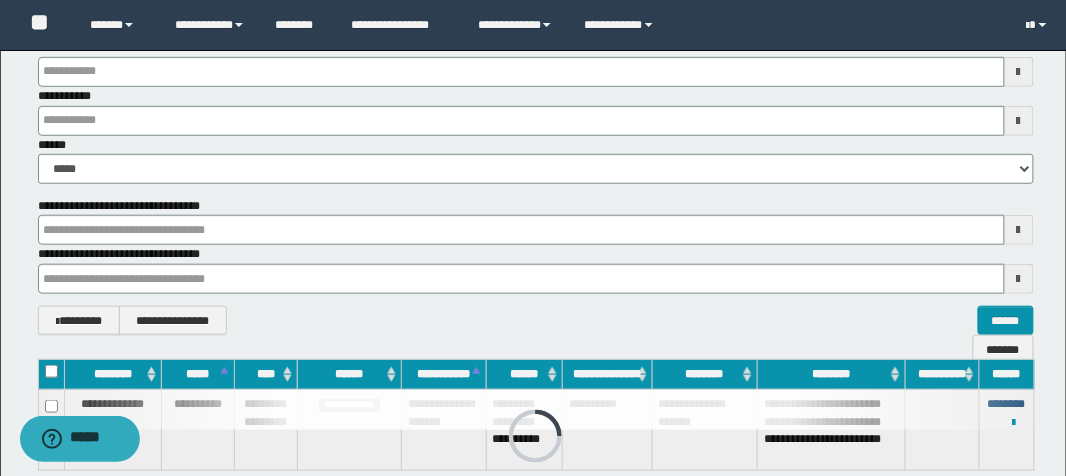 type 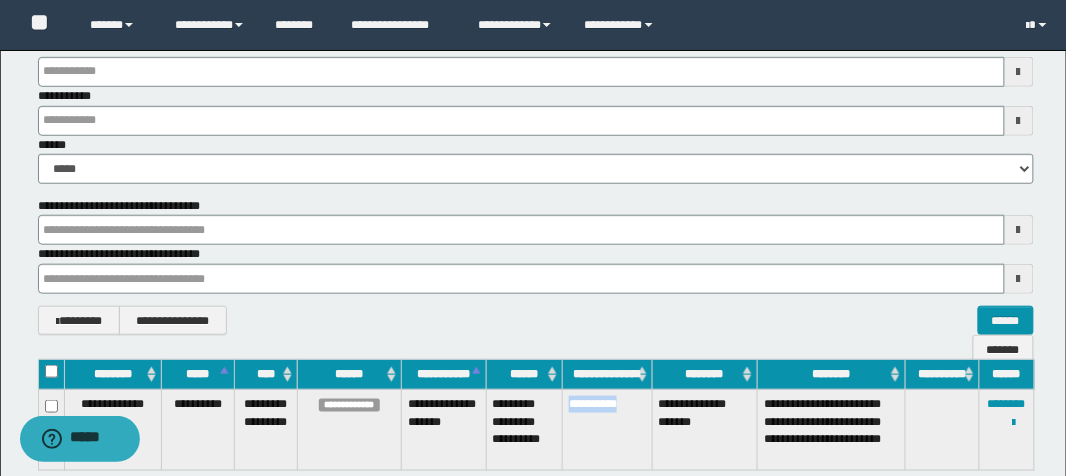drag, startPoint x: 567, startPoint y: 402, endPoint x: 631, endPoint y: 406, distance: 64.12488 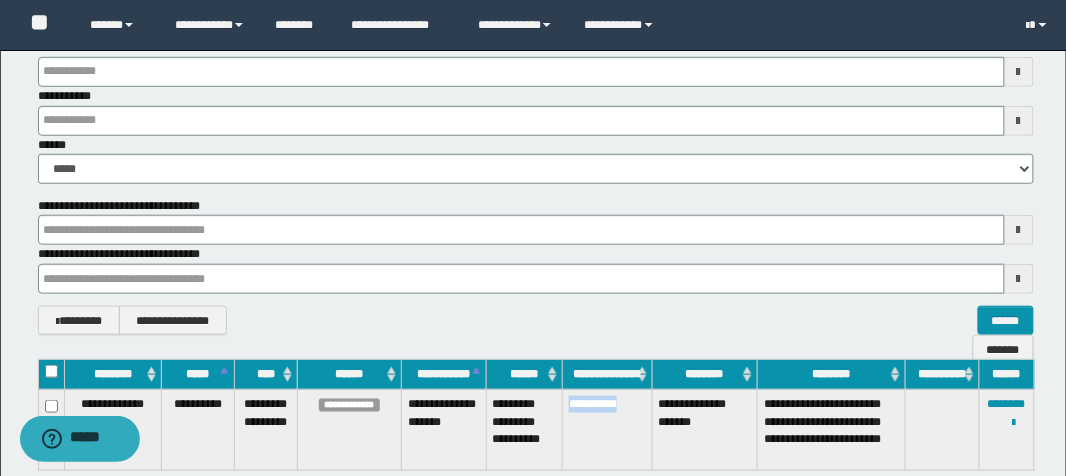 click on "**********" at bounding box center [608, 430] 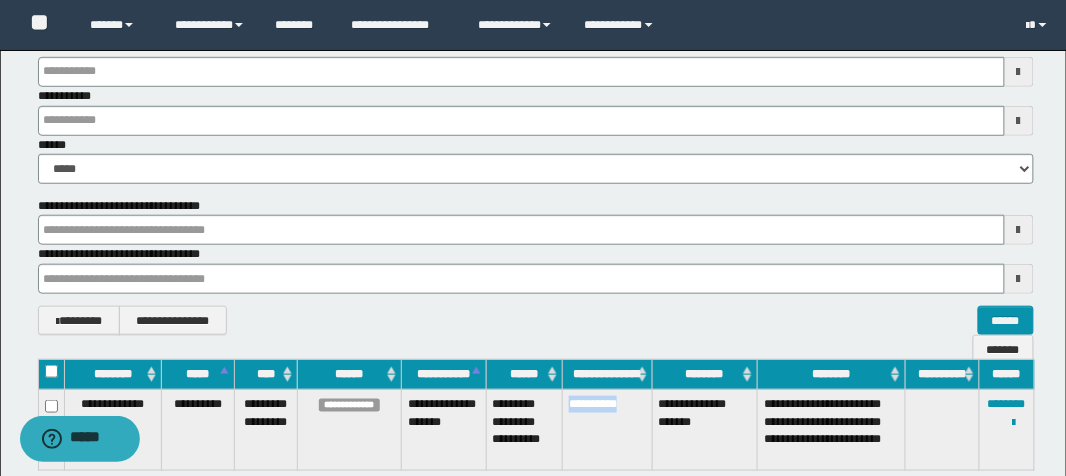 copy on "**********" 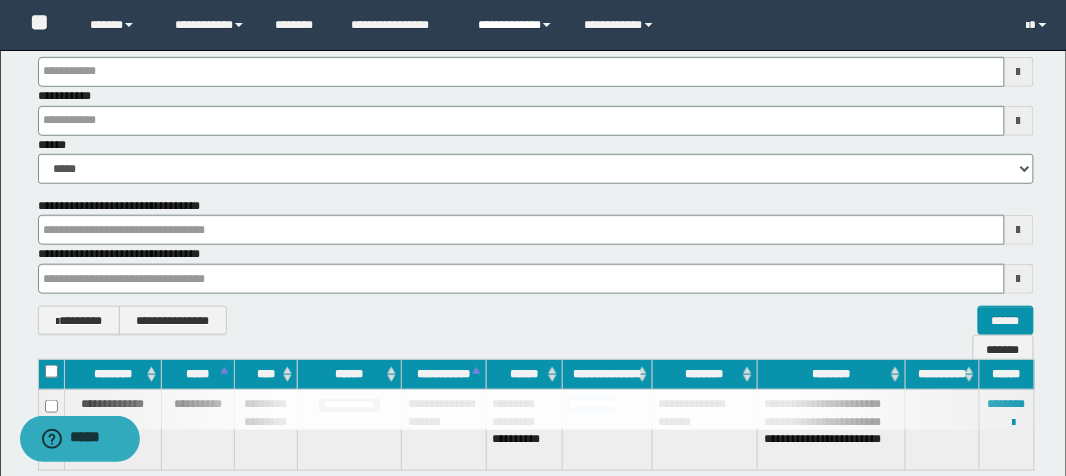 type 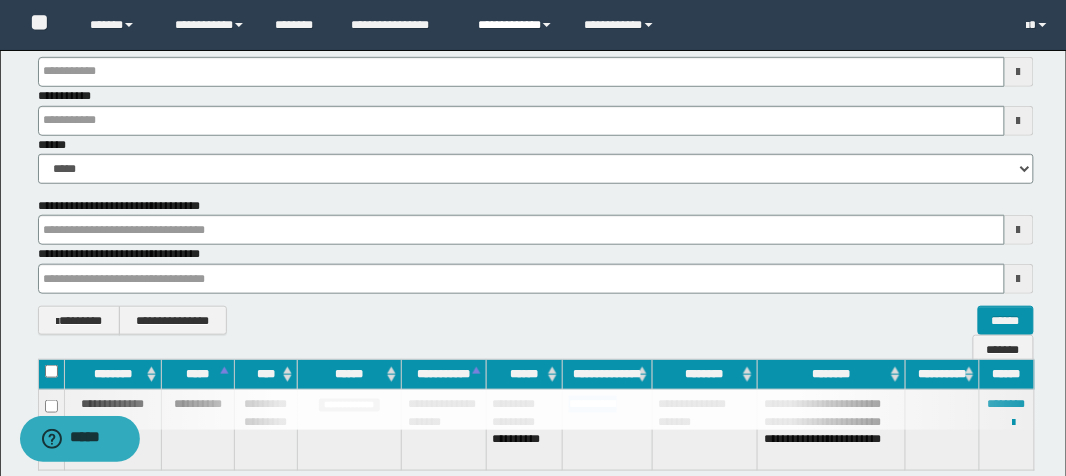 type 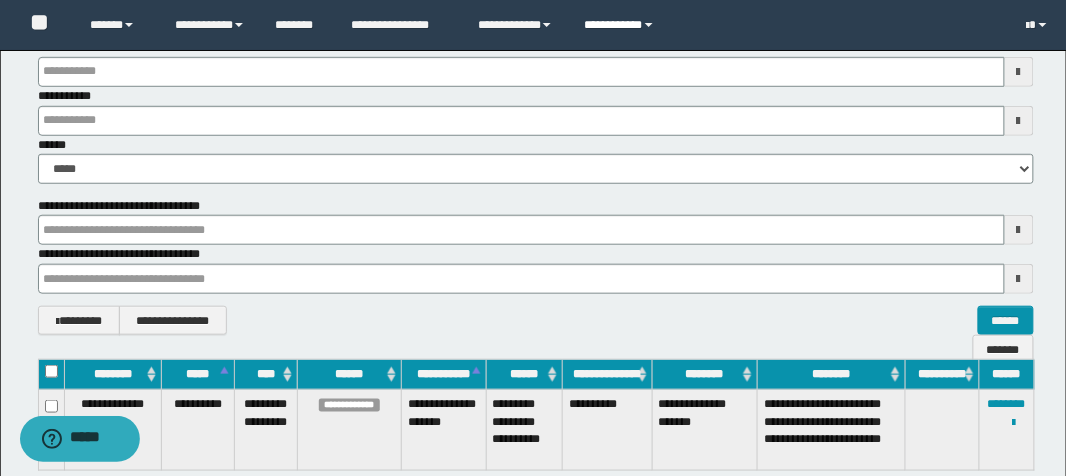 click on "**********" at bounding box center [622, 25] 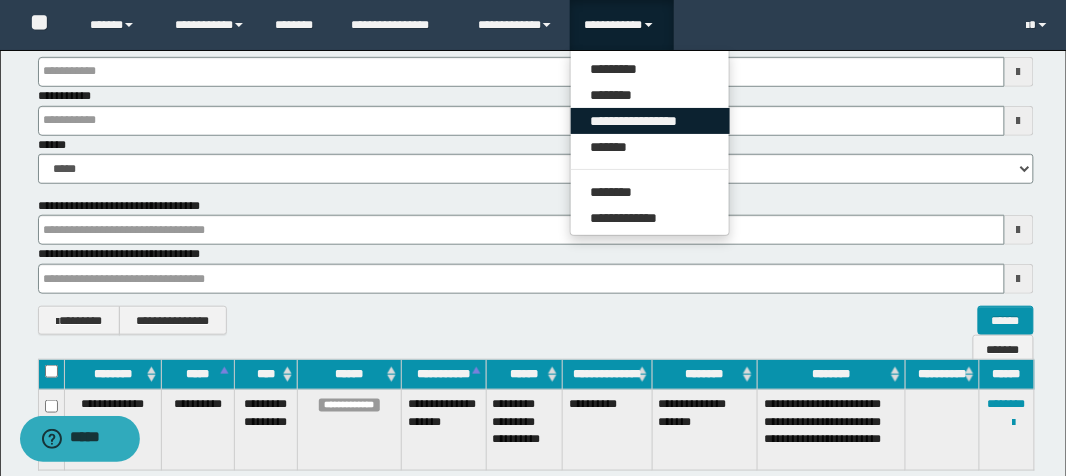 click on "**********" at bounding box center [650, 121] 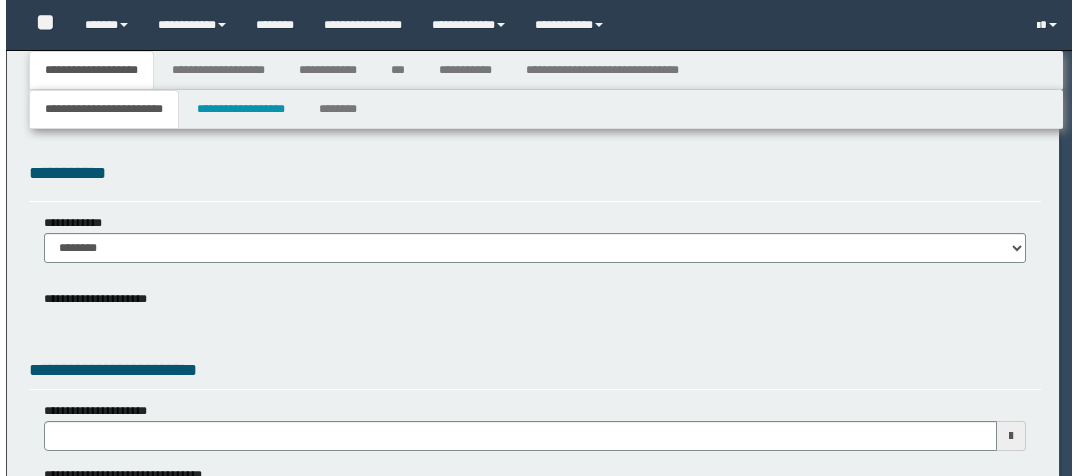 scroll, scrollTop: 0, scrollLeft: 0, axis: both 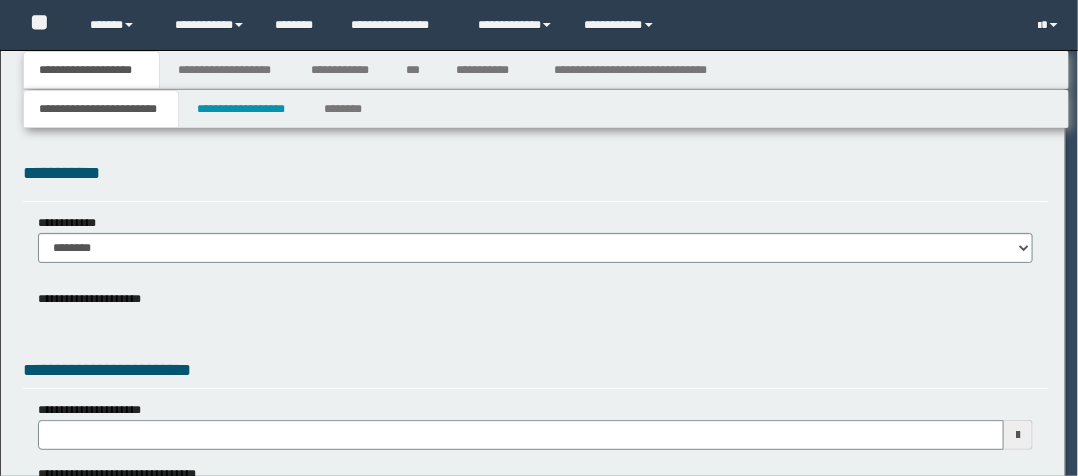 select on "*" 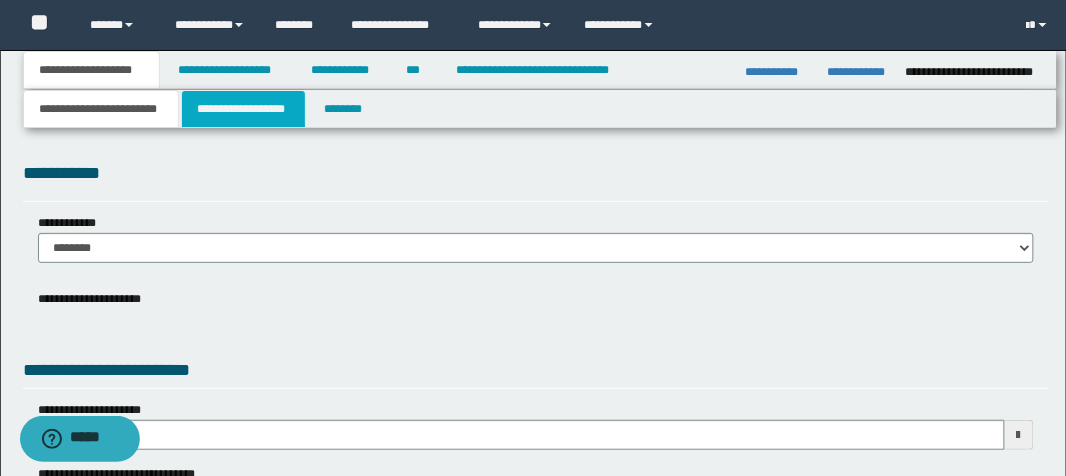 click on "**********" at bounding box center [243, 109] 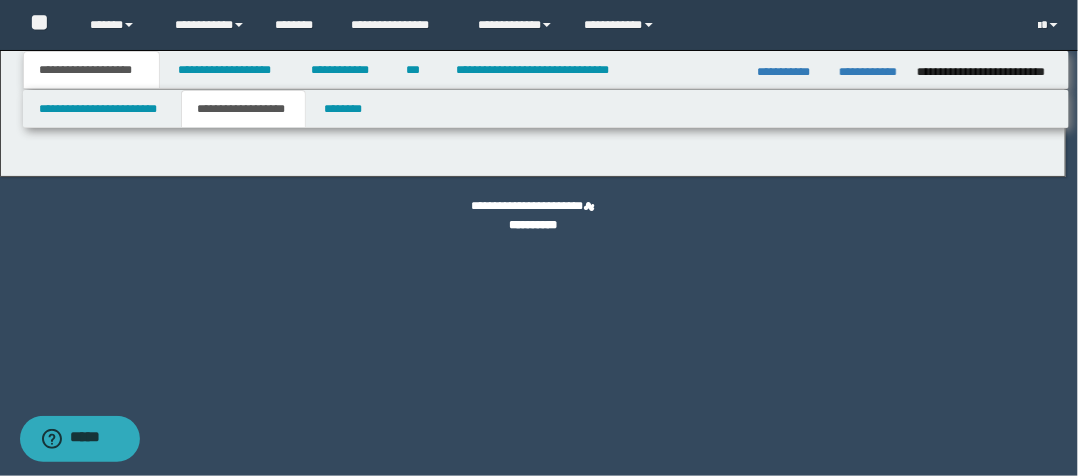 type on "**********" 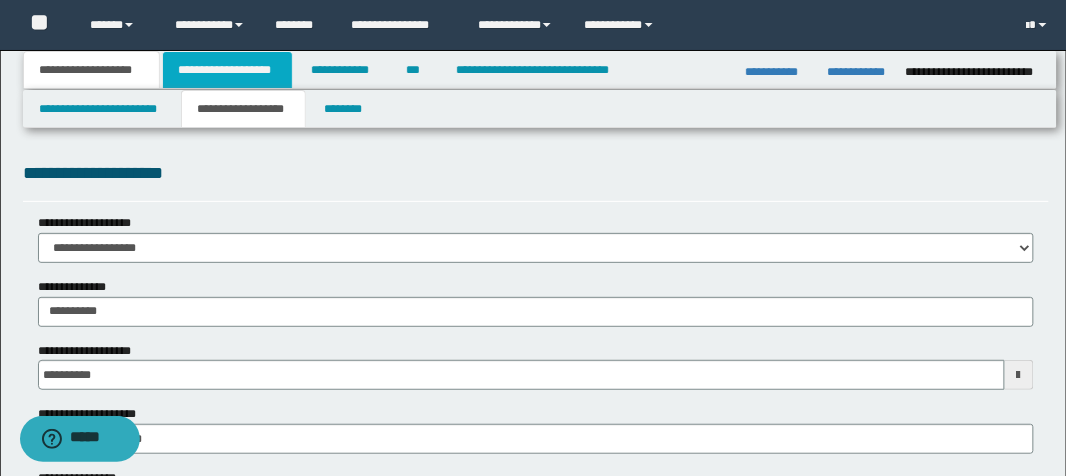 click on "**********" at bounding box center (227, 70) 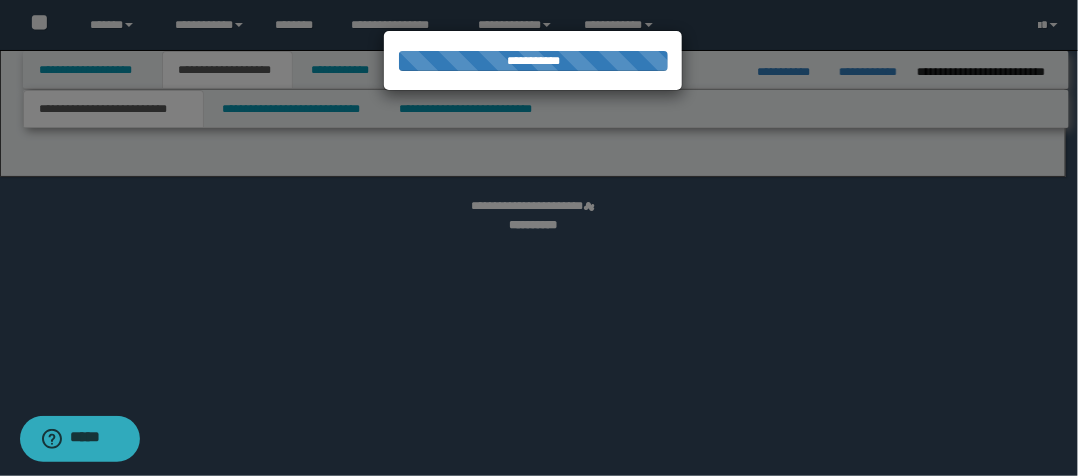 select on "*" 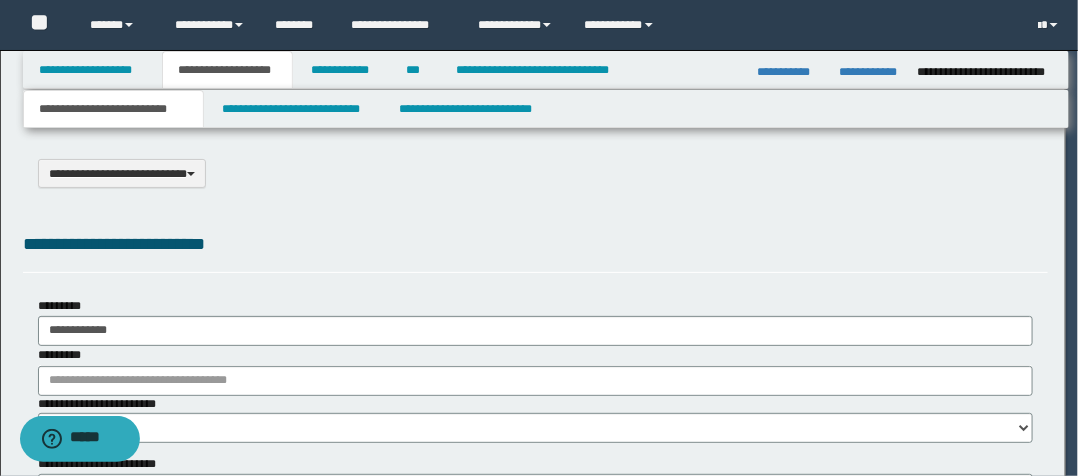 scroll, scrollTop: 0, scrollLeft: 0, axis: both 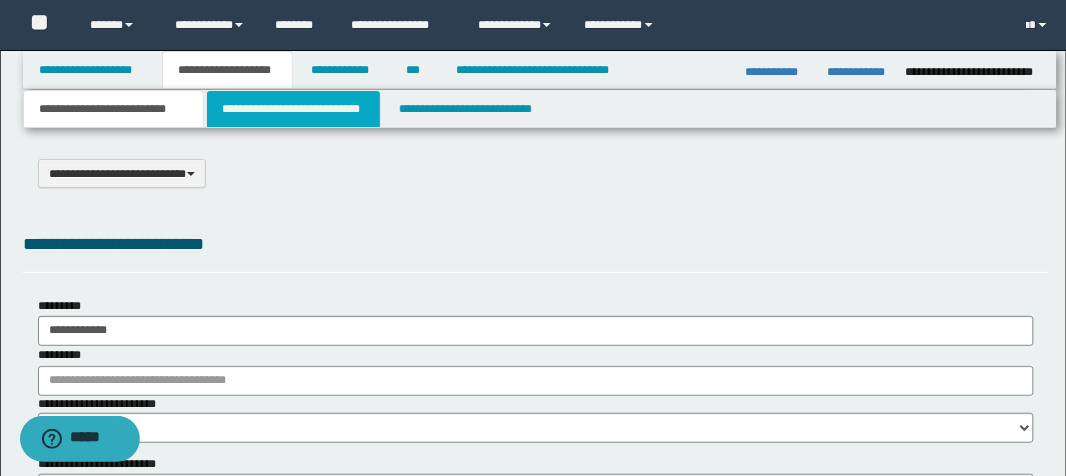 click on "**********" at bounding box center [293, 109] 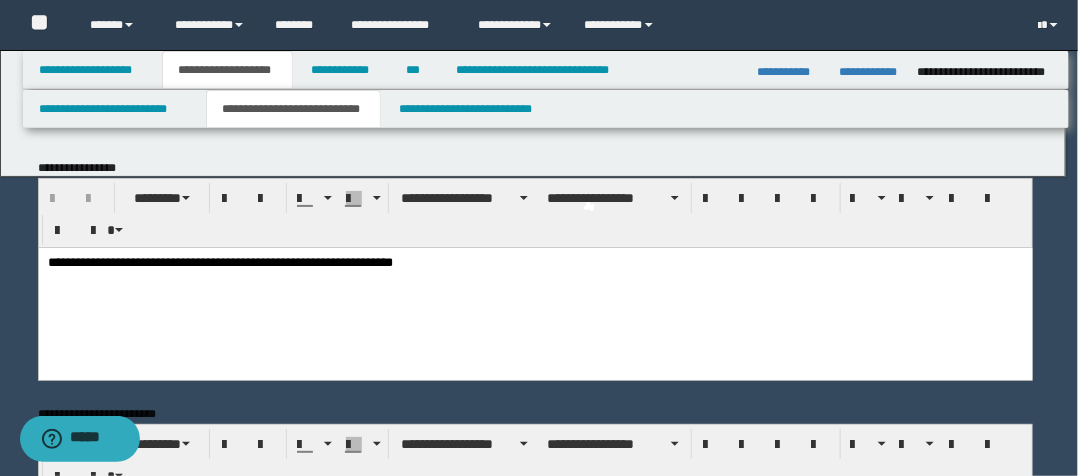 scroll, scrollTop: 0, scrollLeft: 0, axis: both 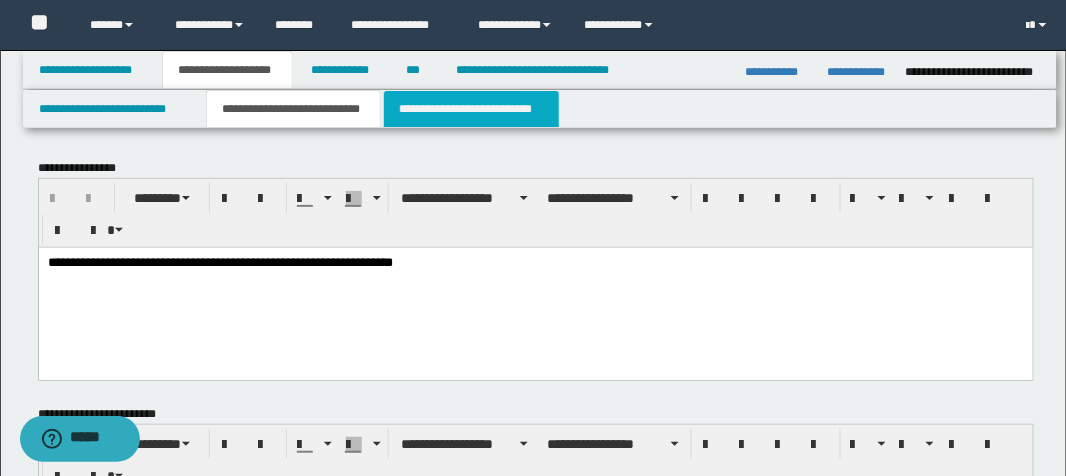 click on "**********" at bounding box center (471, 109) 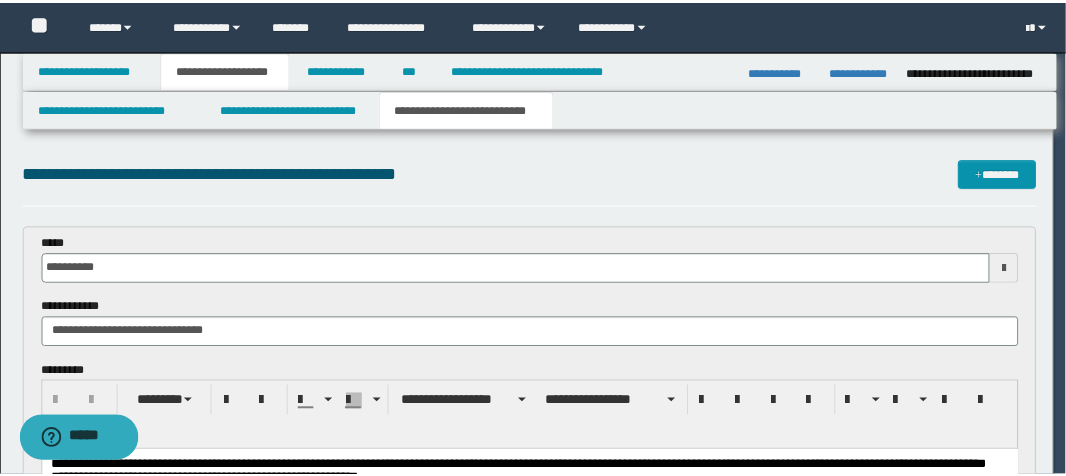 scroll, scrollTop: 0, scrollLeft: 0, axis: both 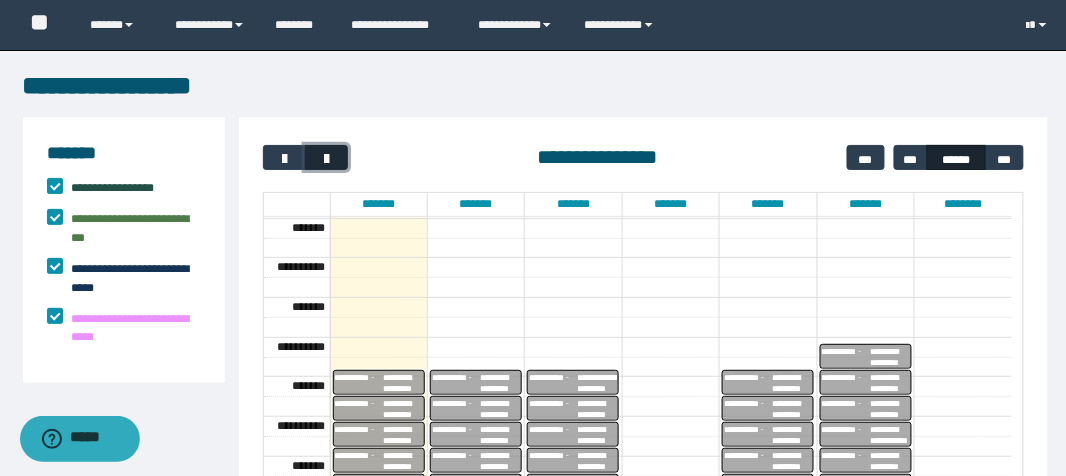click at bounding box center (326, 159) 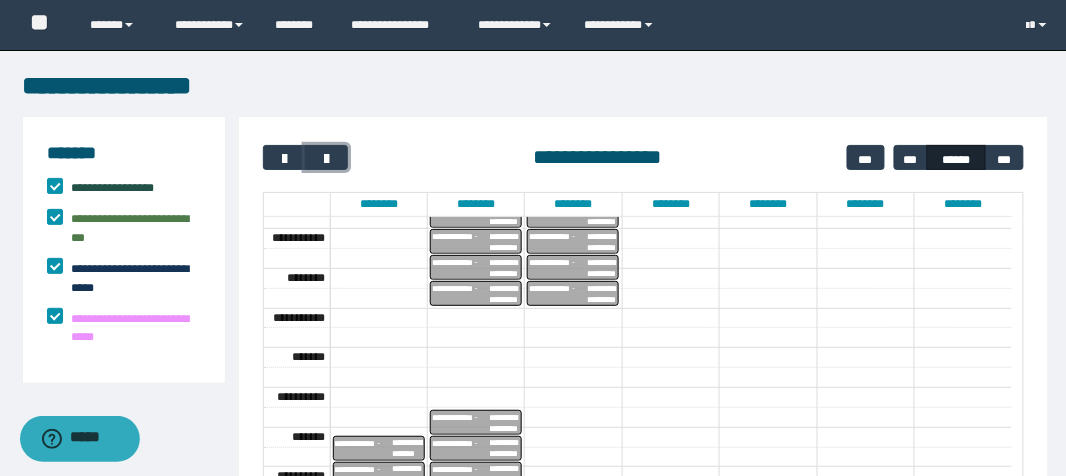 scroll, scrollTop: 702, scrollLeft: 0, axis: vertical 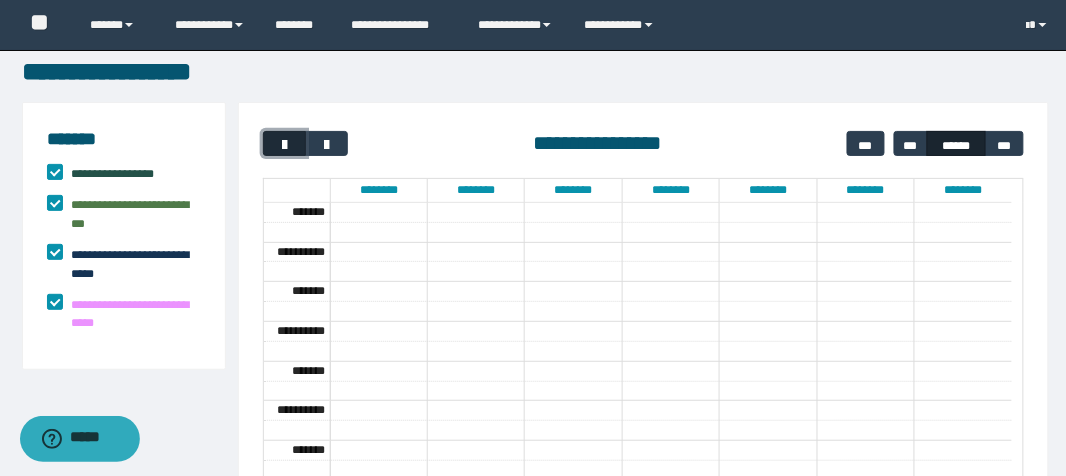 click at bounding box center (284, 145) 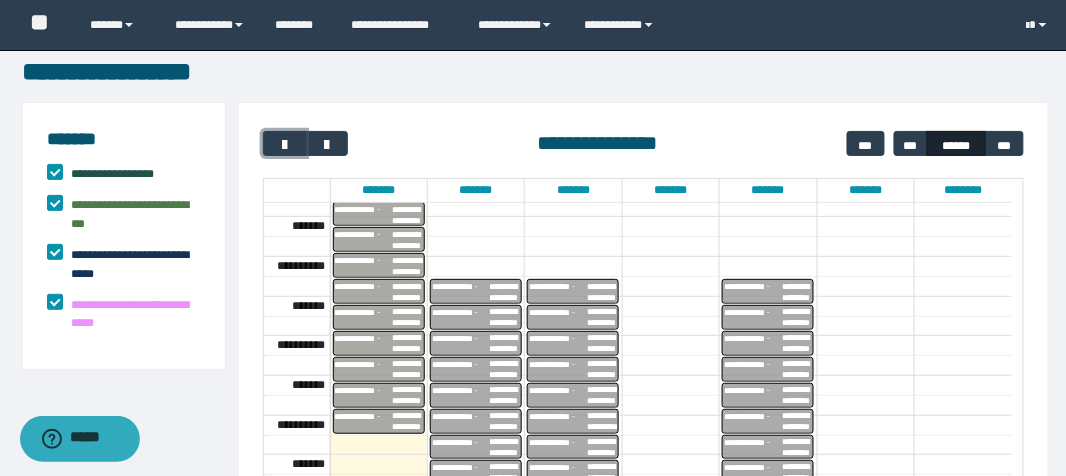scroll, scrollTop: 702, scrollLeft: 0, axis: vertical 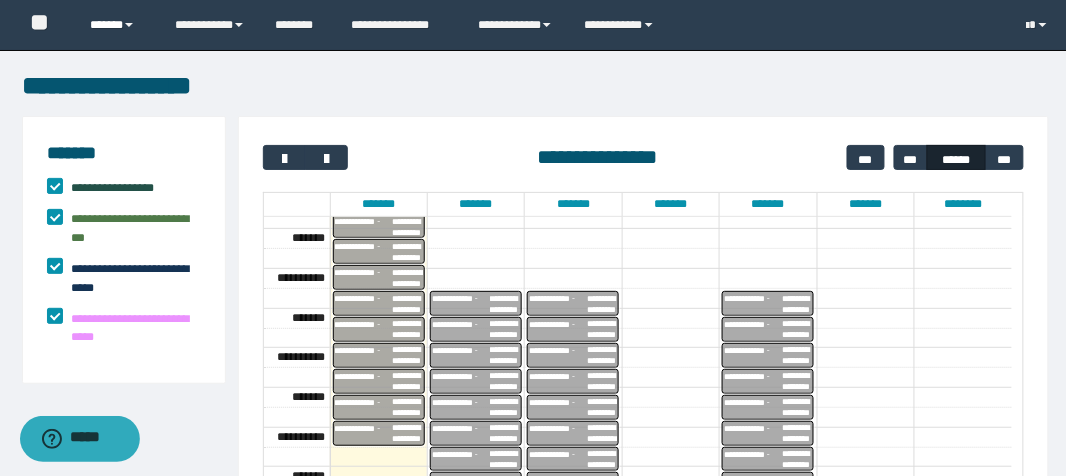 click on "******" at bounding box center [117, 25] 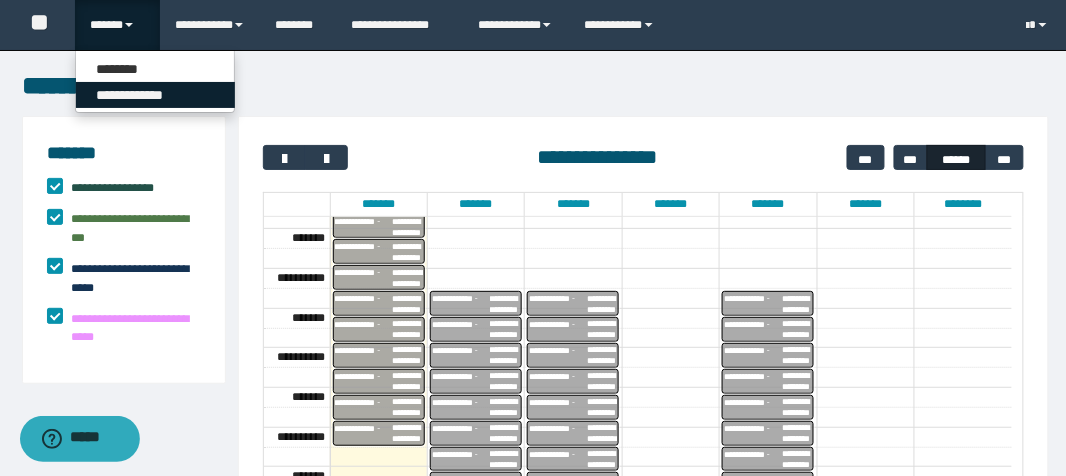 click on "**********" at bounding box center (155, 95) 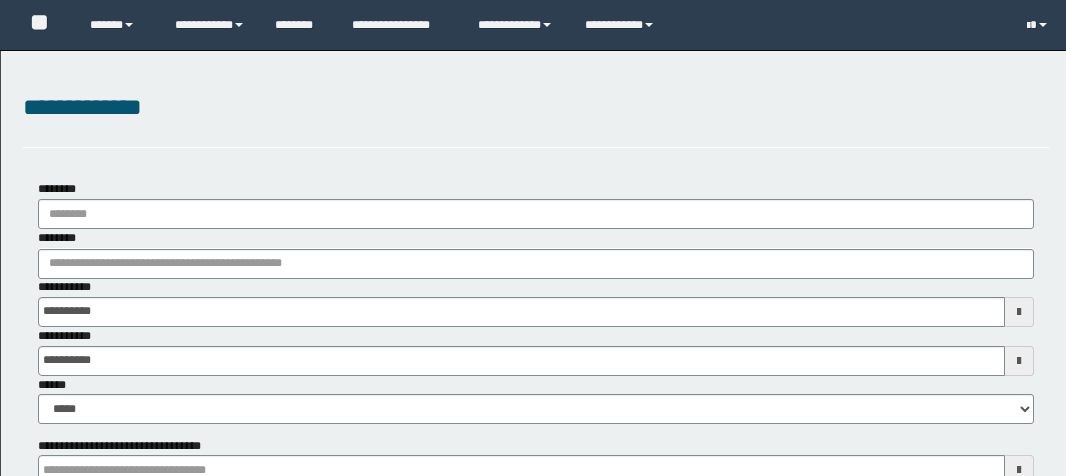 scroll, scrollTop: 0, scrollLeft: 0, axis: both 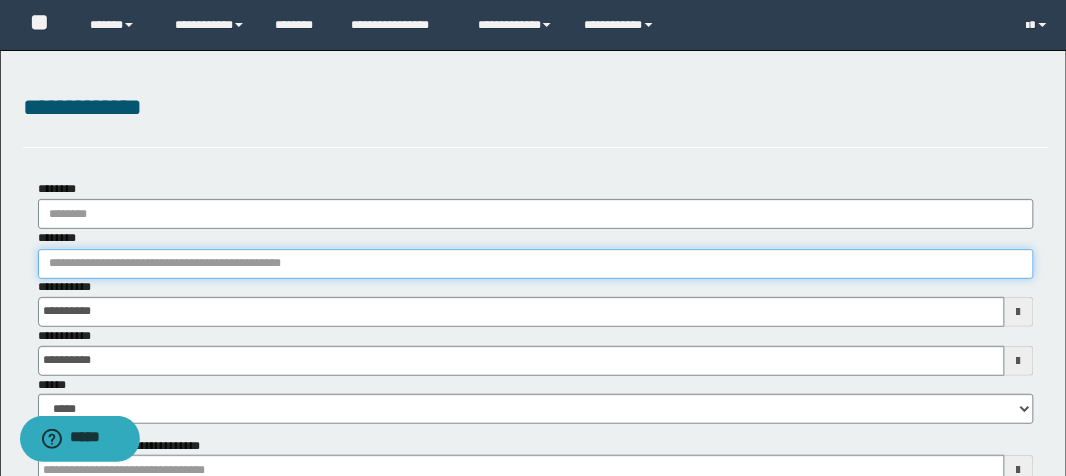 click on "********" at bounding box center (536, 264) 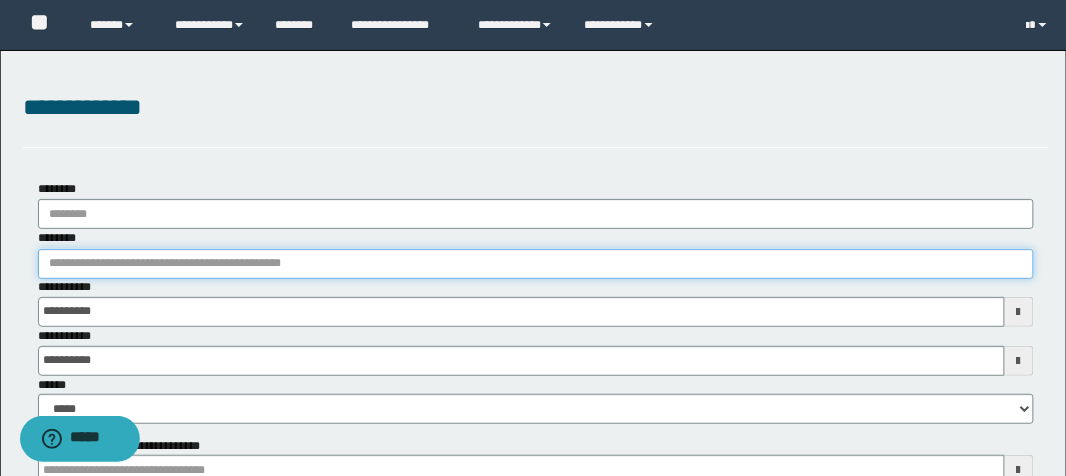 type on "********" 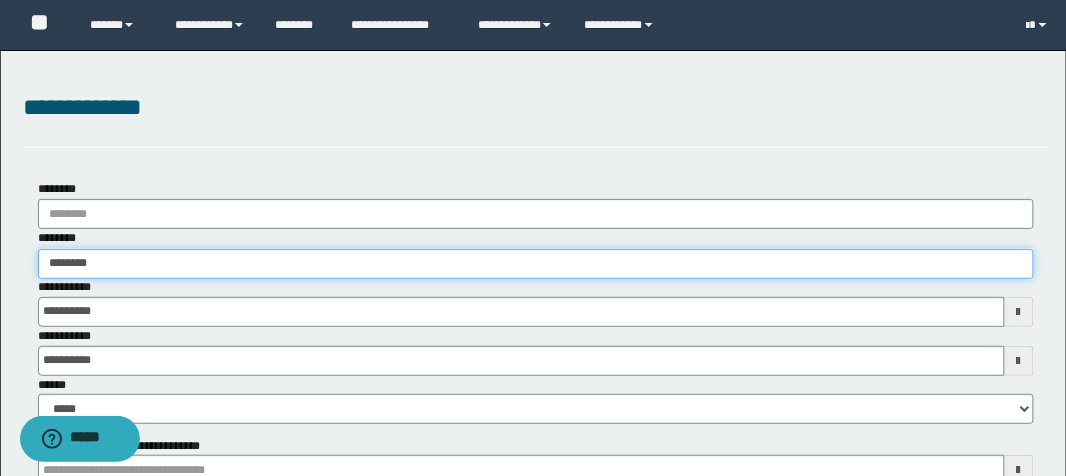 type on "********" 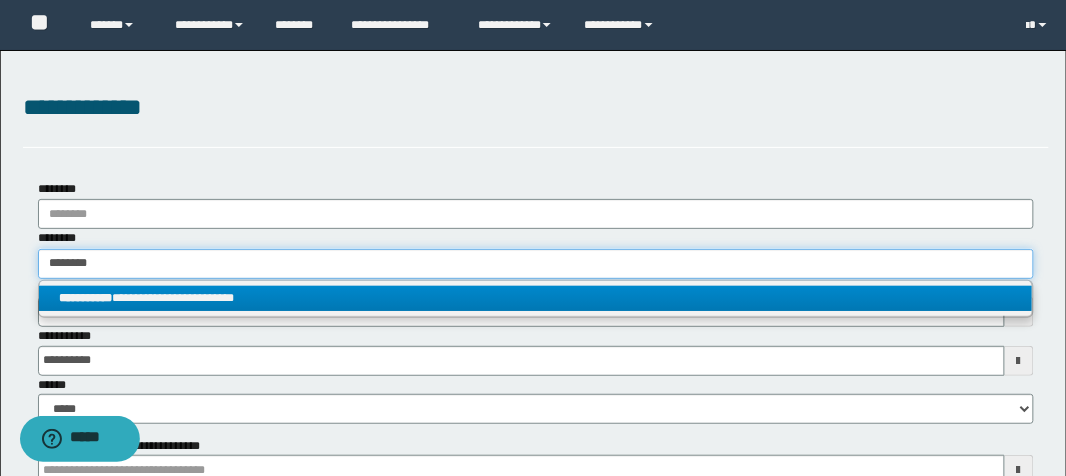 type on "********" 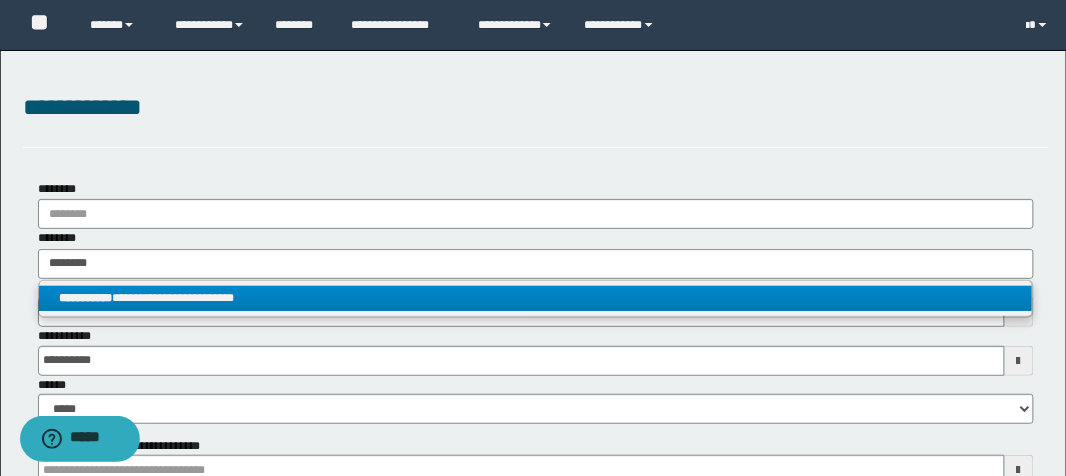 click on "**********" at bounding box center (536, 298) 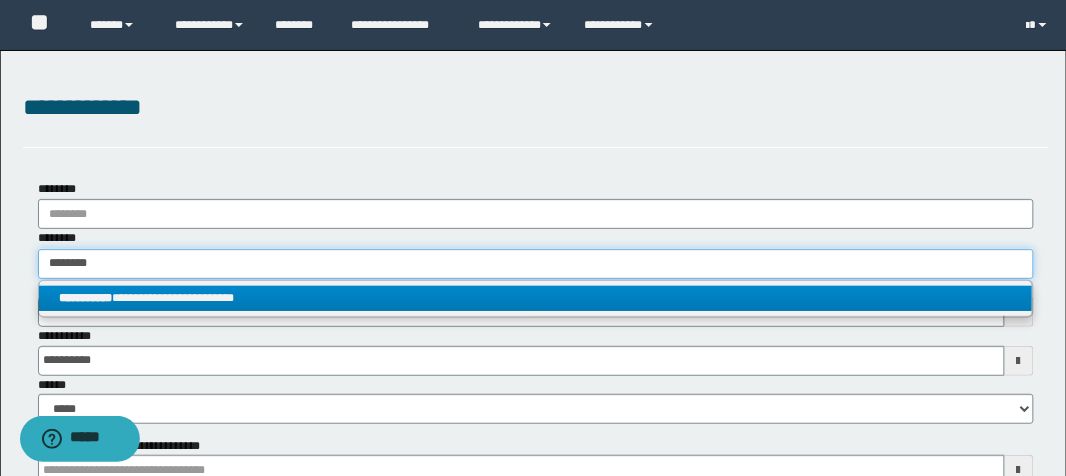 type 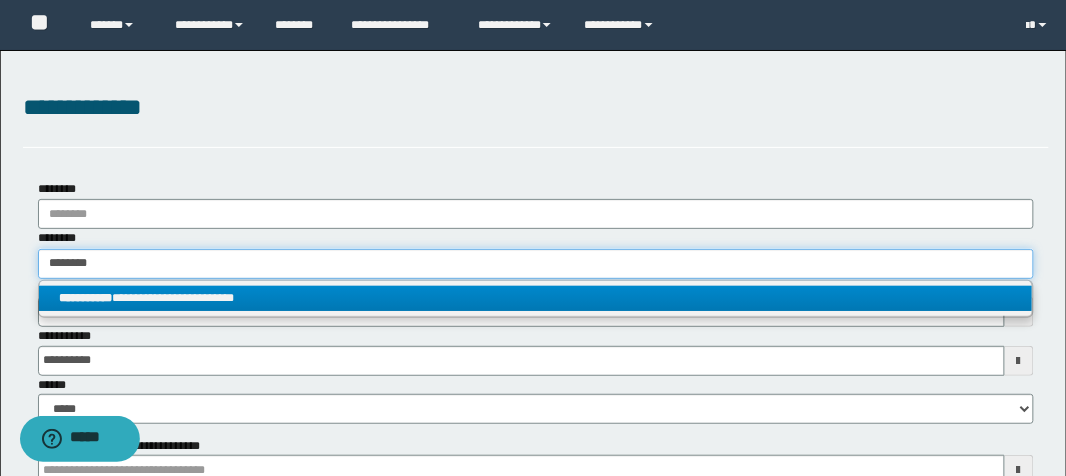 type on "**********" 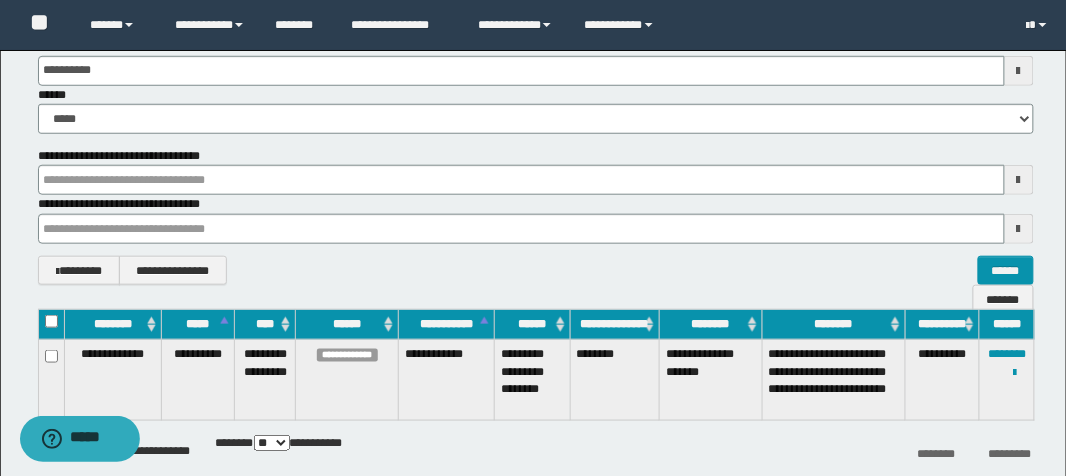scroll, scrollTop: 320, scrollLeft: 0, axis: vertical 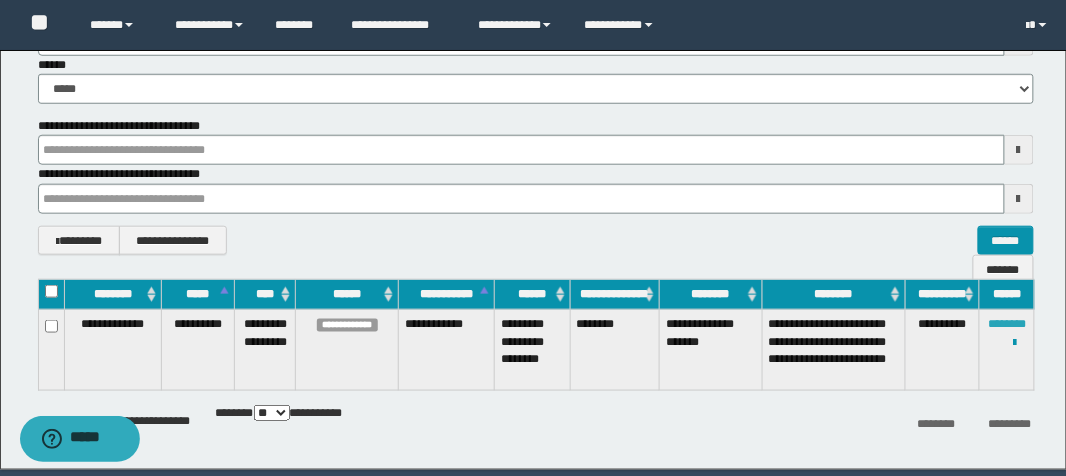 click on "********" at bounding box center [1007, 324] 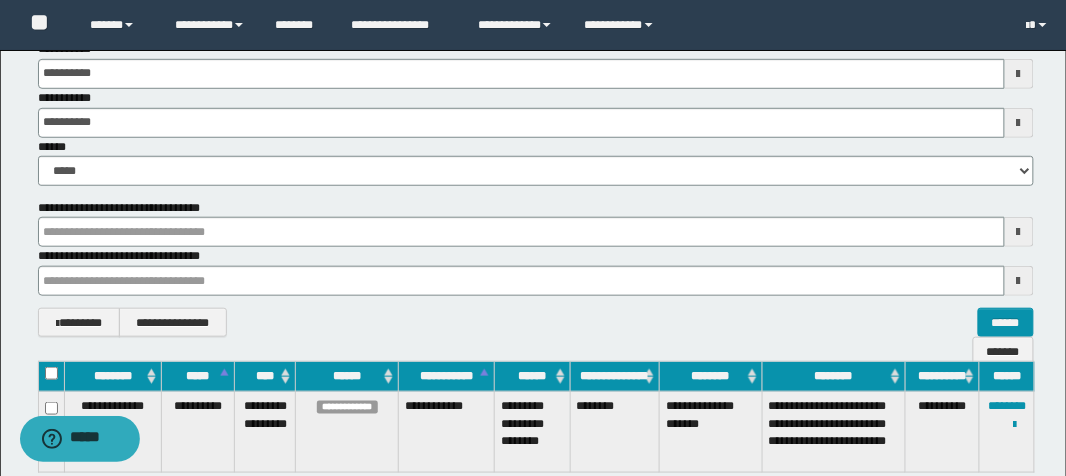 scroll, scrollTop: 0, scrollLeft: 0, axis: both 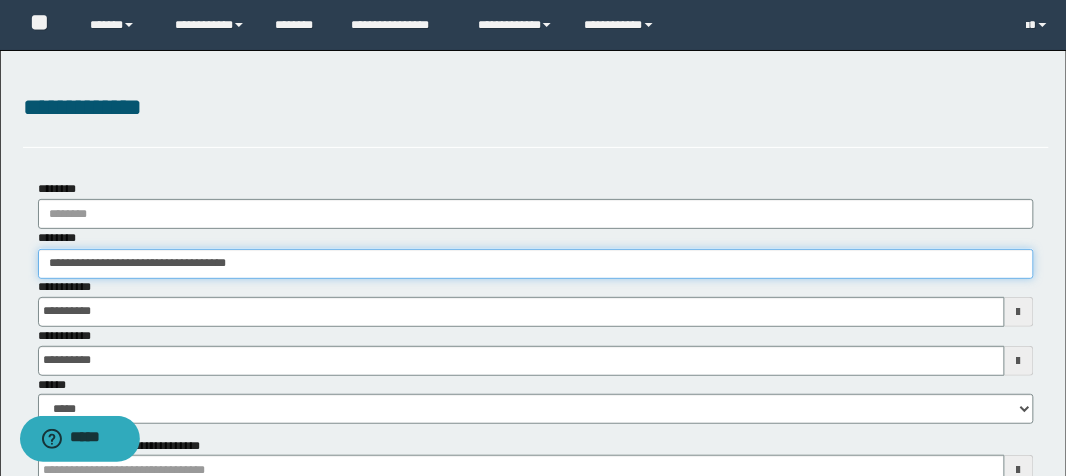 drag, startPoint x: 345, startPoint y: 274, endPoint x: 0, endPoint y: 214, distance: 350.17853 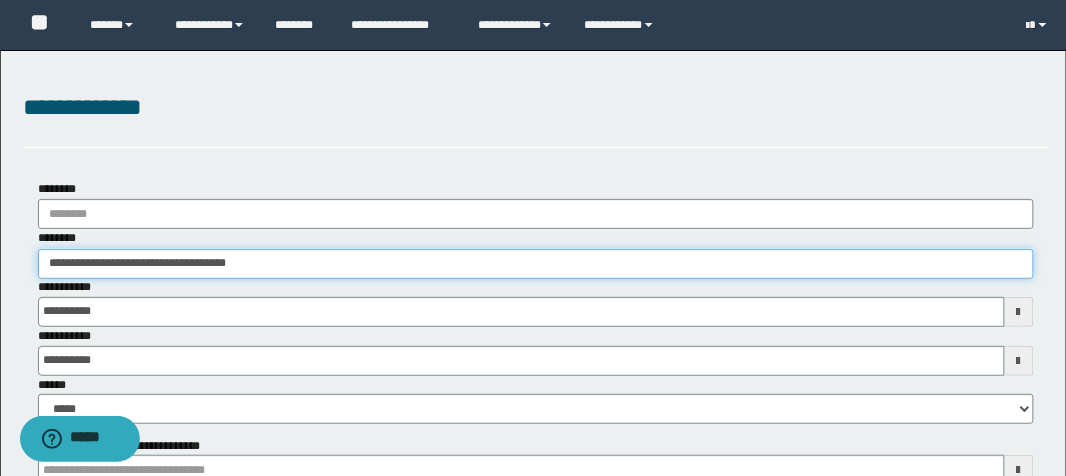 click on "**********" at bounding box center [533, 420] 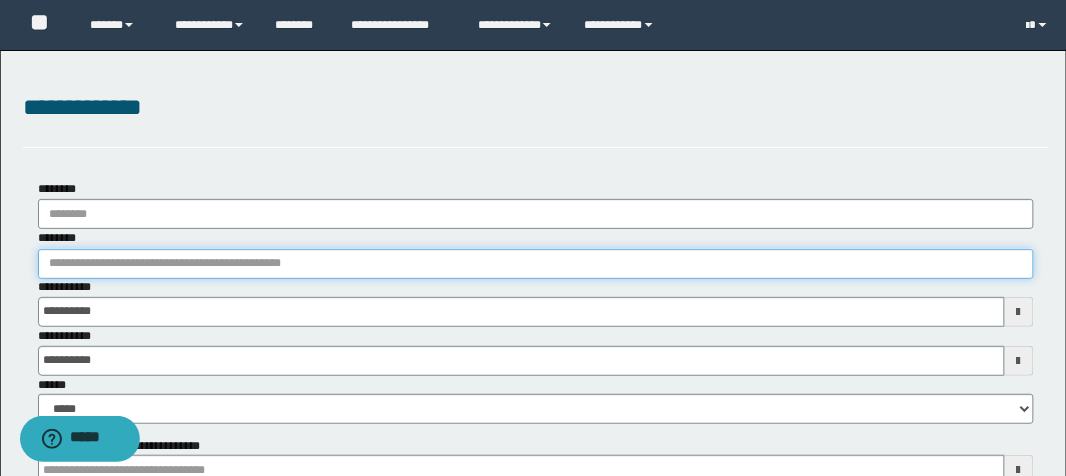 paste on "********" 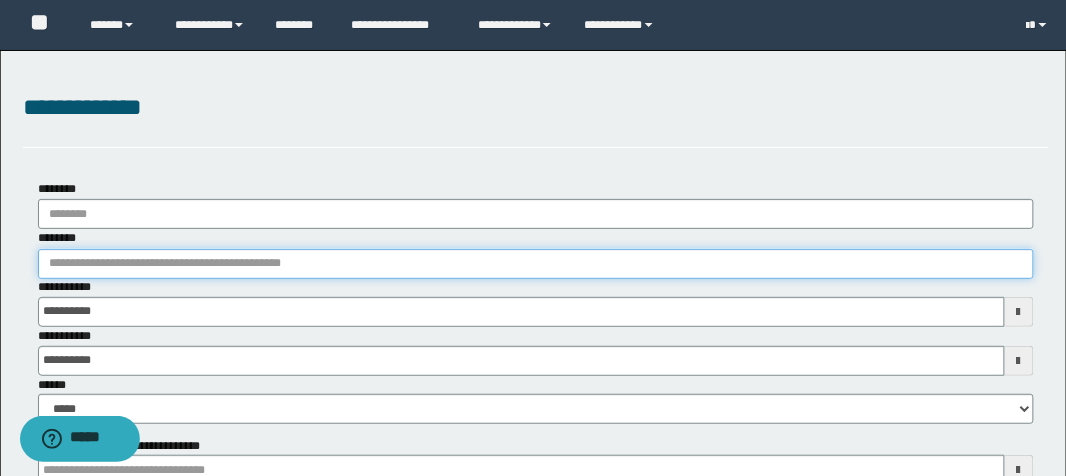 type on "********" 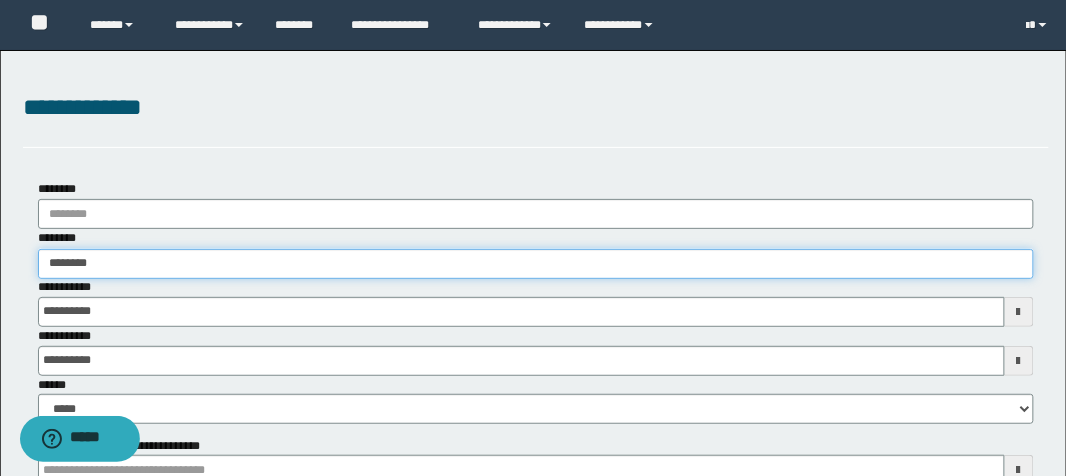 type on "********" 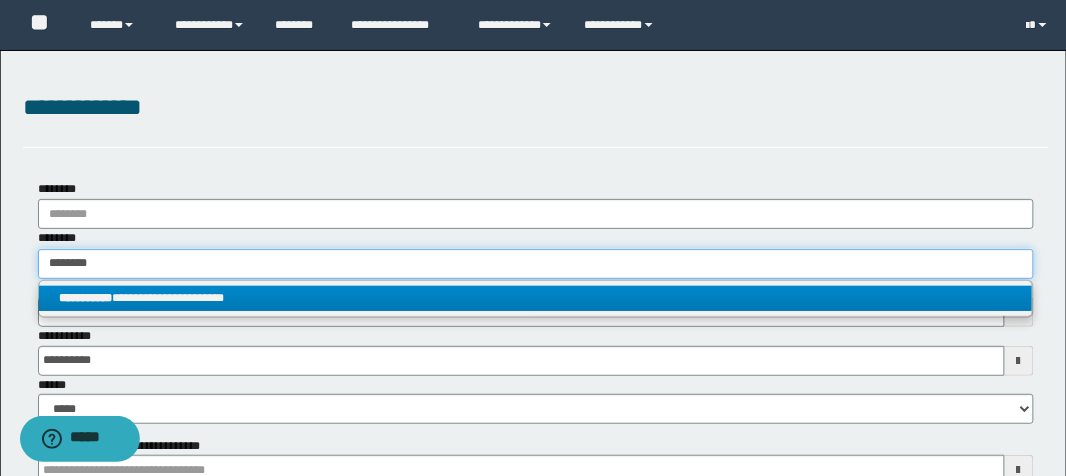 type on "********" 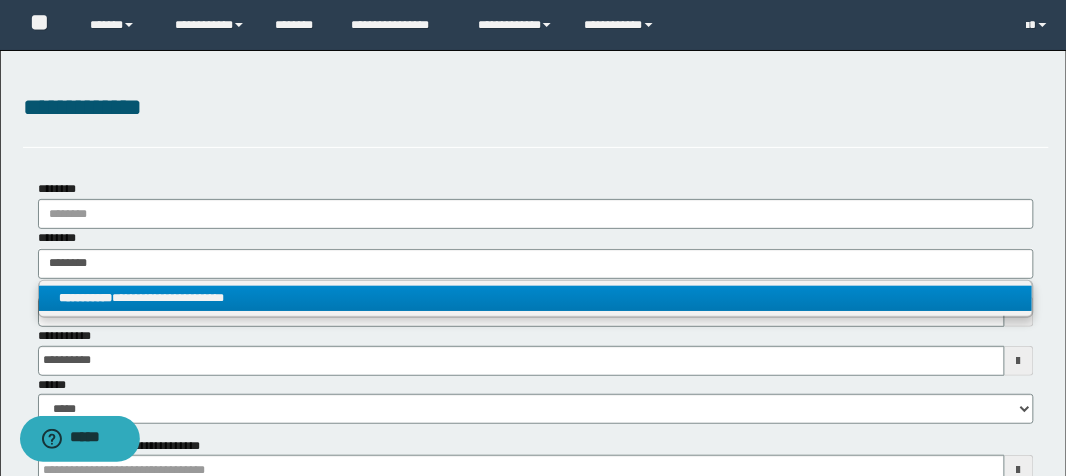 click on "**********" at bounding box center [536, 298] 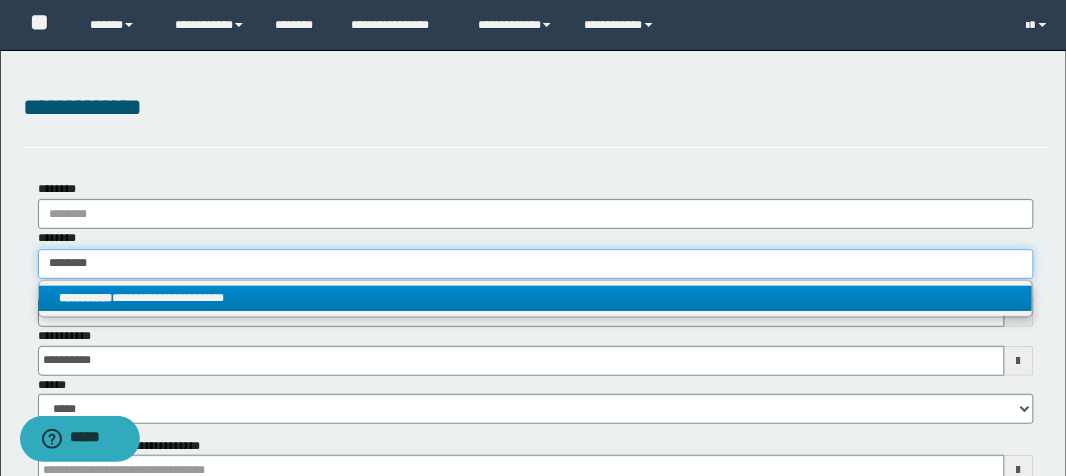 type 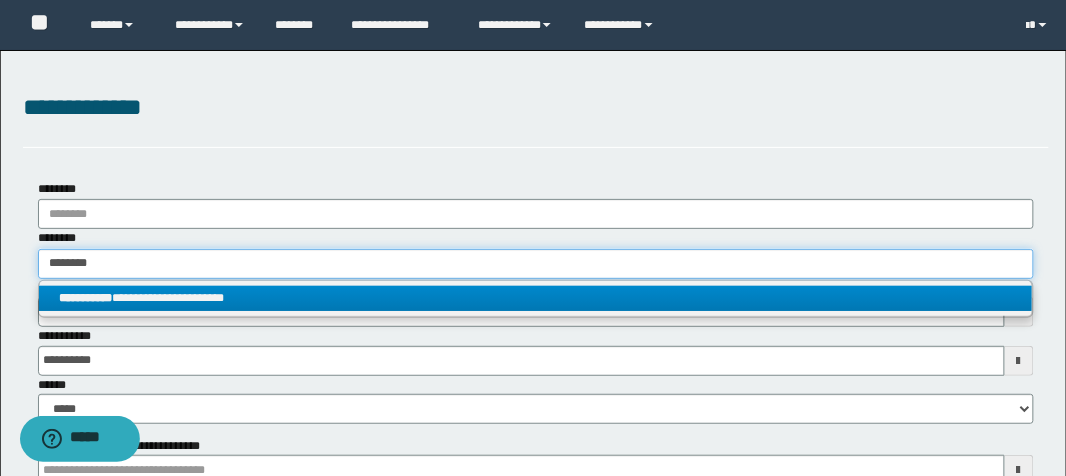 type on "**********" 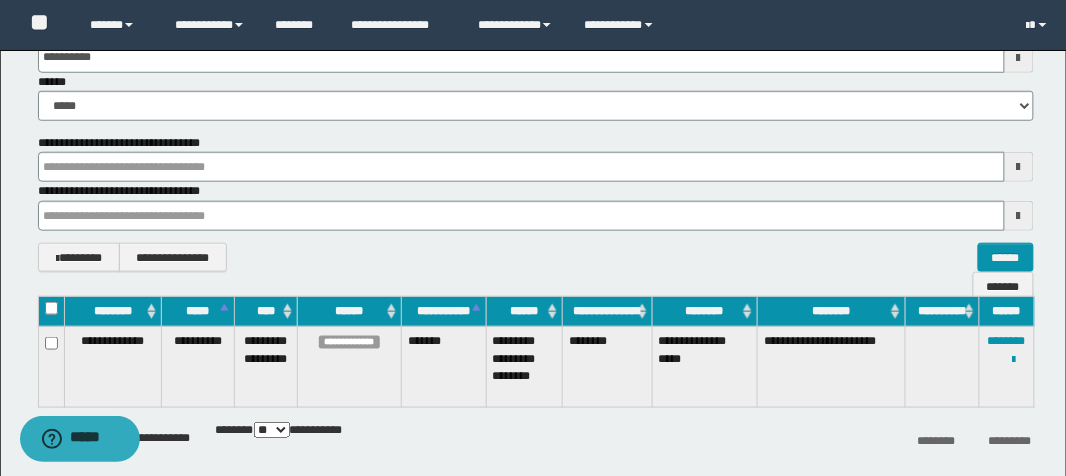scroll, scrollTop: 320, scrollLeft: 0, axis: vertical 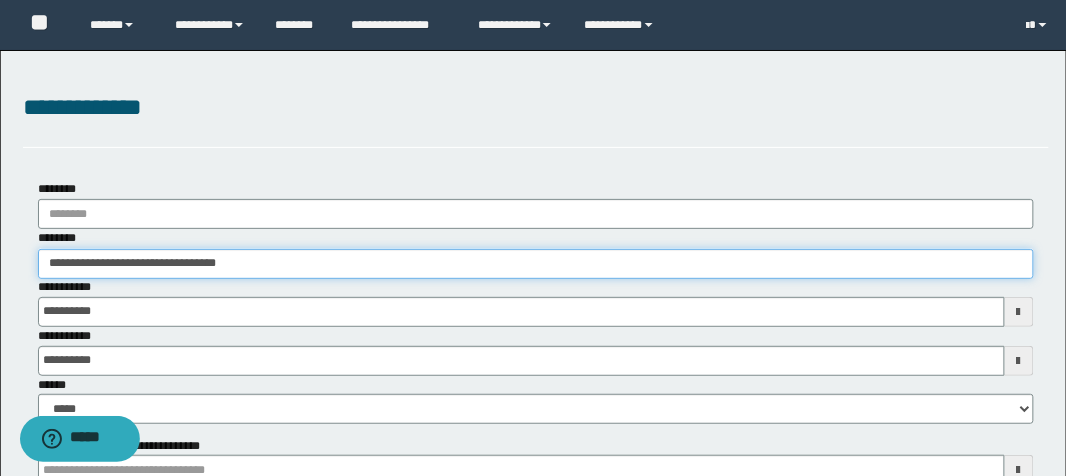 drag, startPoint x: 371, startPoint y: 268, endPoint x: 0, endPoint y: 223, distance: 373.71915 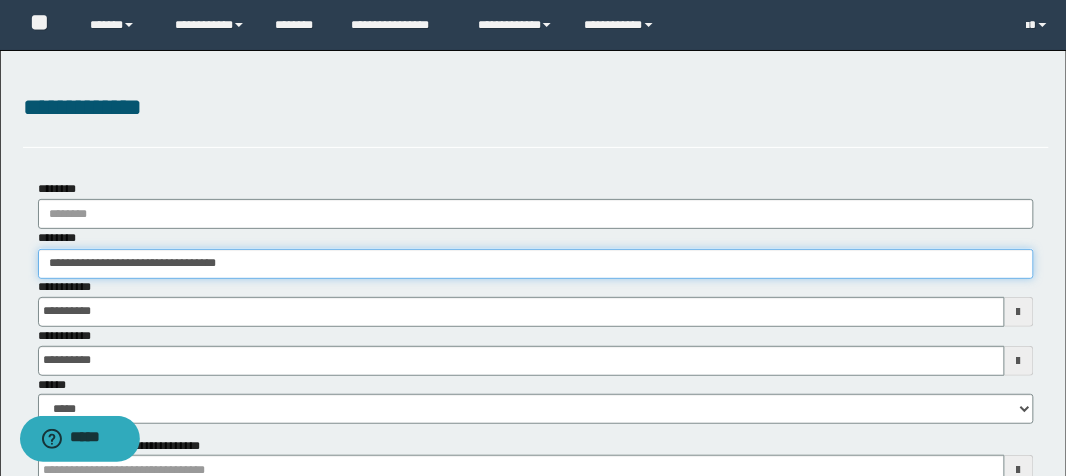 click on "**********" at bounding box center (533, 420) 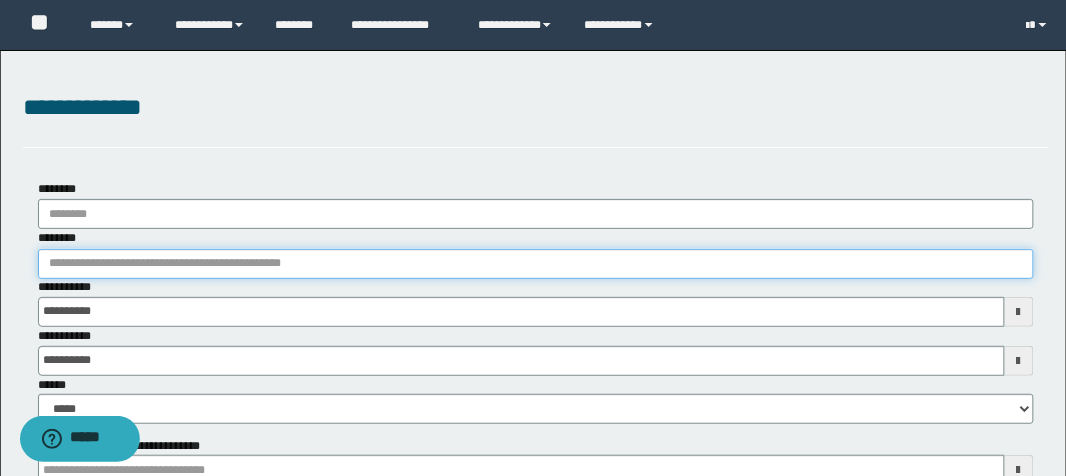 paste on "********" 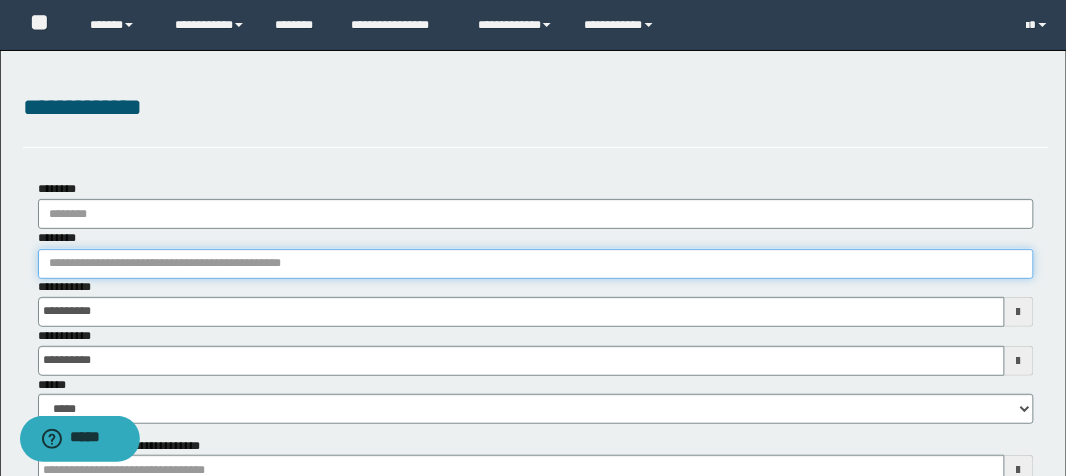 type on "********" 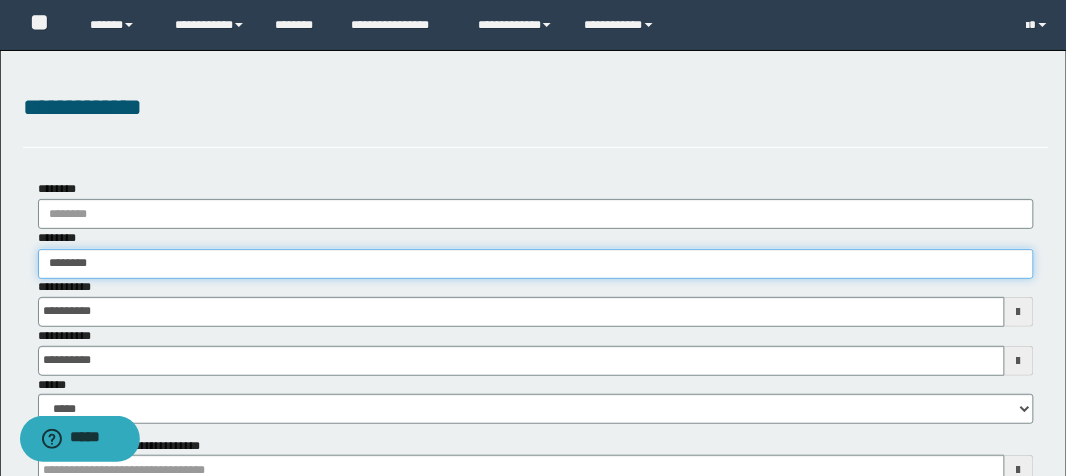 type on "********" 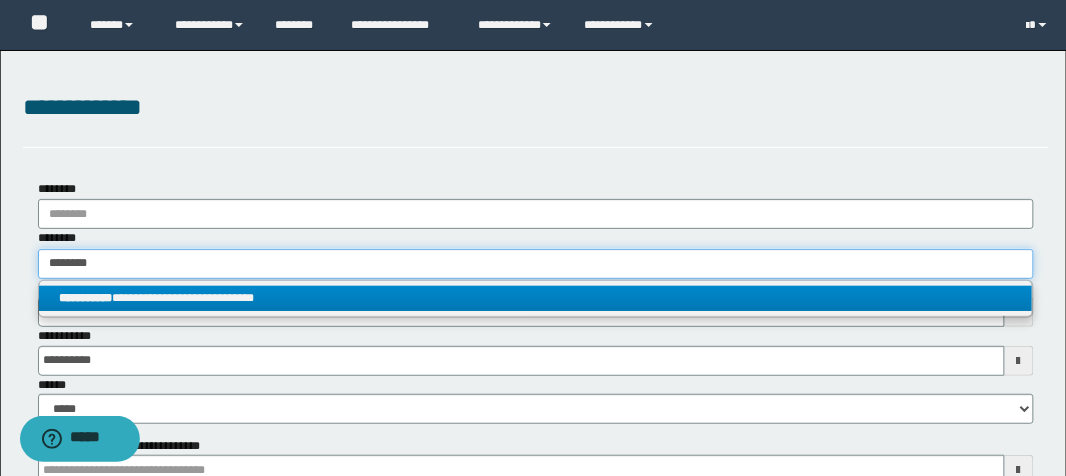 type on "********" 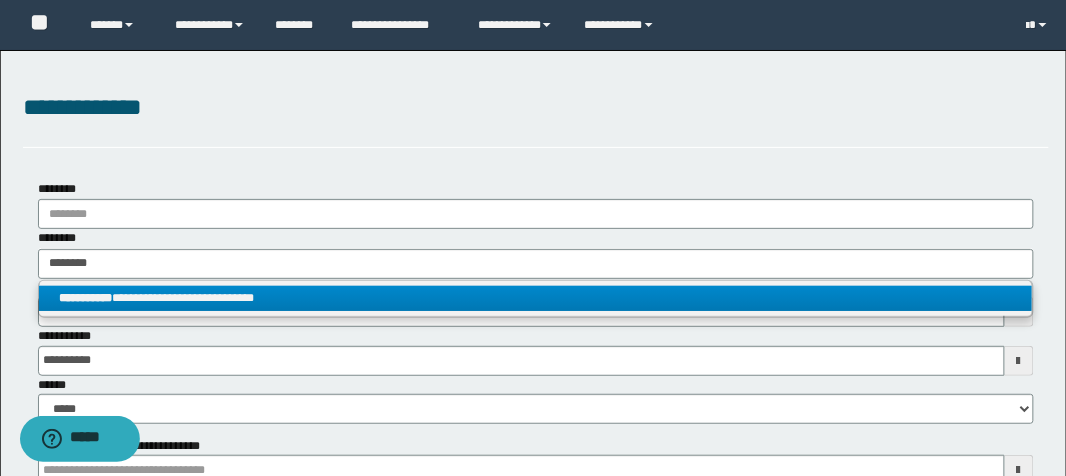click on "**********" at bounding box center [536, 298] 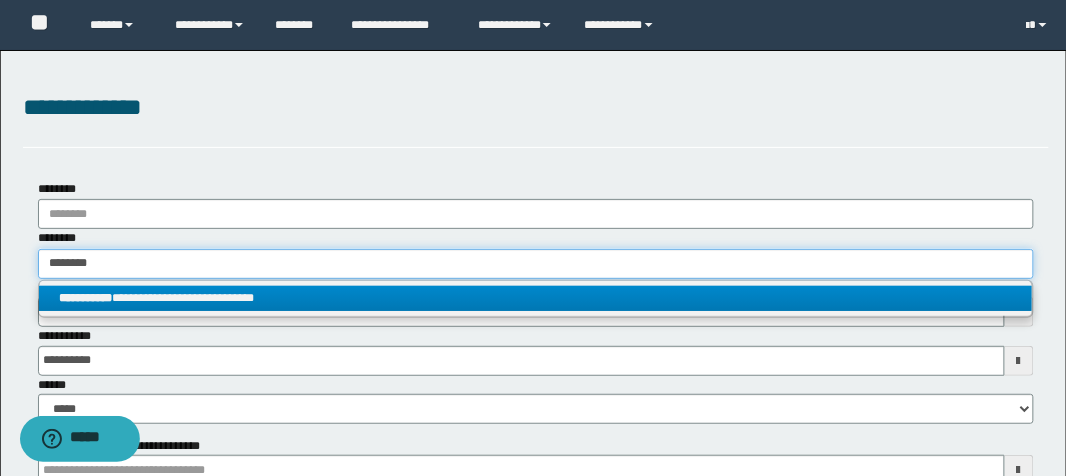 type 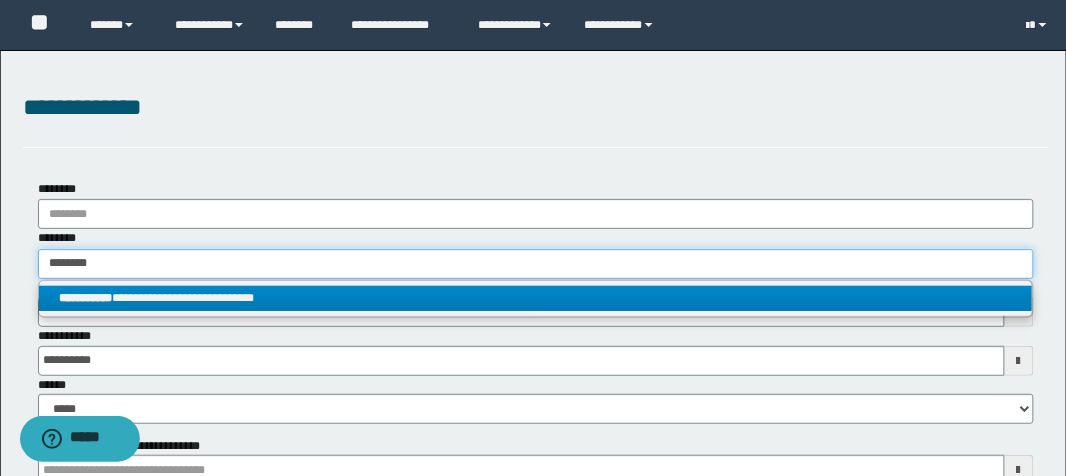 type on "**********" 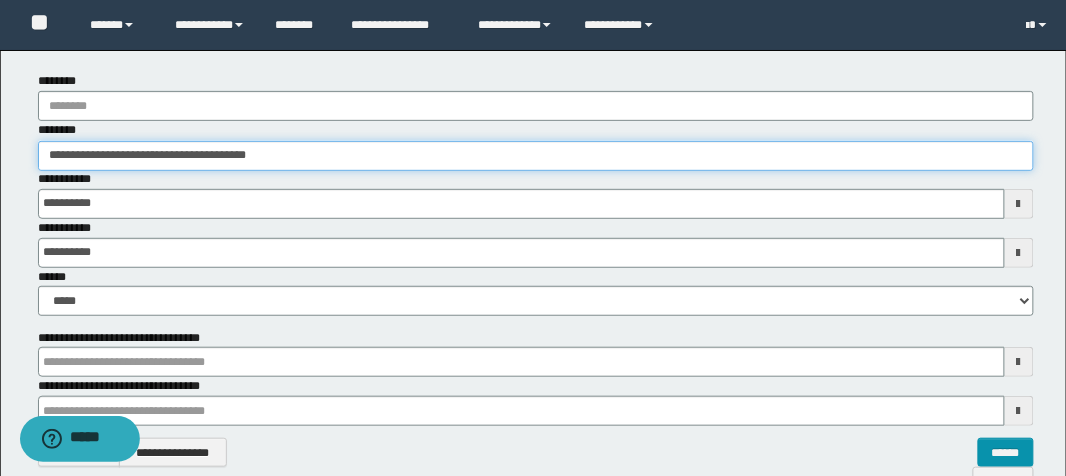 scroll, scrollTop: 240, scrollLeft: 0, axis: vertical 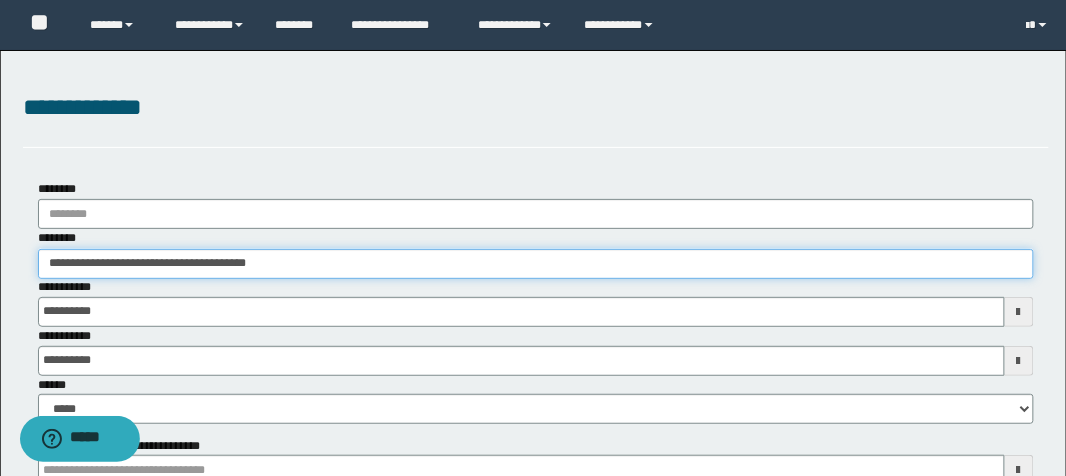 drag, startPoint x: 317, startPoint y: 265, endPoint x: 0, endPoint y: 218, distance: 320.4653 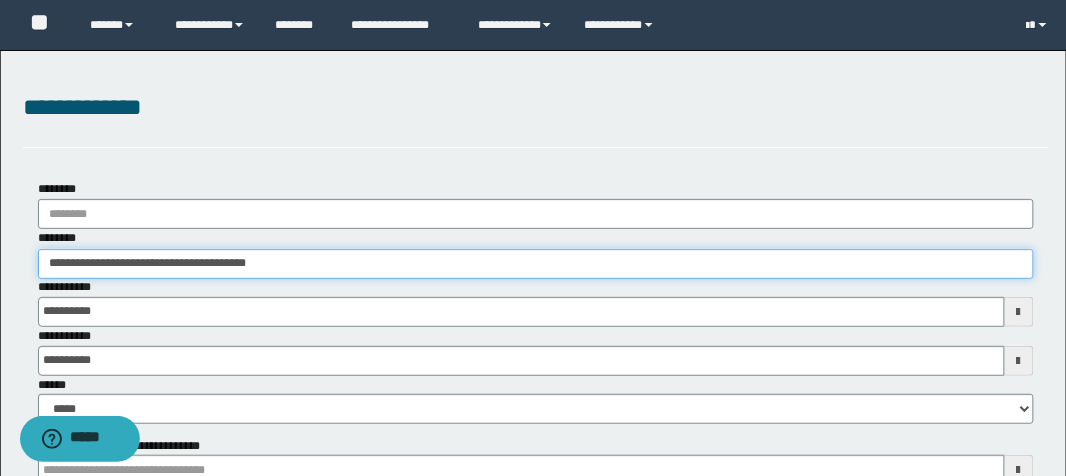 click on "**********" at bounding box center (533, 420) 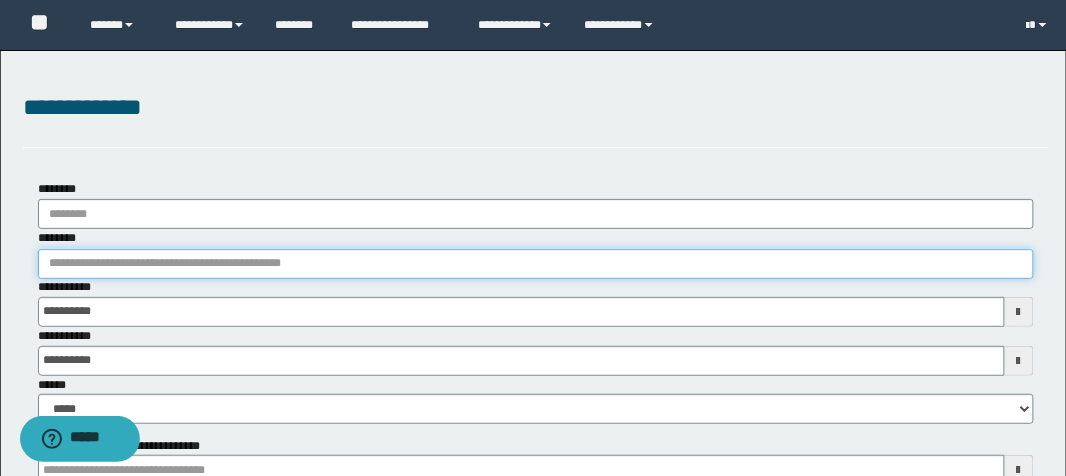 paste on "********" 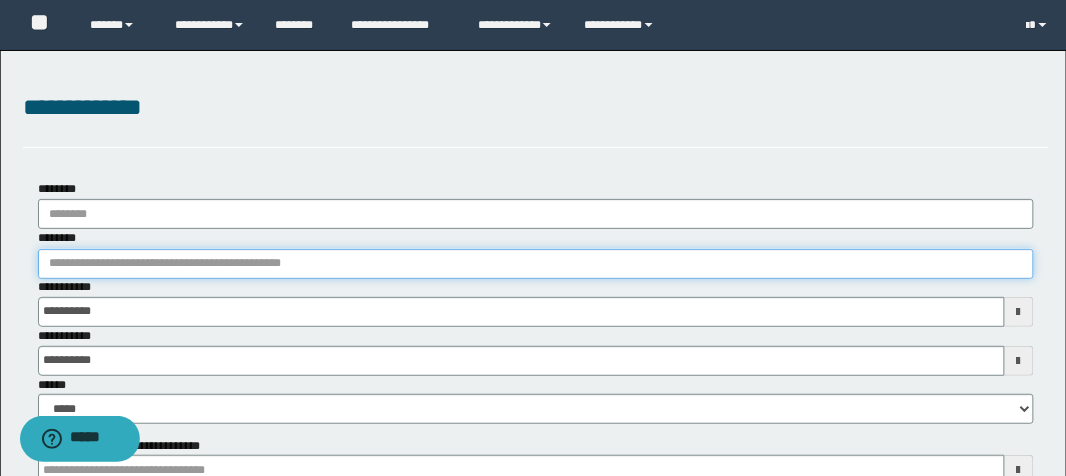 type on "********" 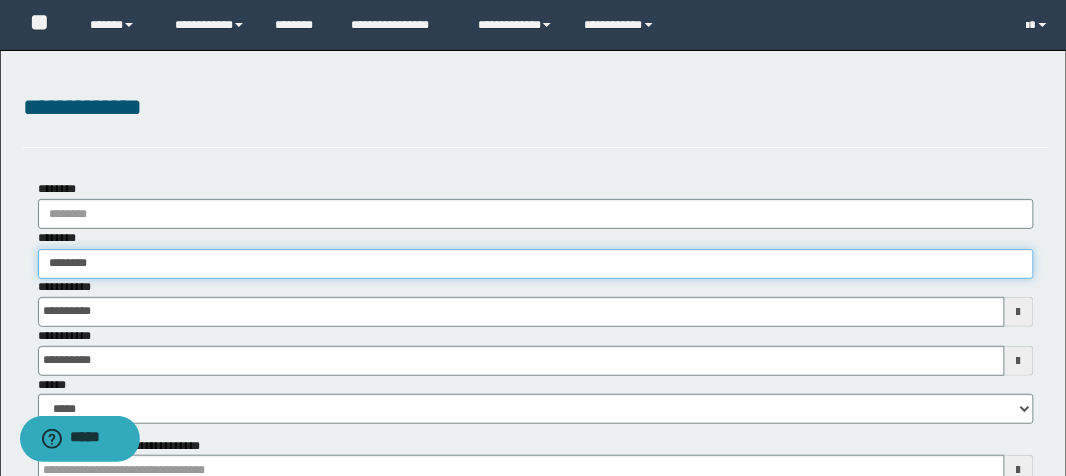 type on "********" 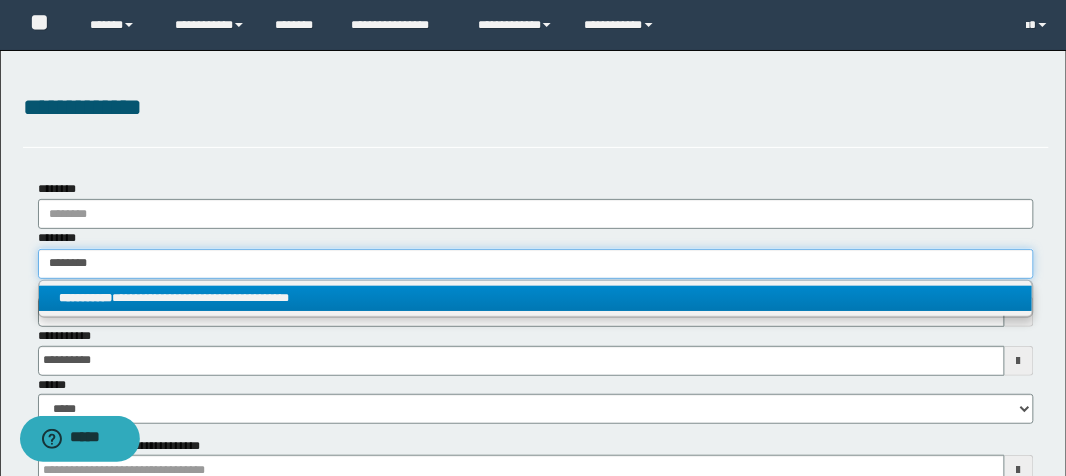 type on "********" 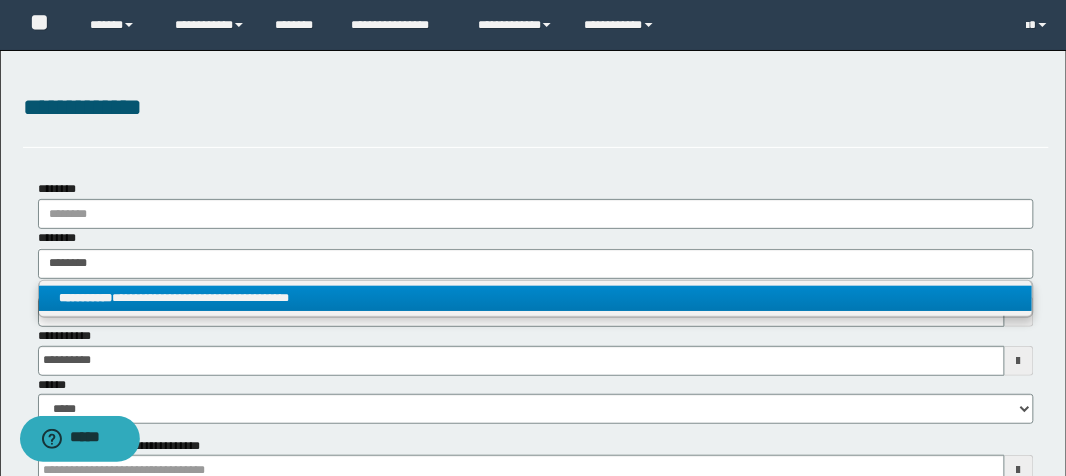 click on "**********" at bounding box center [536, 298] 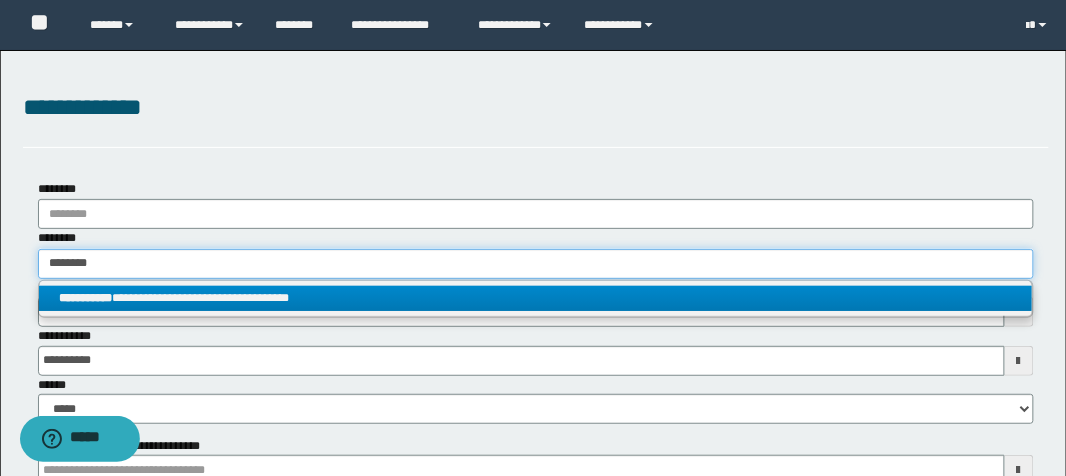 type 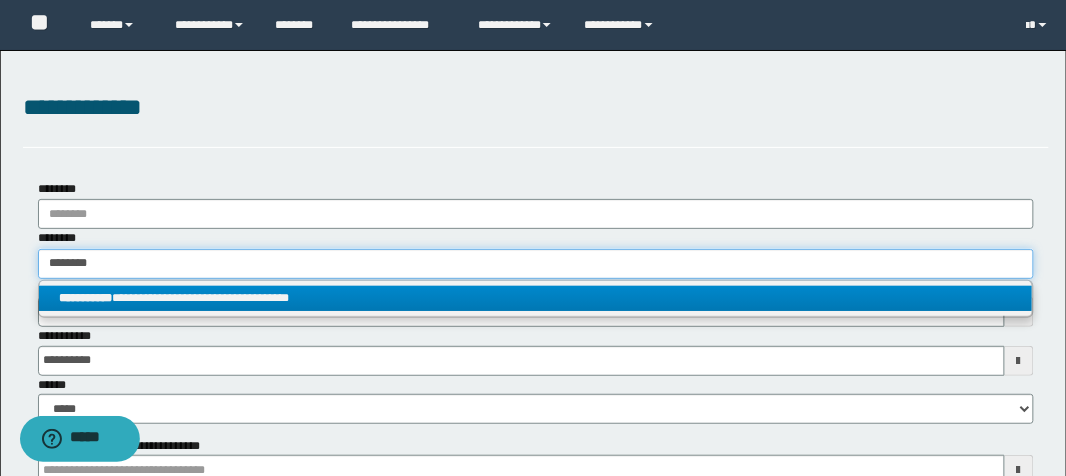 type on "**********" 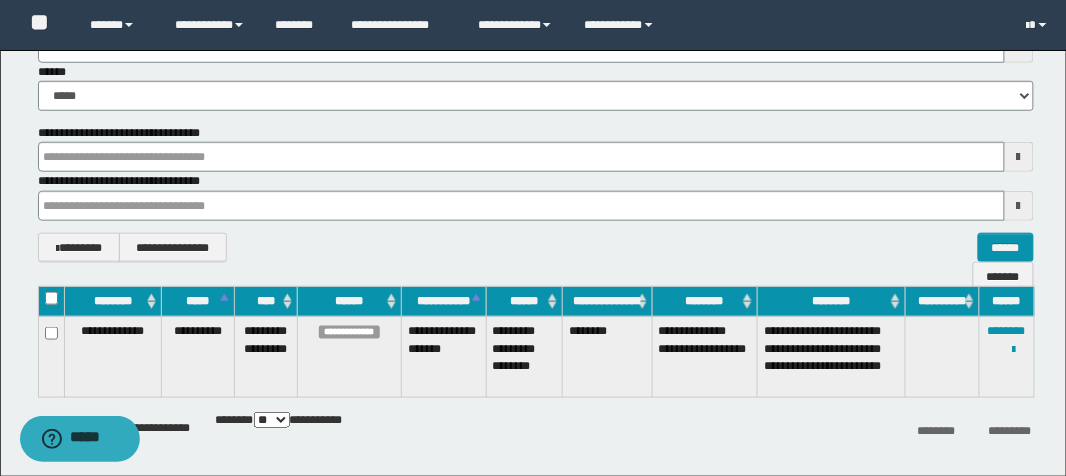 scroll, scrollTop: 391, scrollLeft: 0, axis: vertical 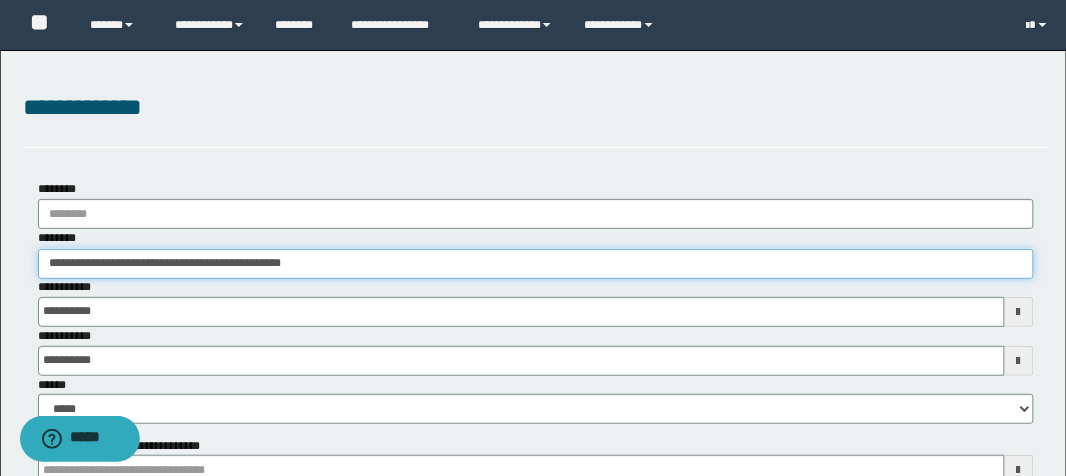 drag, startPoint x: 353, startPoint y: 273, endPoint x: 0, endPoint y: 227, distance: 355.98456 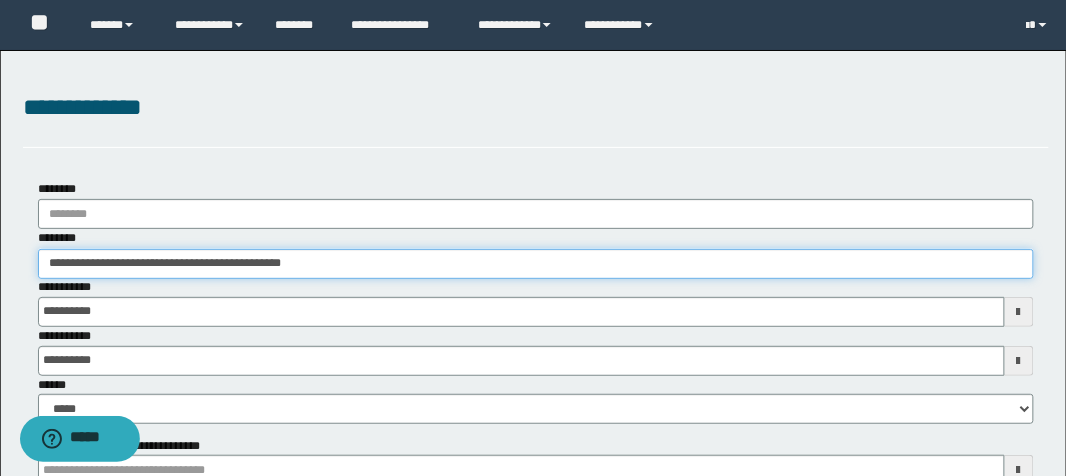 click on "**********" at bounding box center (533, 420) 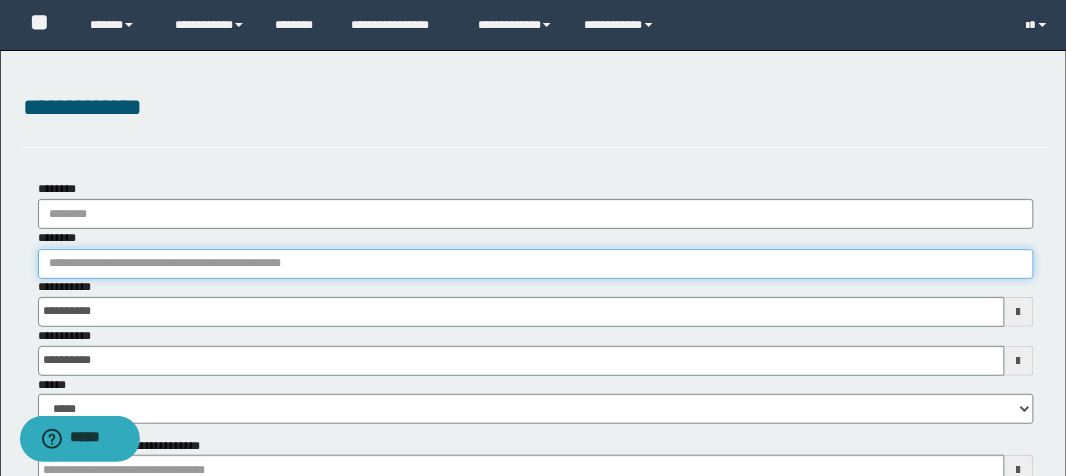 paste on "********" 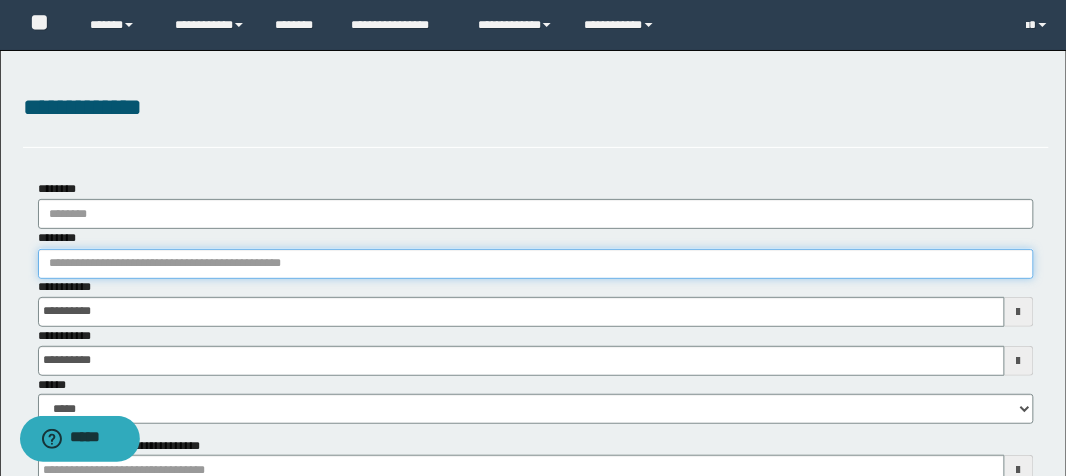 type on "********" 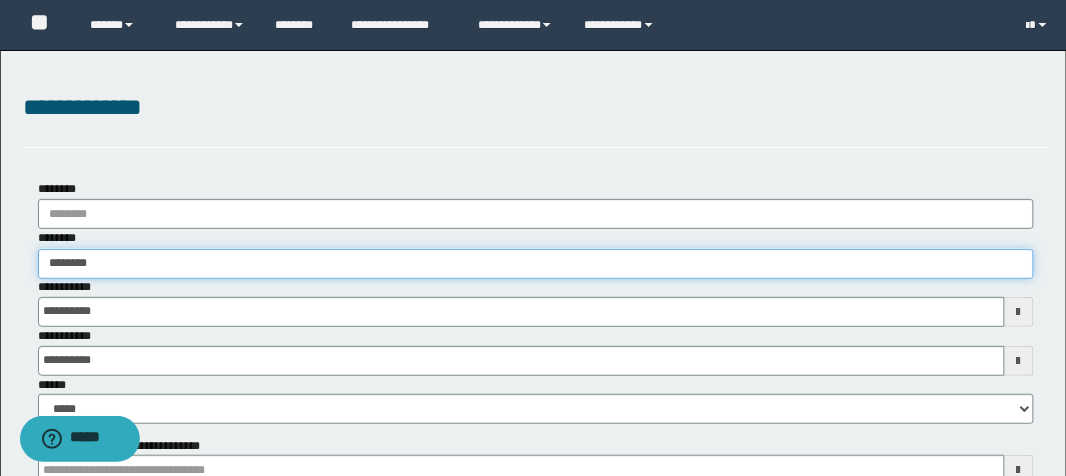 type on "********" 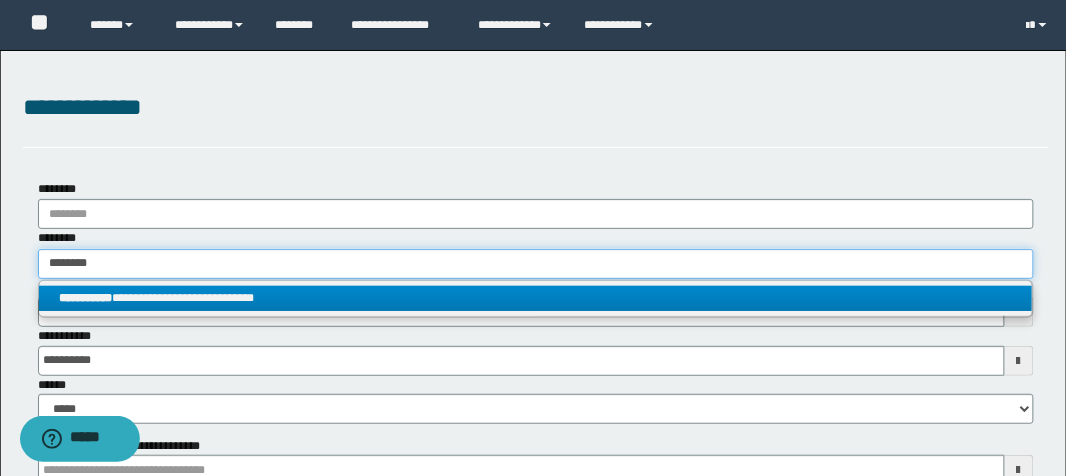type on "********" 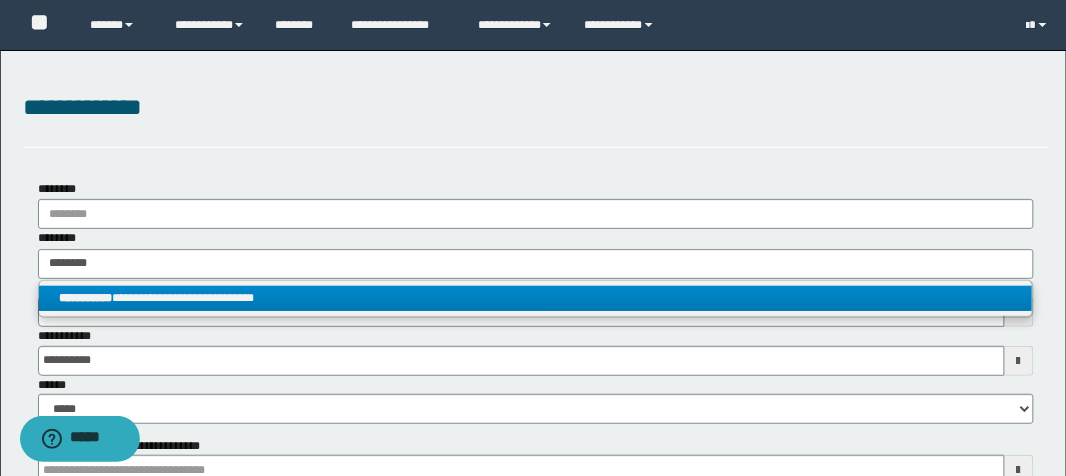 click on "**********" at bounding box center (536, 298) 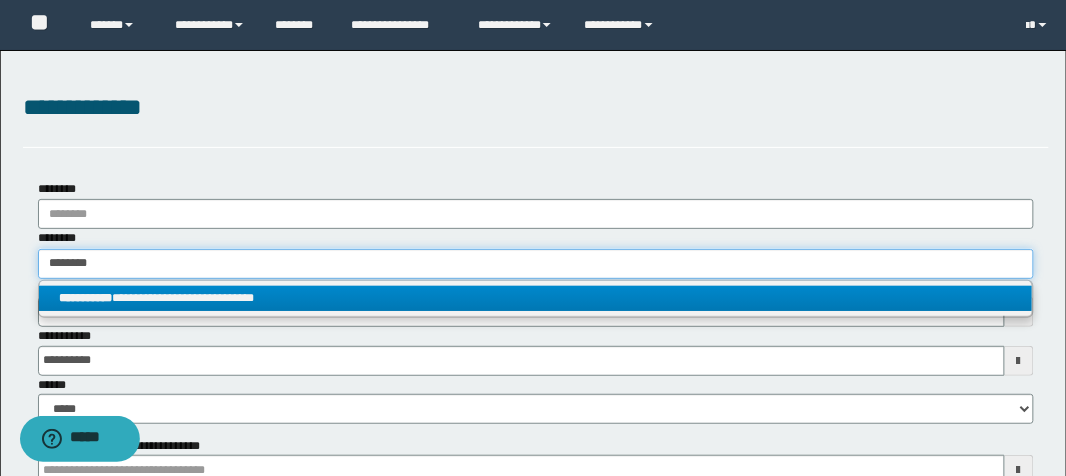 type 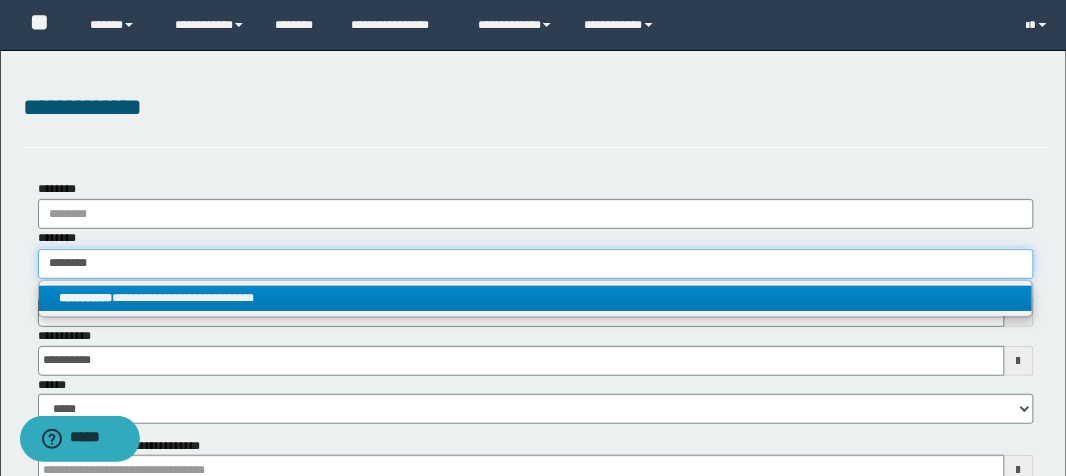 type on "**********" 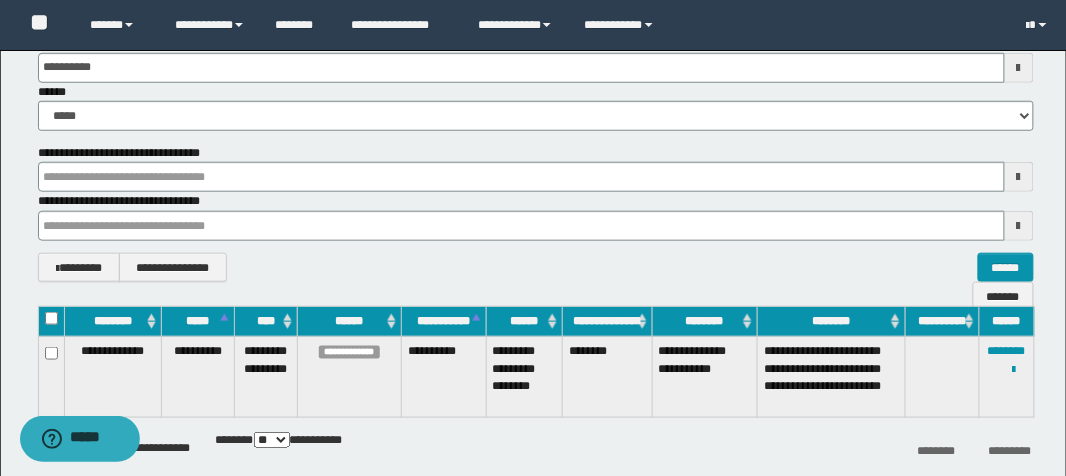 scroll, scrollTop: 320, scrollLeft: 0, axis: vertical 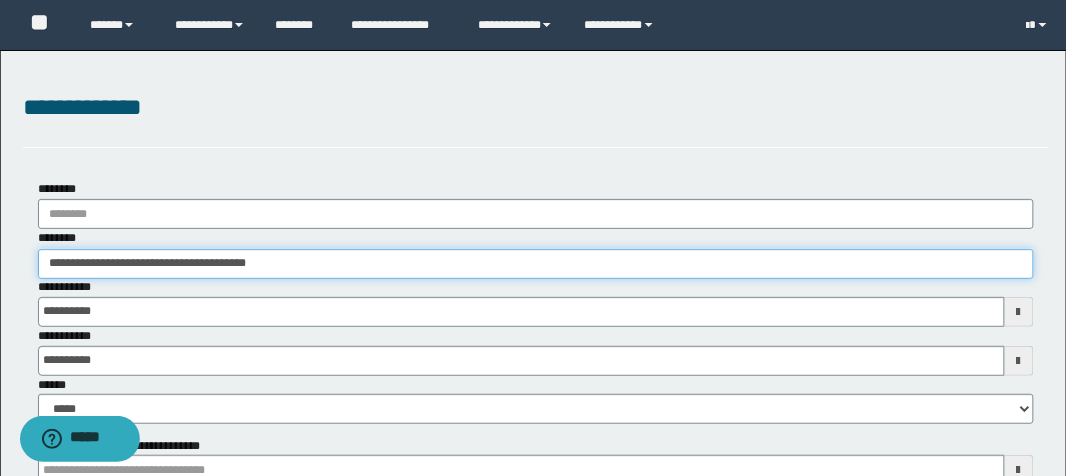 drag, startPoint x: 363, startPoint y: 274, endPoint x: 37, endPoint y: 223, distance: 329.96515 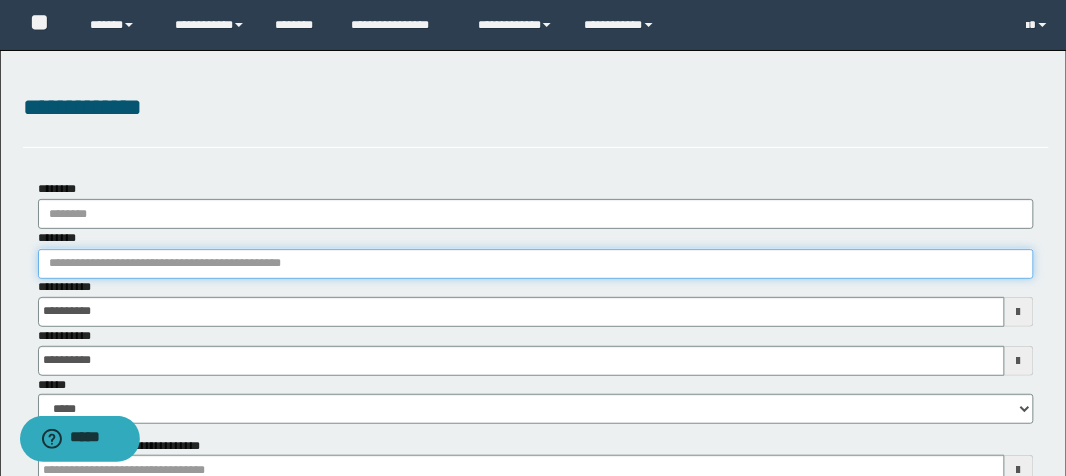 paste on "********" 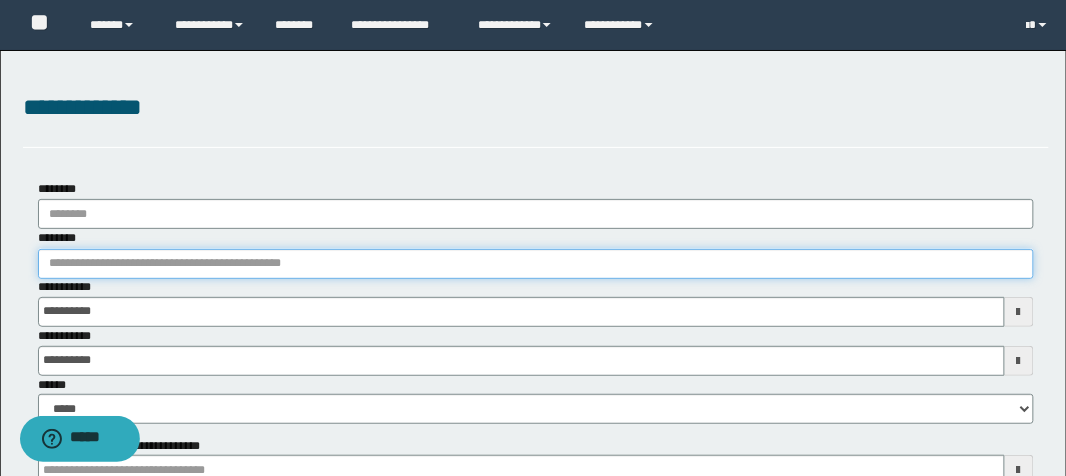 type on "********" 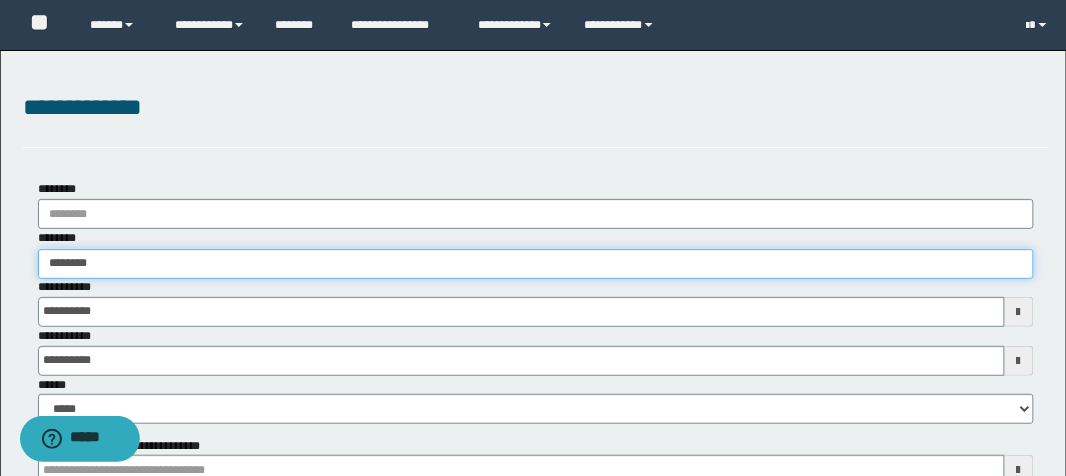 type on "********" 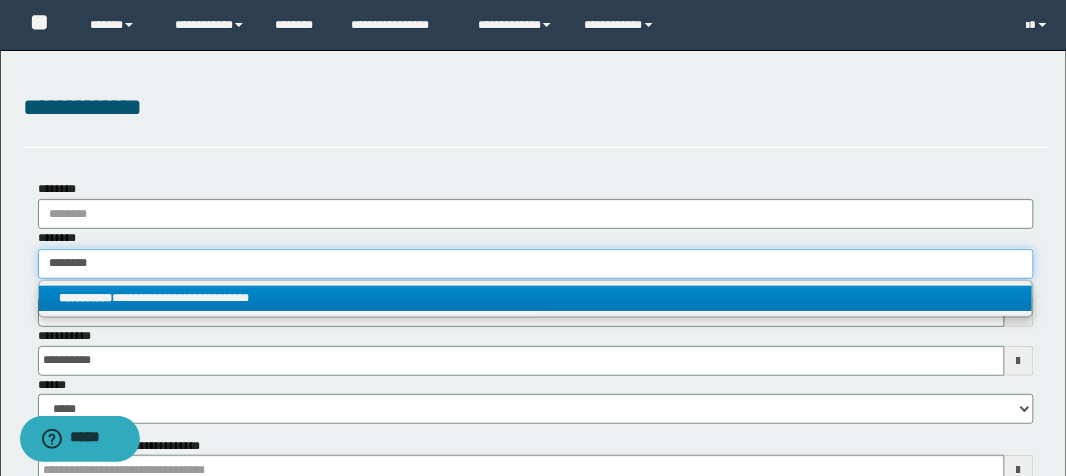 type on "********" 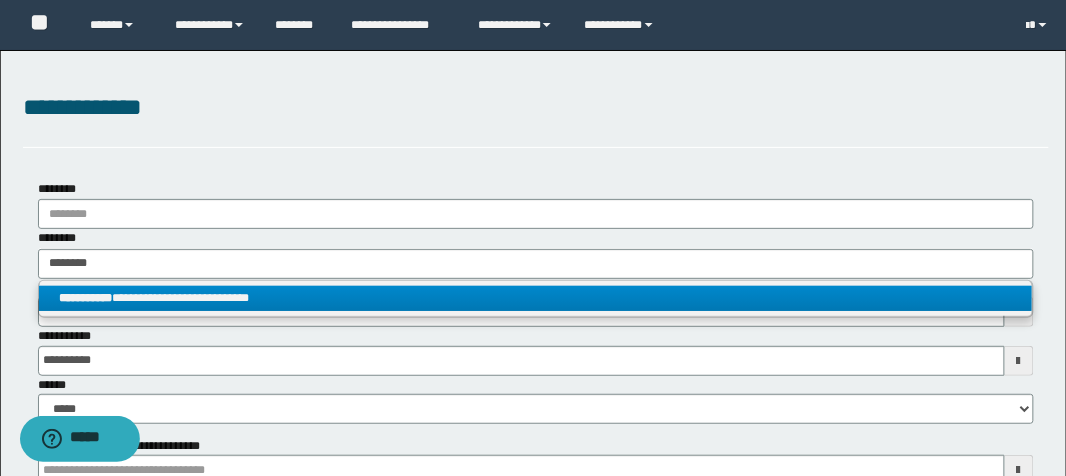 click on "**********" at bounding box center [536, 298] 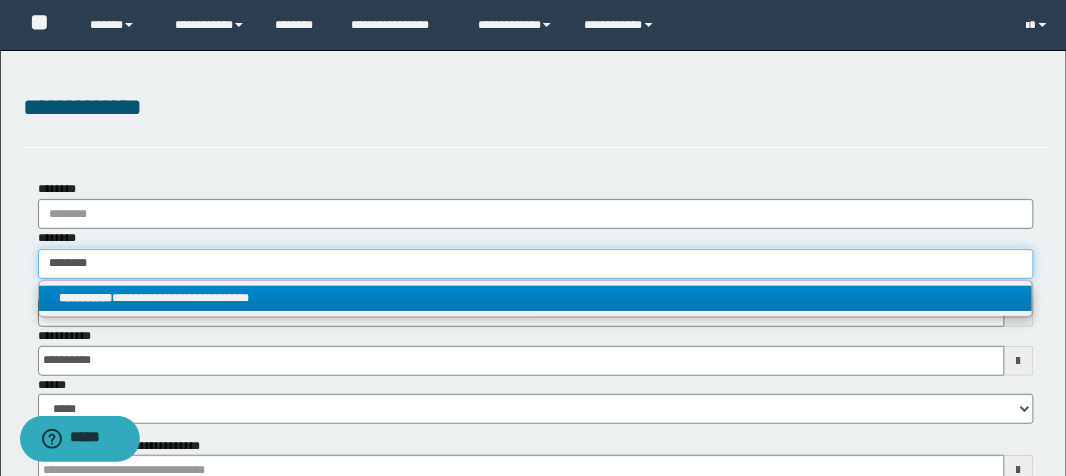 type 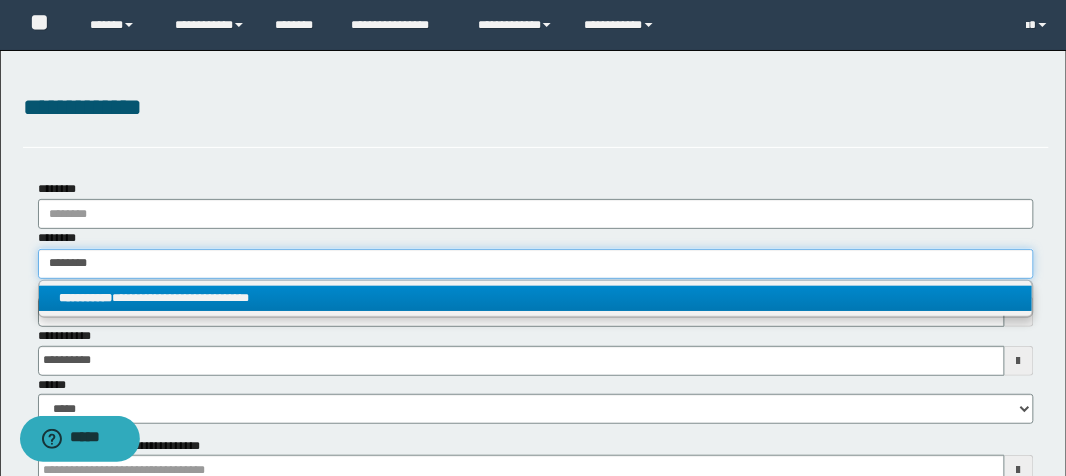 type on "**********" 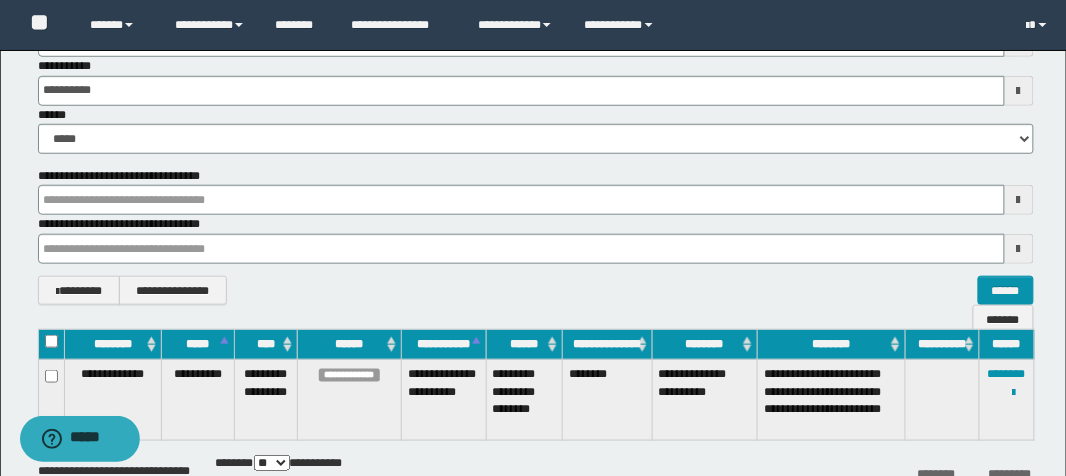 scroll, scrollTop: 320, scrollLeft: 0, axis: vertical 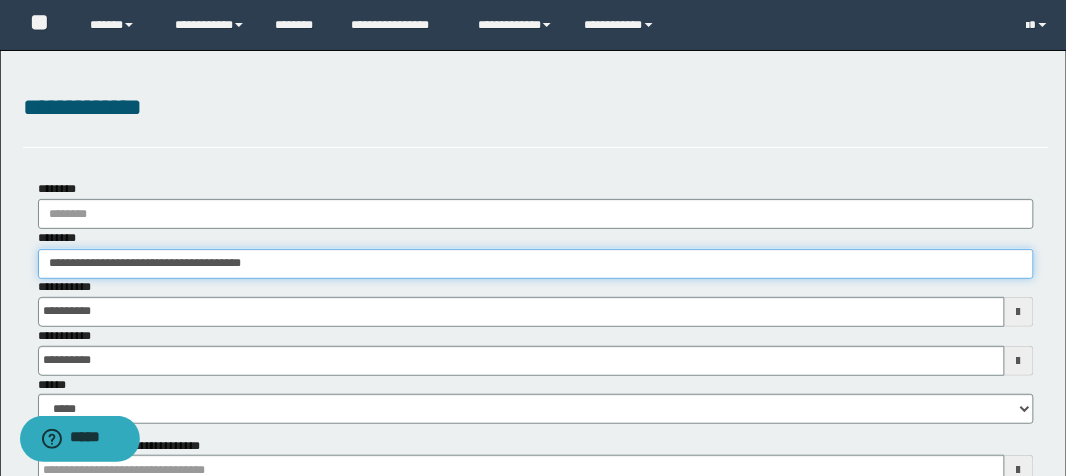 drag, startPoint x: 277, startPoint y: 264, endPoint x: 0, endPoint y: 219, distance: 280.63144 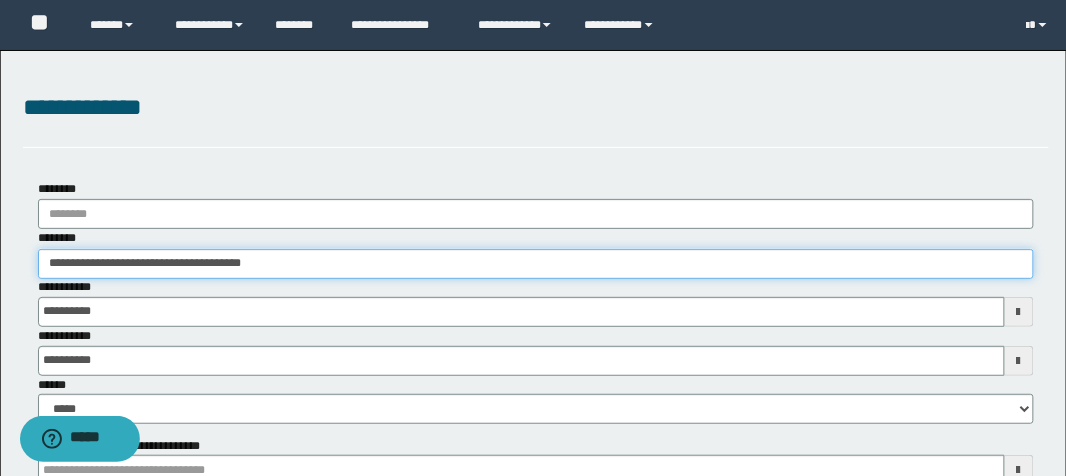 click on "**********" at bounding box center [533, 420] 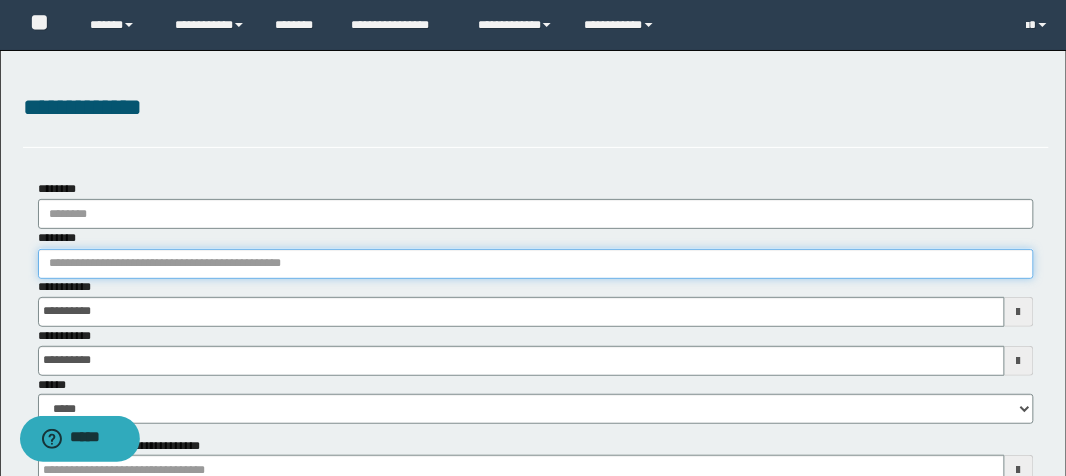 paste on "********" 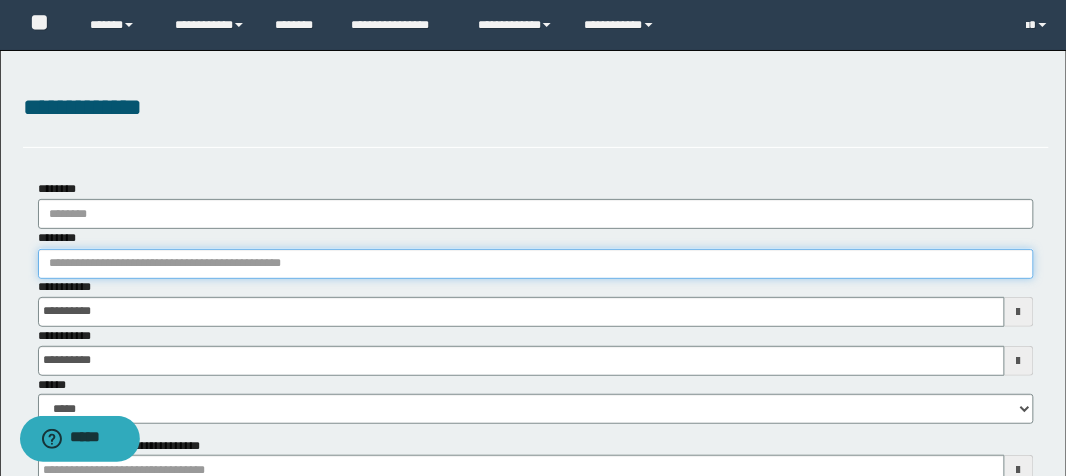 type on "********" 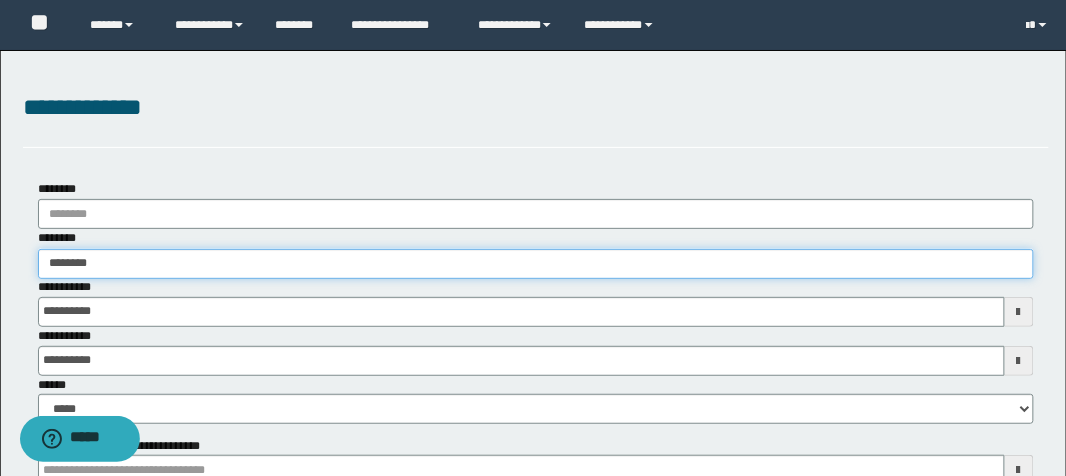 type on "********" 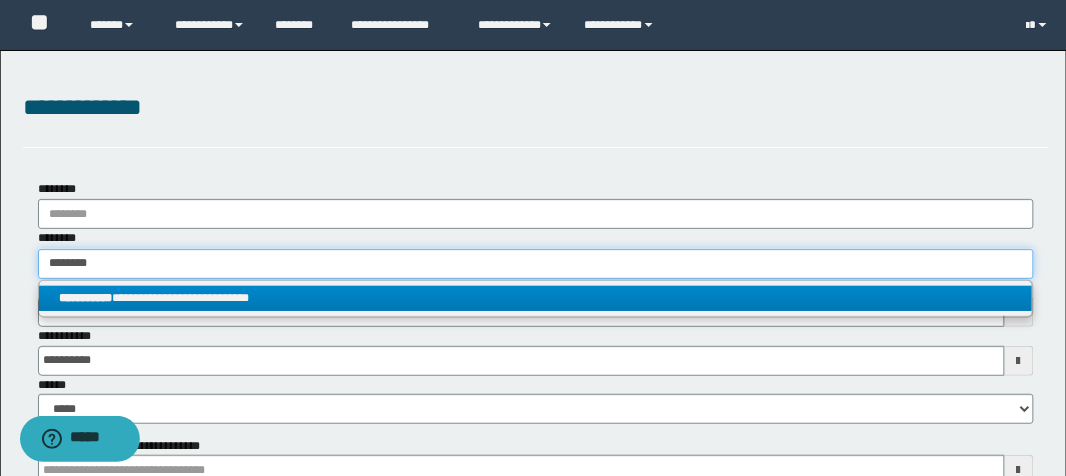 type on "********" 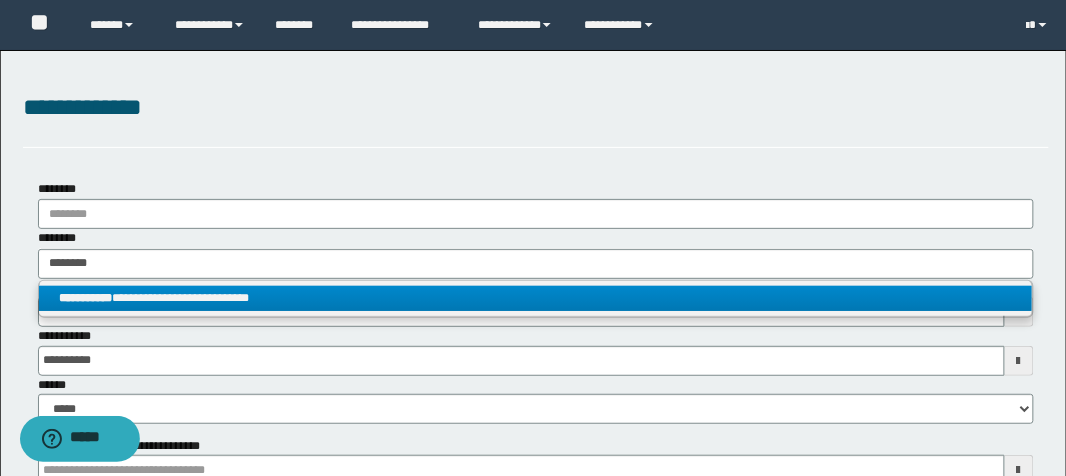 click on "**********" at bounding box center (536, 298) 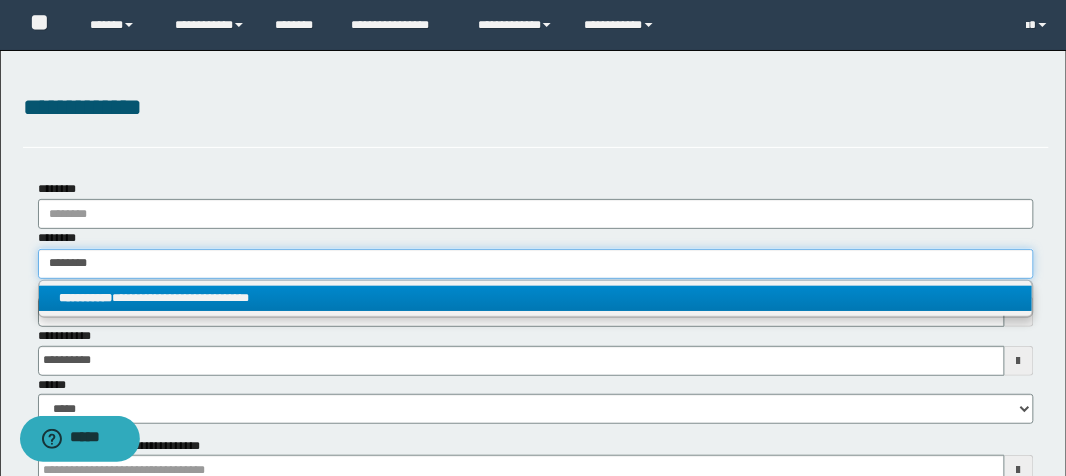 type 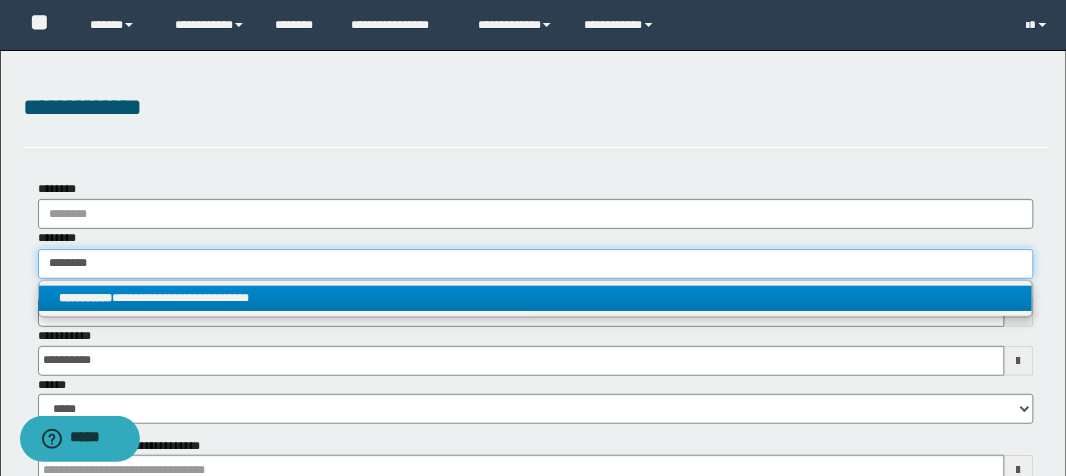 type on "**********" 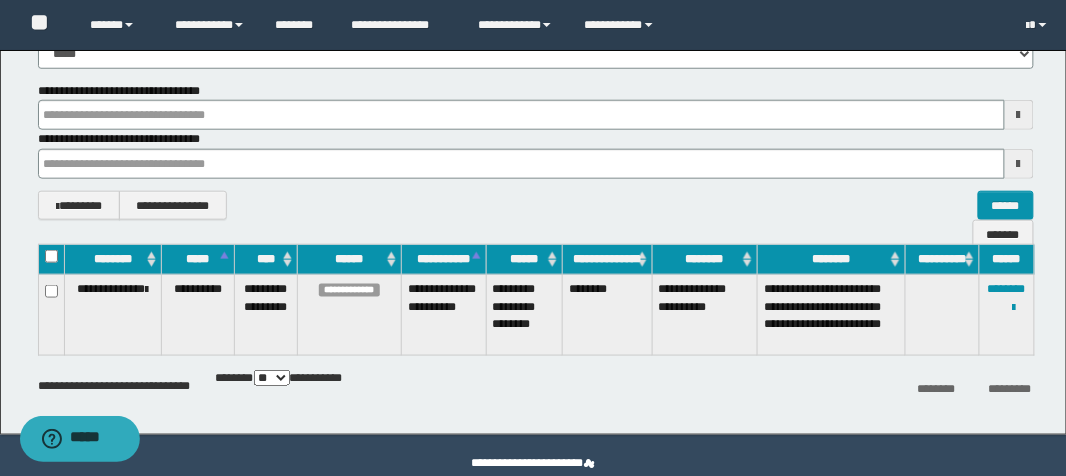 scroll, scrollTop: 391, scrollLeft: 0, axis: vertical 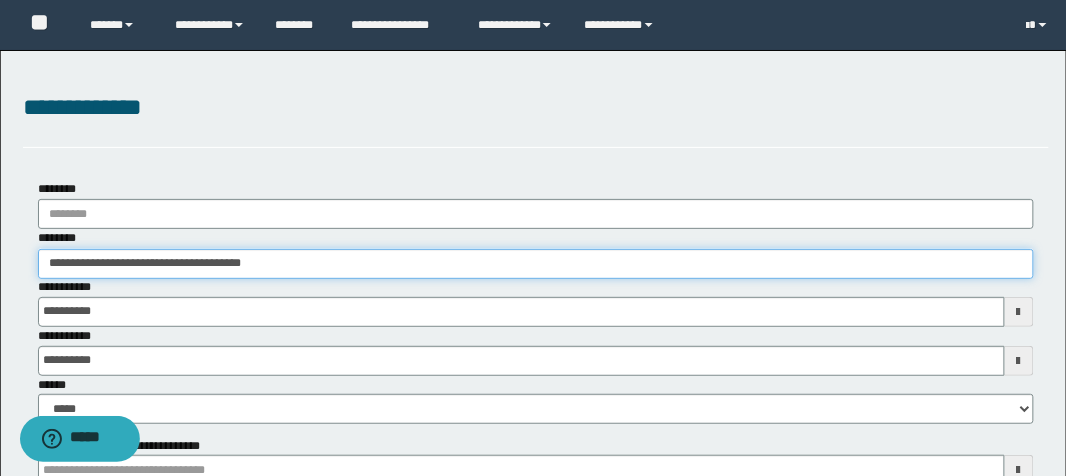 drag, startPoint x: 326, startPoint y: 261, endPoint x: 0, endPoint y: 210, distance: 329.96515 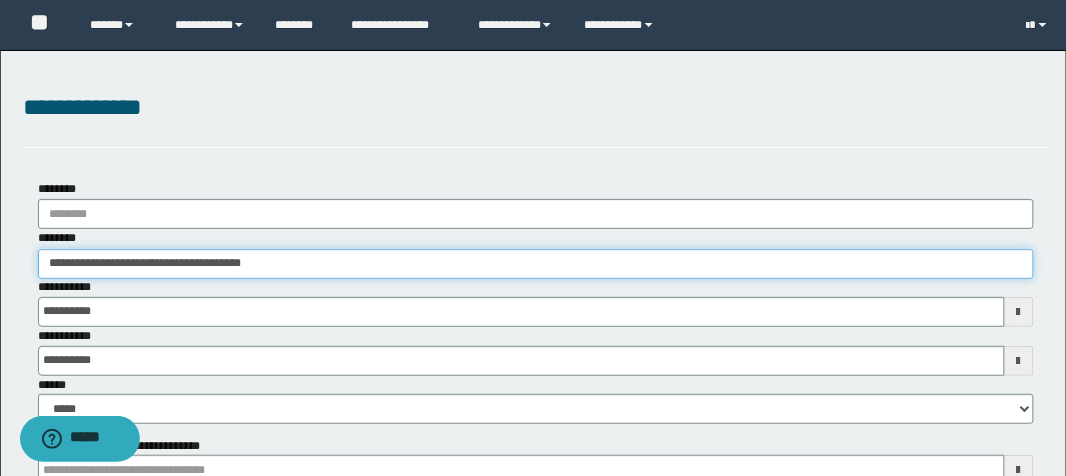 click on "**********" at bounding box center (533, 420) 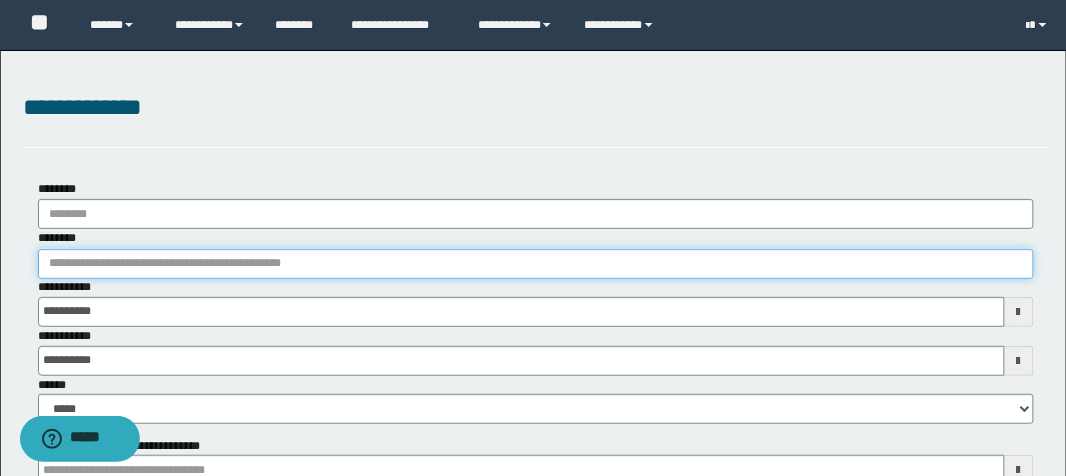 paste on "*******" 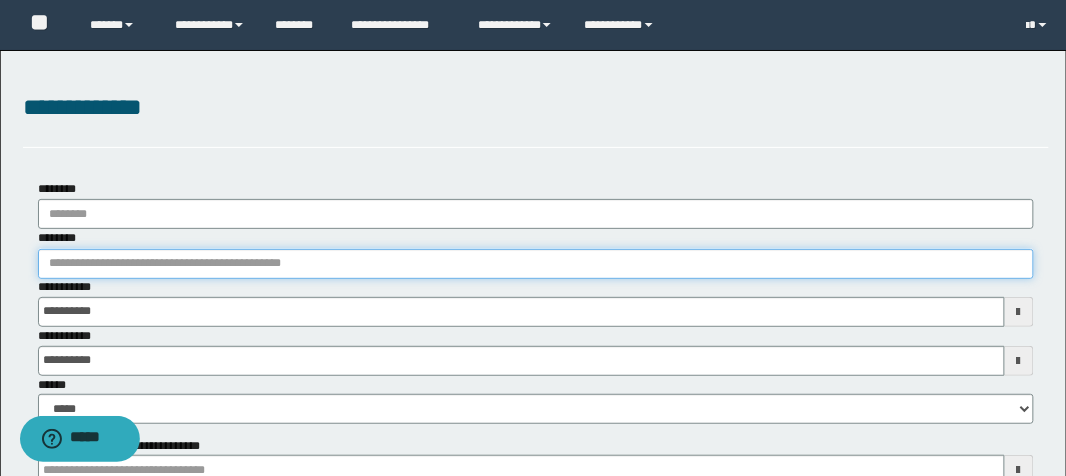 type on "*******" 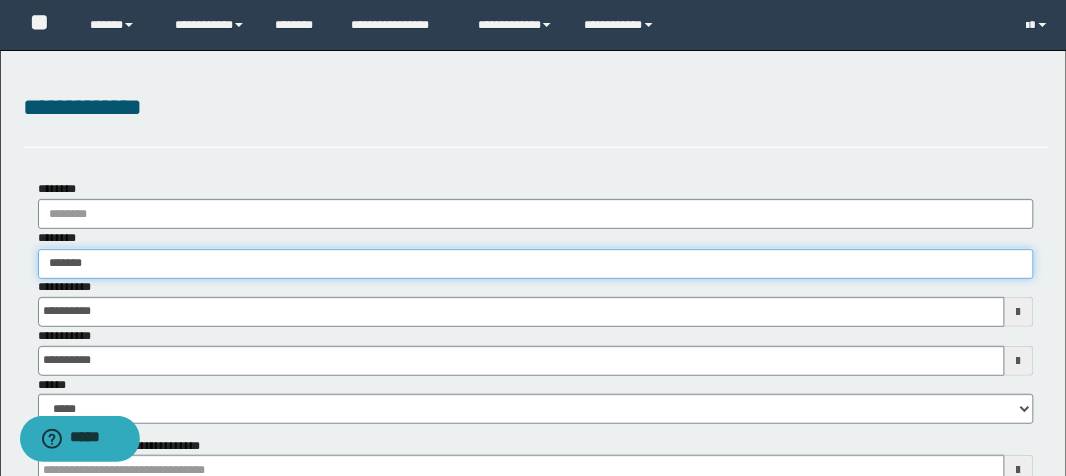 type on "*******" 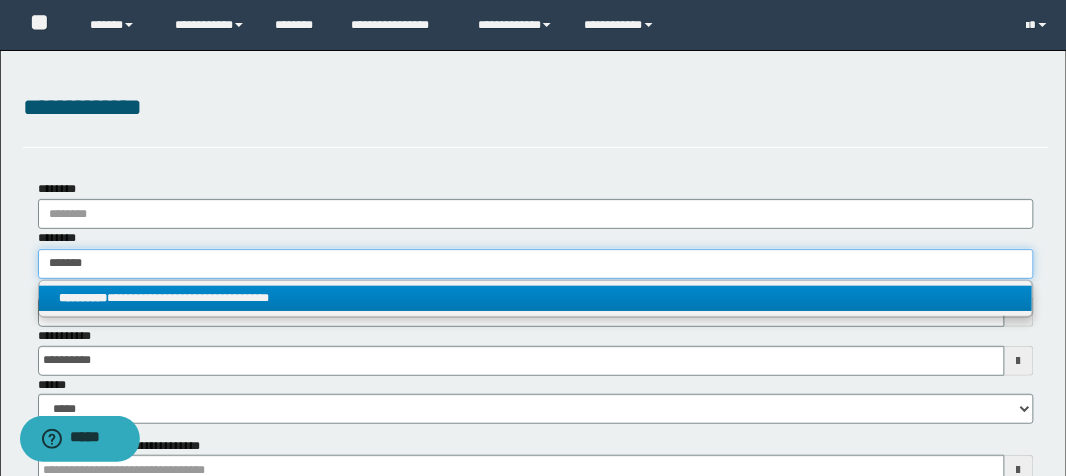 type on "*******" 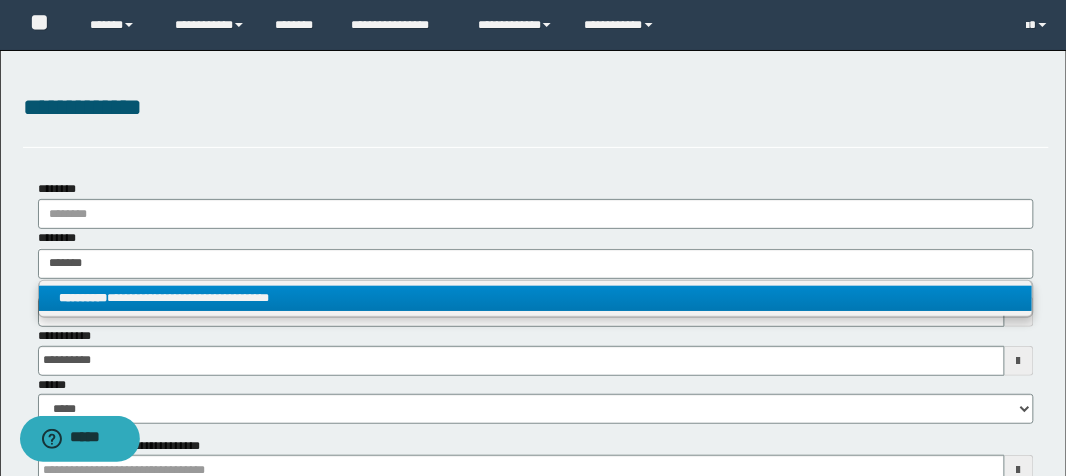 click on "**********" at bounding box center [536, 298] 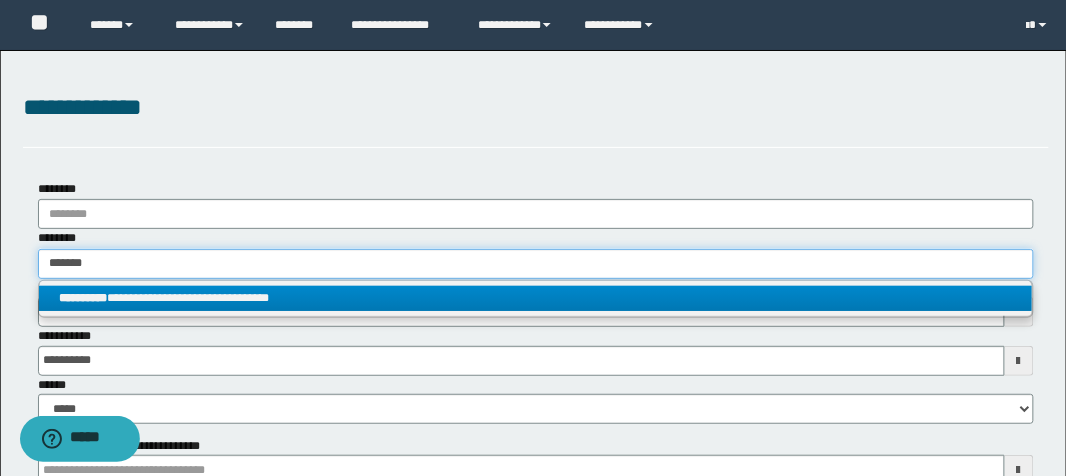 type 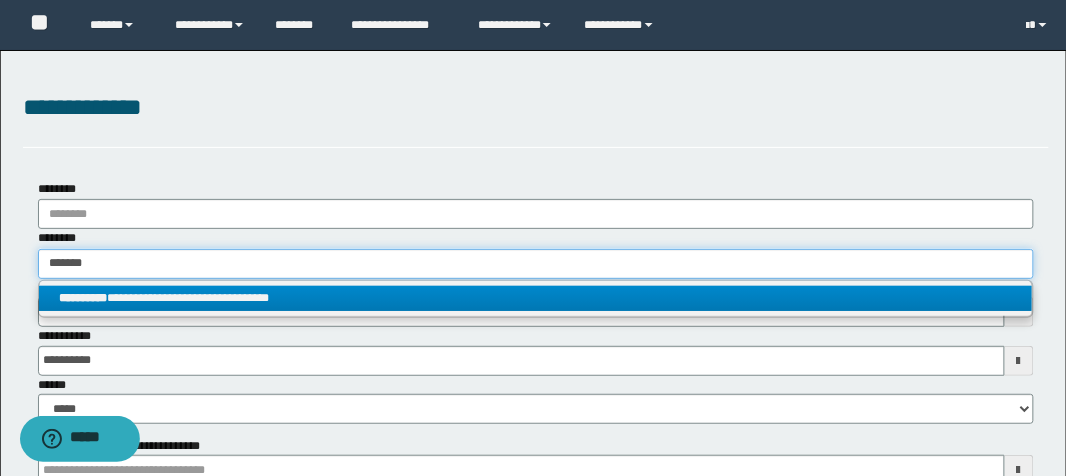 type on "**********" 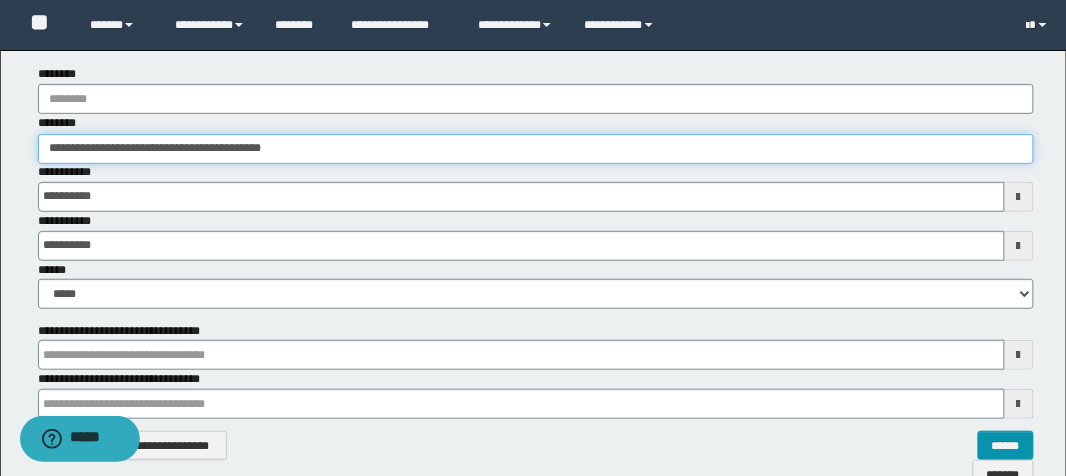 scroll, scrollTop: 320, scrollLeft: 0, axis: vertical 